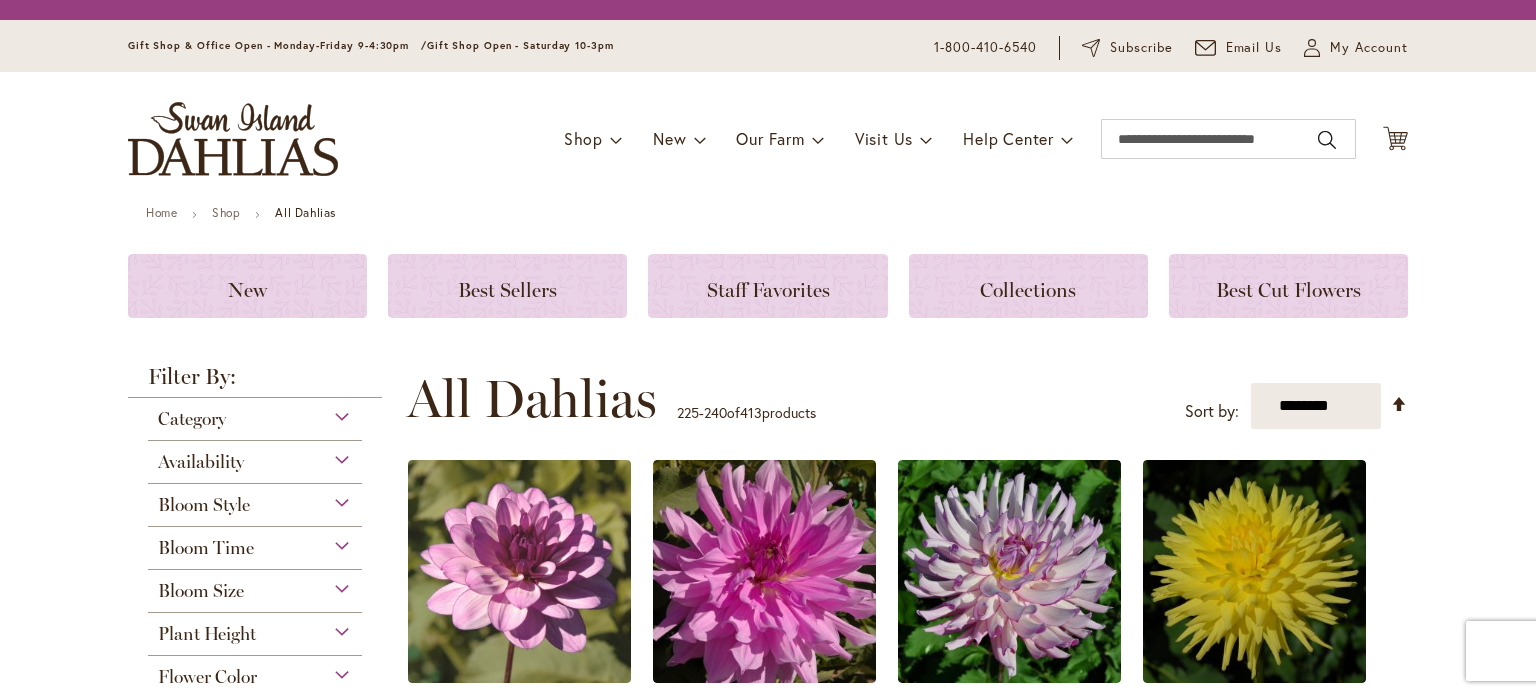 scroll, scrollTop: 0, scrollLeft: 0, axis: both 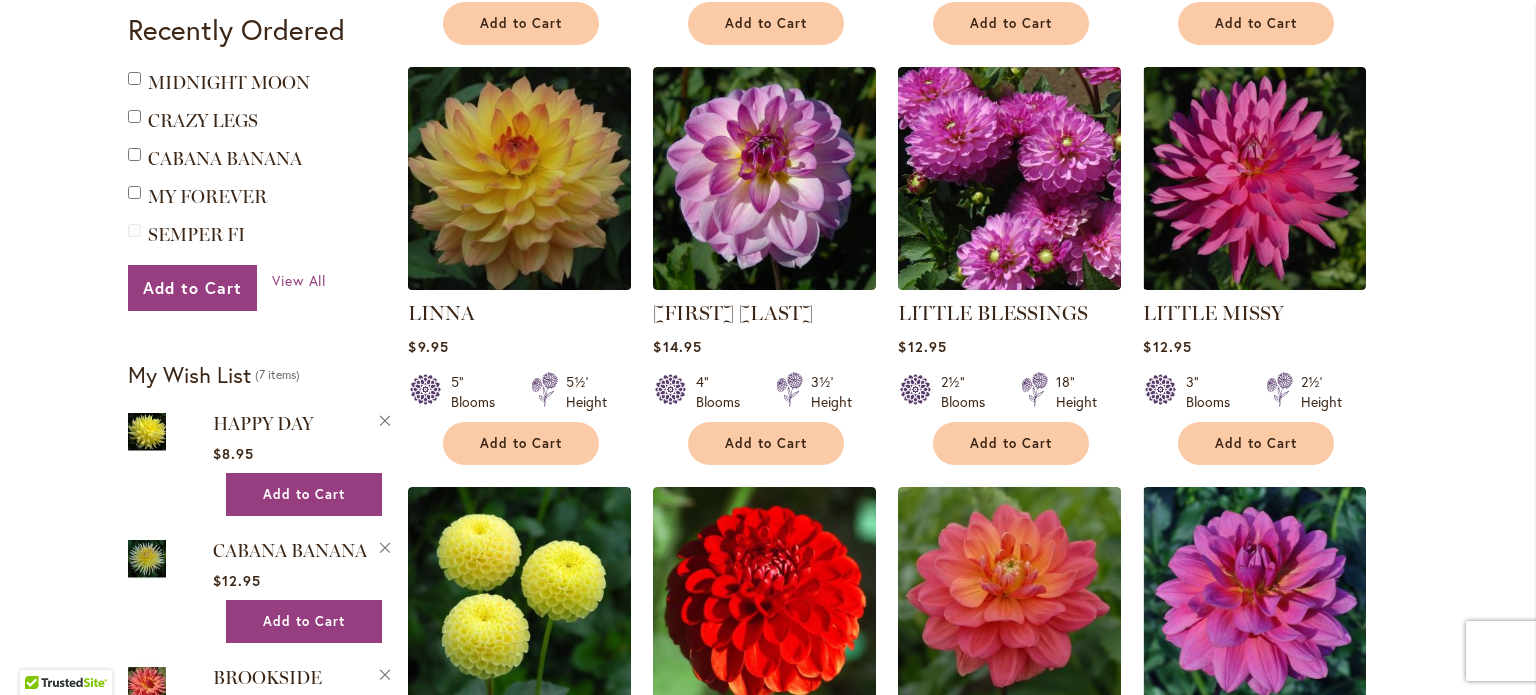 click at bounding box center [520, 179] 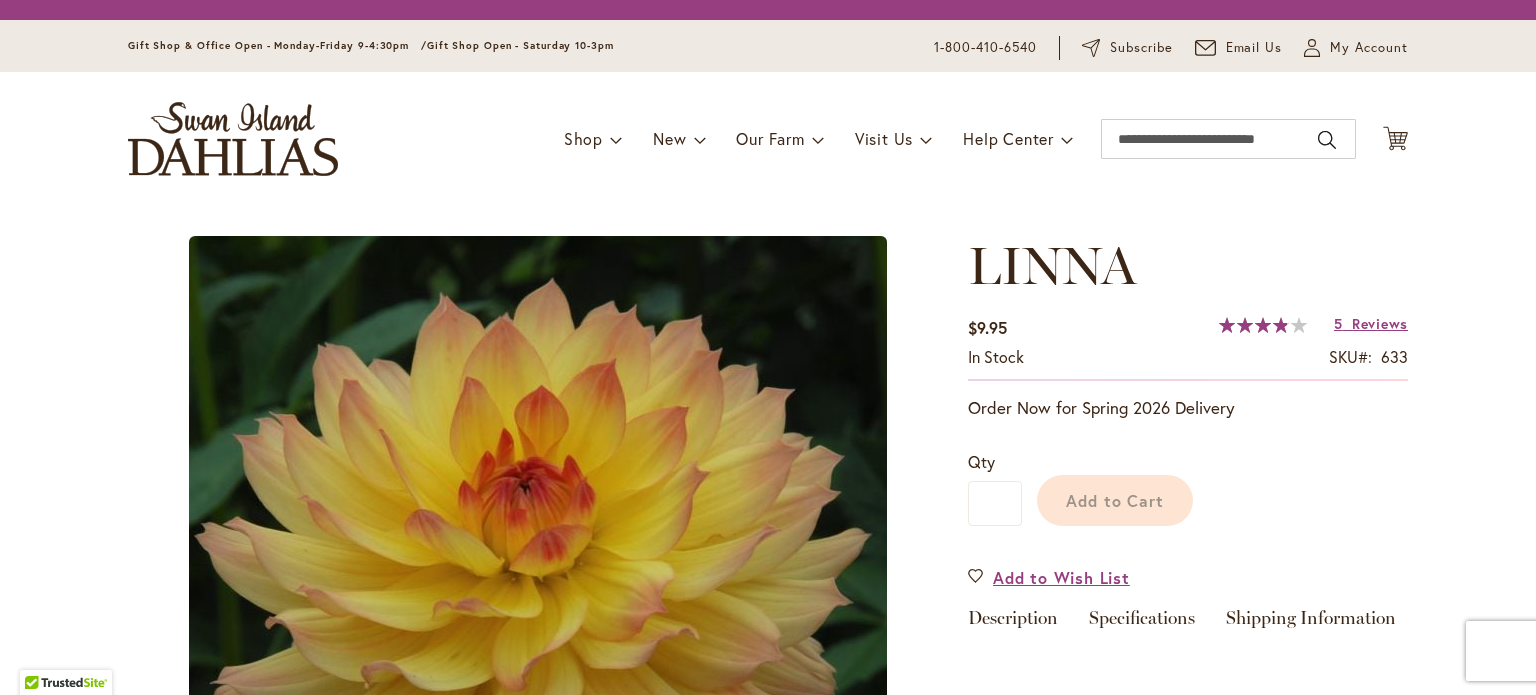scroll, scrollTop: 0, scrollLeft: 0, axis: both 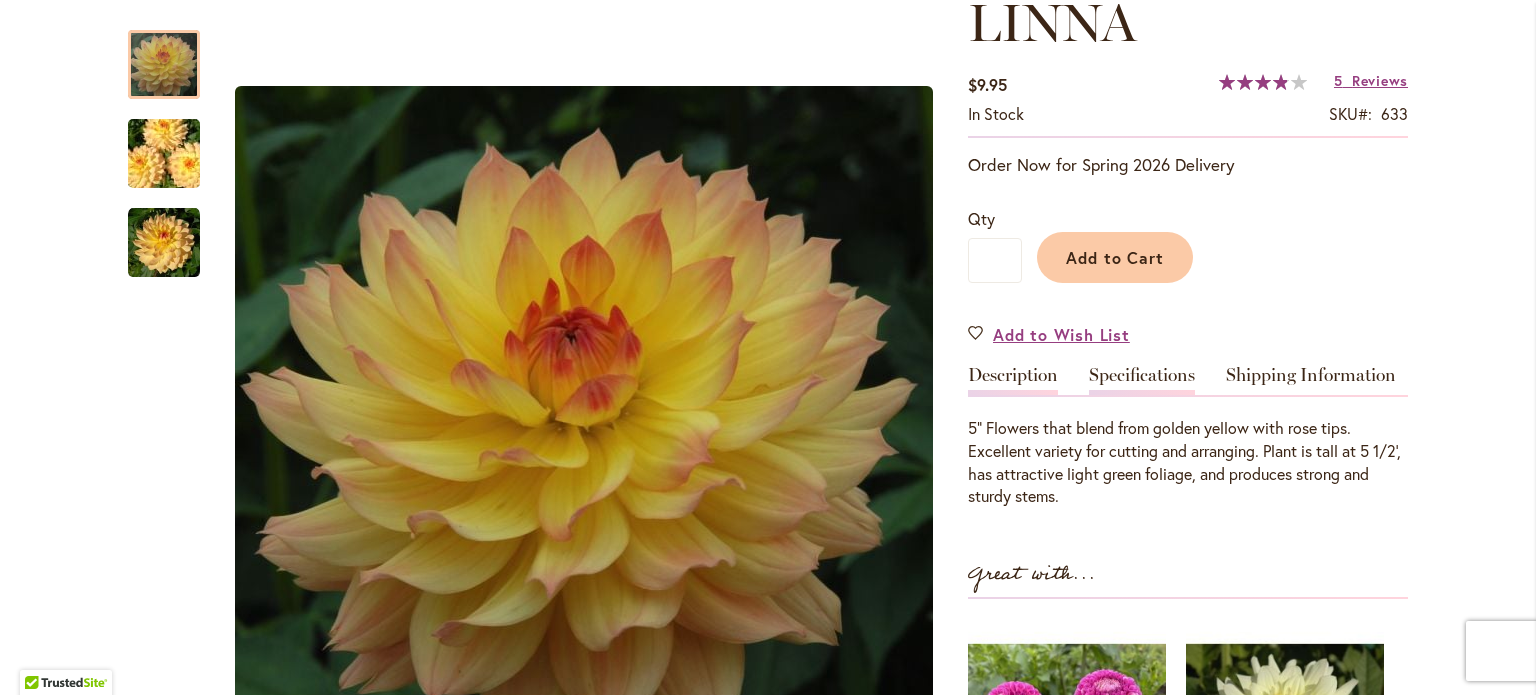 click on "Specifications" at bounding box center [1142, 380] 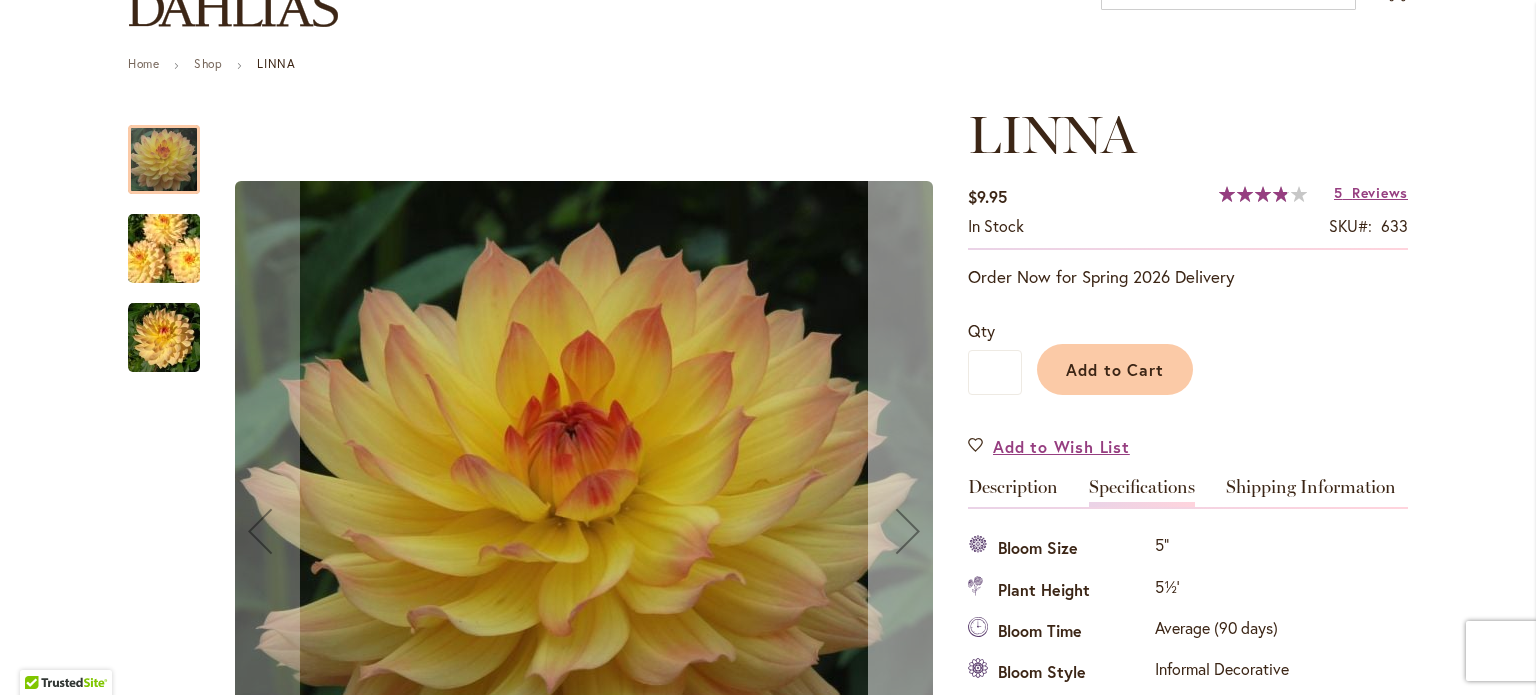 scroll, scrollTop: 200, scrollLeft: 0, axis: vertical 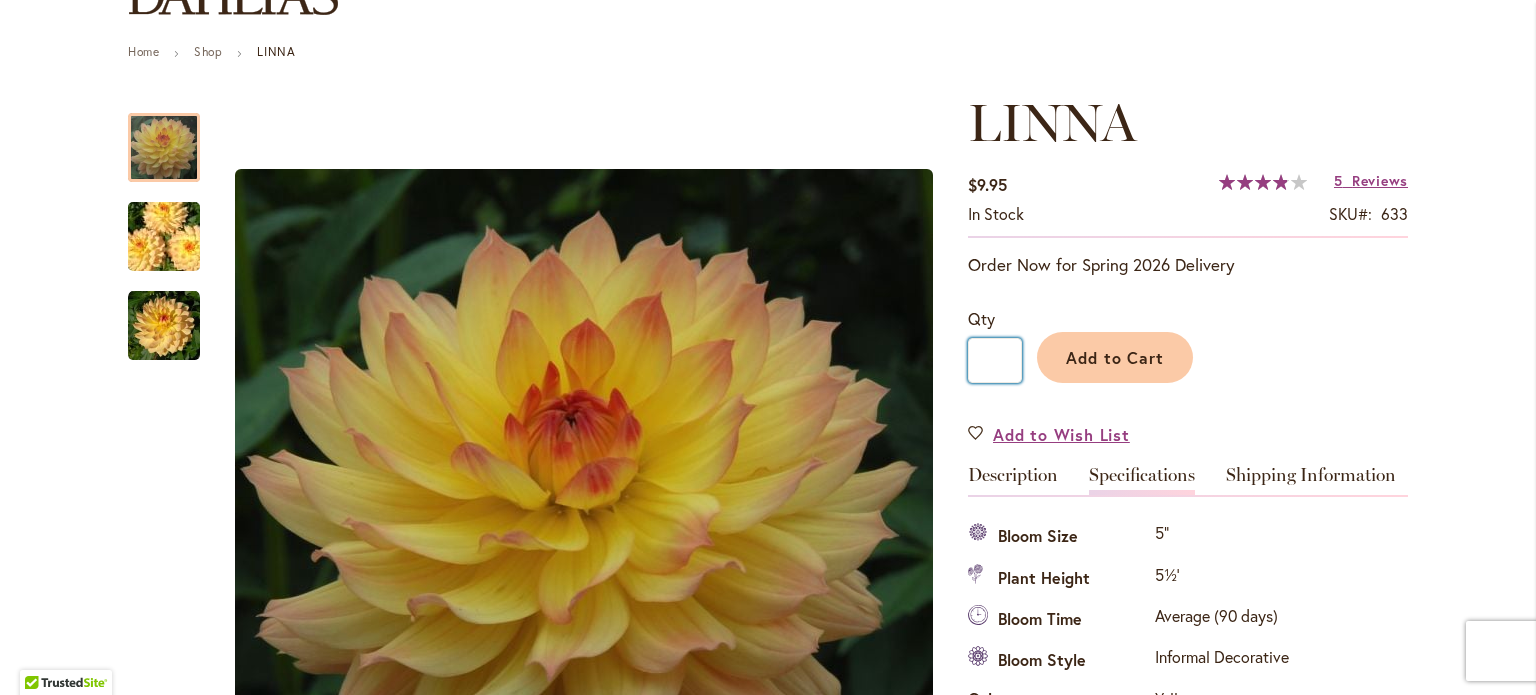 click on "*" at bounding box center [995, 360] 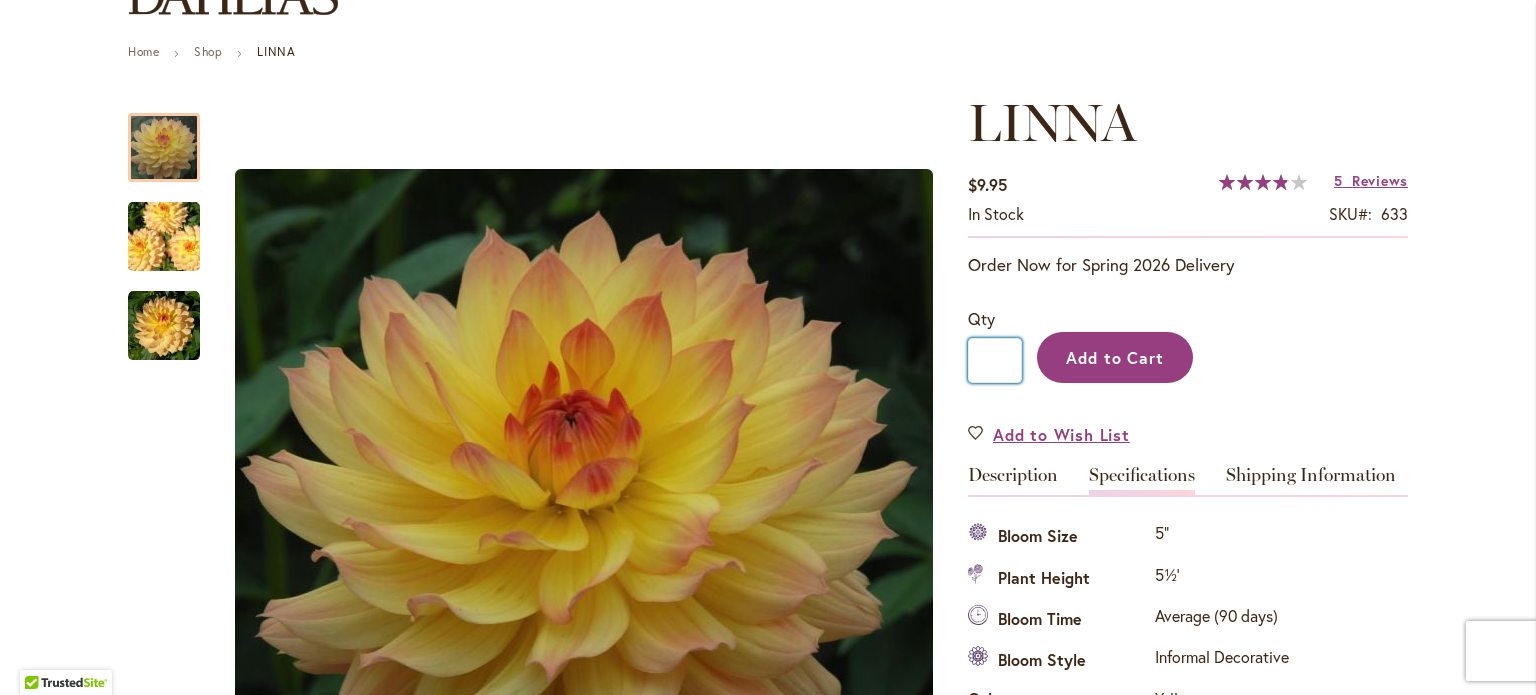 type on "*" 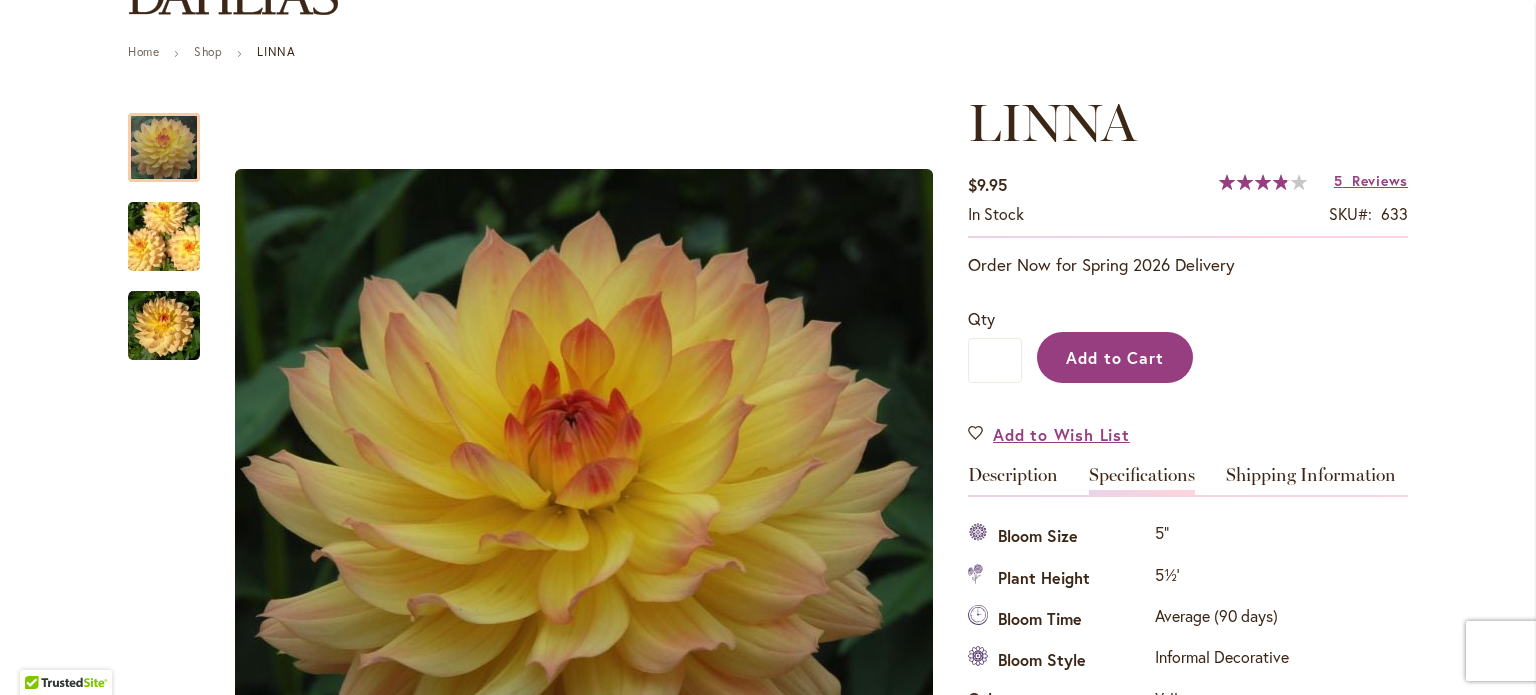 click on "Add to Cart" at bounding box center (1115, 357) 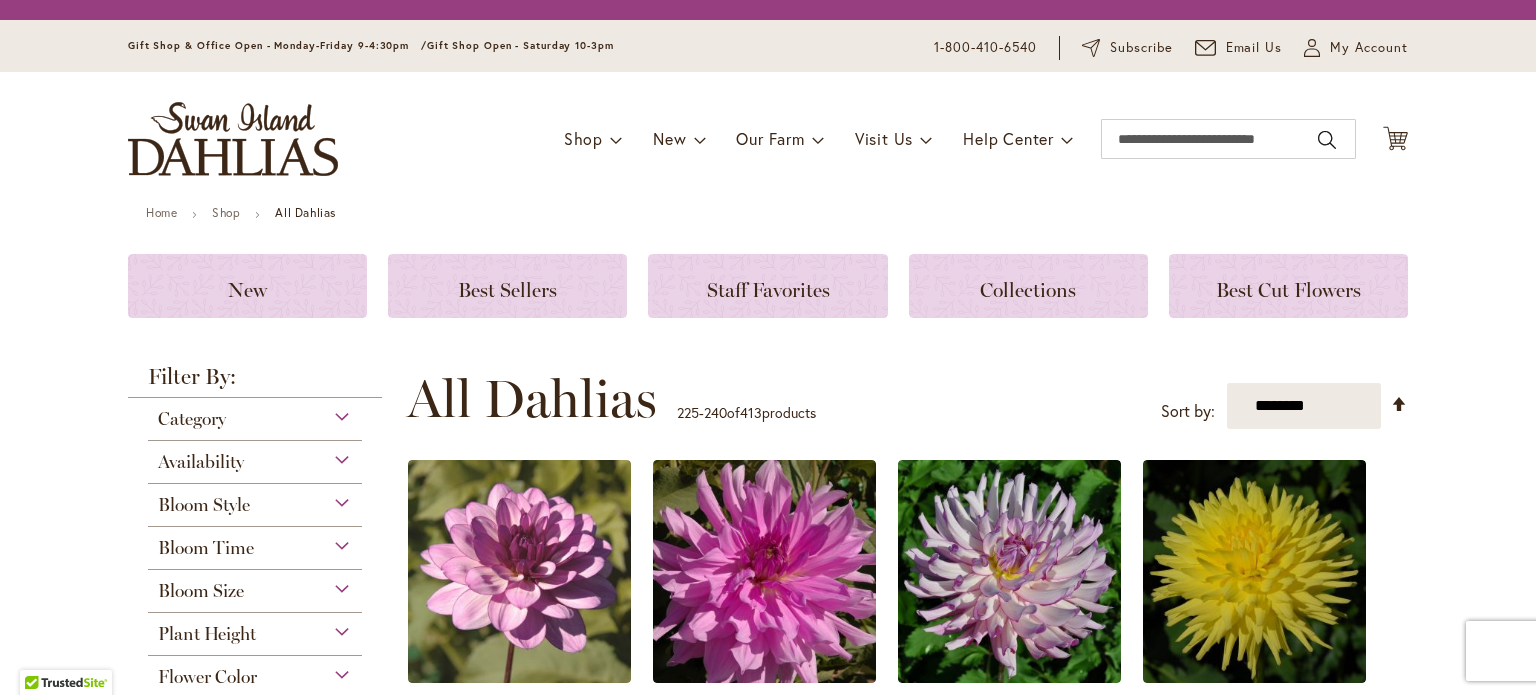scroll, scrollTop: 0, scrollLeft: 0, axis: both 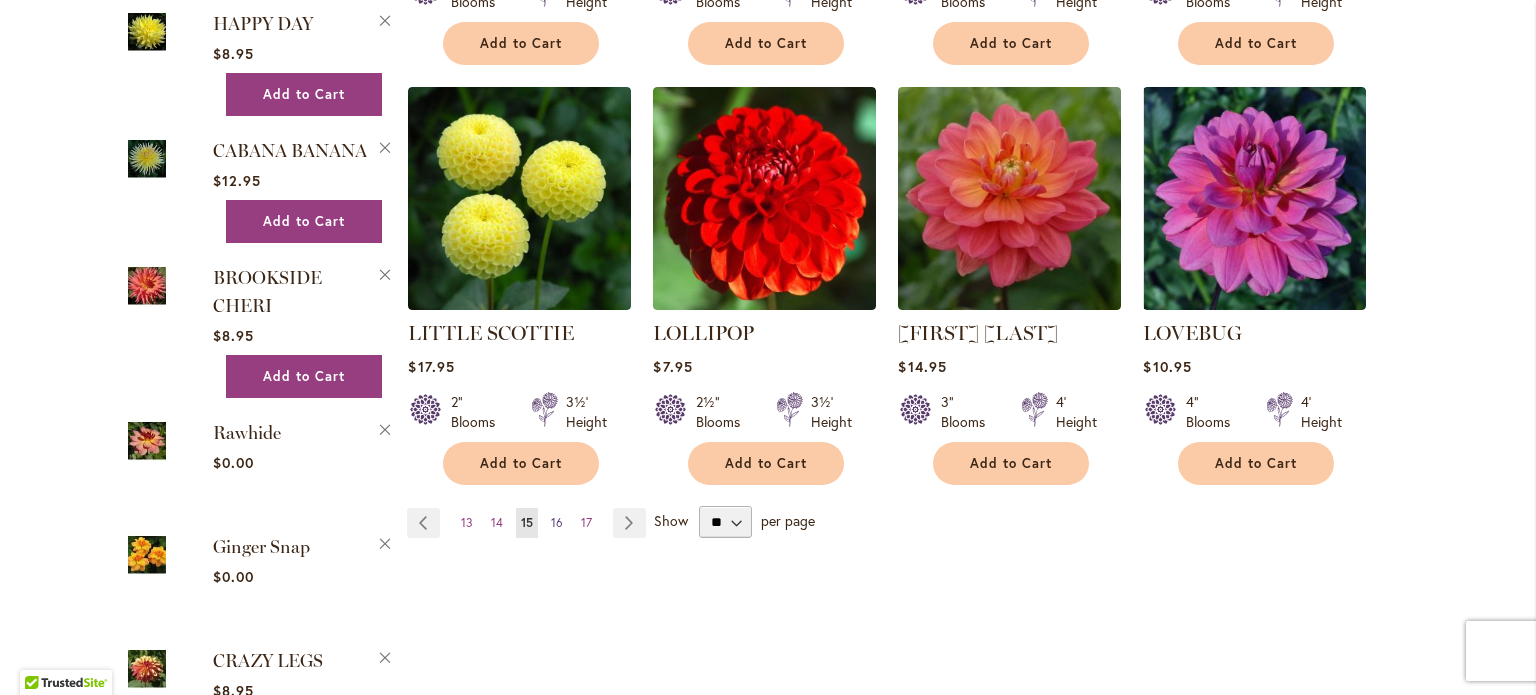 click on "16" at bounding box center (557, 522) 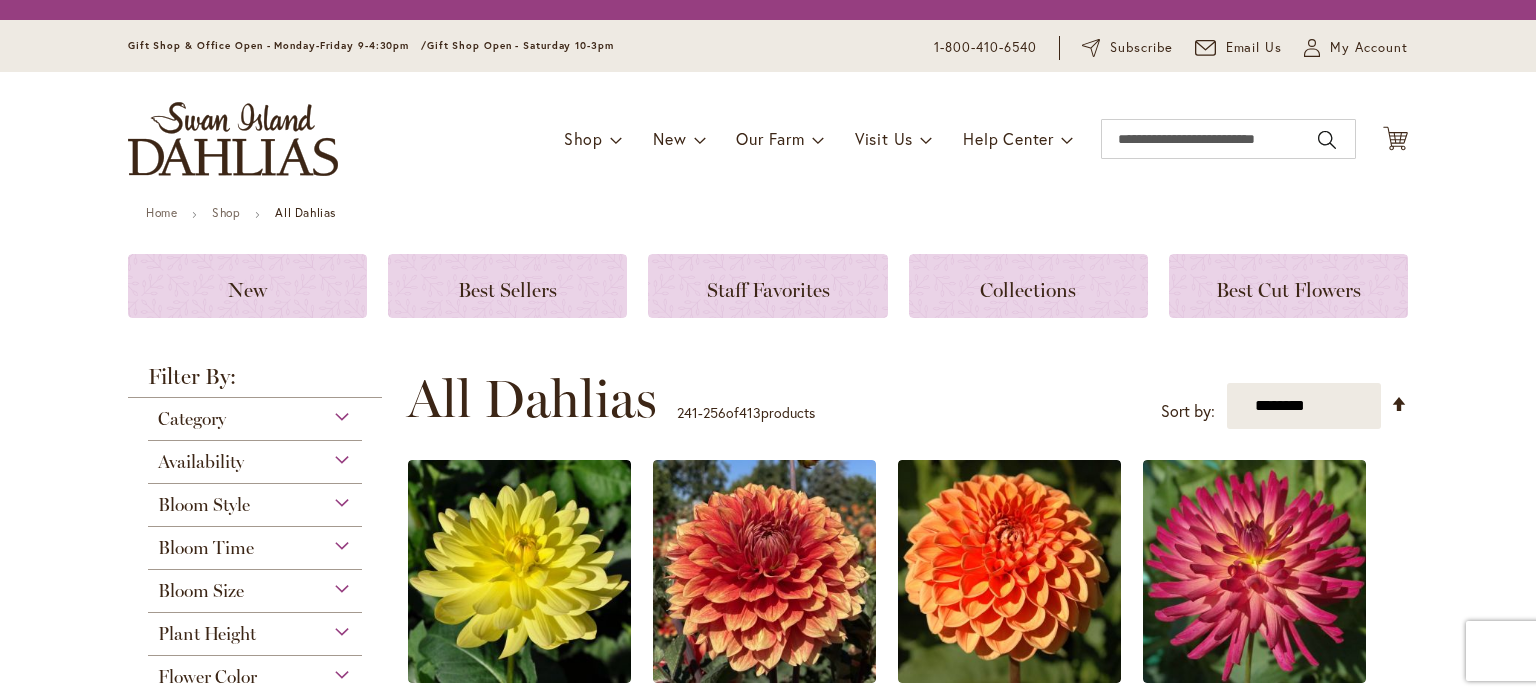 scroll, scrollTop: 0, scrollLeft: 0, axis: both 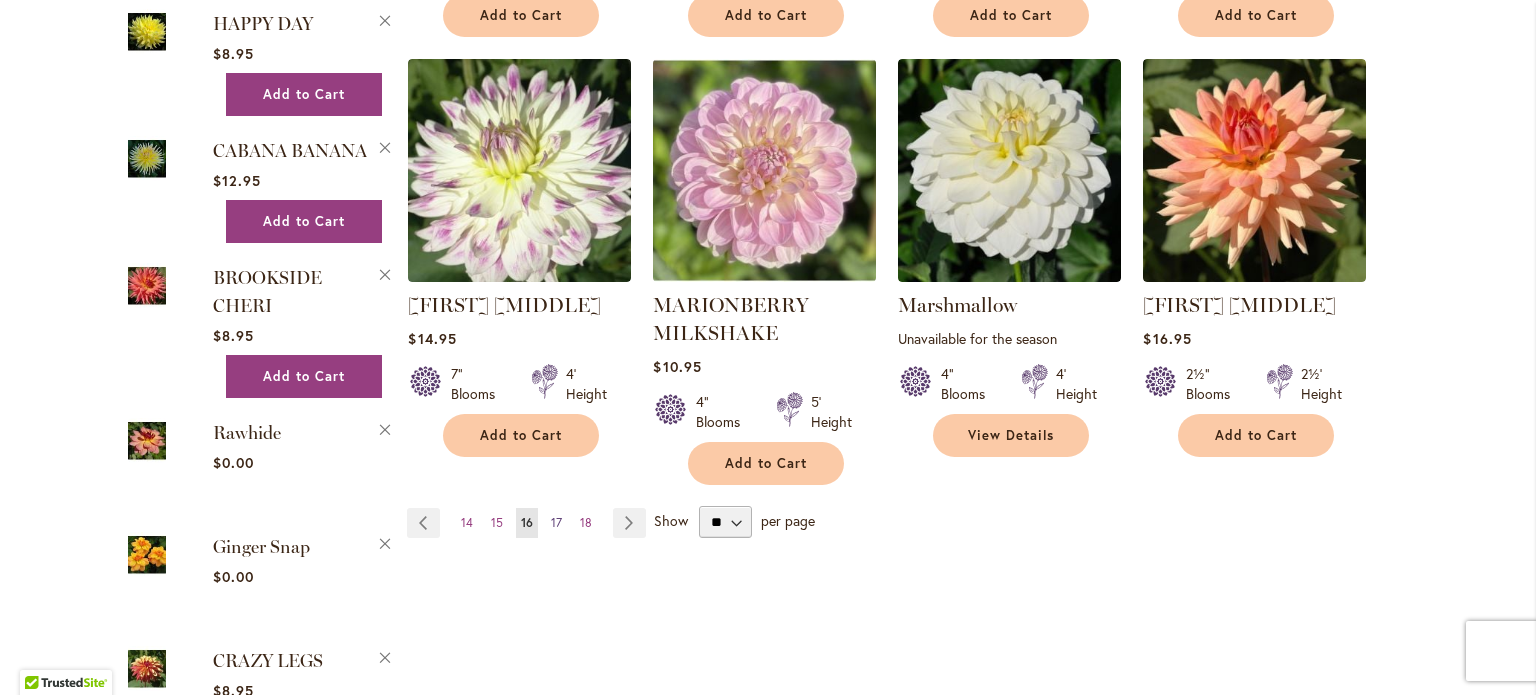 click on "17" at bounding box center [556, 522] 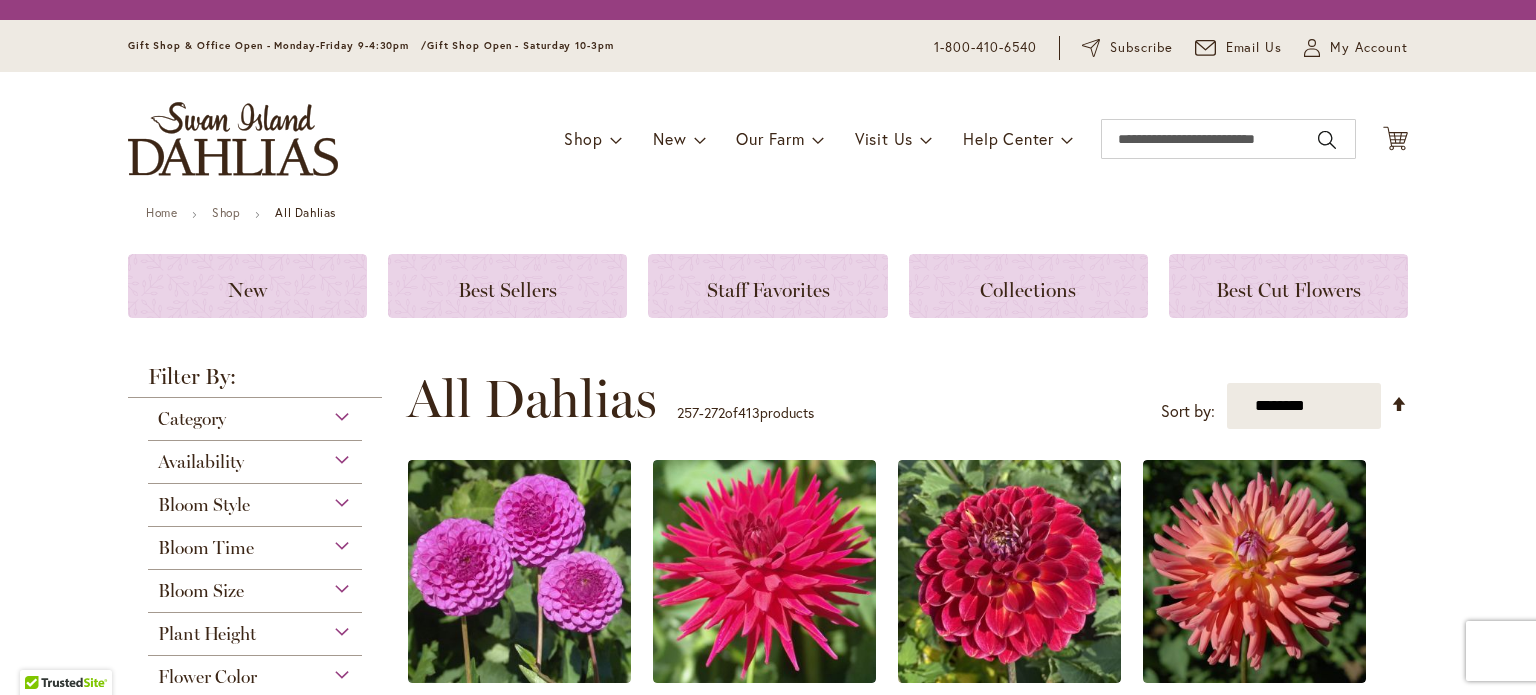 scroll, scrollTop: 0, scrollLeft: 0, axis: both 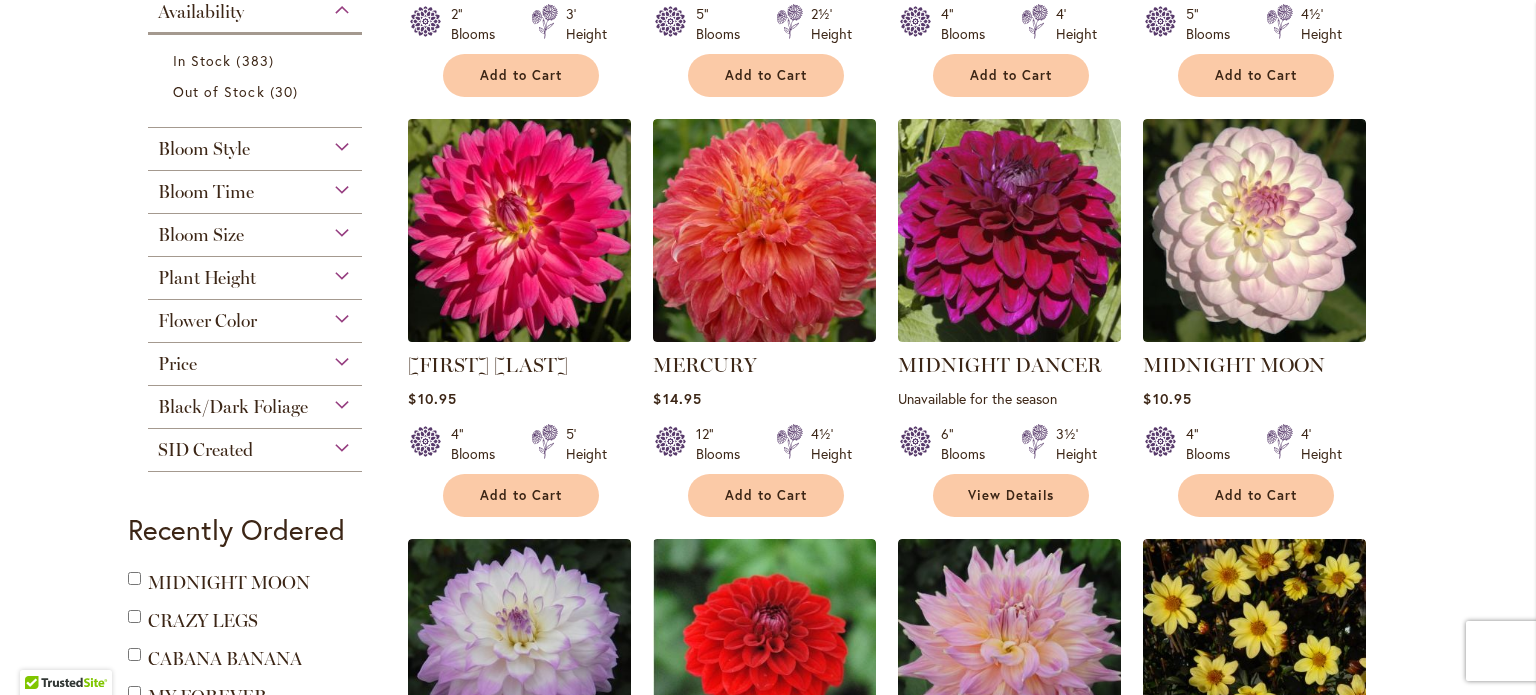 click at bounding box center (520, 231) 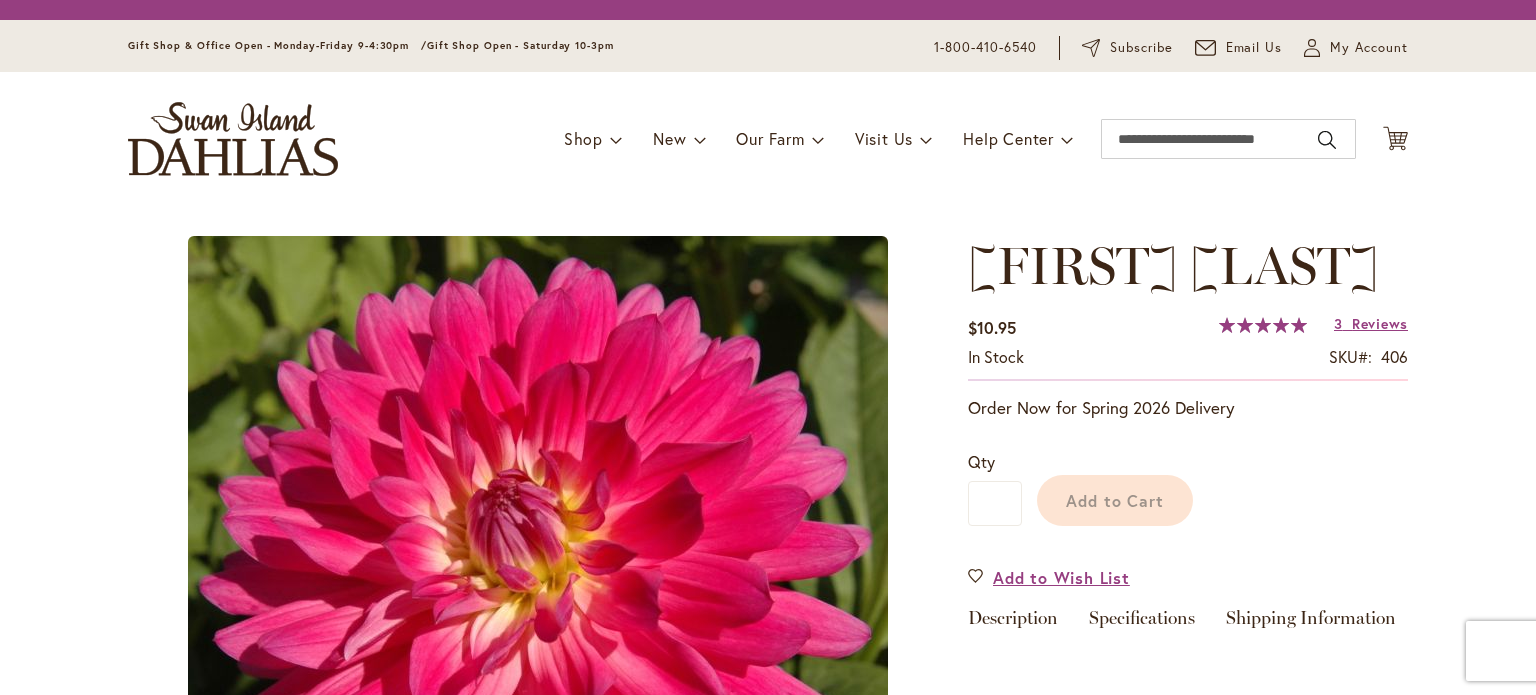 scroll, scrollTop: 0, scrollLeft: 0, axis: both 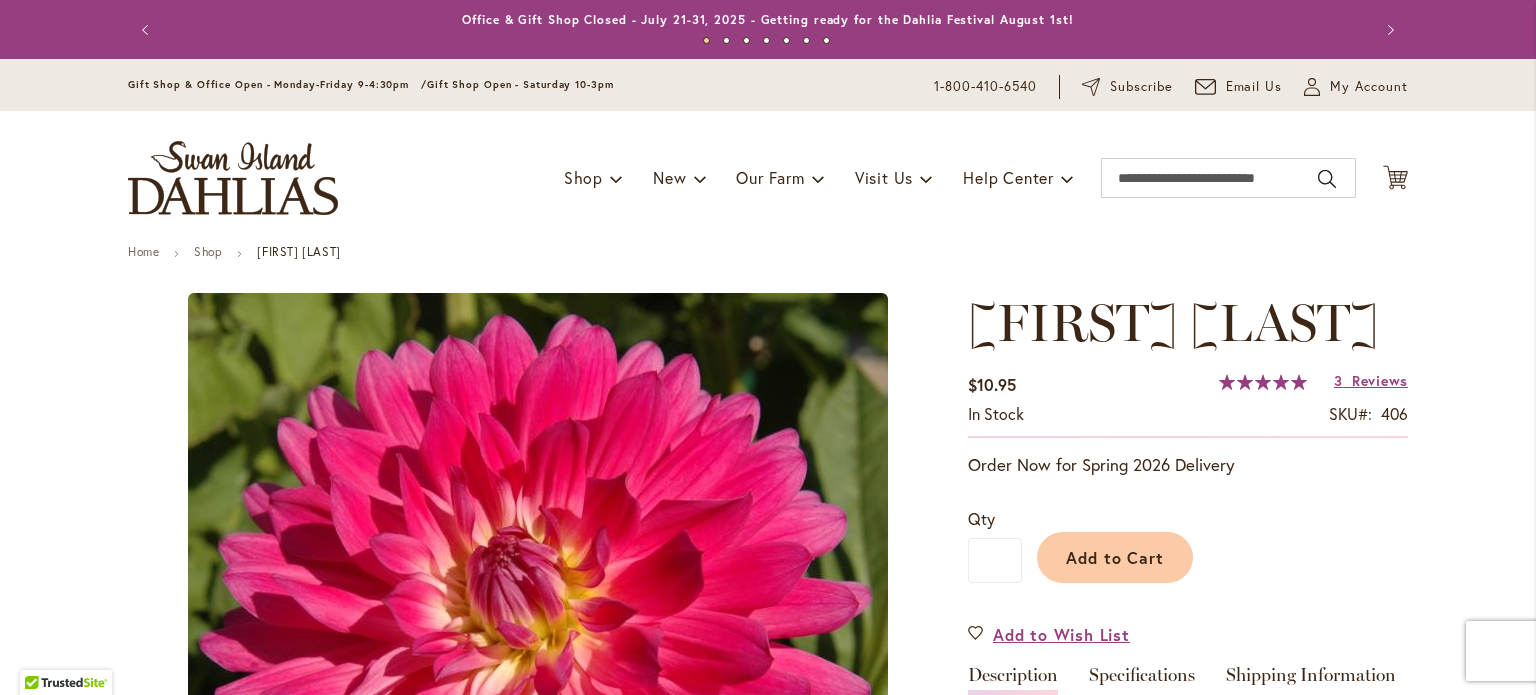 type on "******" 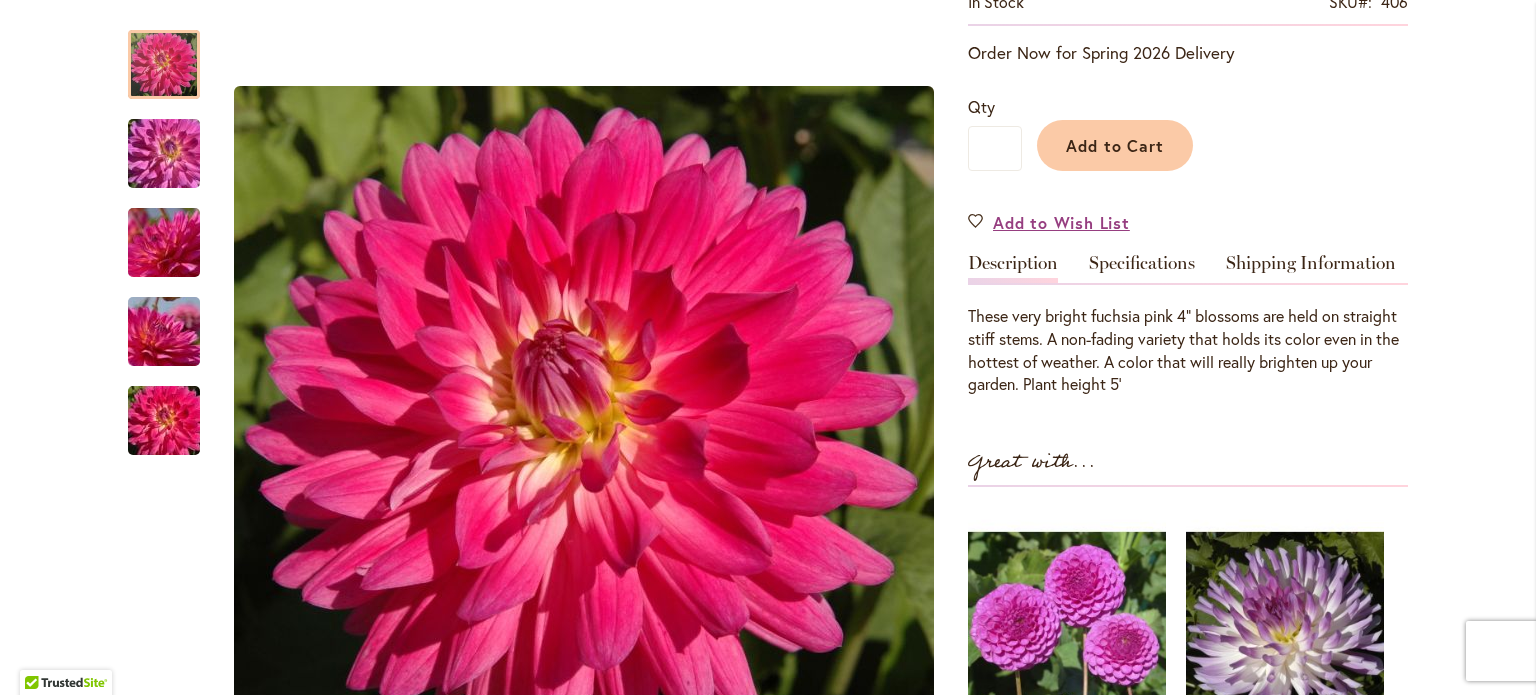 scroll, scrollTop: 400, scrollLeft: 0, axis: vertical 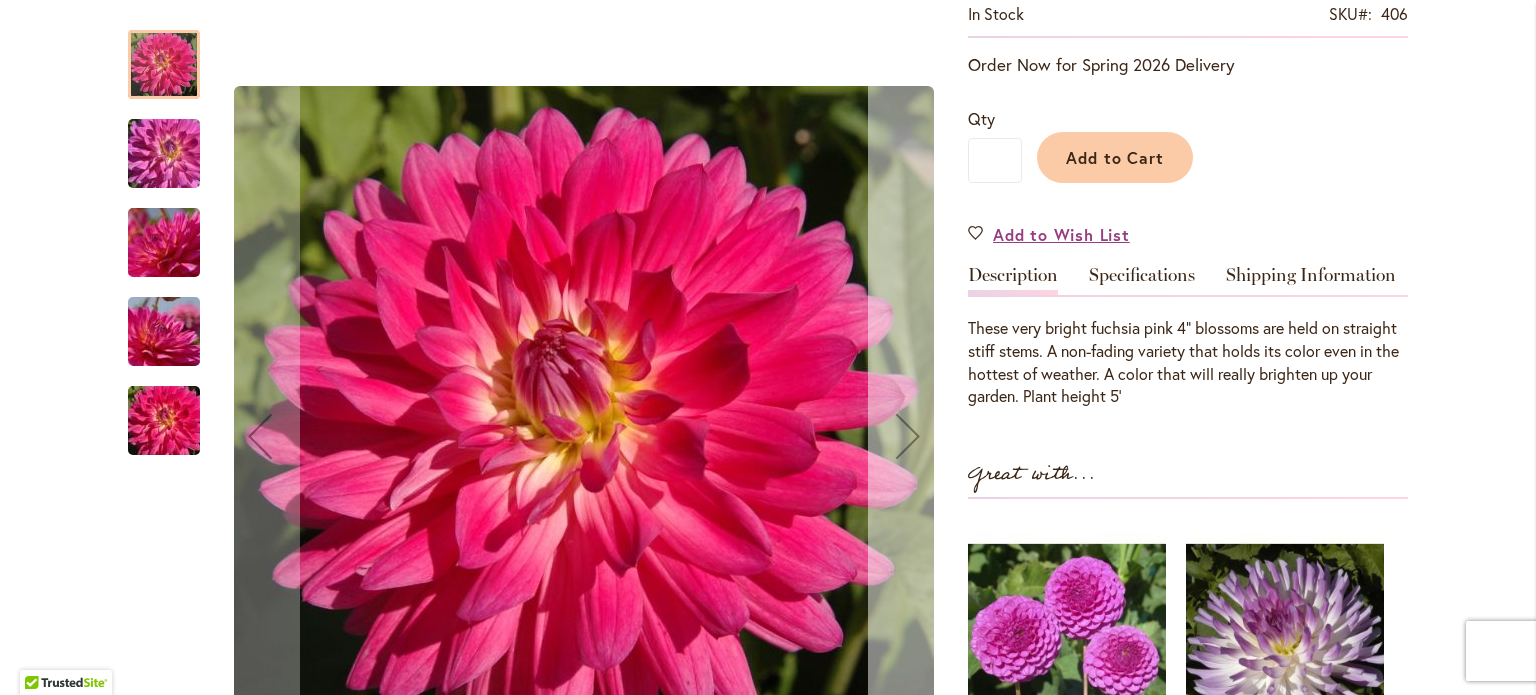 click at bounding box center (908, 436) 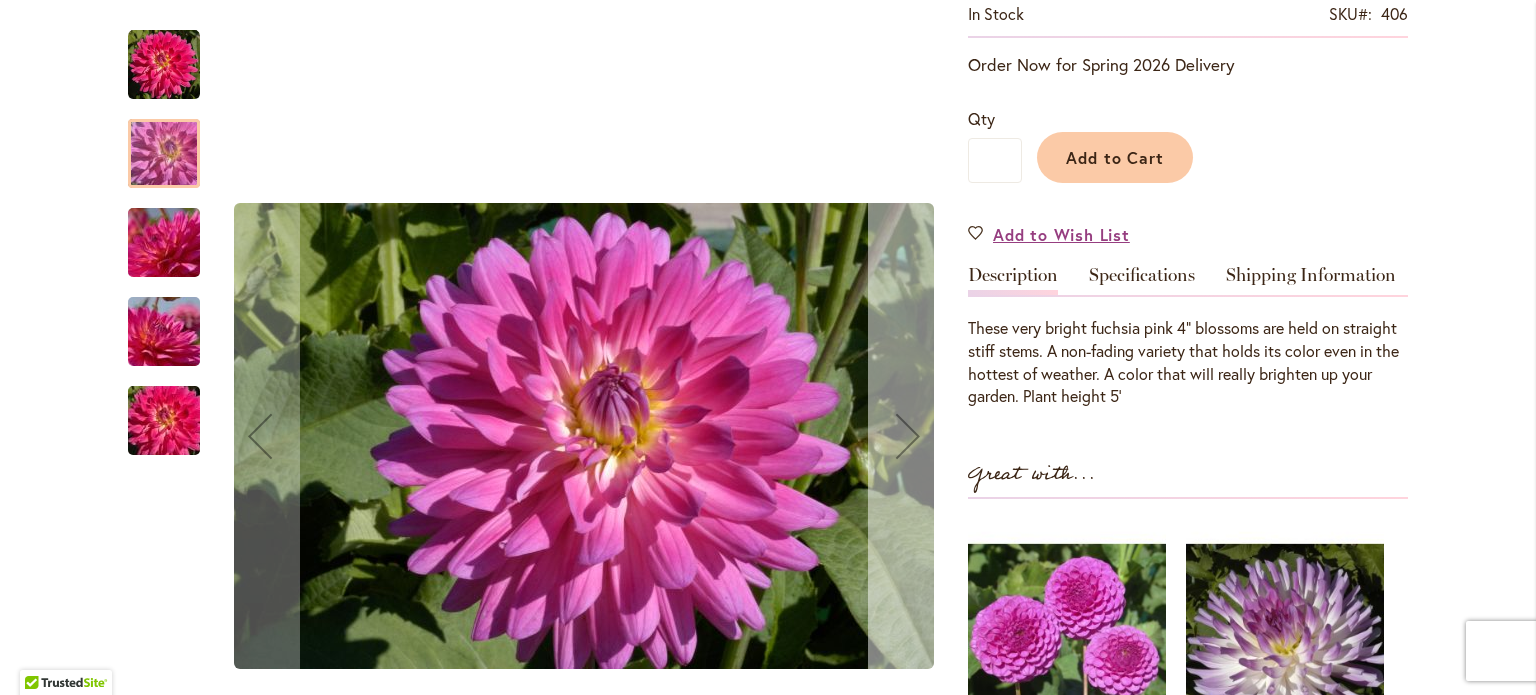 click at bounding box center [908, 436] 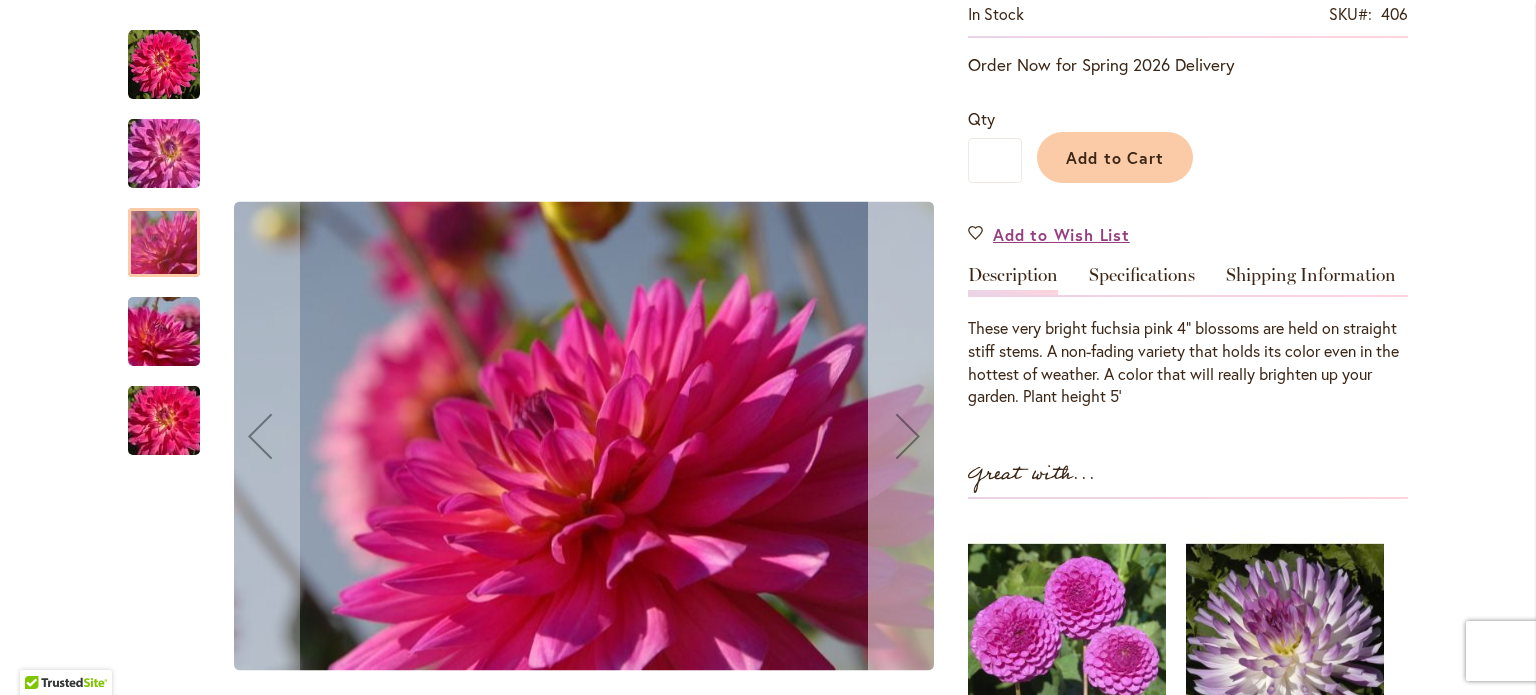 click at bounding box center [908, 436] 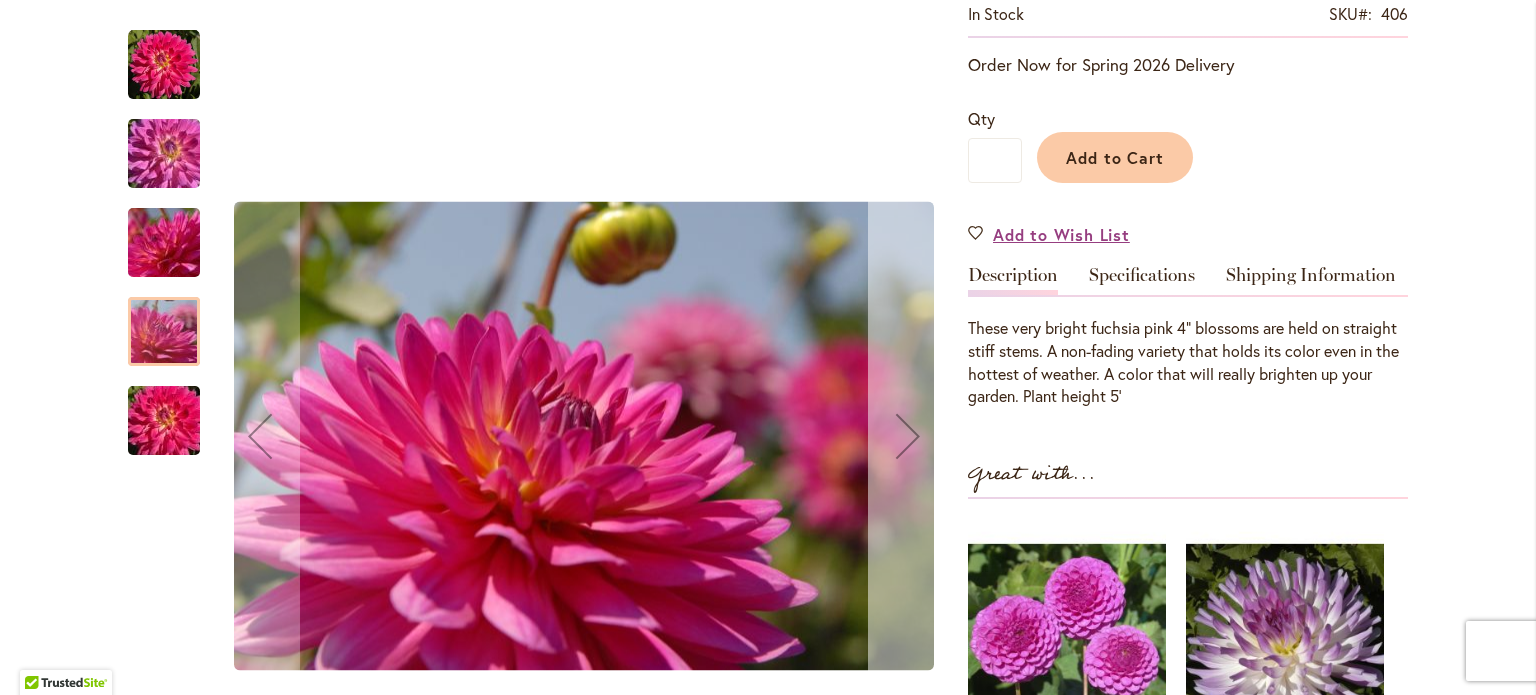 click at bounding box center [908, 436] 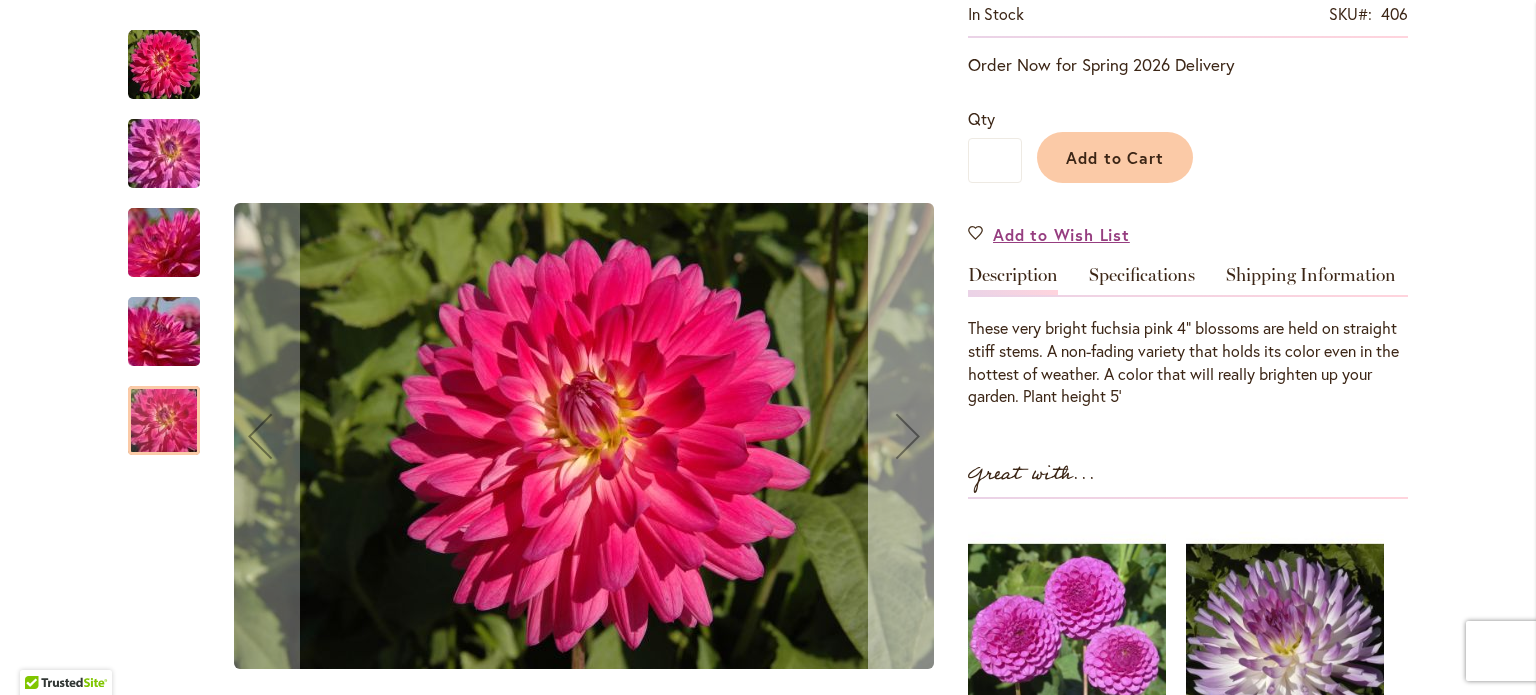 click at bounding box center [908, 436] 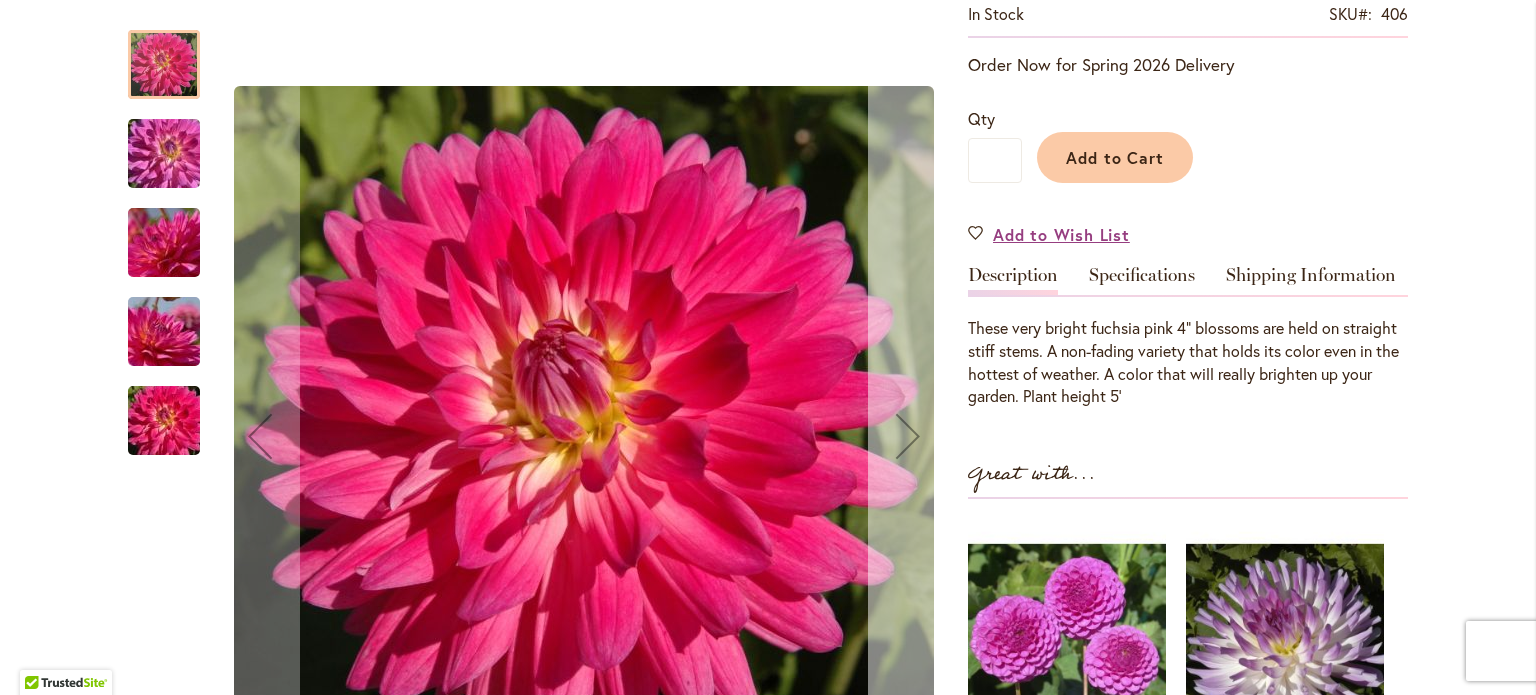 click at bounding box center (908, 436) 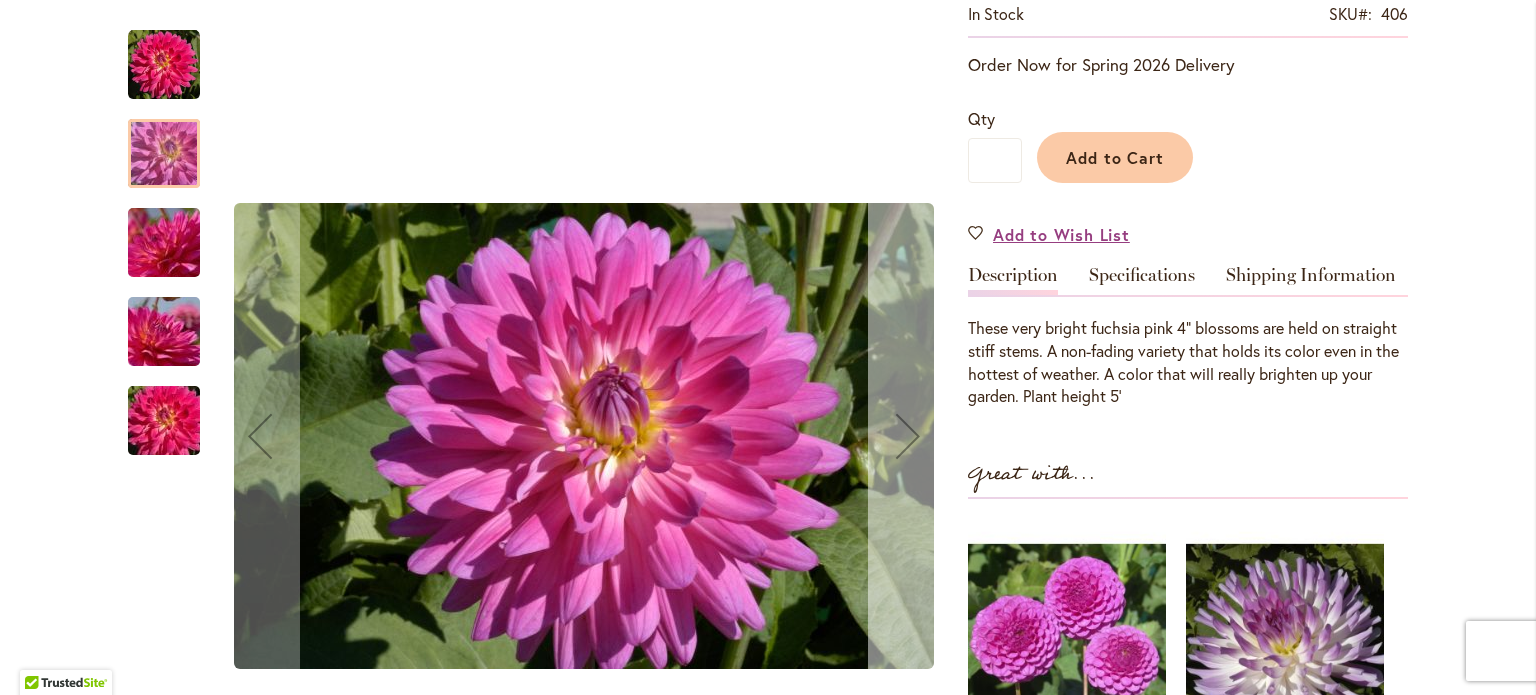 scroll, scrollTop: 200, scrollLeft: 0, axis: vertical 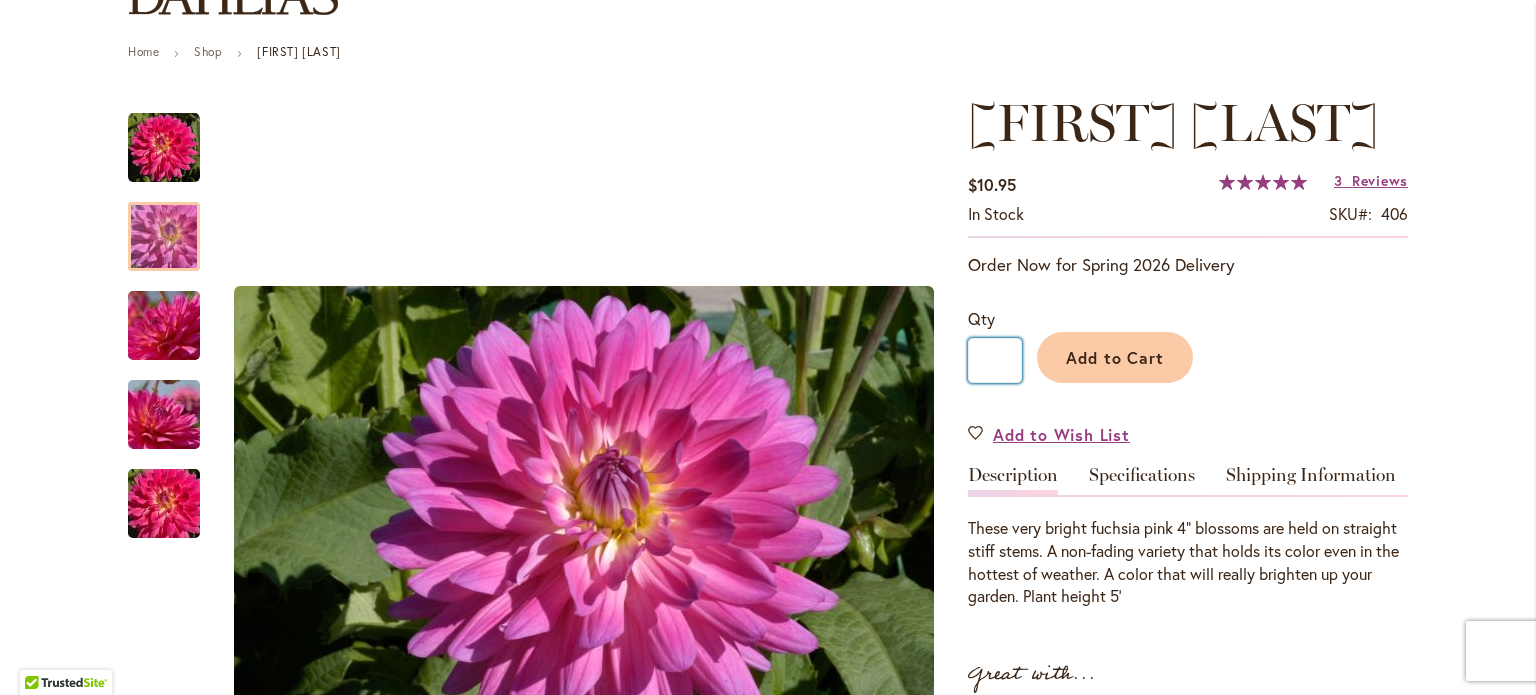 click on "*" at bounding box center [995, 360] 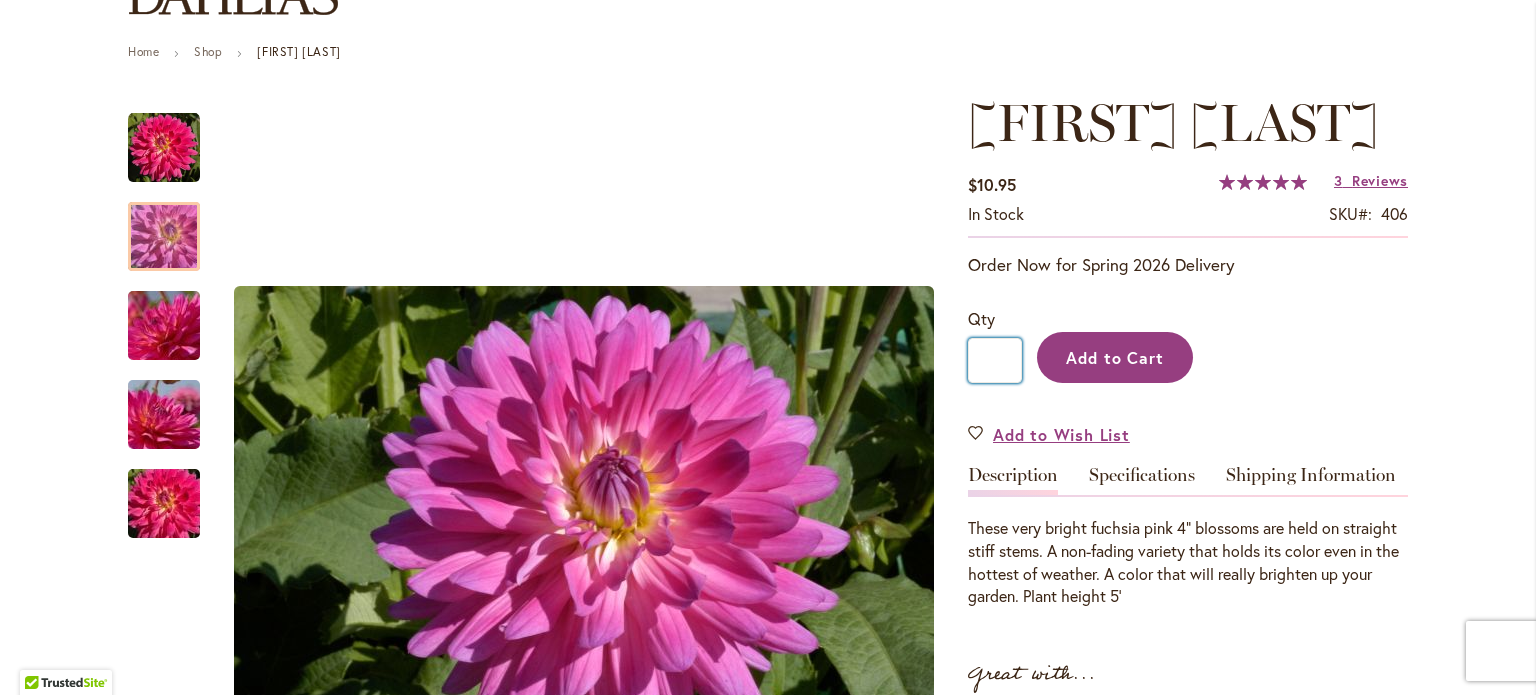 type on "*" 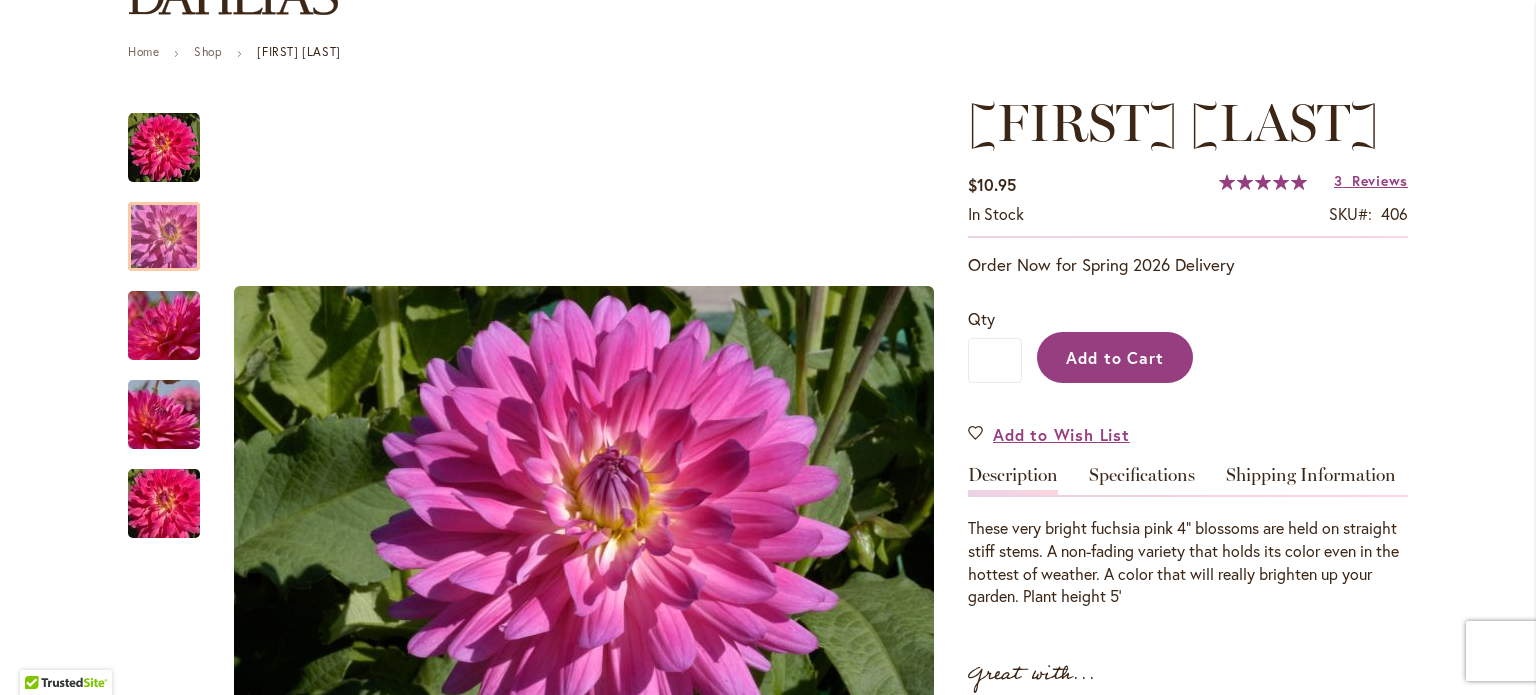 click on "Add to Cart" at bounding box center [1115, 357] 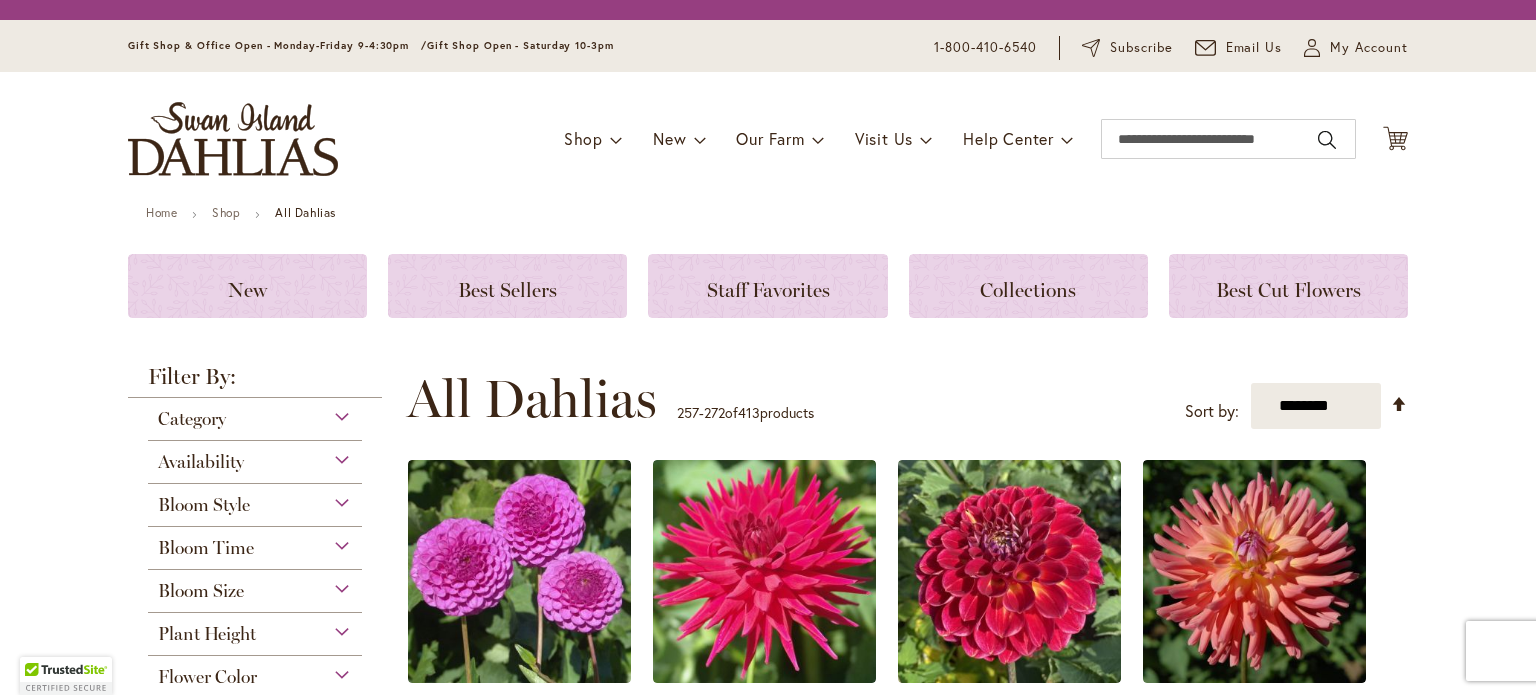 scroll, scrollTop: 0, scrollLeft: 0, axis: both 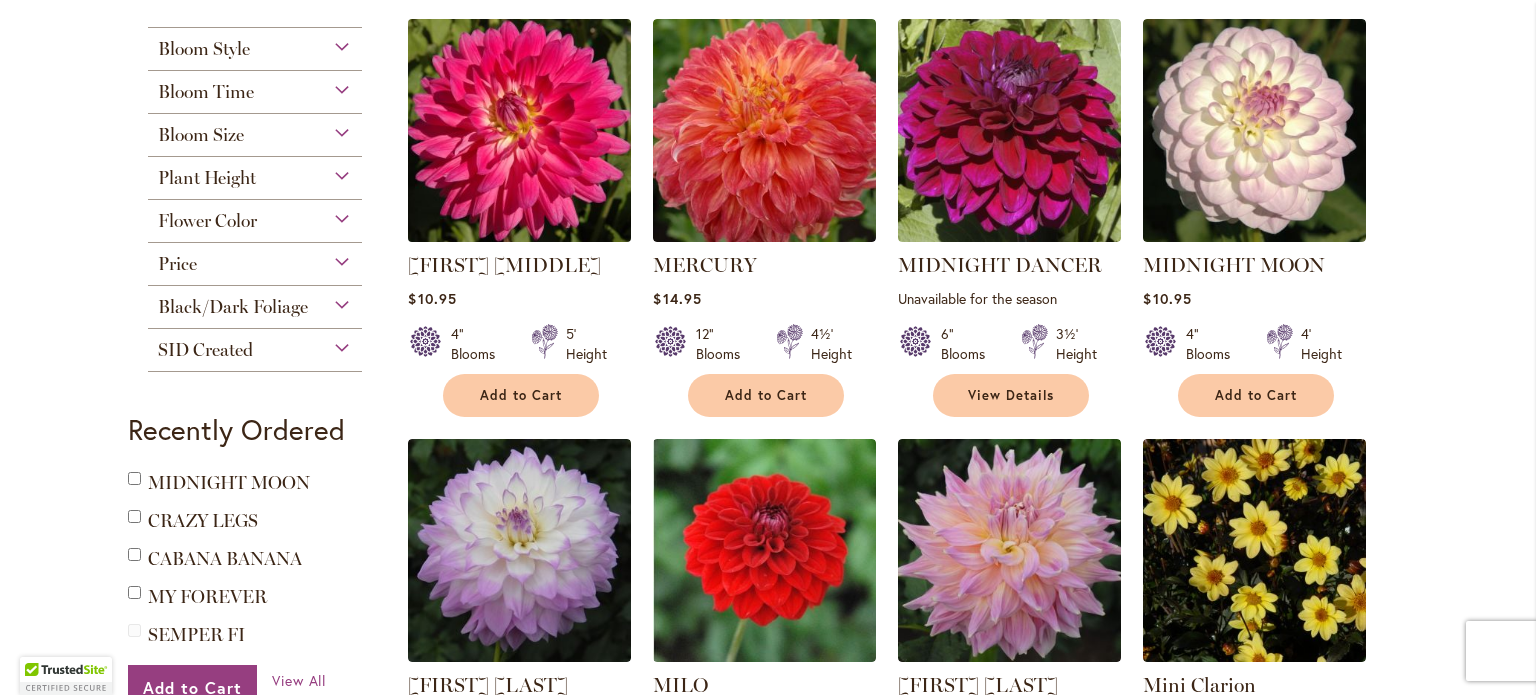 click at bounding box center (520, 131) 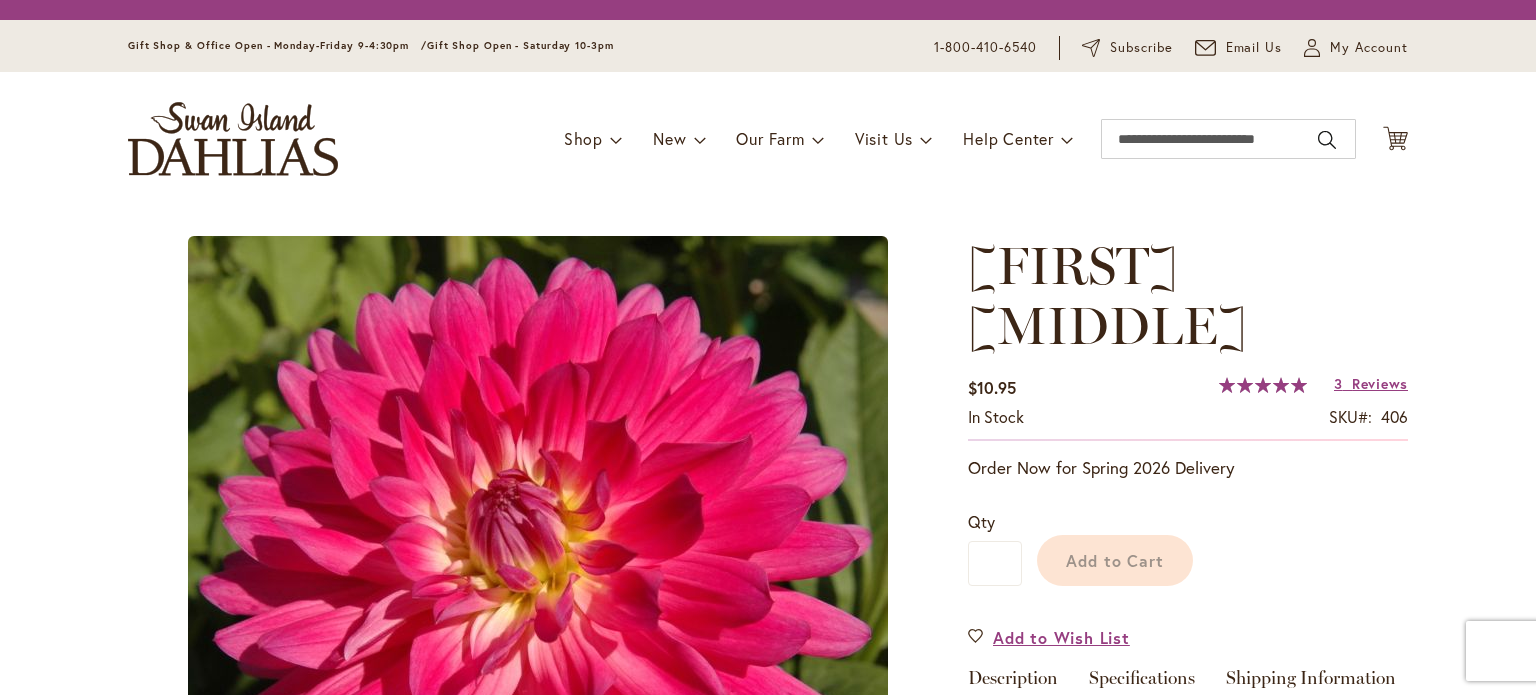 scroll, scrollTop: 0, scrollLeft: 0, axis: both 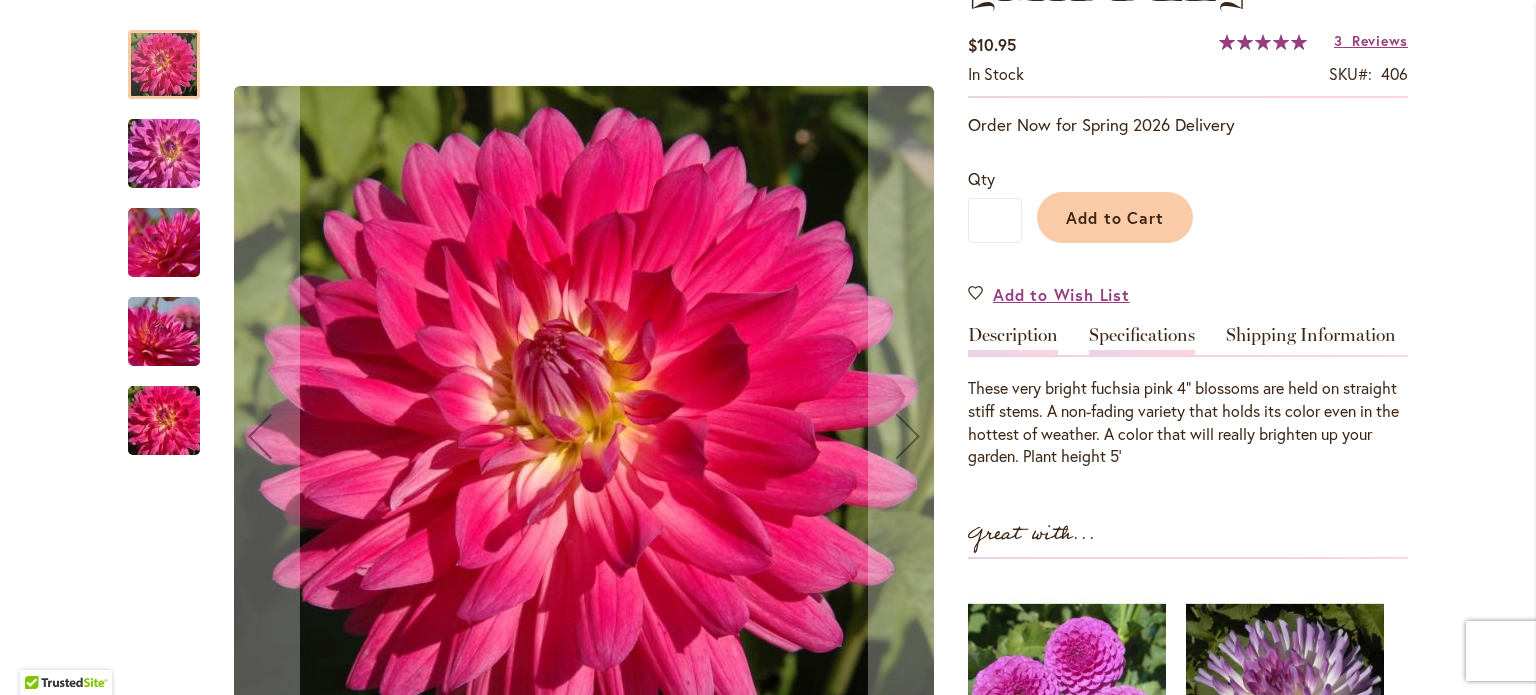 click on "Specifications" at bounding box center (1142, 340) 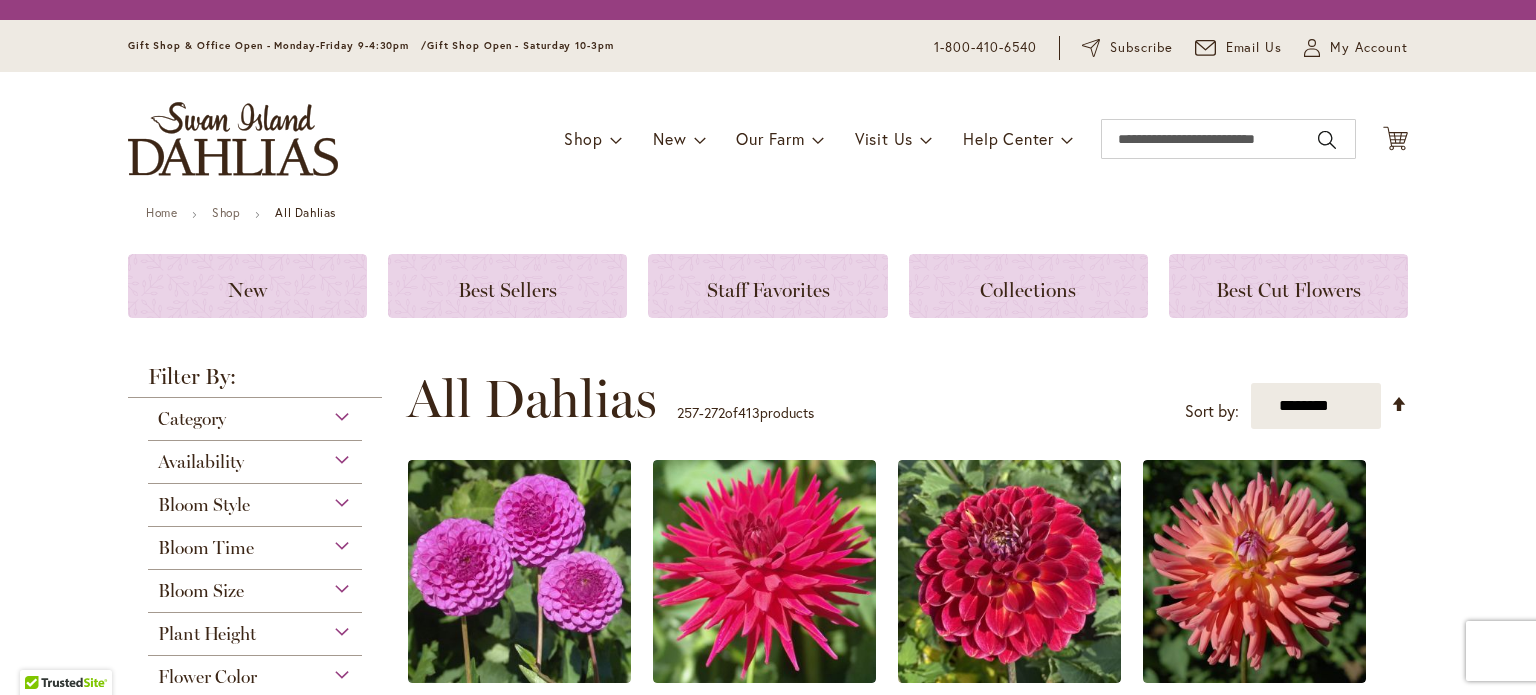 scroll, scrollTop: 0, scrollLeft: 0, axis: both 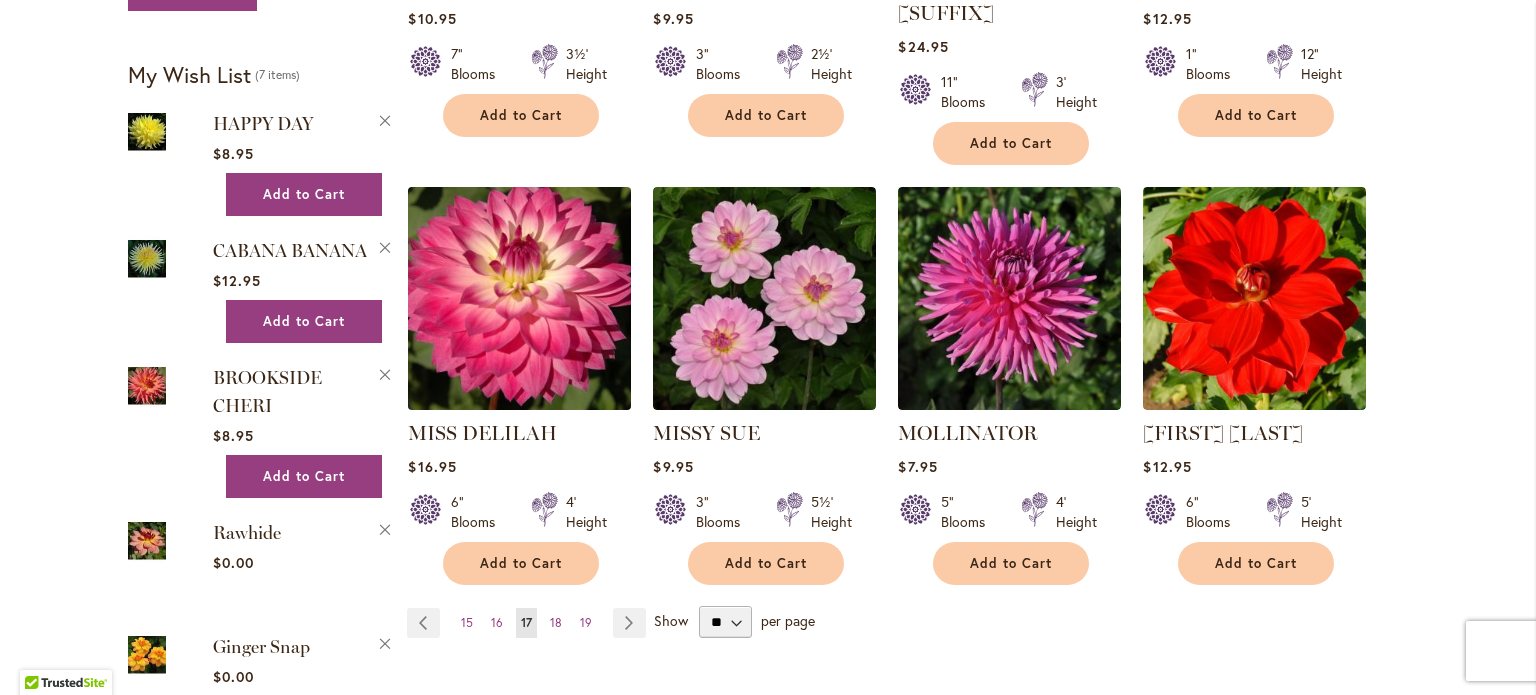click at bounding box center [520, 299] 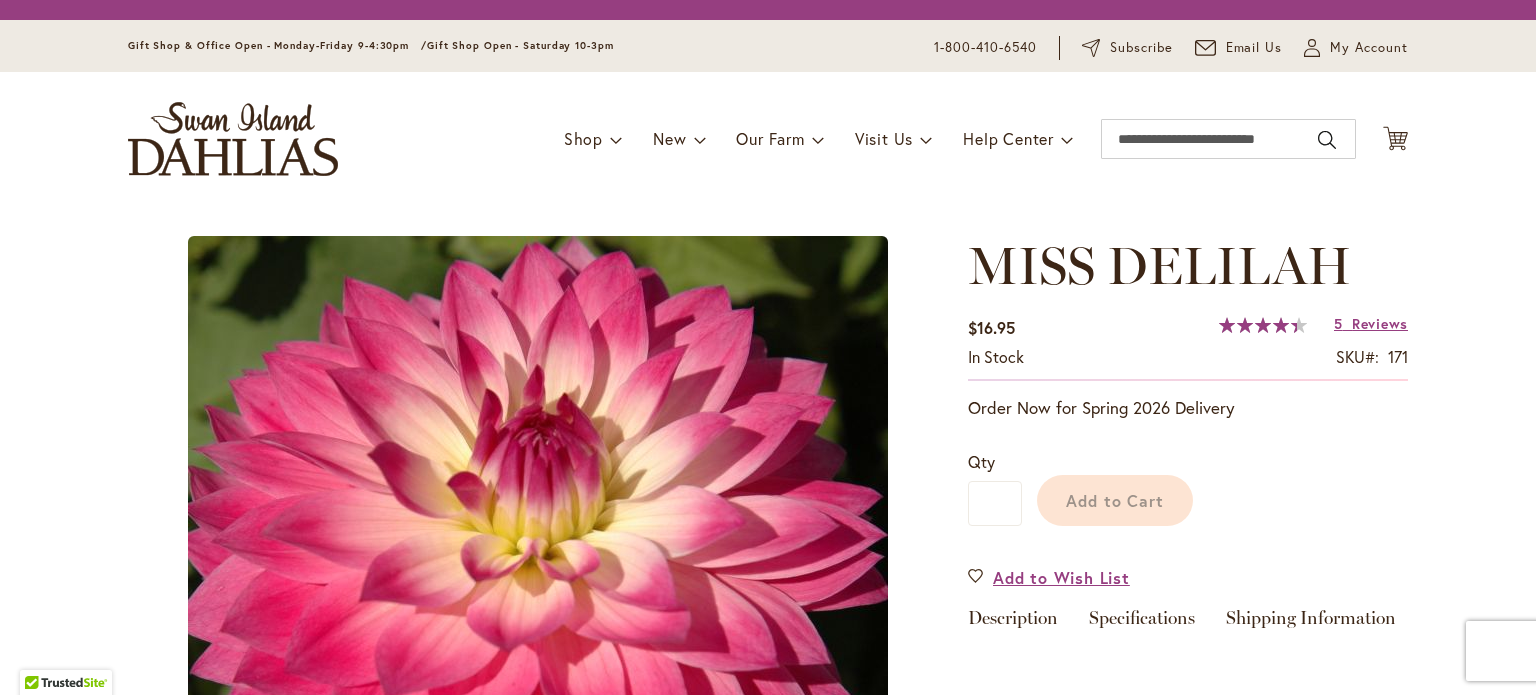 scroll, scrollTop: 0, scrollLeft: 0, axis: both 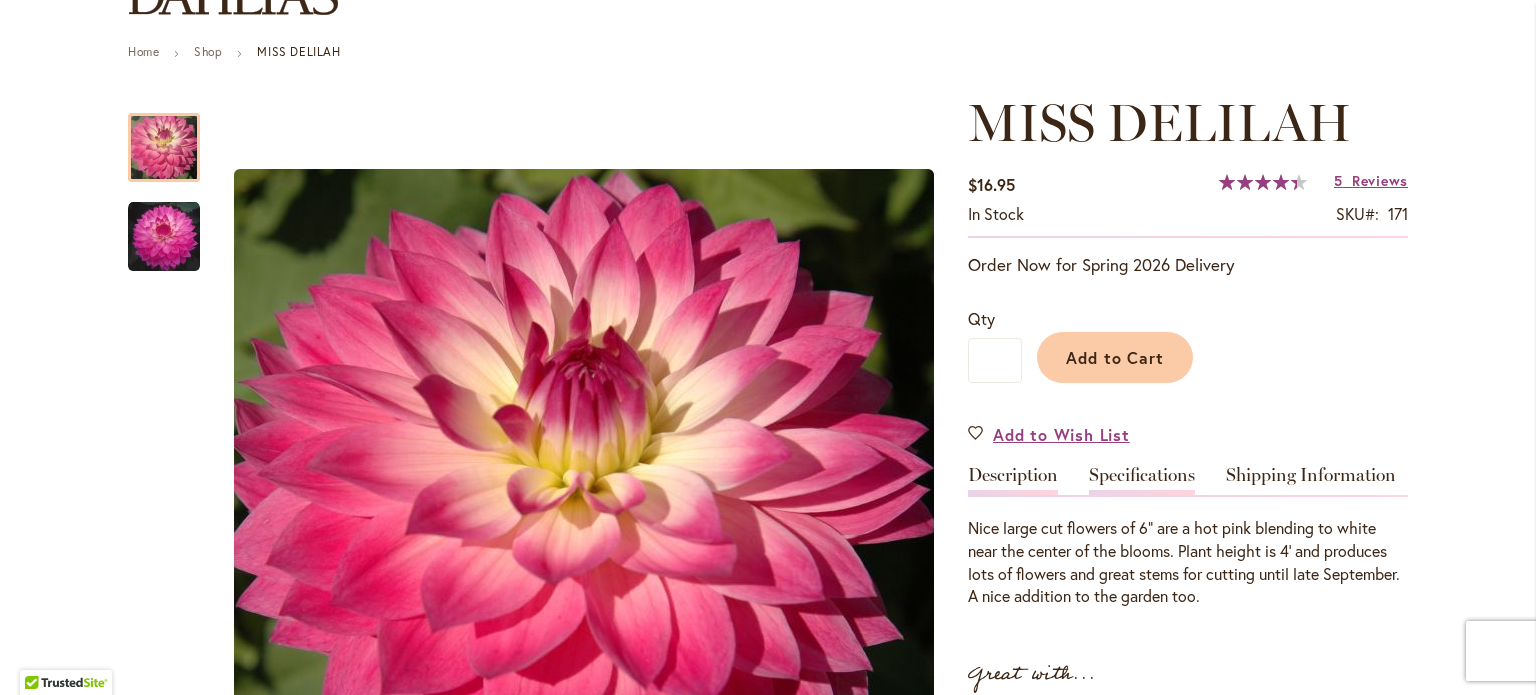 click on "Specifications" at bounding box center (1142, 480) 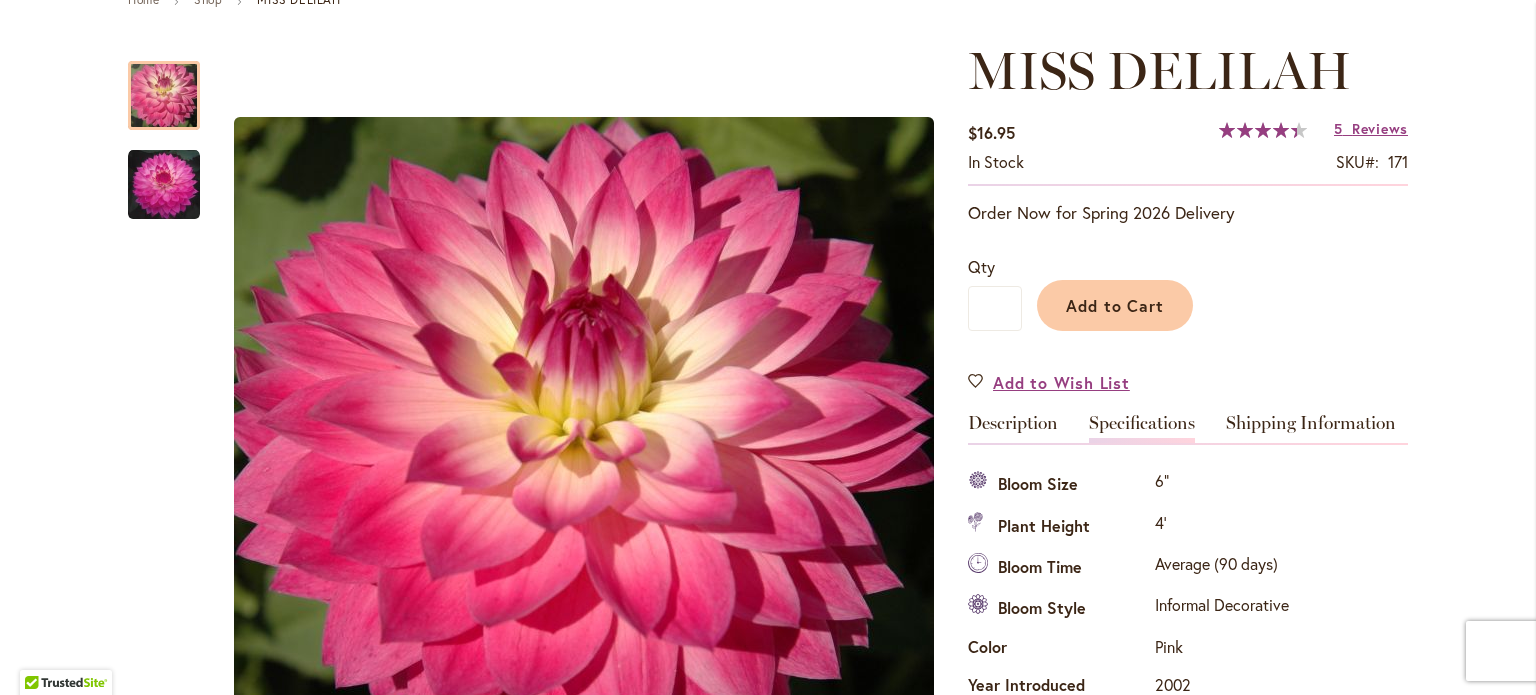 scroll, scrollTop: 264, scrollLeft: 0, axis: vertical 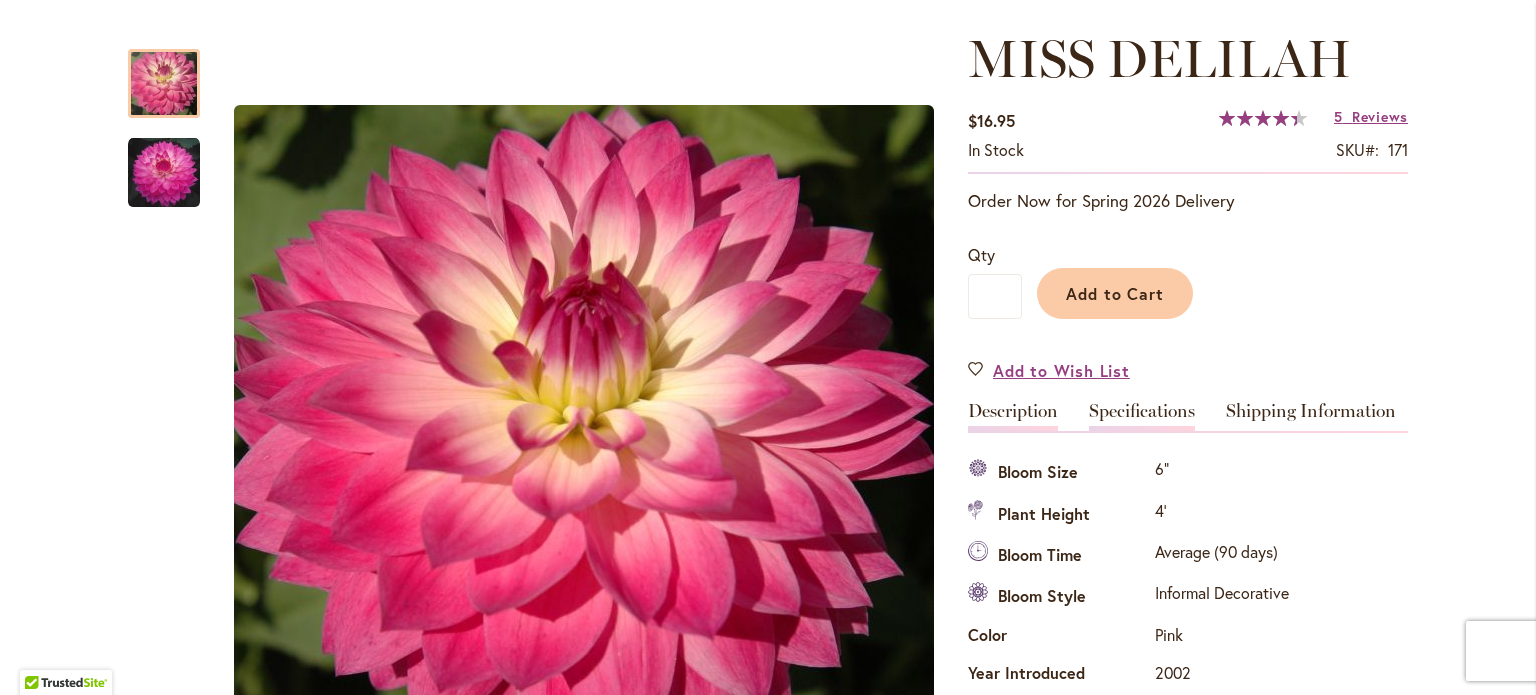 click on "Description" at bounding box center (1013, 416) 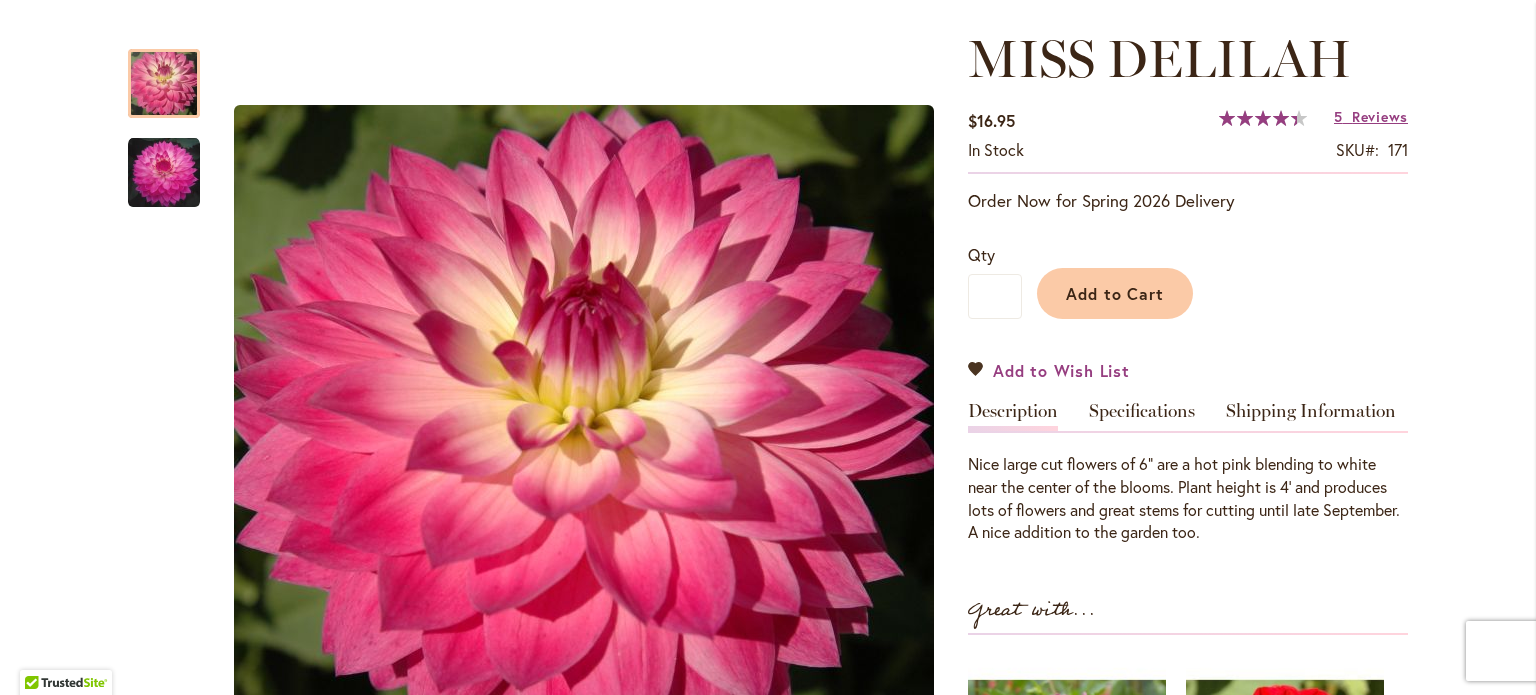 click on "Add to Wish List" at bounding box center [1061, 370] 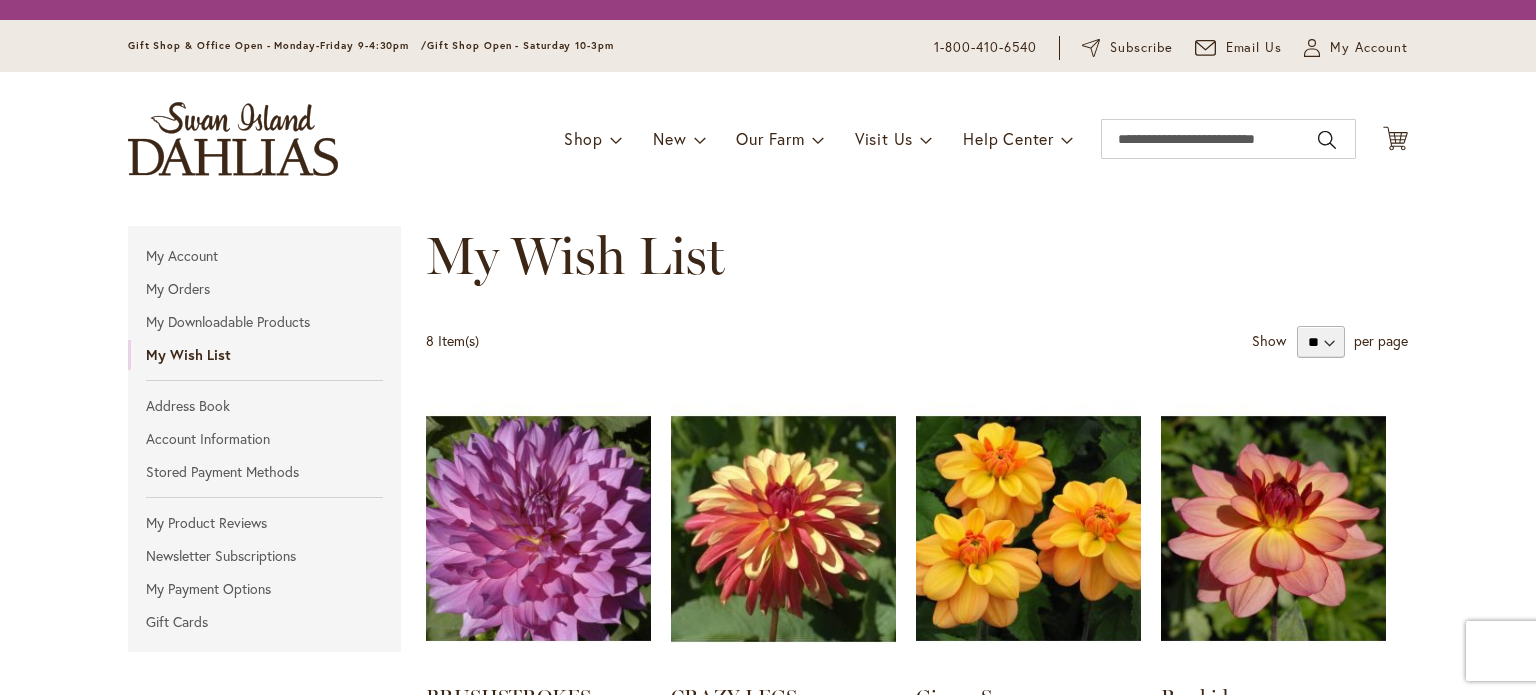 scroll, scrollTop: 0, scrollLeft: 0, axis: both 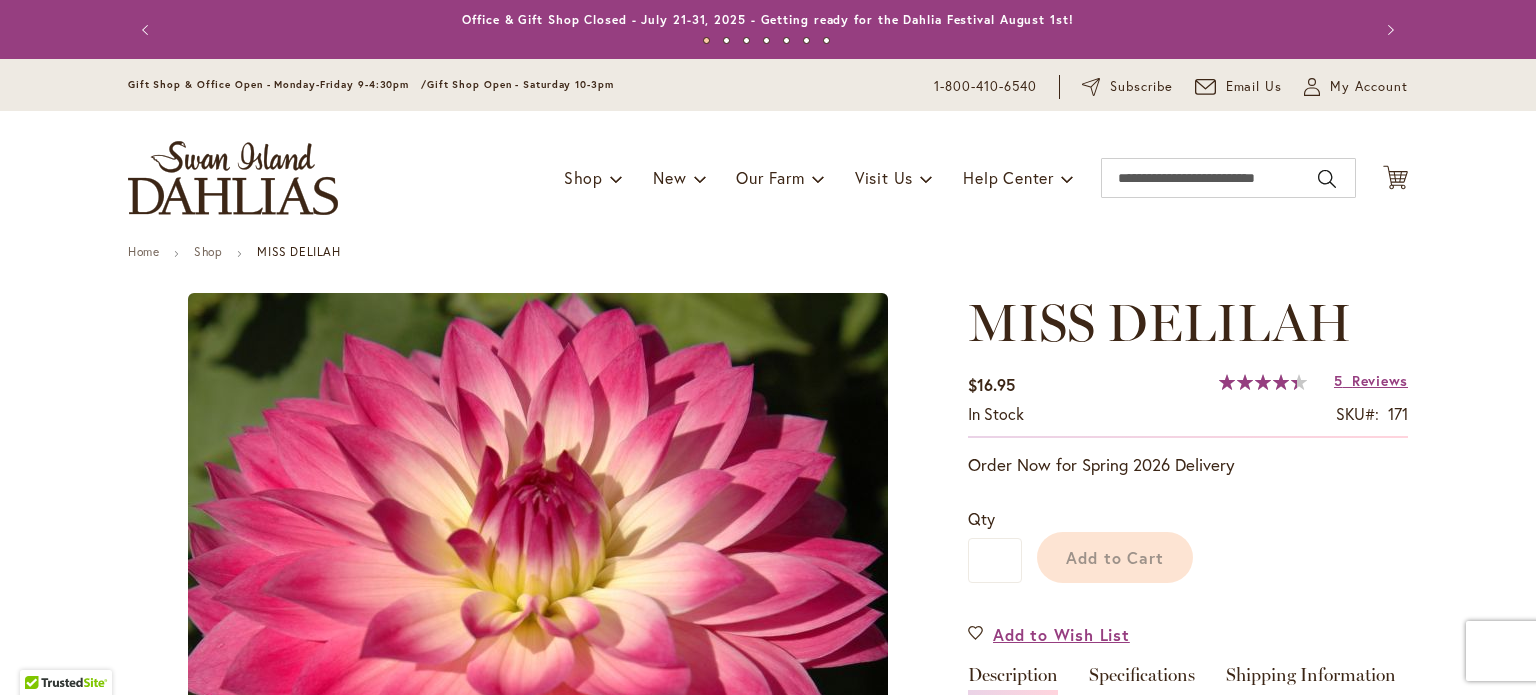 type on "******" 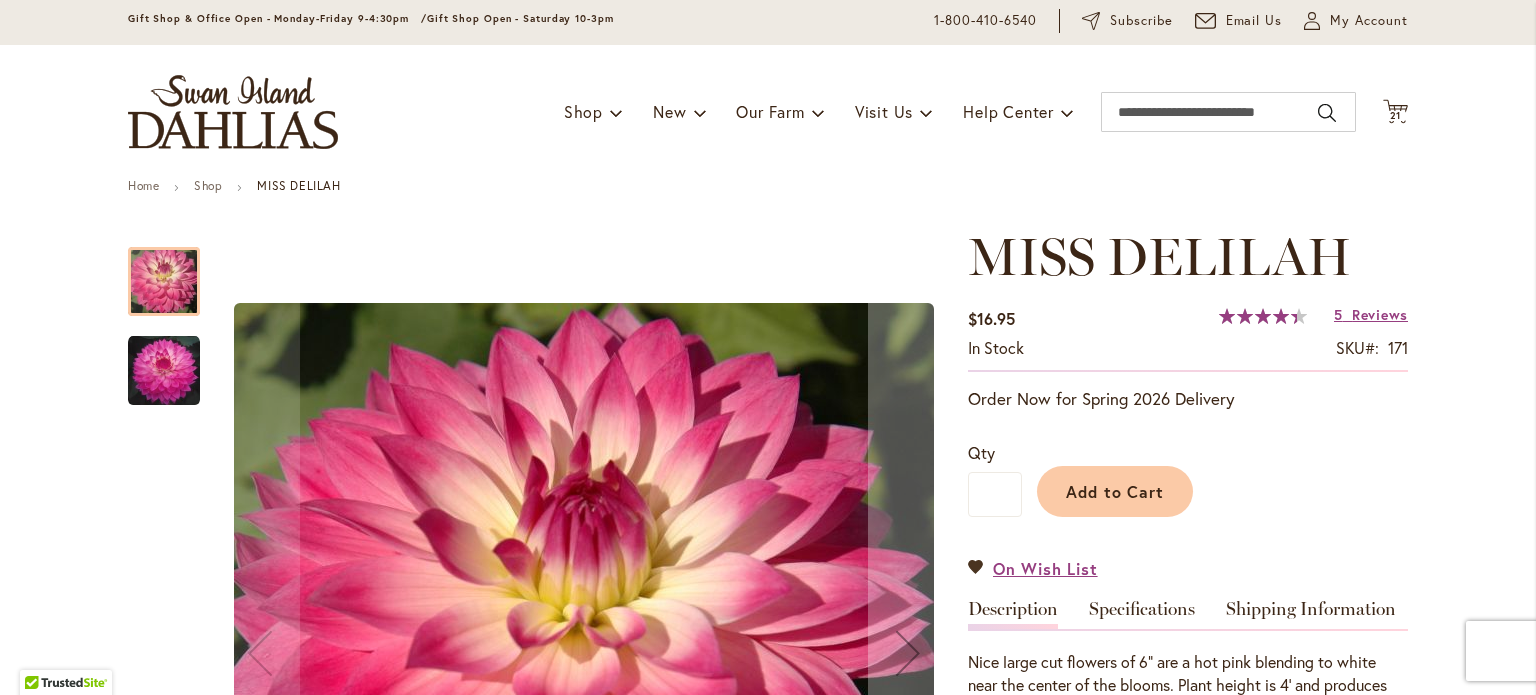 scroll, scrollTop: 100, scrollLeft: 0, axis: vertical 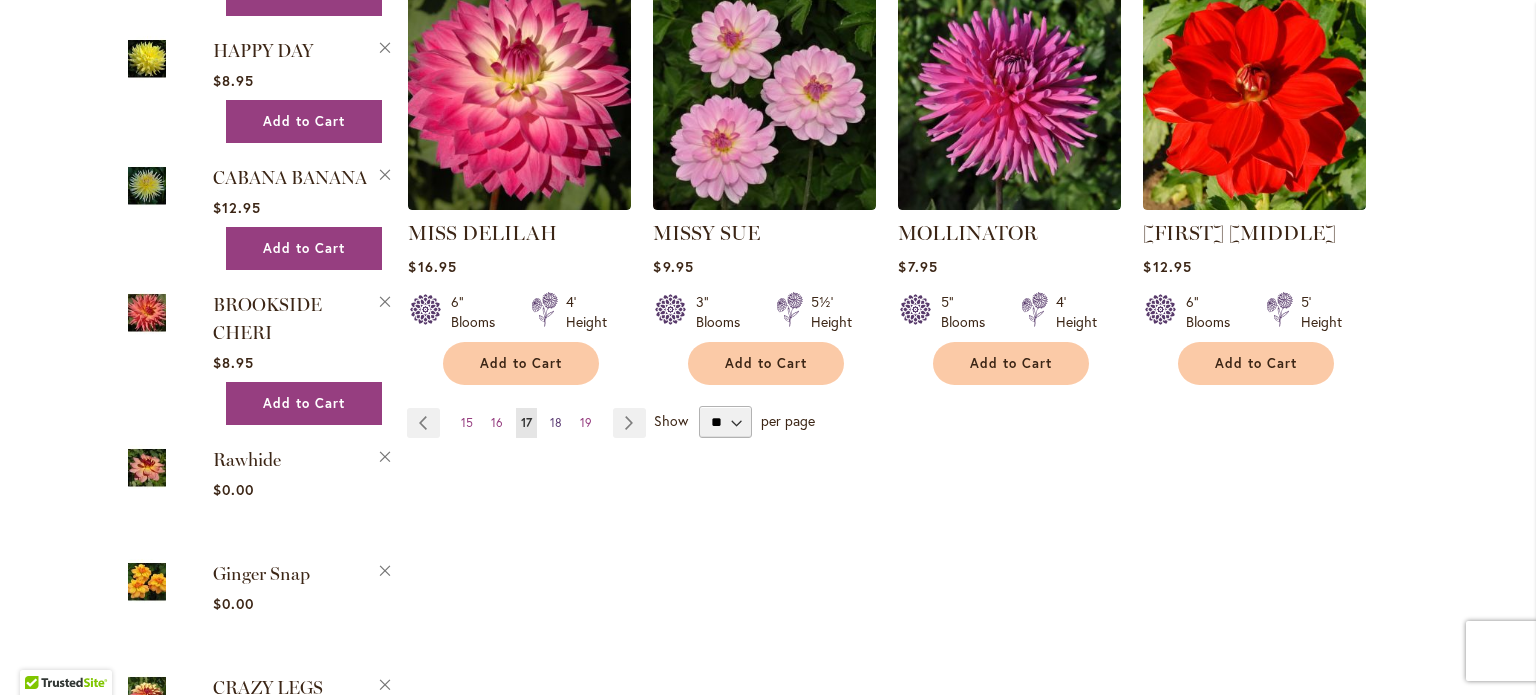 click on "18" at bounding box center [556, 422] 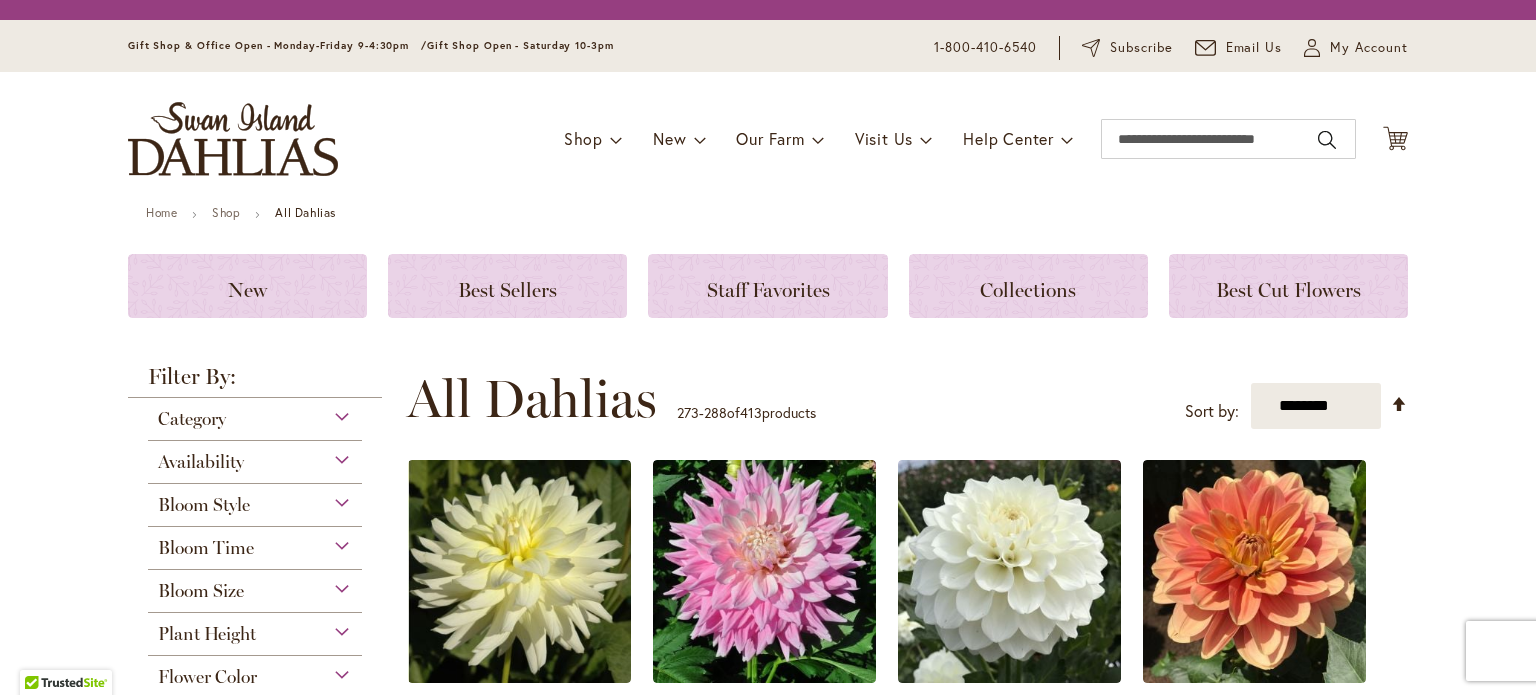 scroll, scrollTop: 0, scrollLeft: 0, axis: both 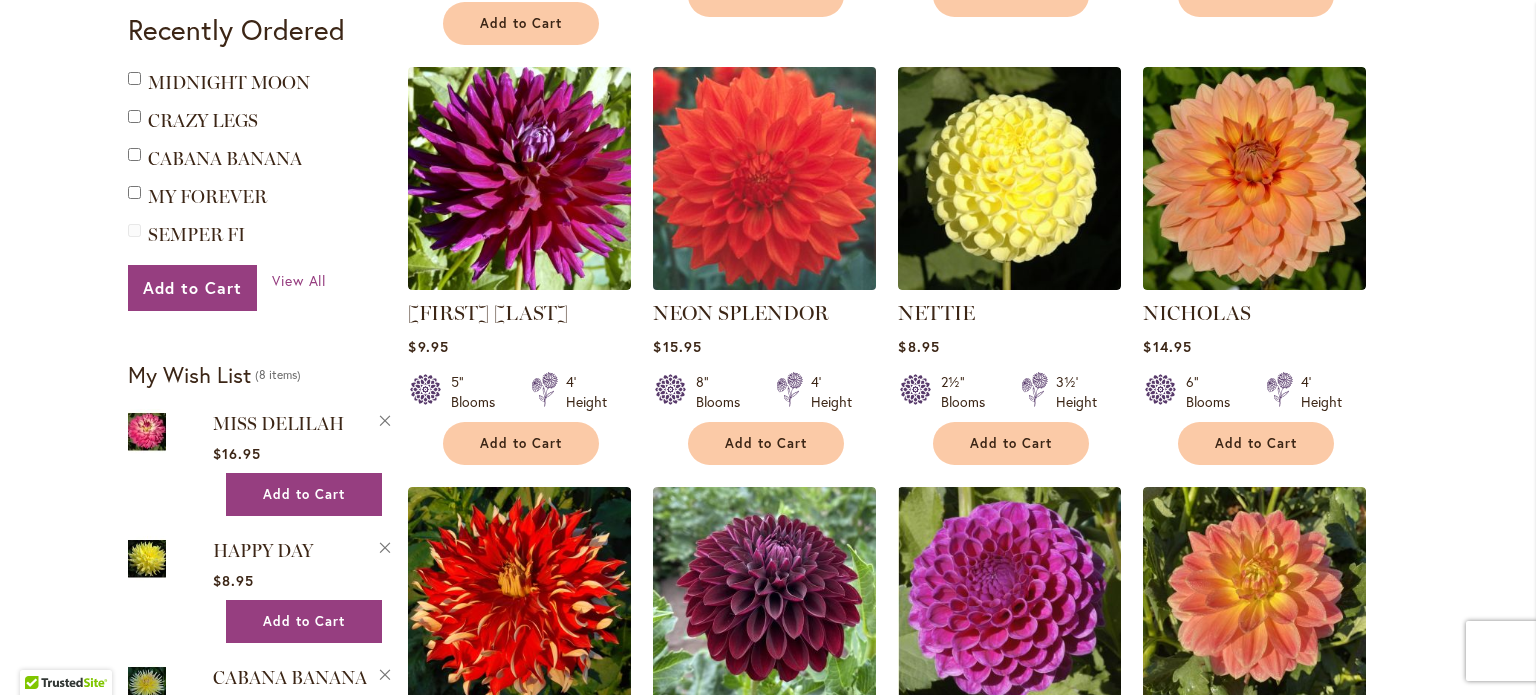 click at bounding box center (765, 179) 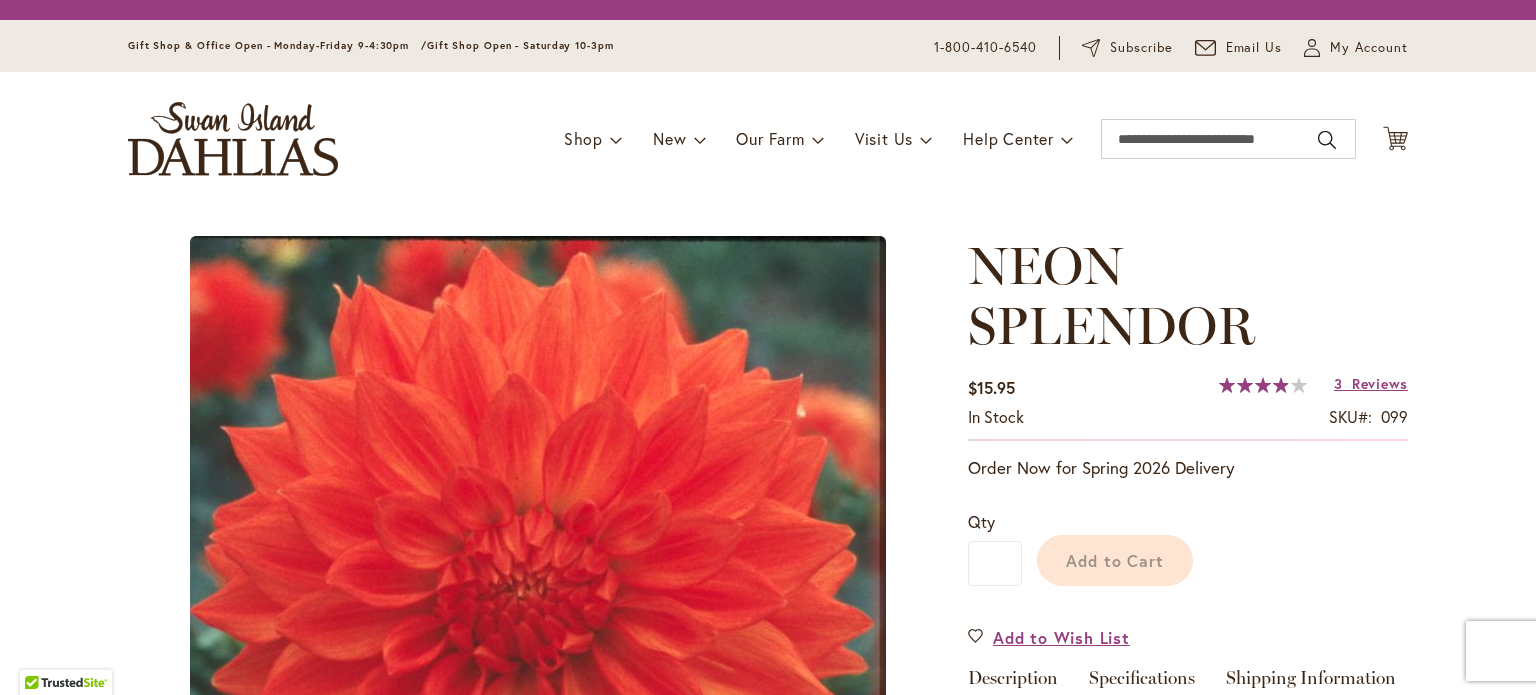 scroll, scrollTop: 0, scrollLeft: 0, axis: both 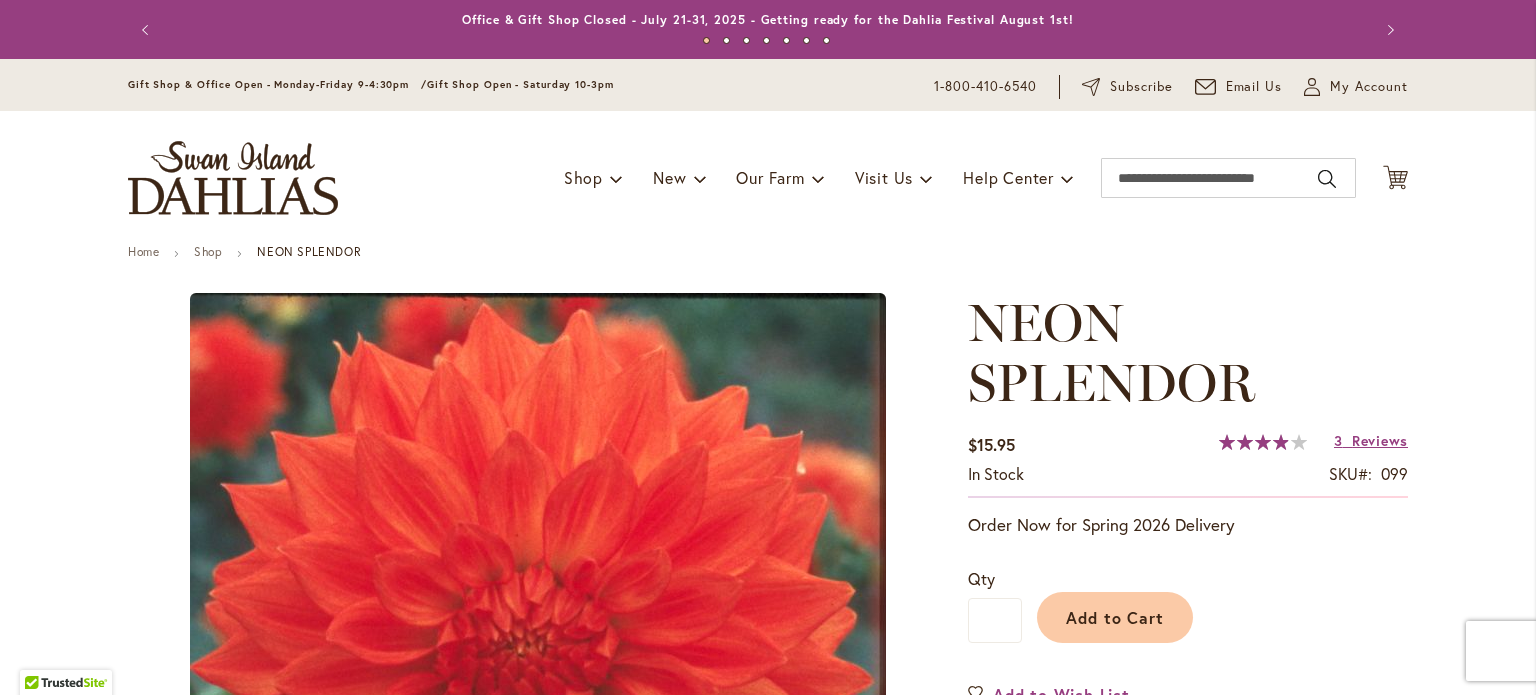 type on "******" 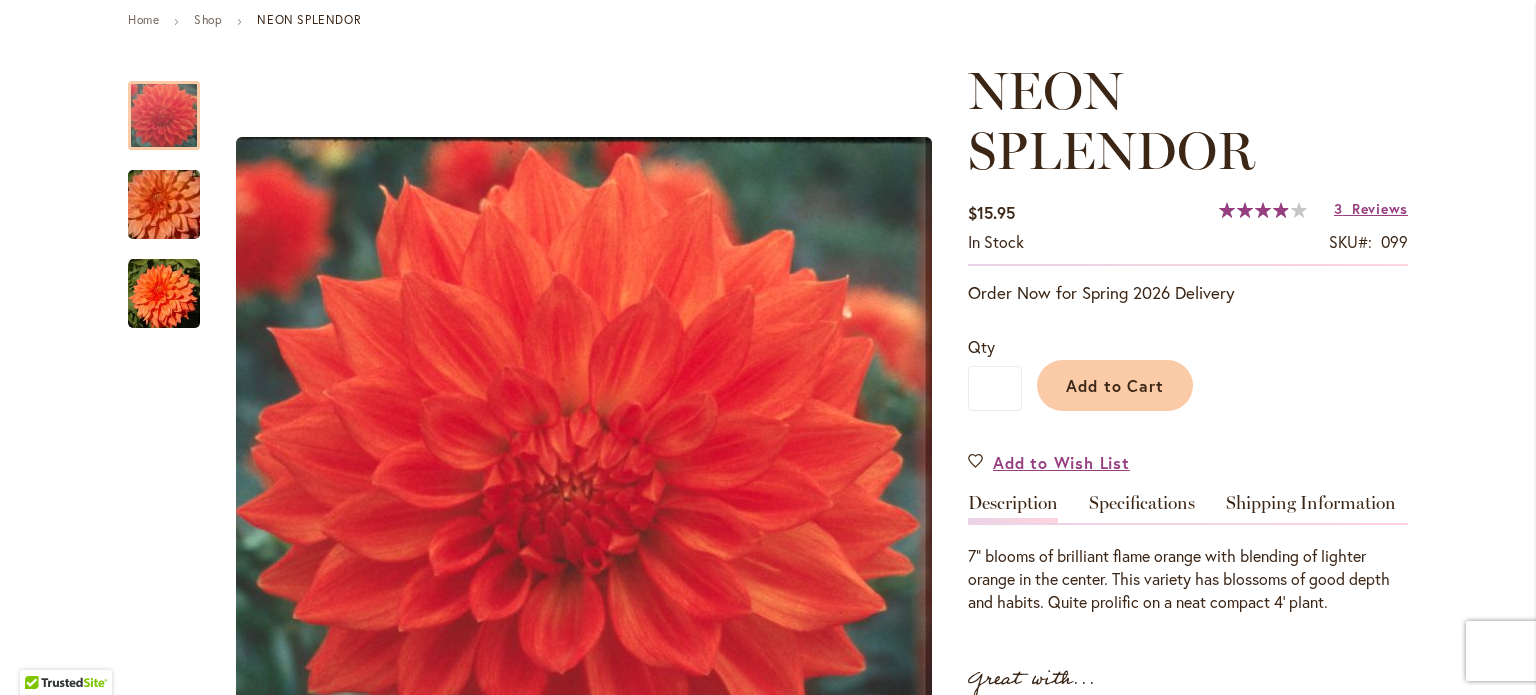 scroll, scrollTop: 200, scrollLeft: 0, axis: vertical 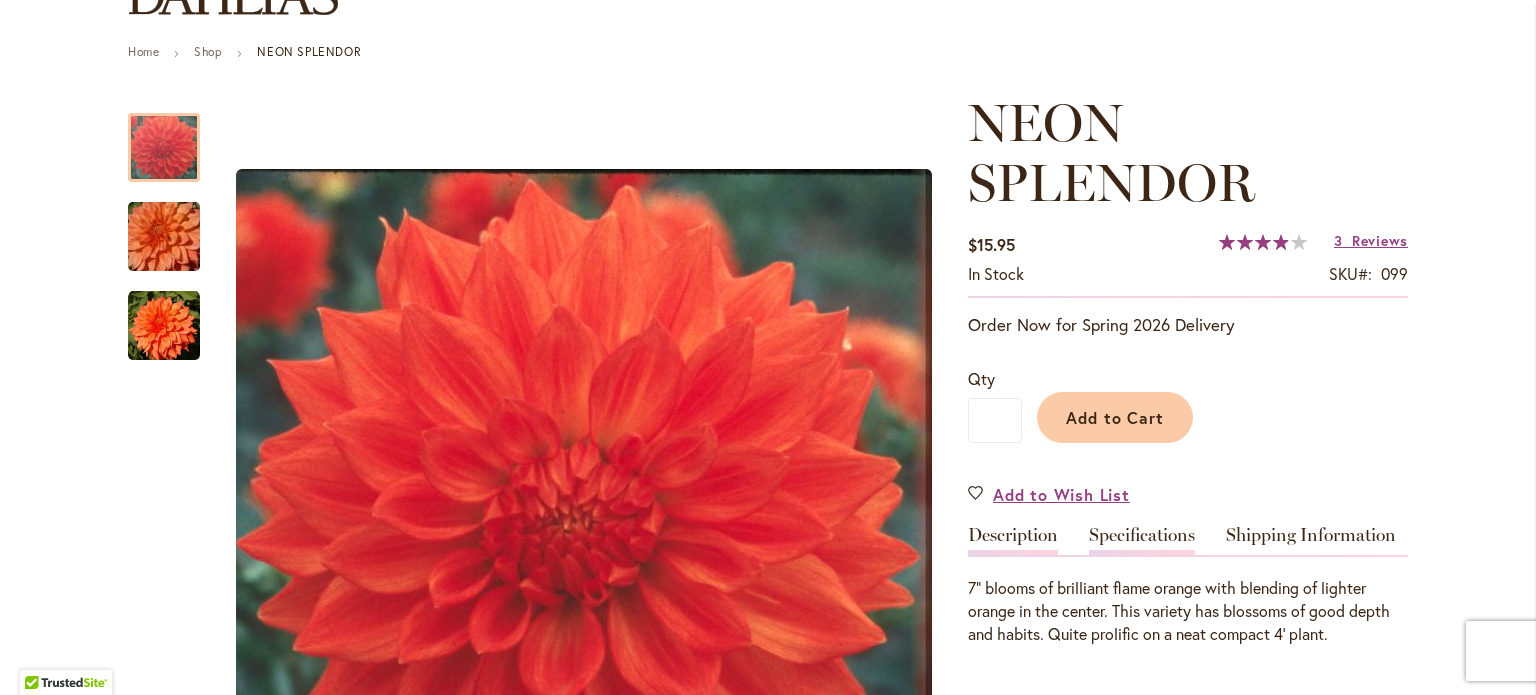 click on "Specifications" at bounding box center (1142, 540) 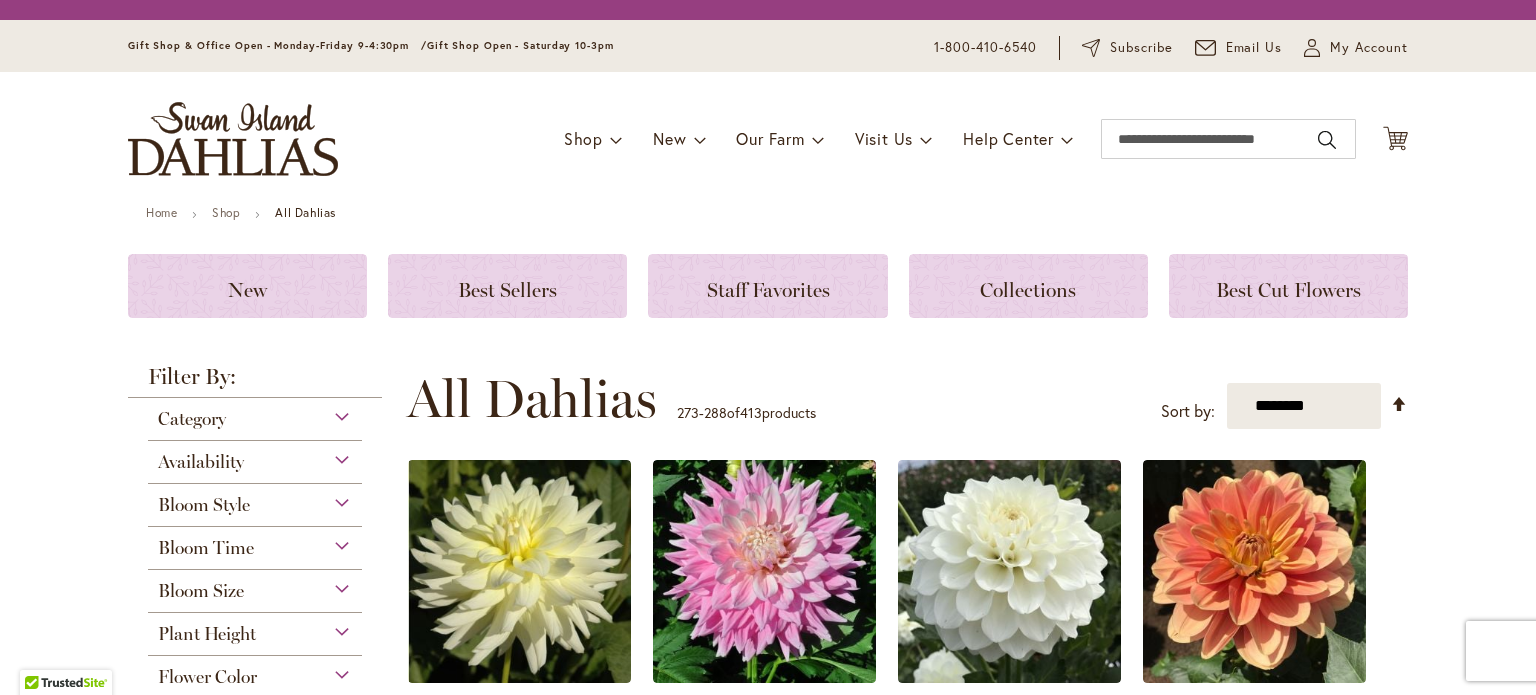 scroll, scrollTop: 0, scrollLeft: 0, axis: both 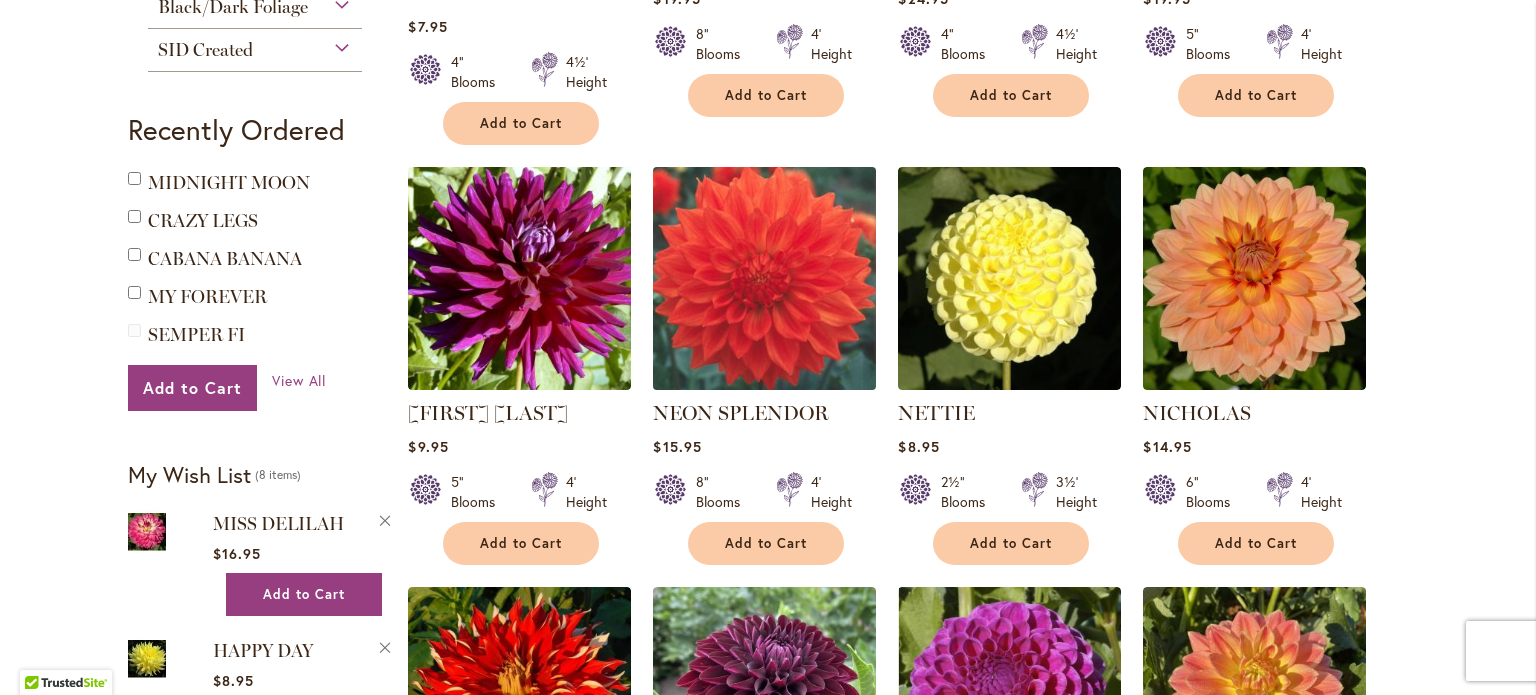 click at bounding box center [765, 279] 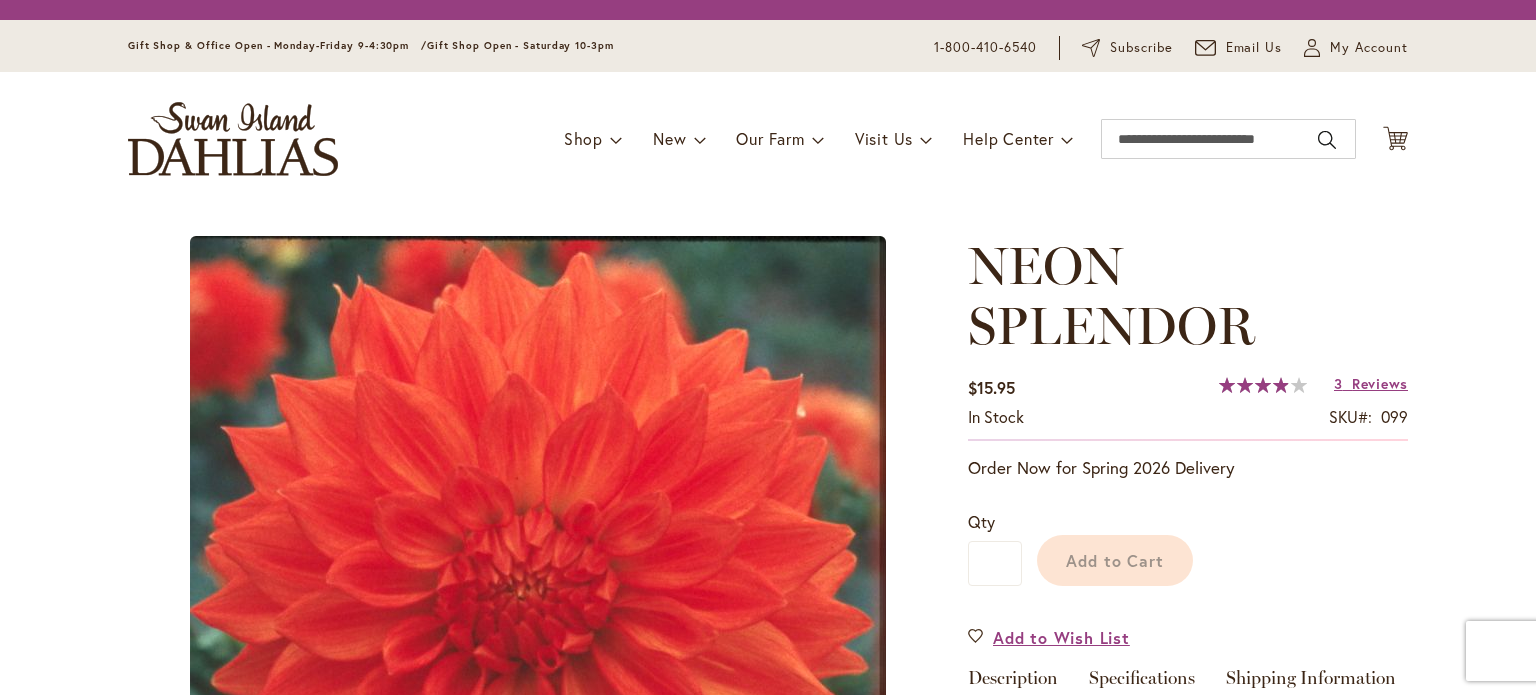 scroll, scrollTop: 0, scrollLeft: 0, axis: both 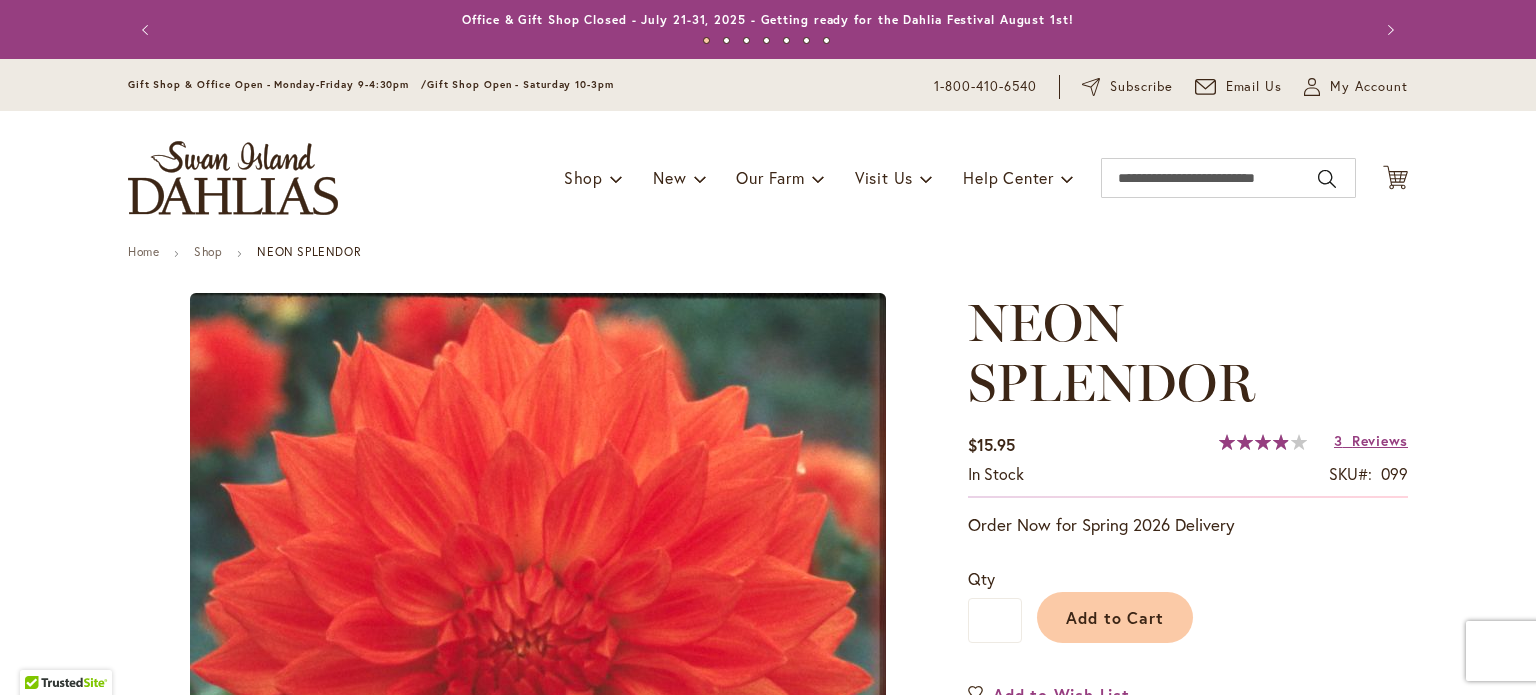 type on "******" 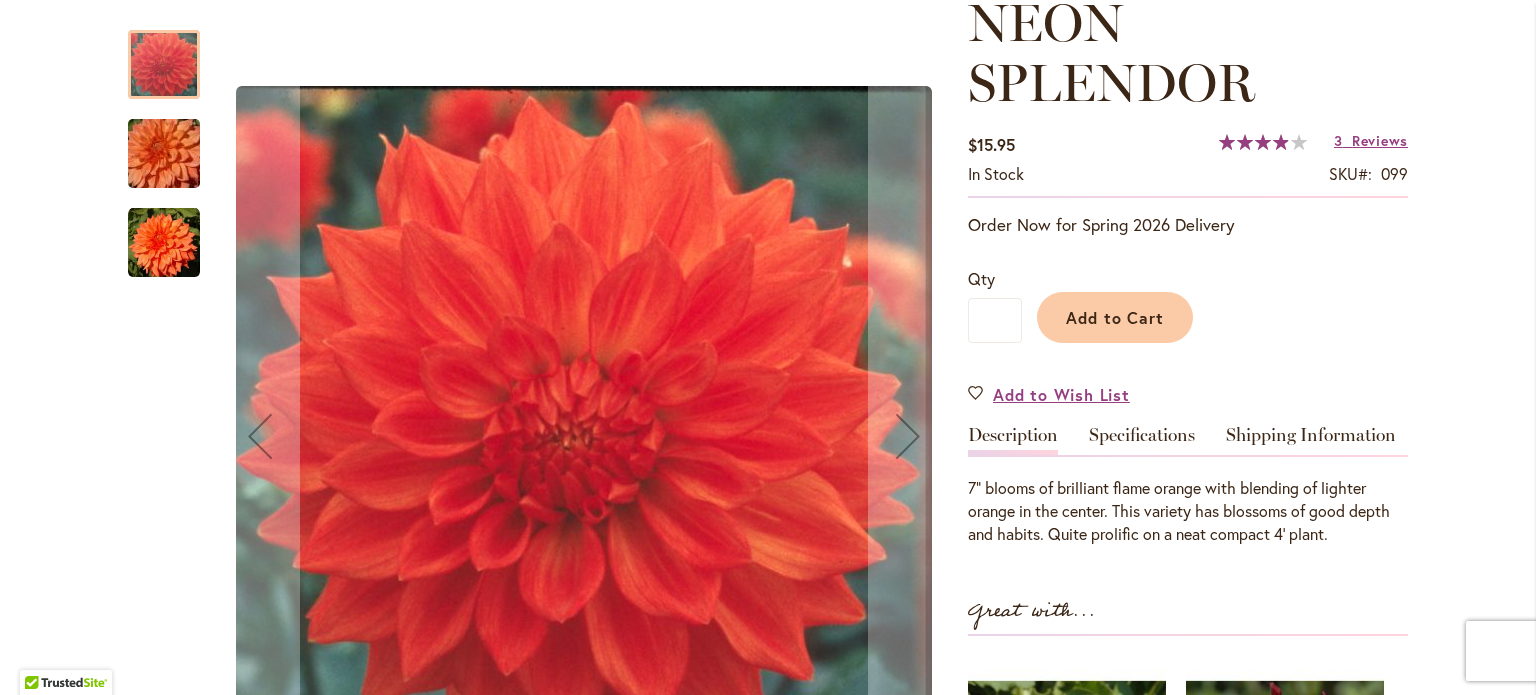 scroll, scrollTop: 200, scrollLeft: 0, axis: vertical 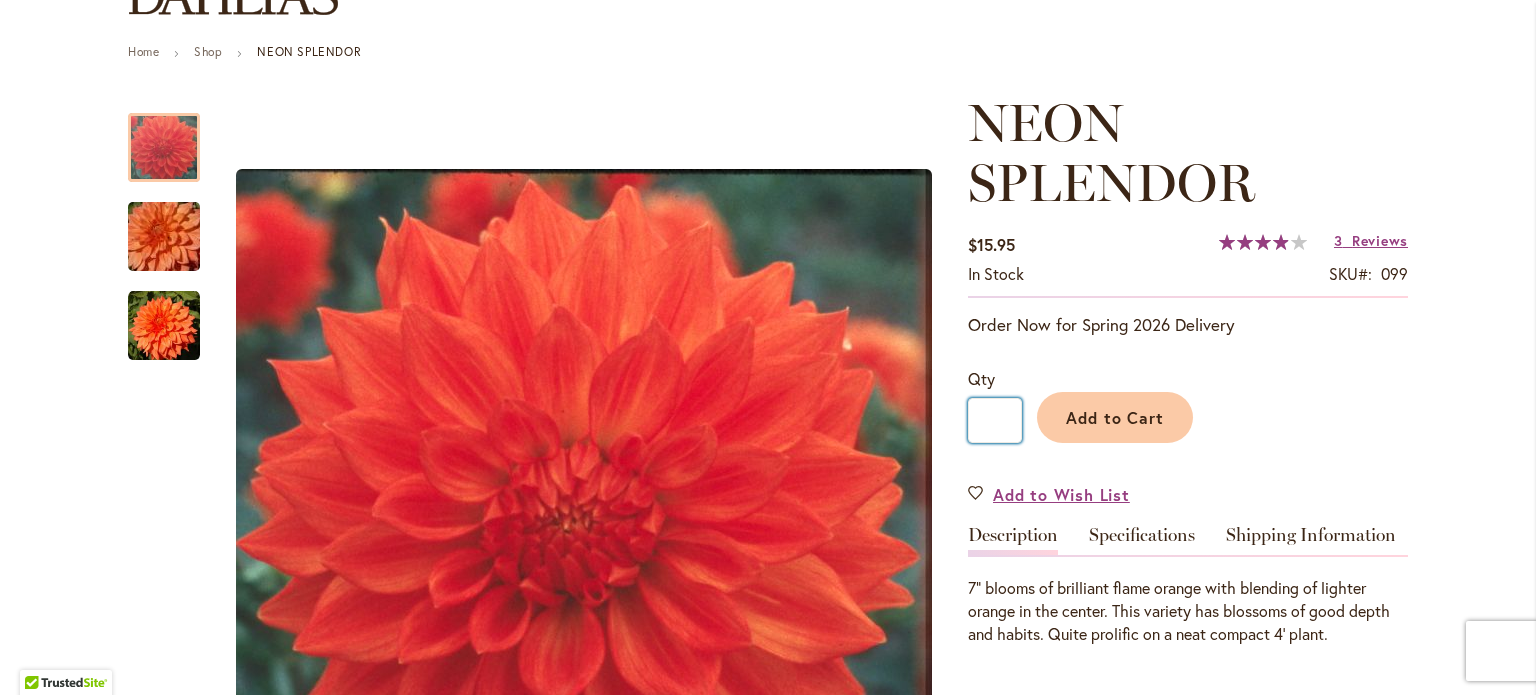 click on "*" at bounding box center [995, 420] 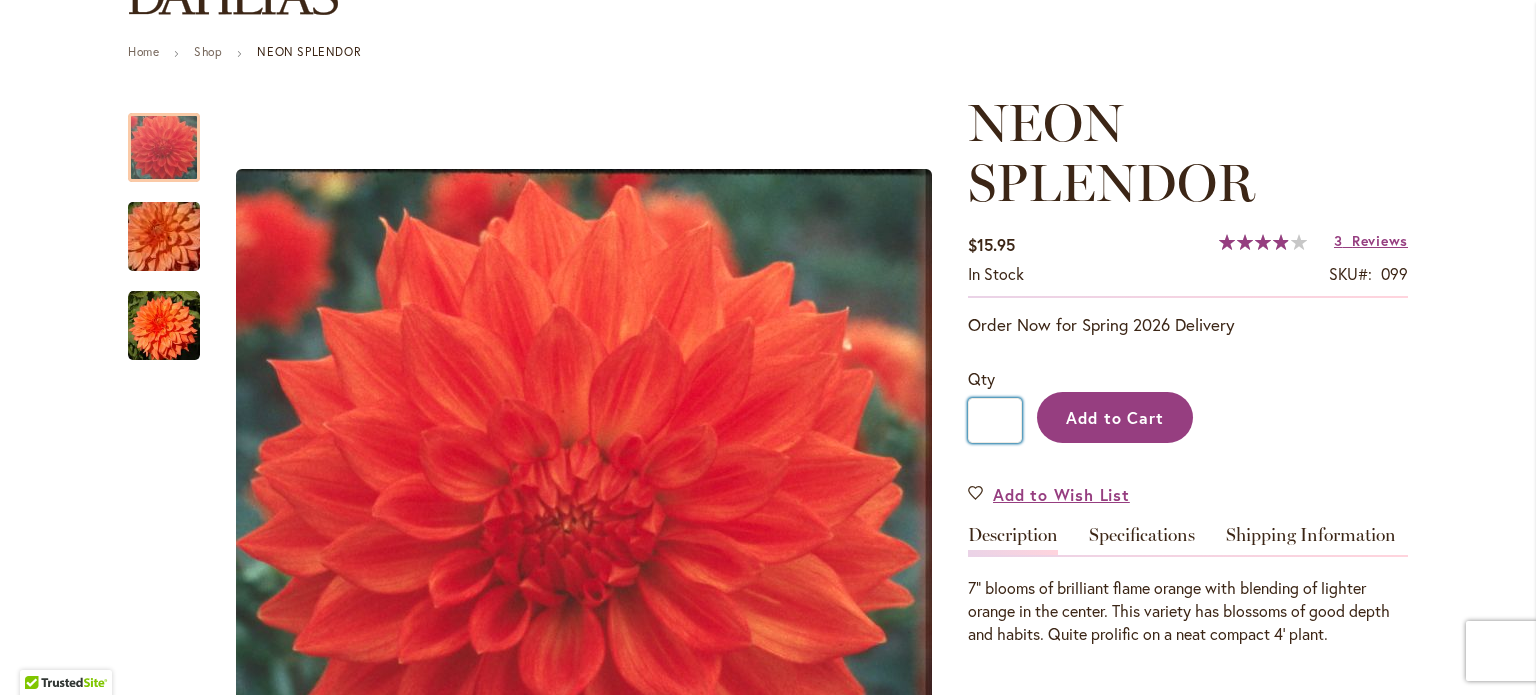 type on "*" 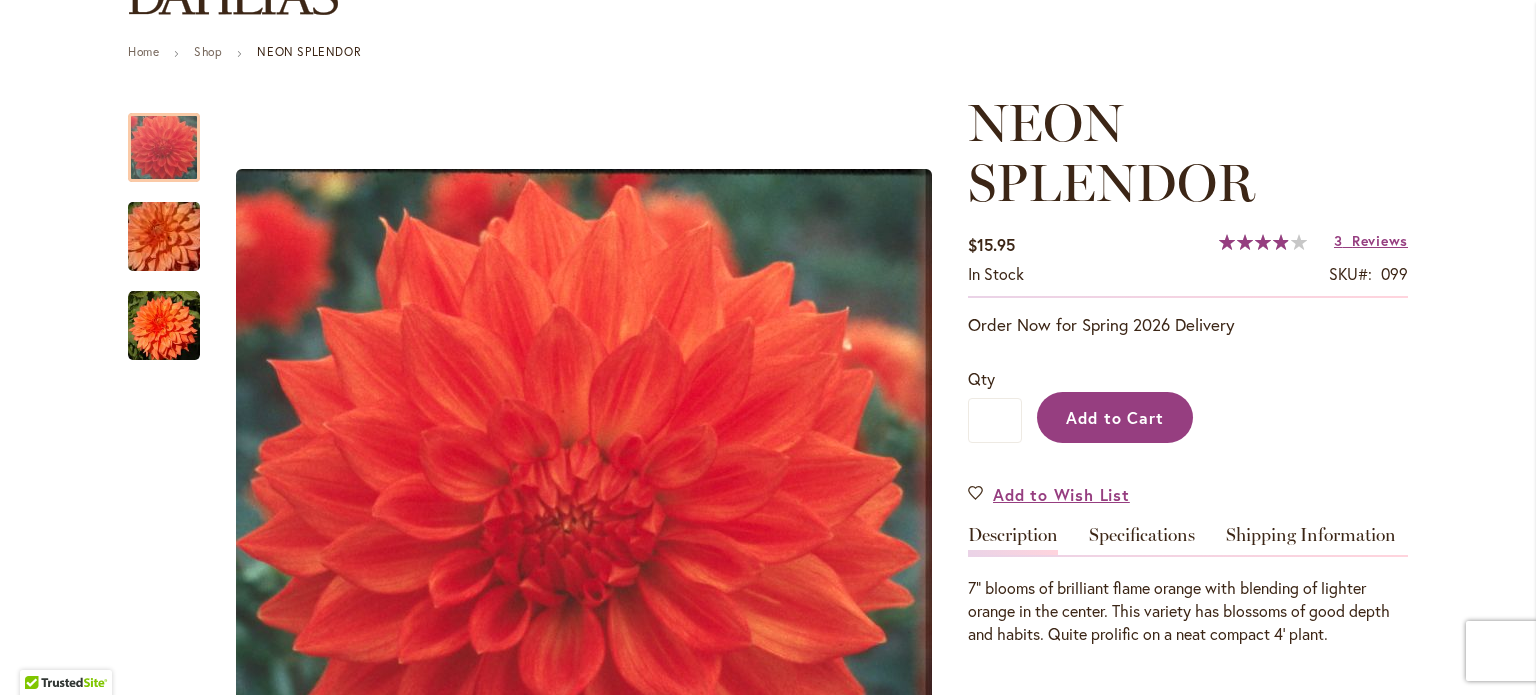 click on "Add to Cart" at bounding box center (1115, 417) 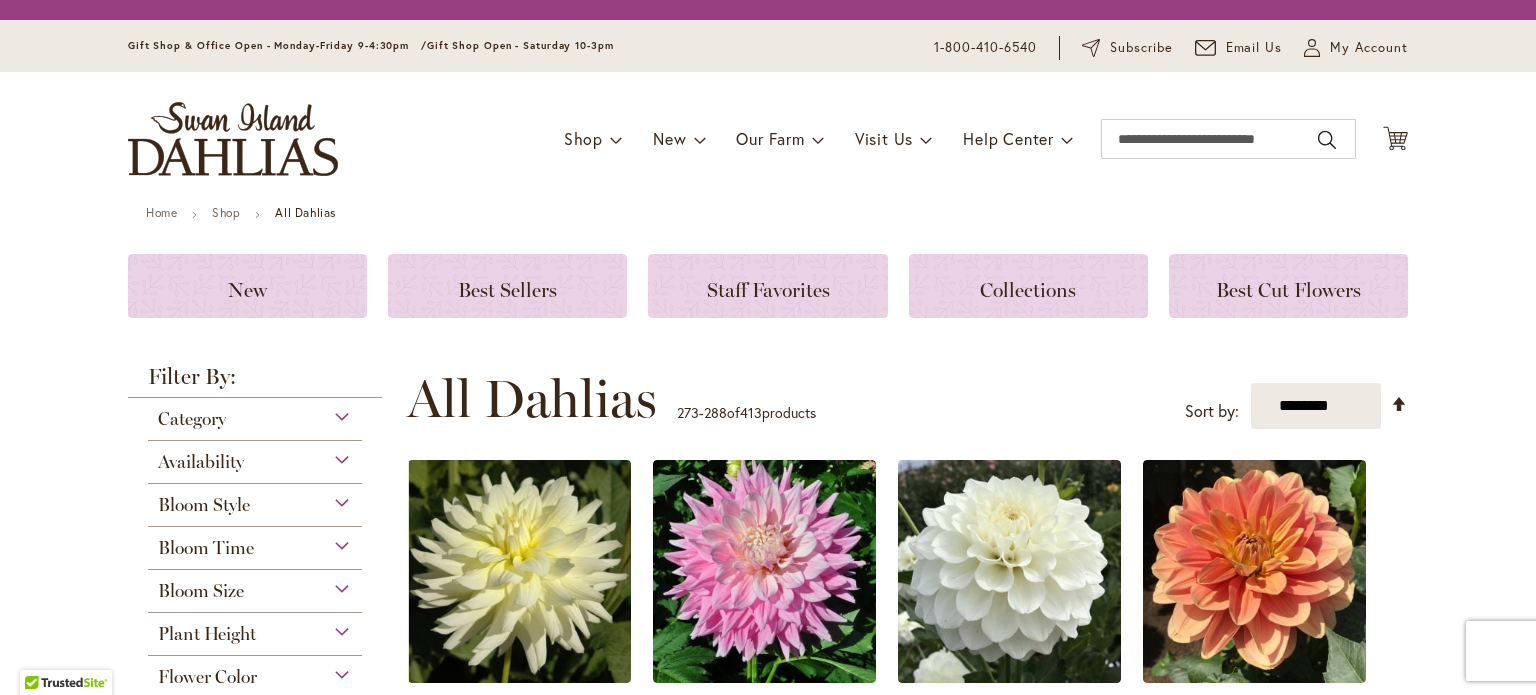 scroll, scrollTop: 0, scrollLeft: 0, axis: both 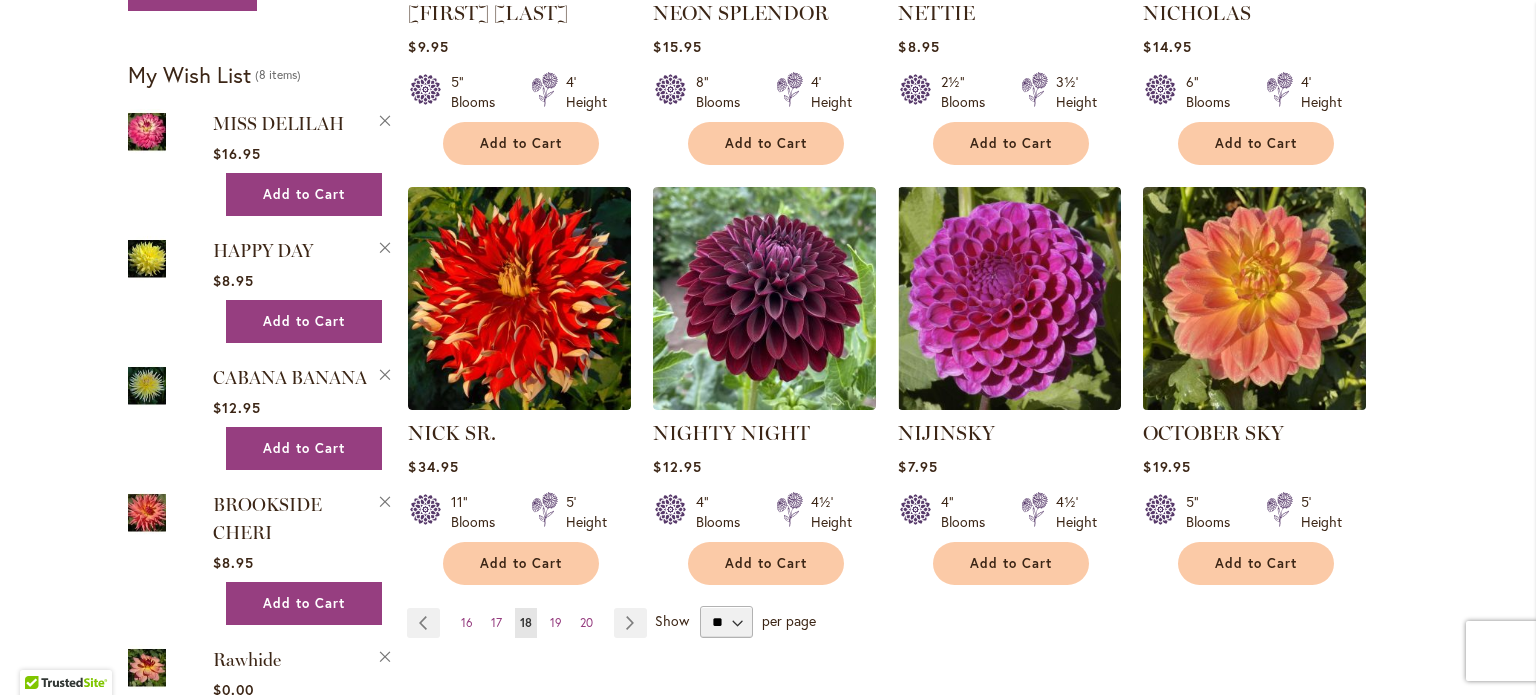 click at bounding box center [1255, 299] 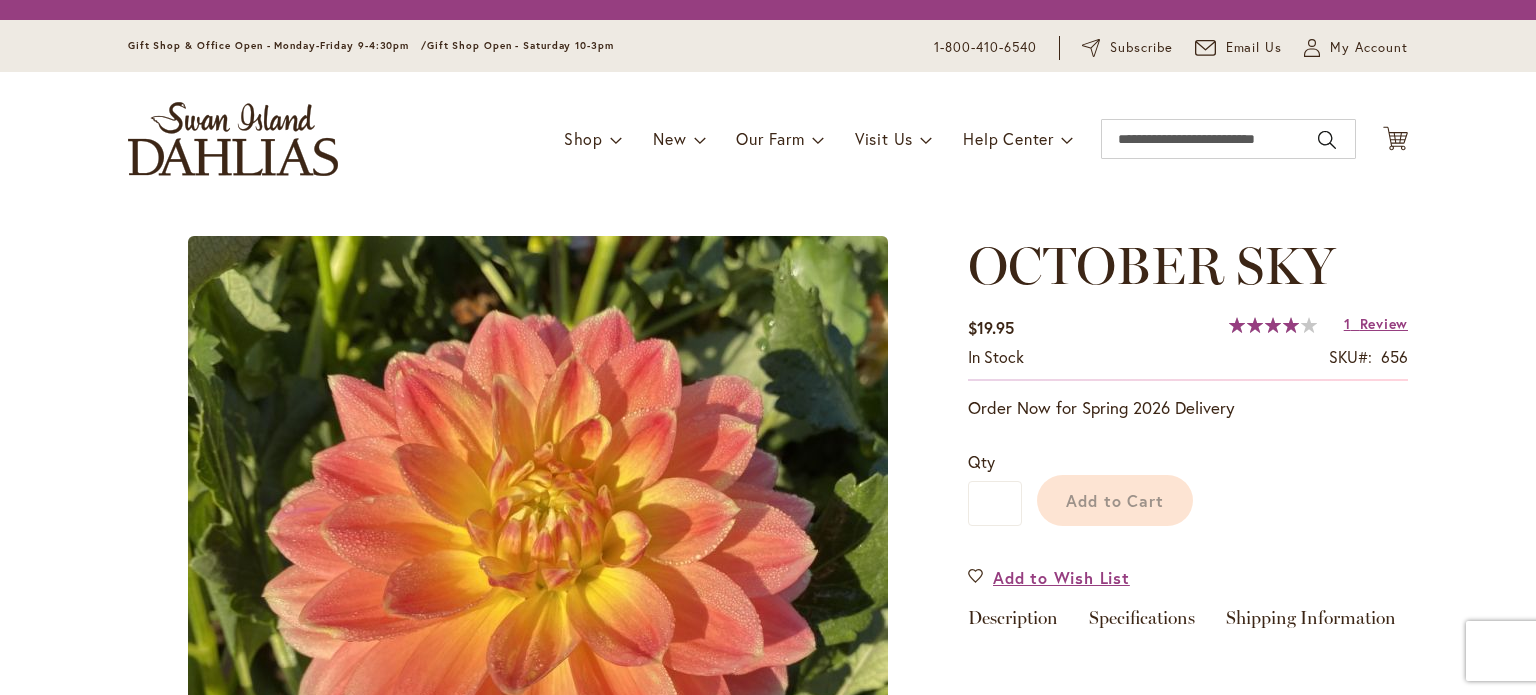 scroll, scrollTop: 0, scrollLeft: 0, axis: both 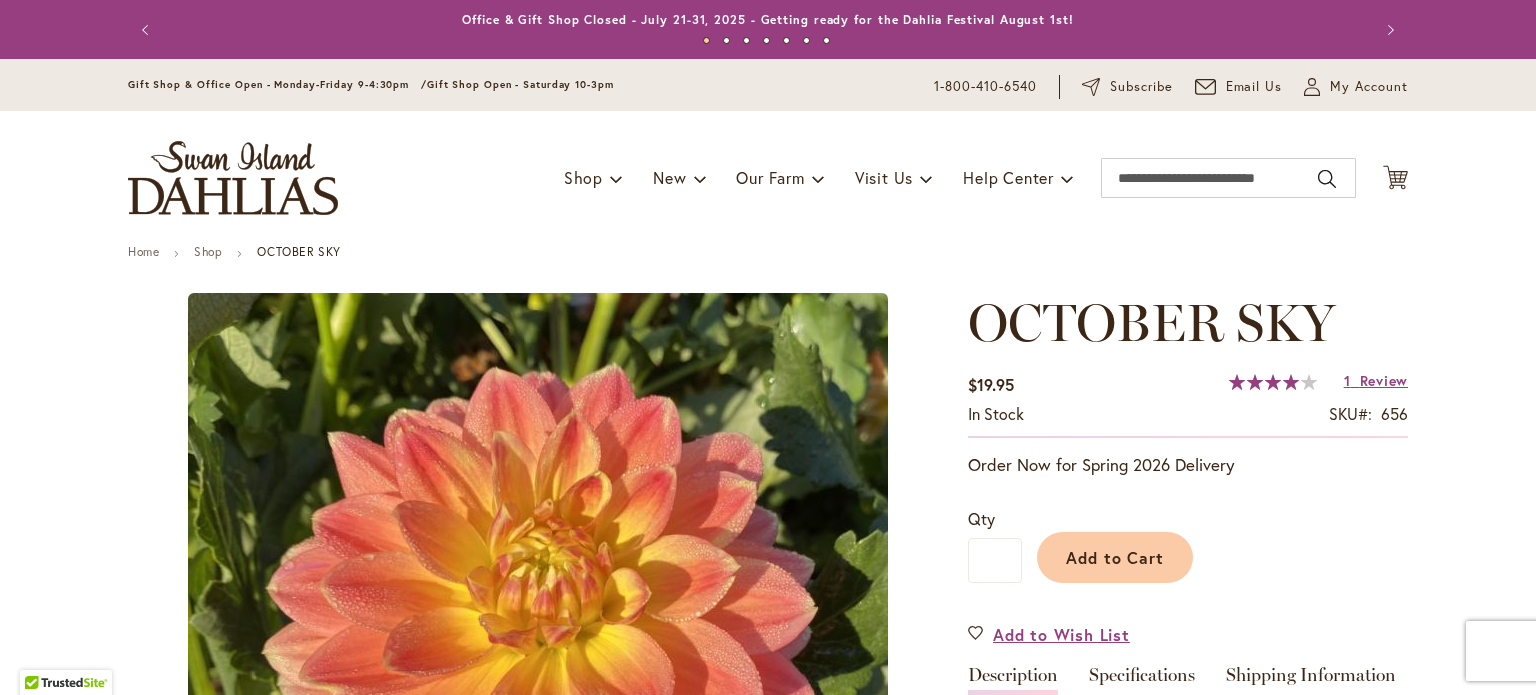 type on "******" 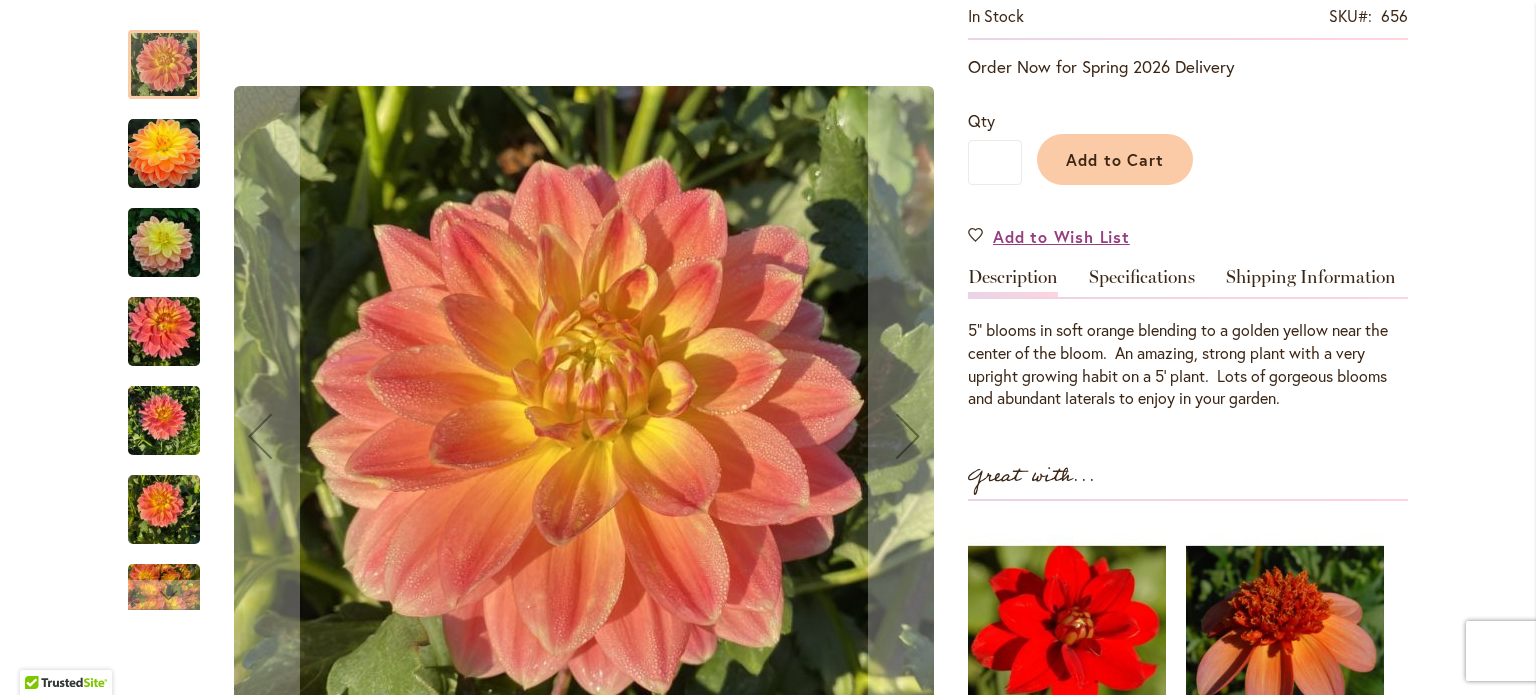 scroll, scrollTop: 400, scrollLeft: 0, axis: vertical 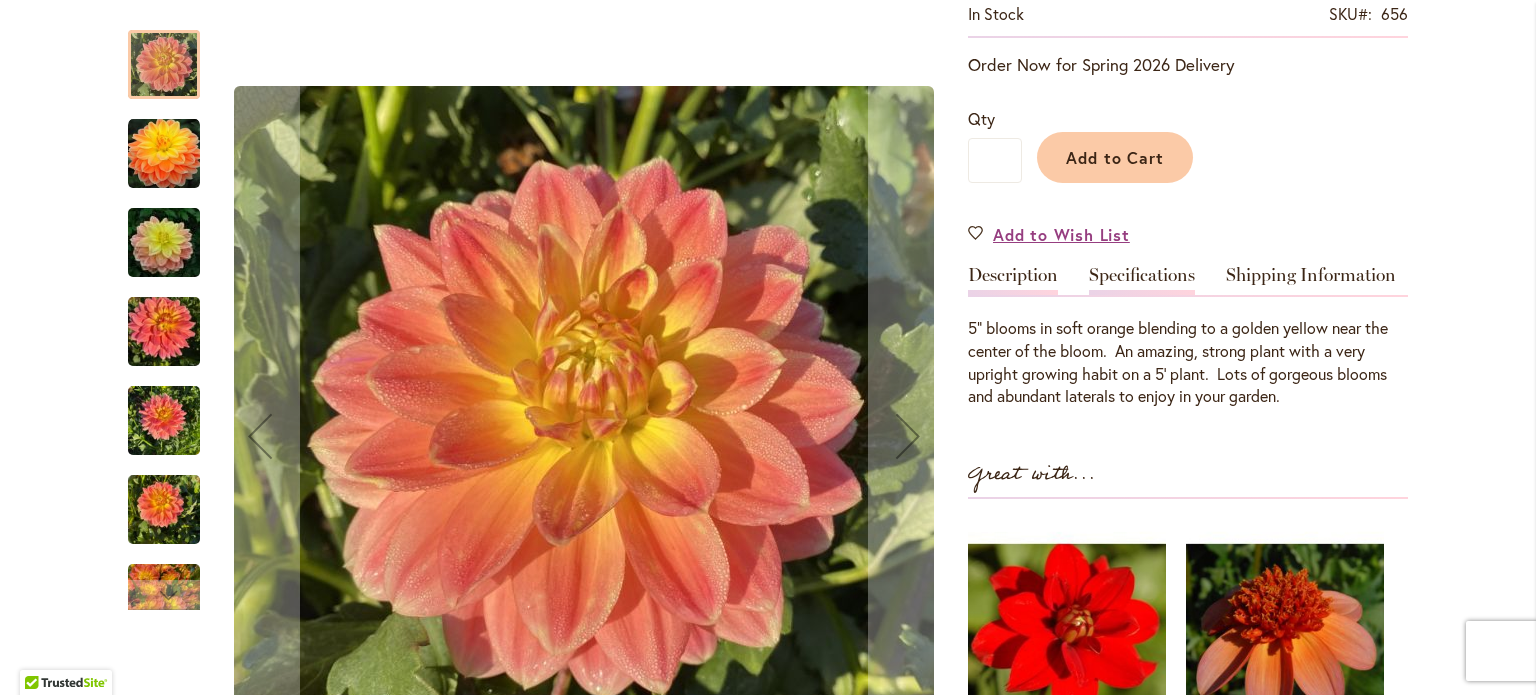 click on "Specifications" at bounding box center [1142, 280] 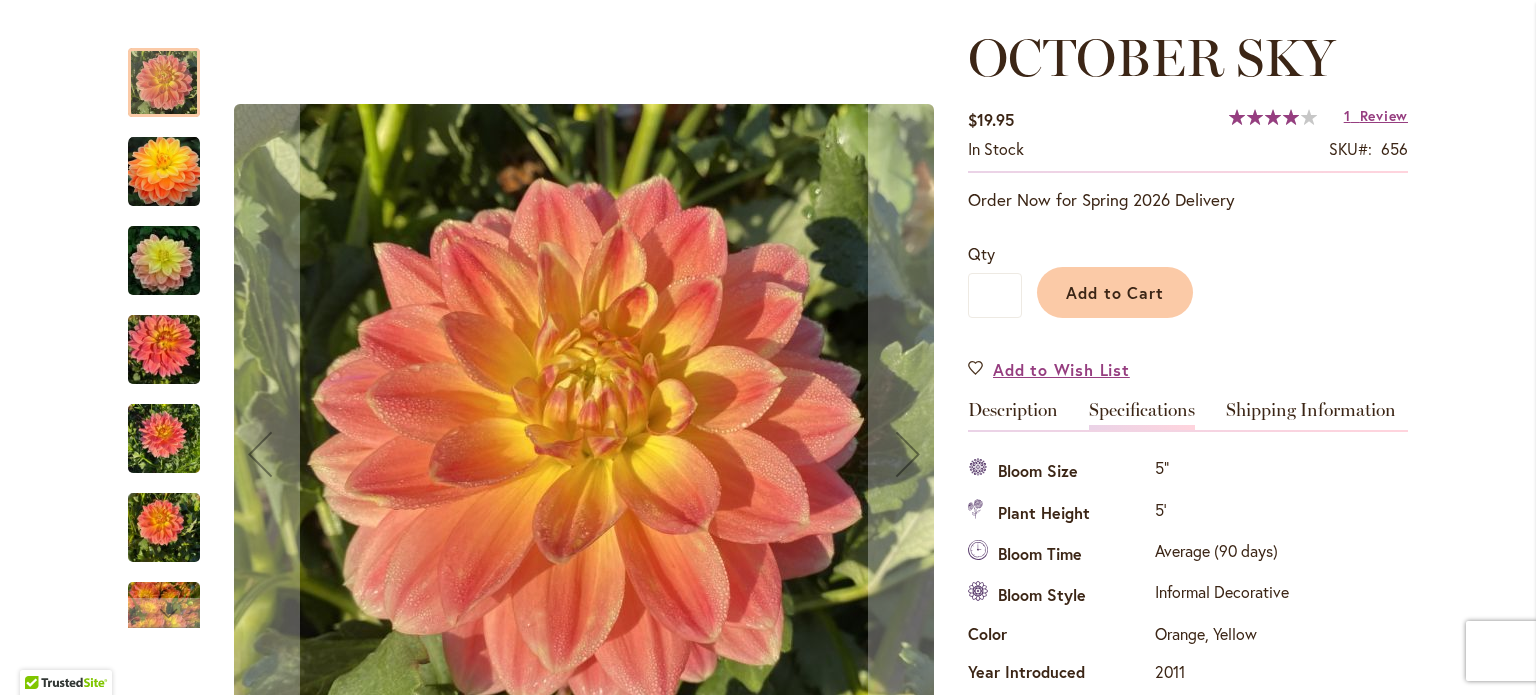 scroll, scrollTop: 264, scrollLeft: 0, axis: vertical 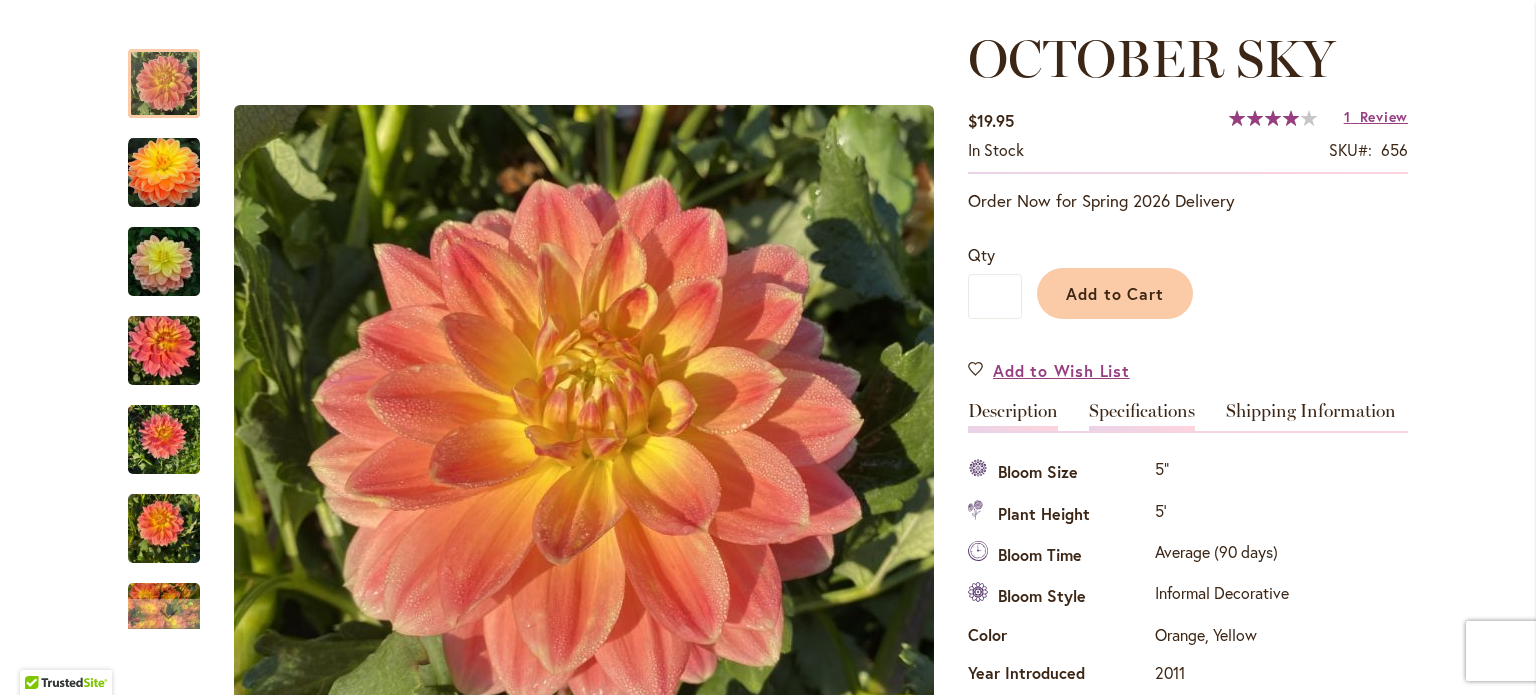 click on "Description" at bounding box center (1013, 416) 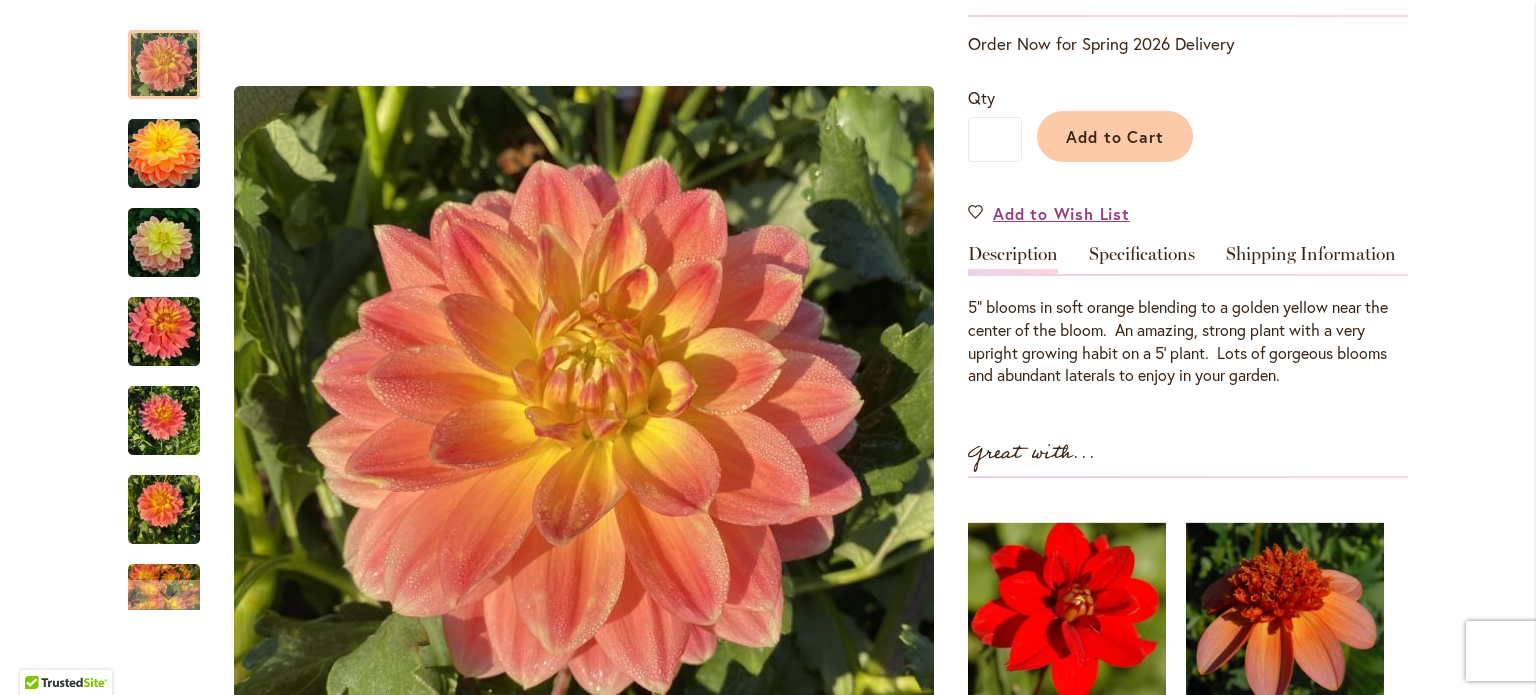 scroll, scrollTop: 464, scrollLeft: 0, axis: vertical 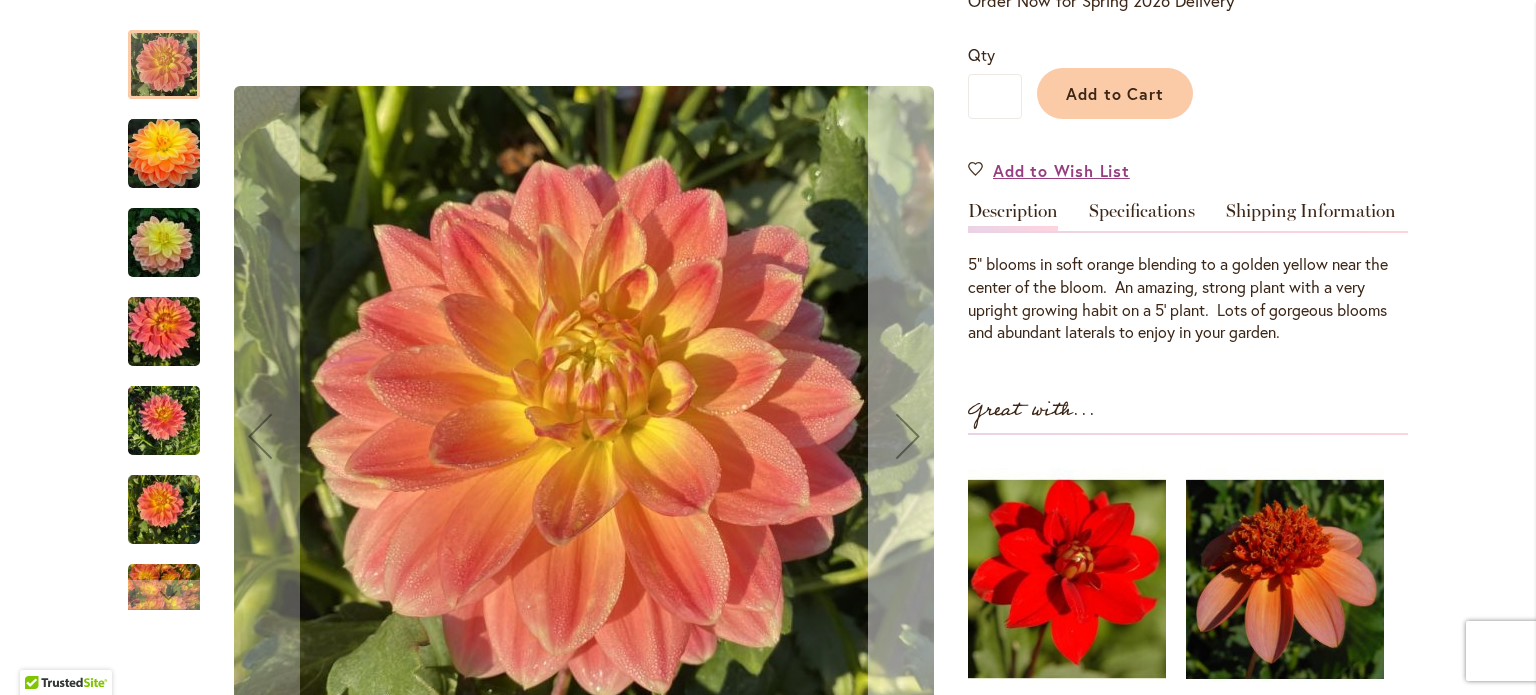 click at bounding box center (908, 436) 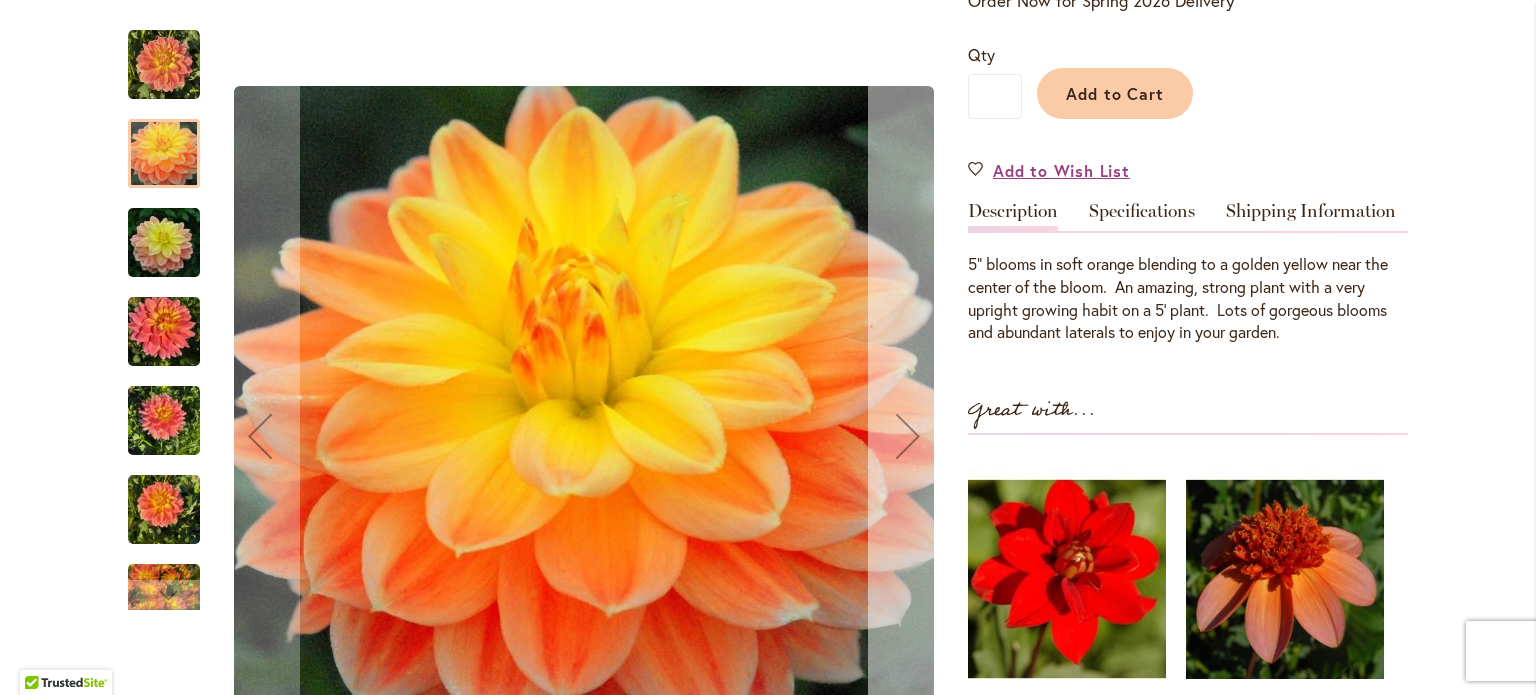click at bounding box center (908, 436) 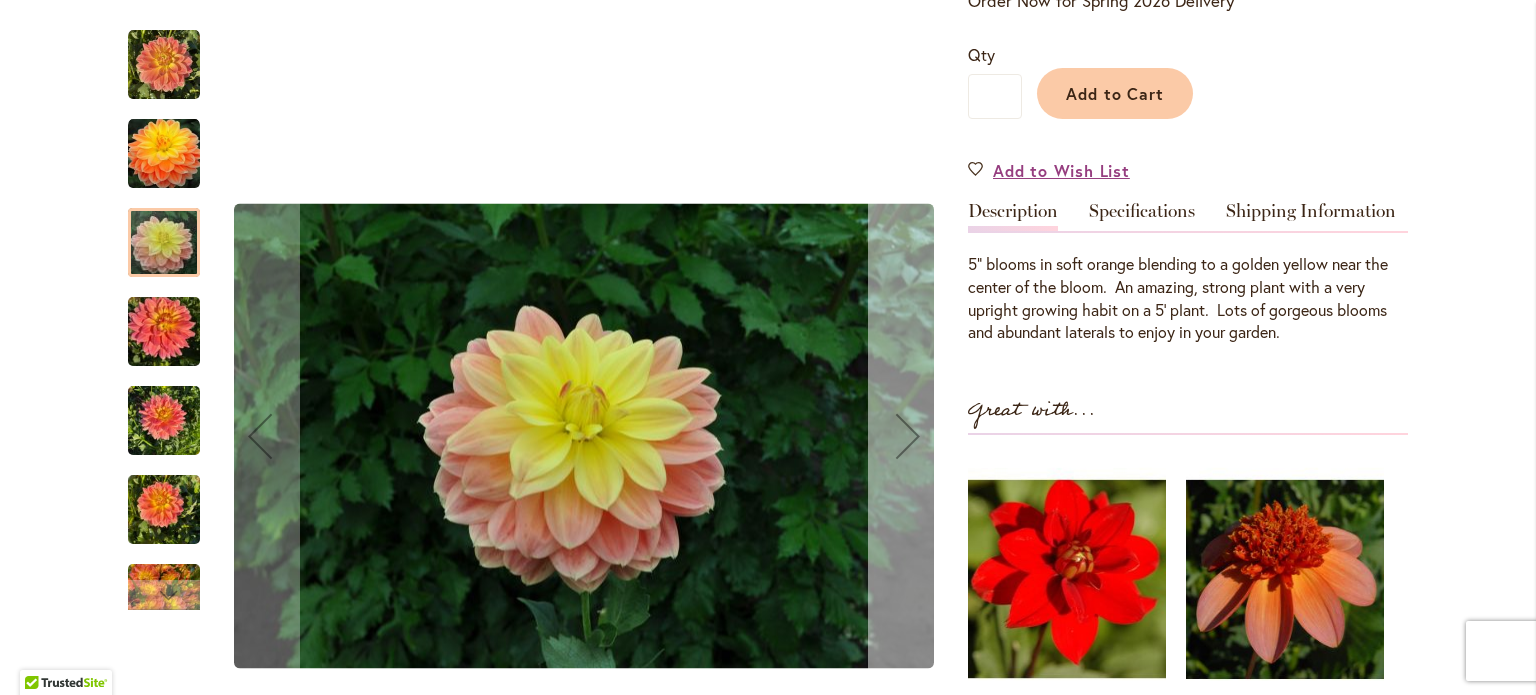click at bounding box center [908, 436] 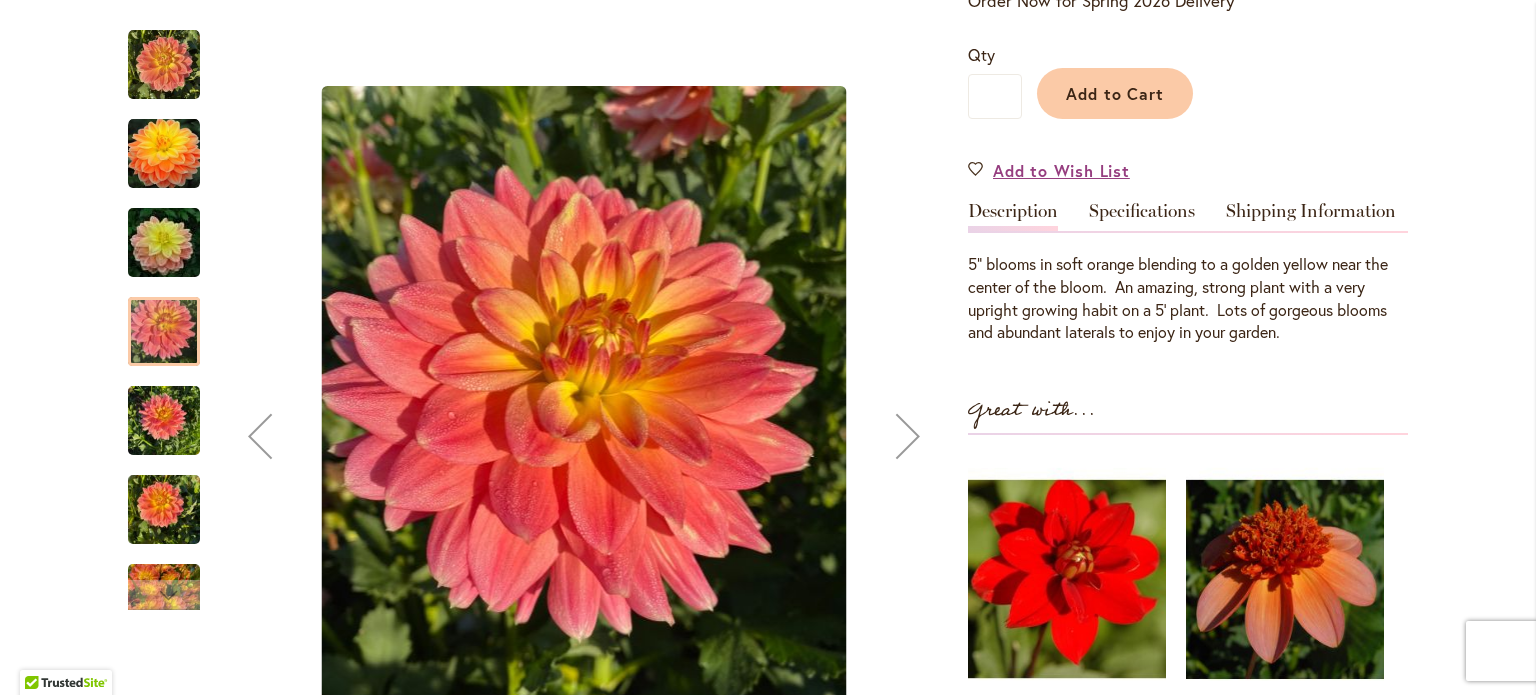 click at bounding box center (908, 436) 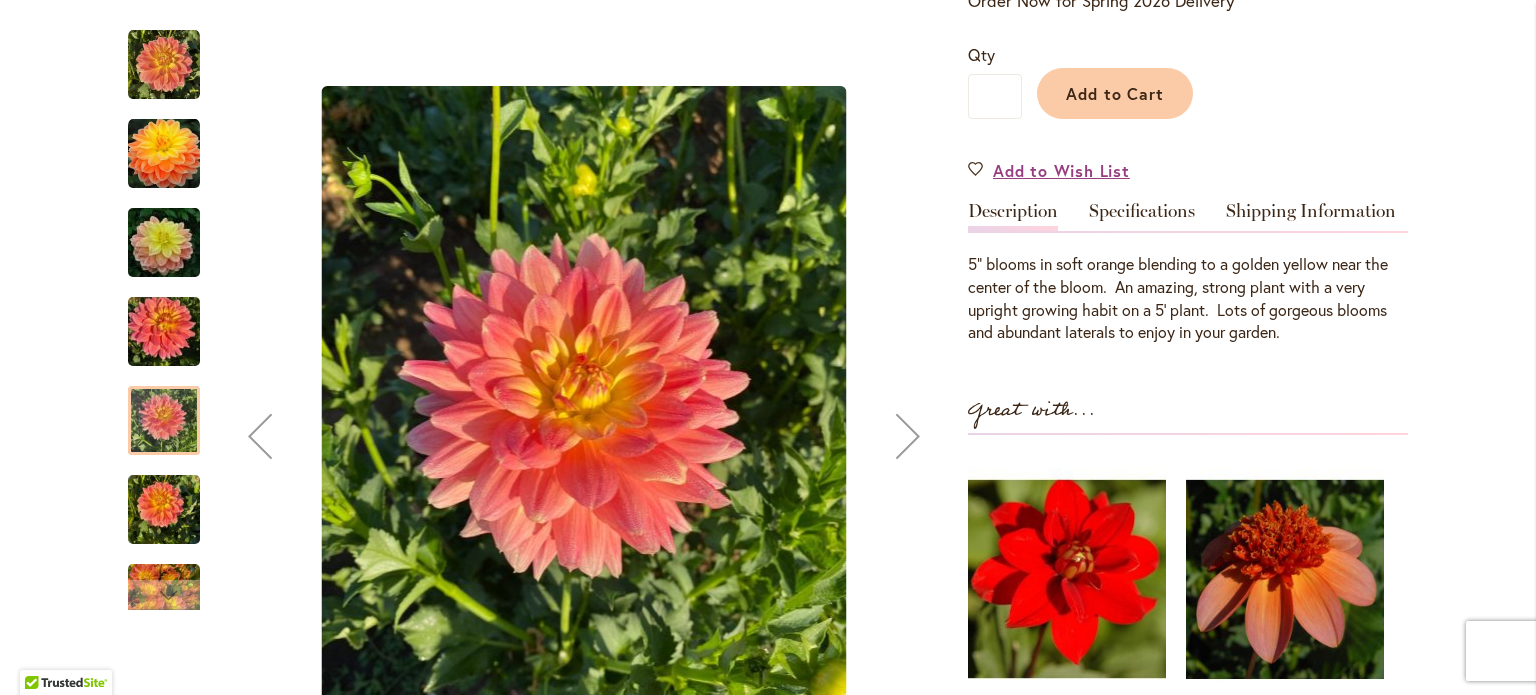 click at bounding box center (908, 436) 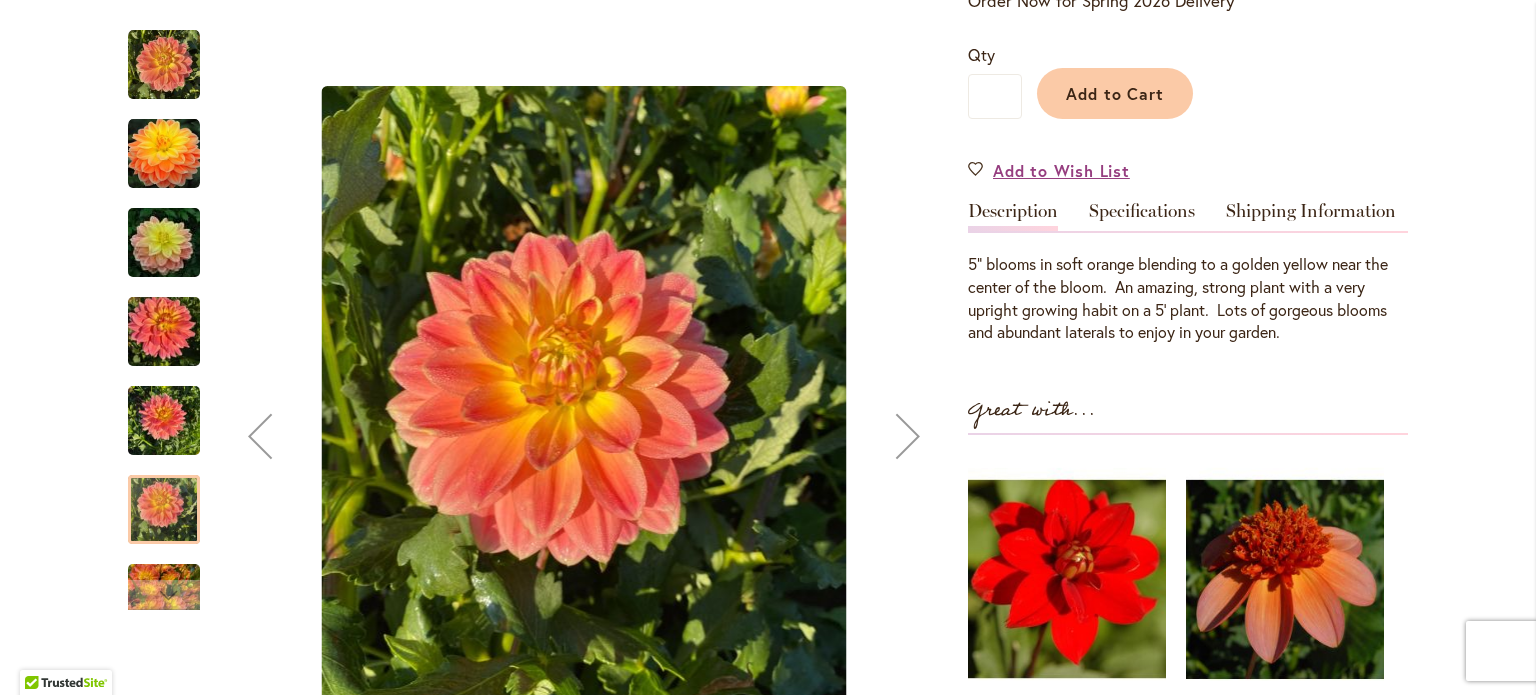 click at bounding box center [908, 436] 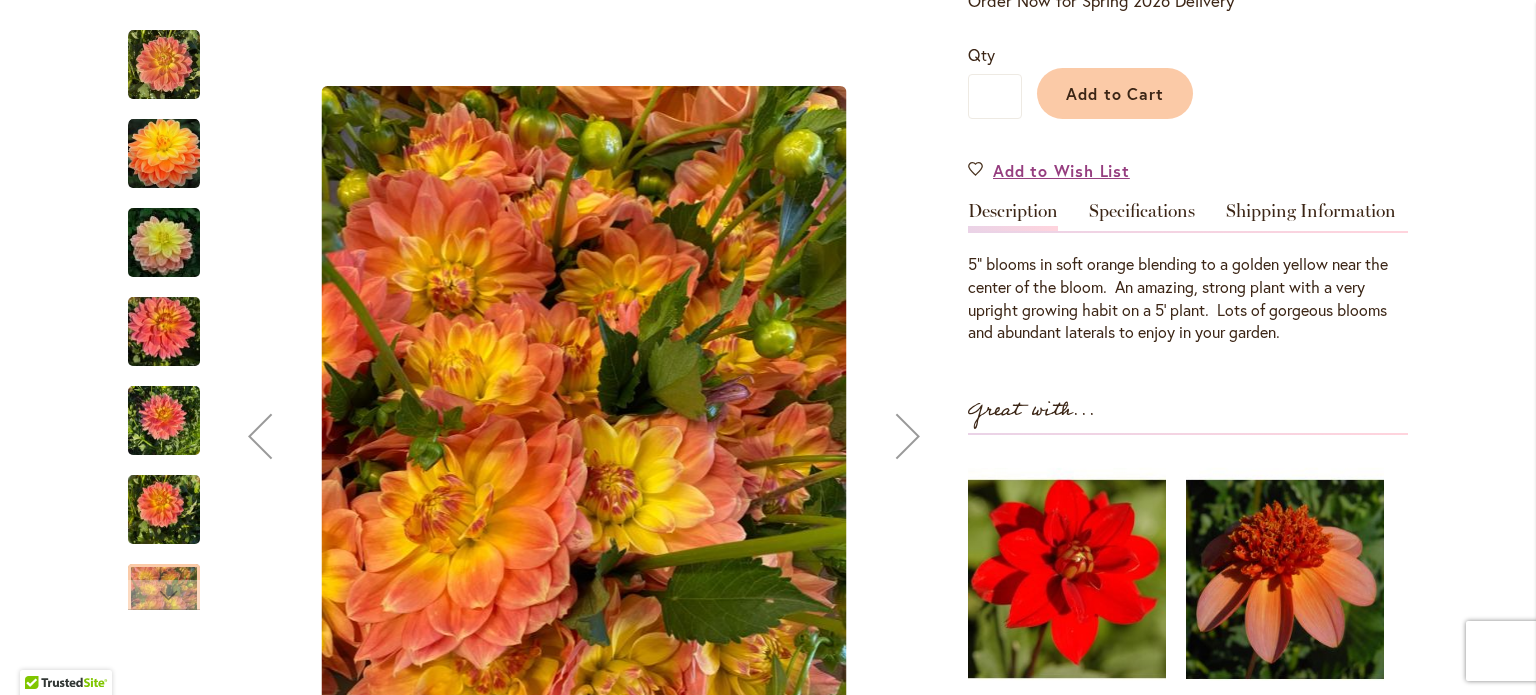 click at bounding box center [908, 436] 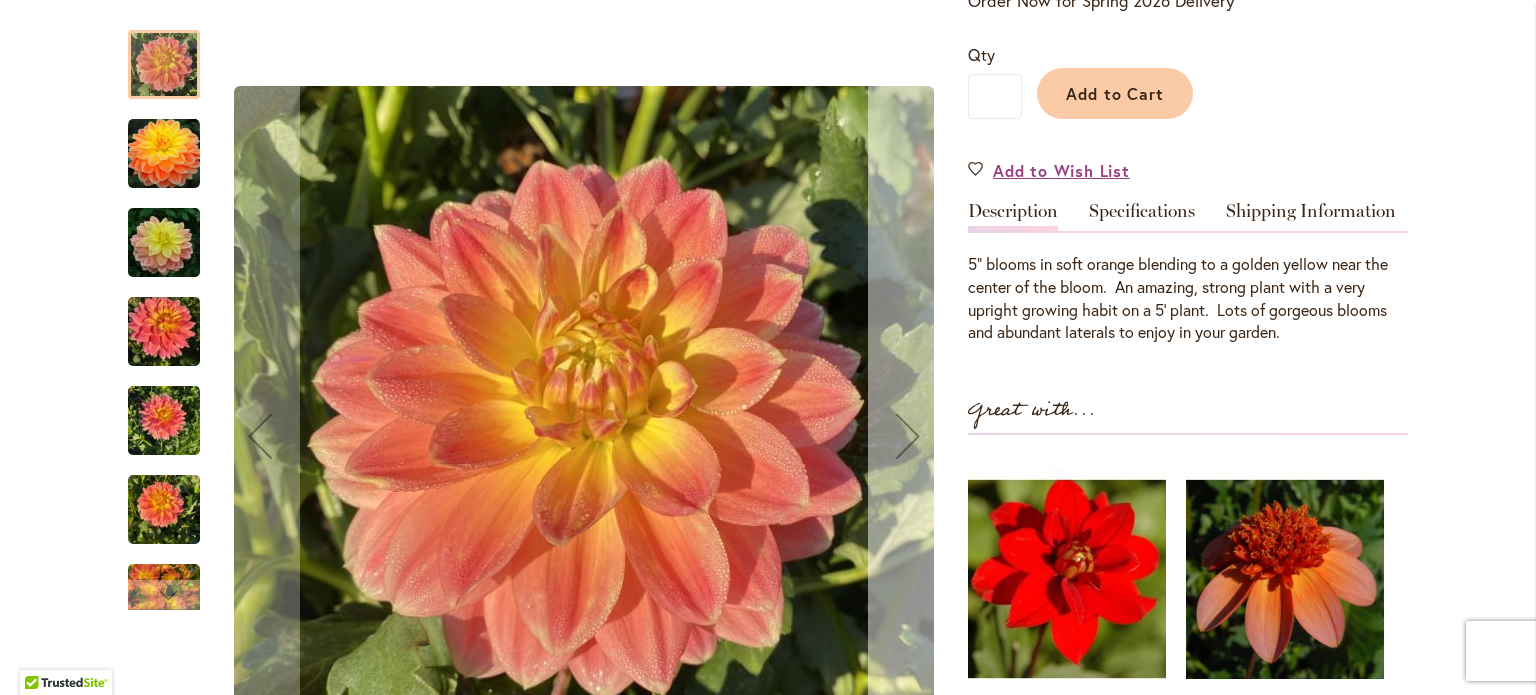 click at bounding box center [908, 436] 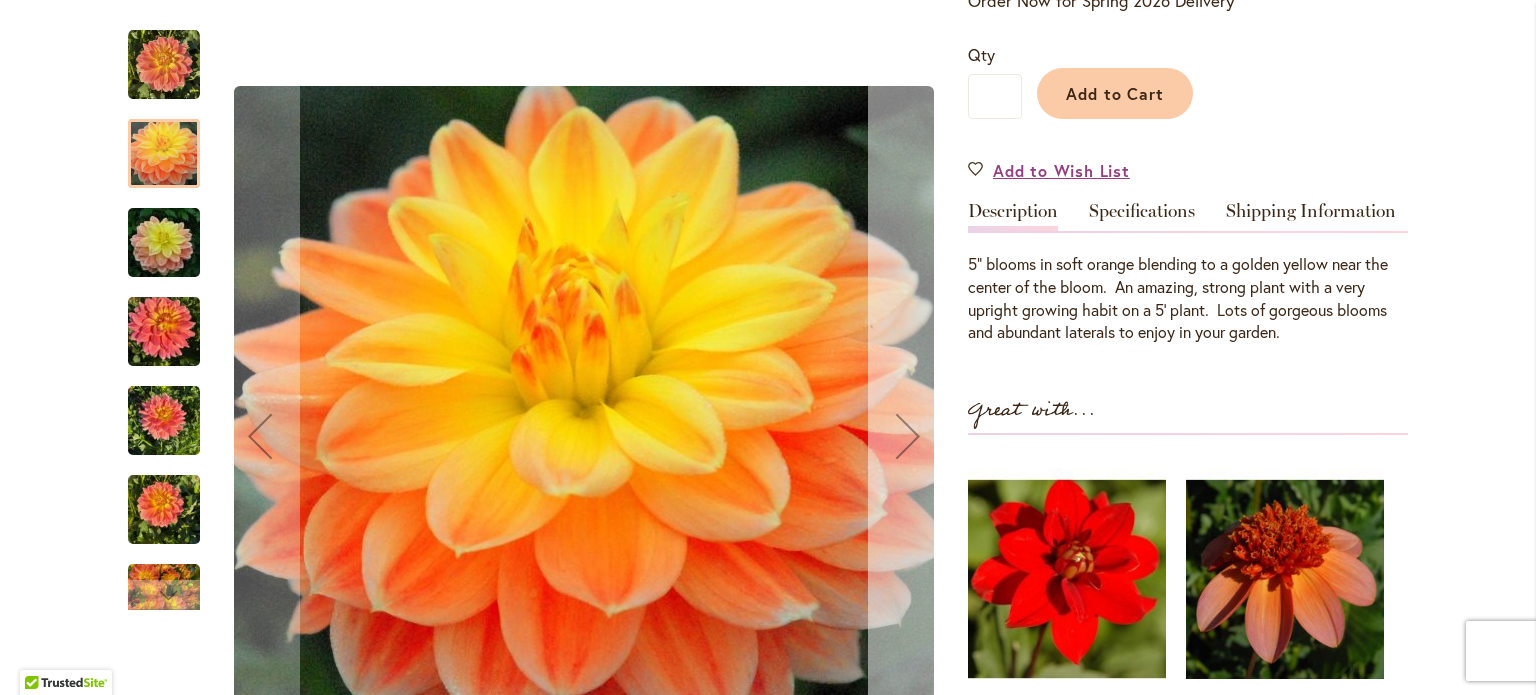 click at bounding box center [908, 436] 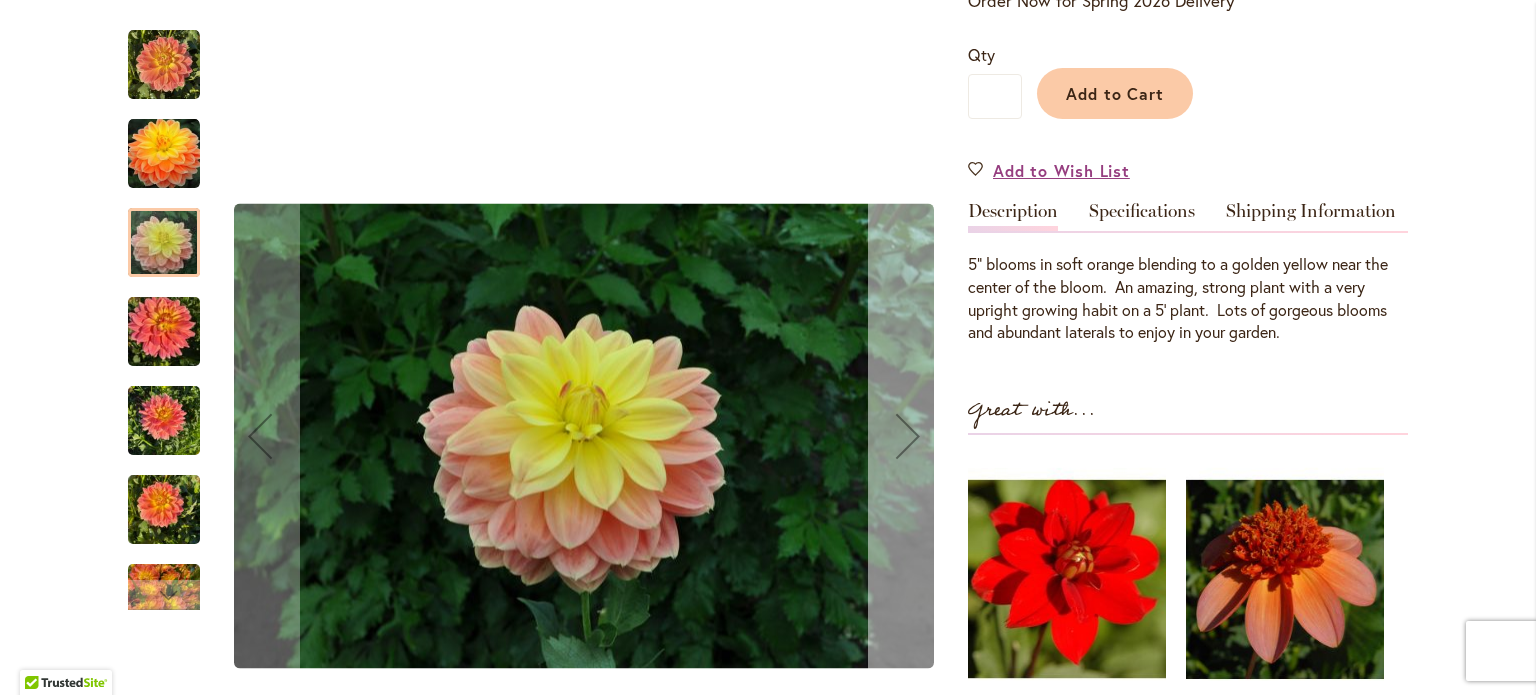 click at bounding box center (908, 436) 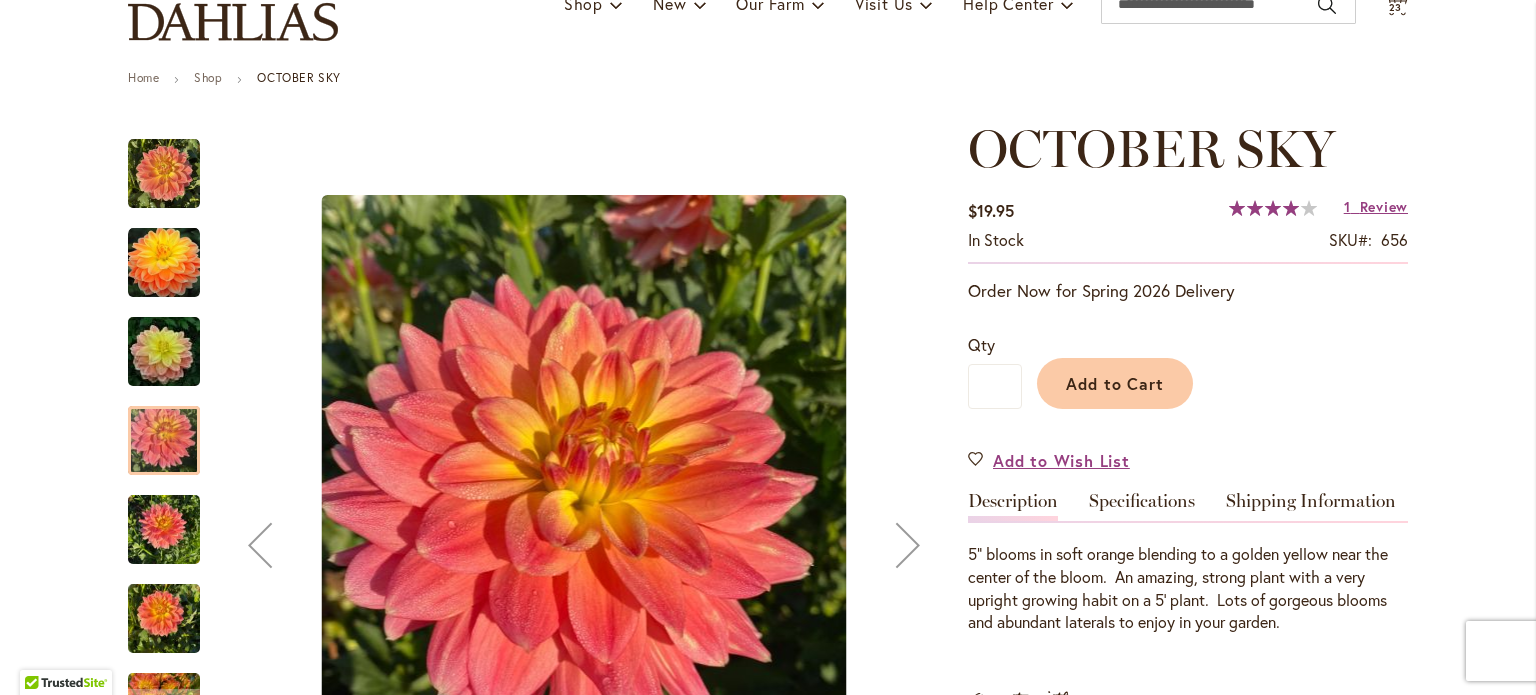 scroll, scrollTop: 164, scrollLeft: 0, axis: vertical 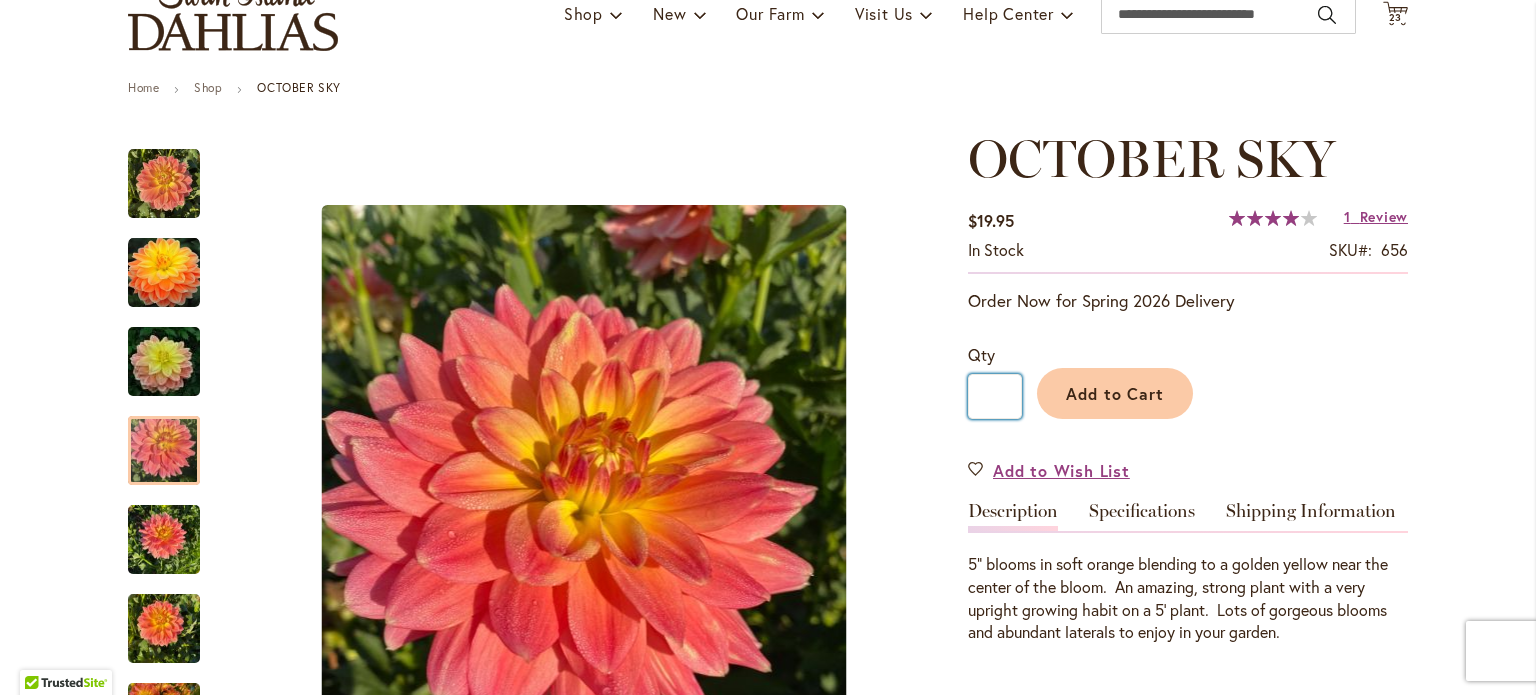 click on "*" at bounding box center (995, 396) 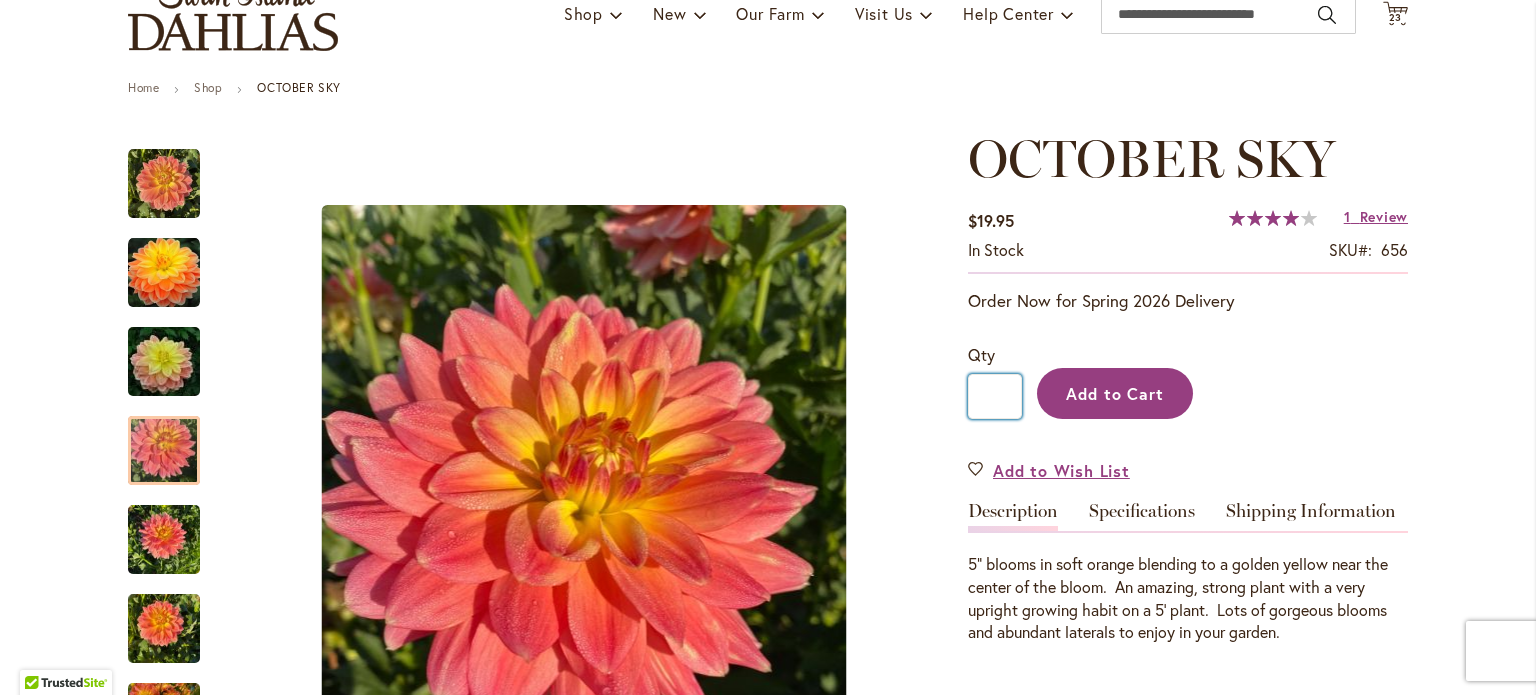 type on "*" 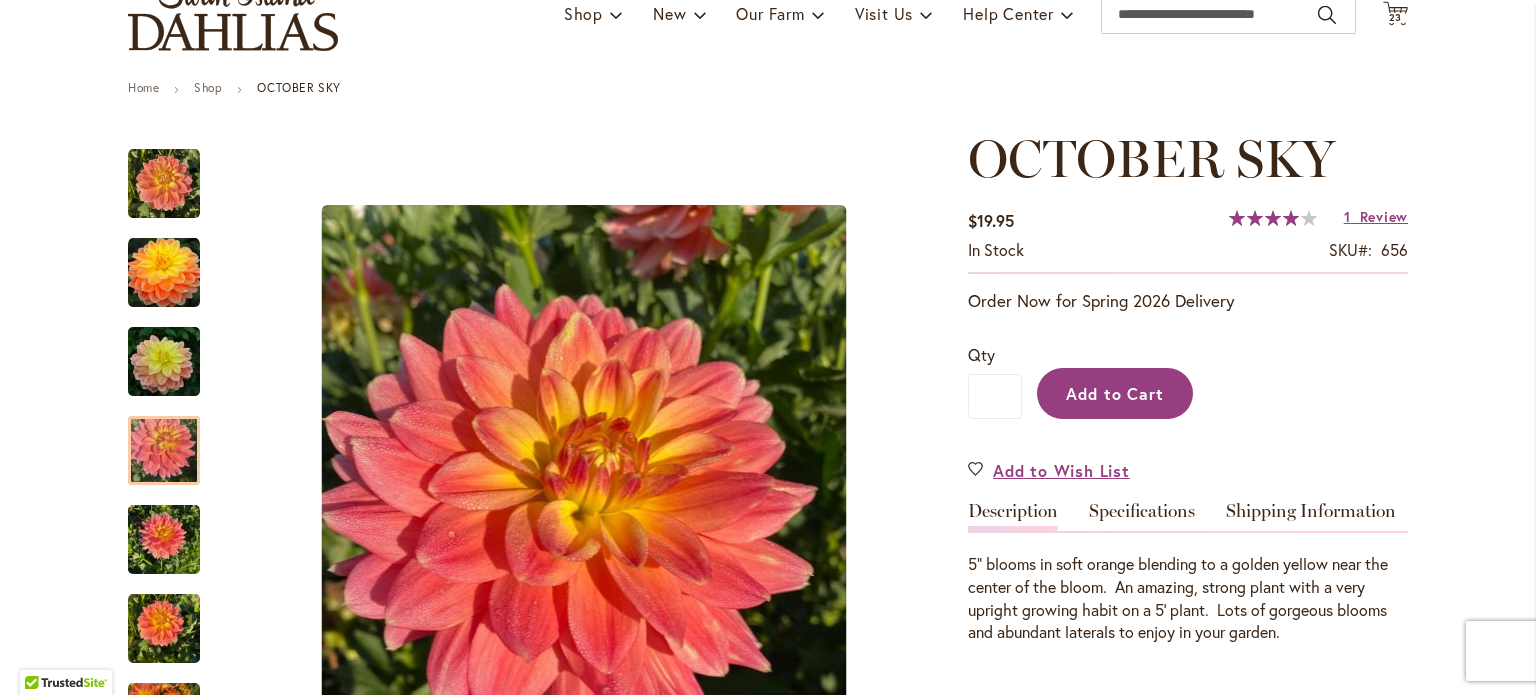 click on "Add to Cart" at bounding box center (1115, 393) 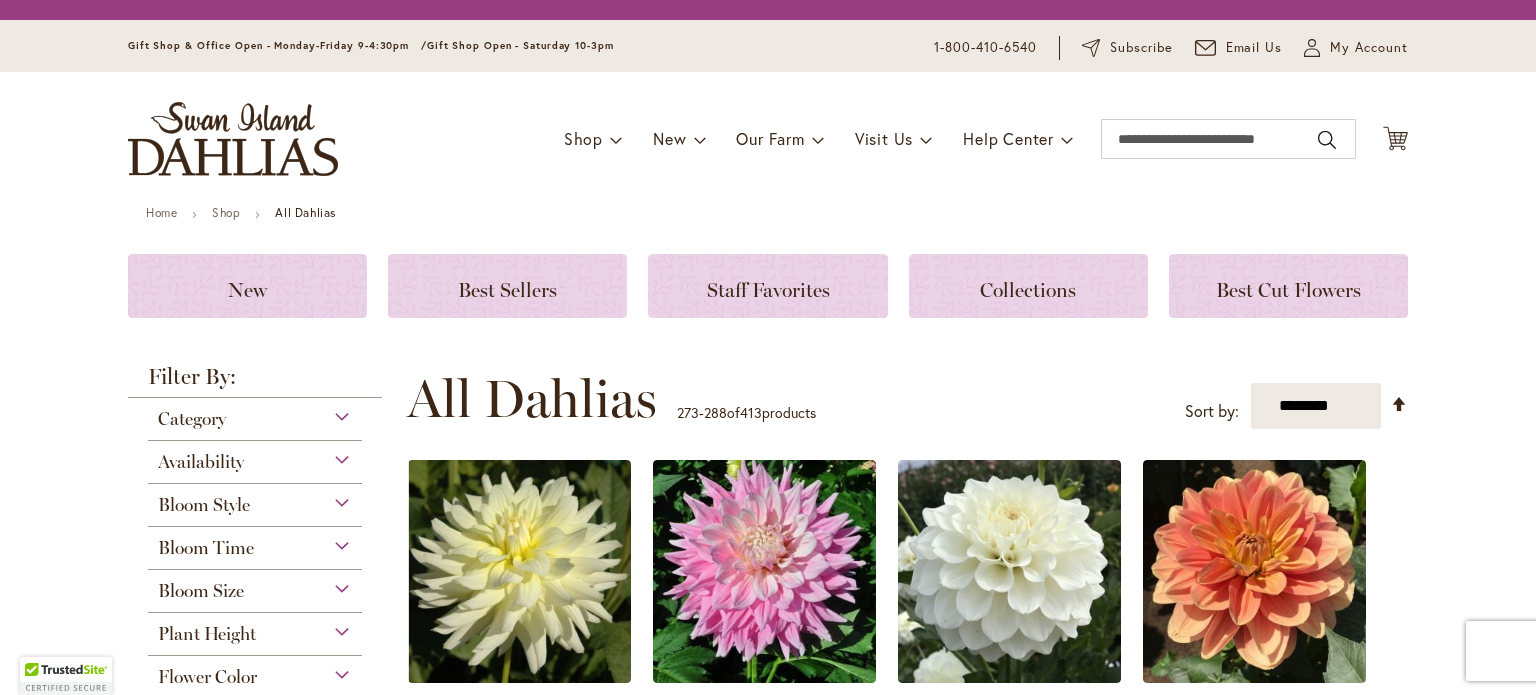 scroll, scrollTop: 0, scrollLeft: 0, axis: both 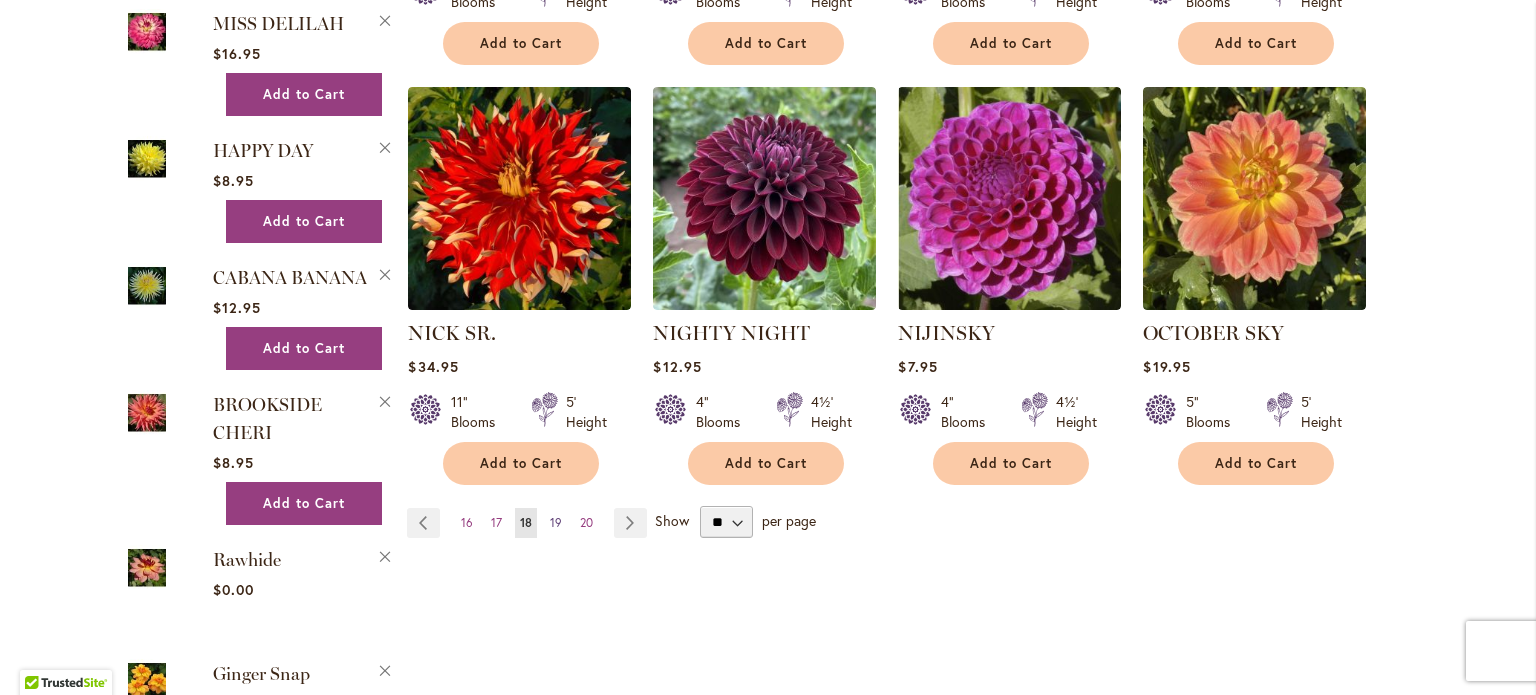 click on "19" at bounding box center [556, 522] 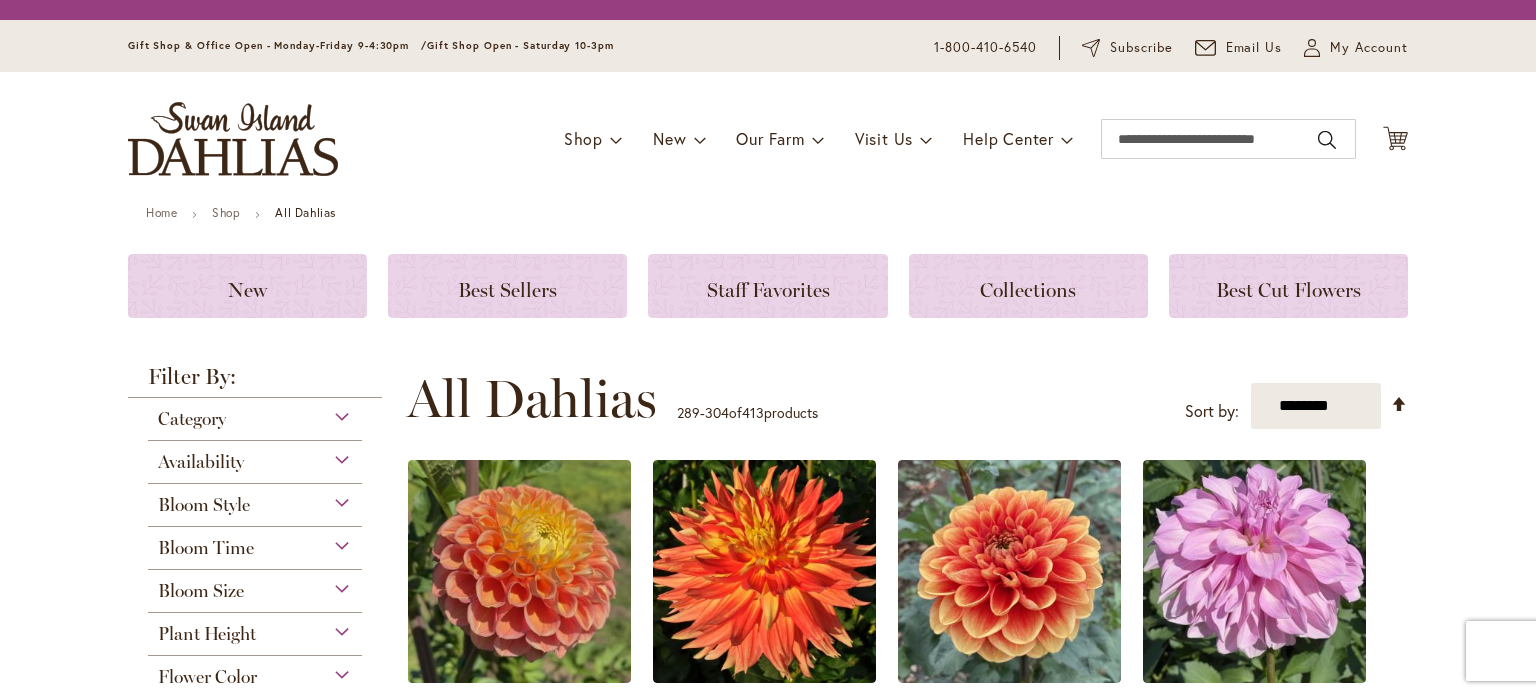scroll, scrollTop: 0, scrollLeft: 0, axis: both 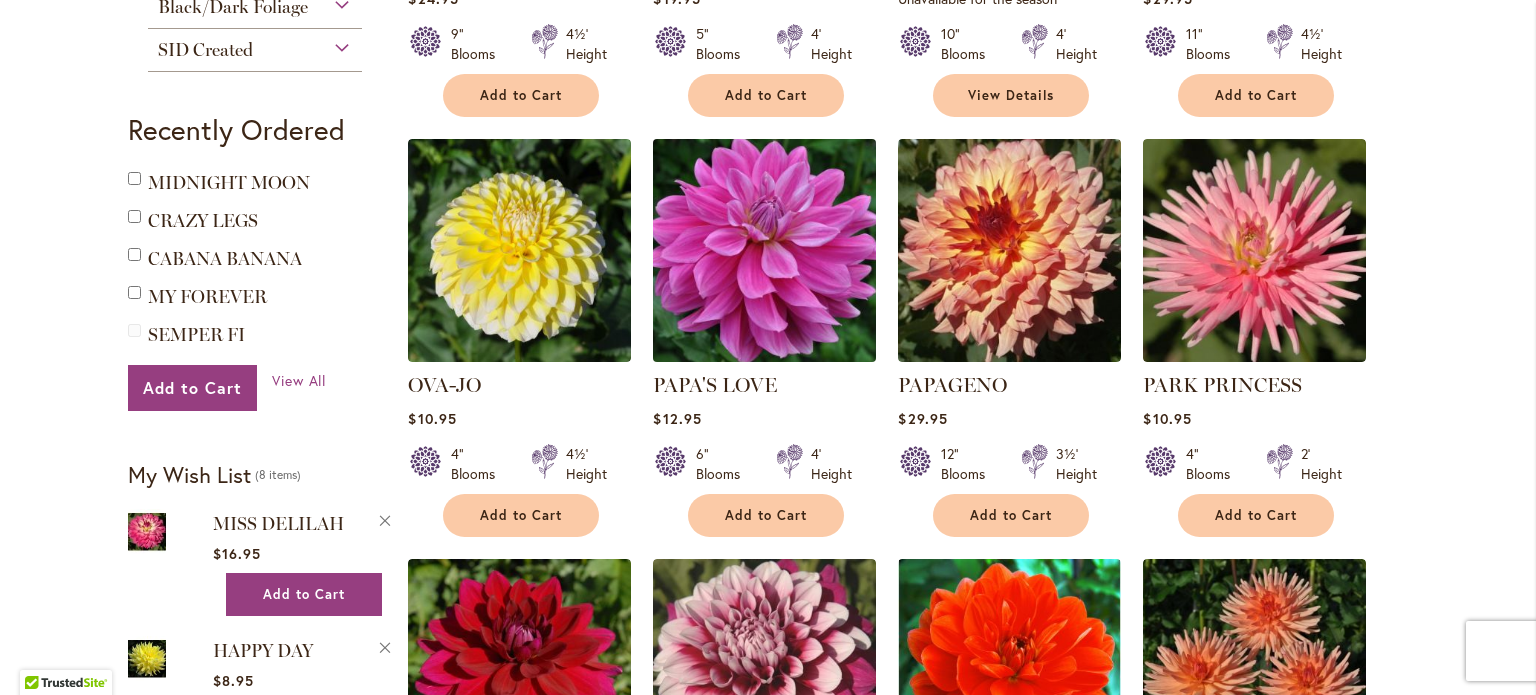 click at bounding box center (765, 251) 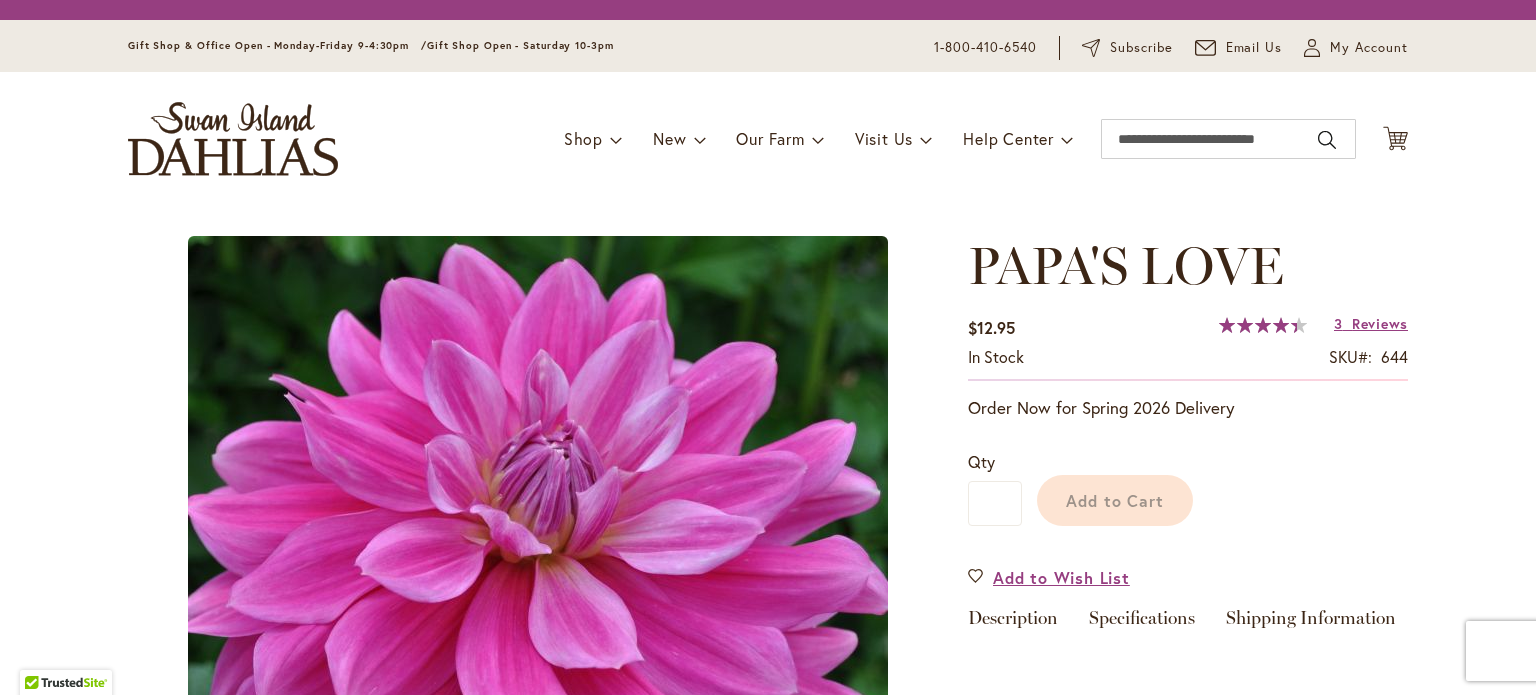 scroll, scrollTop: 0, scrollLeft: 0, axis: both 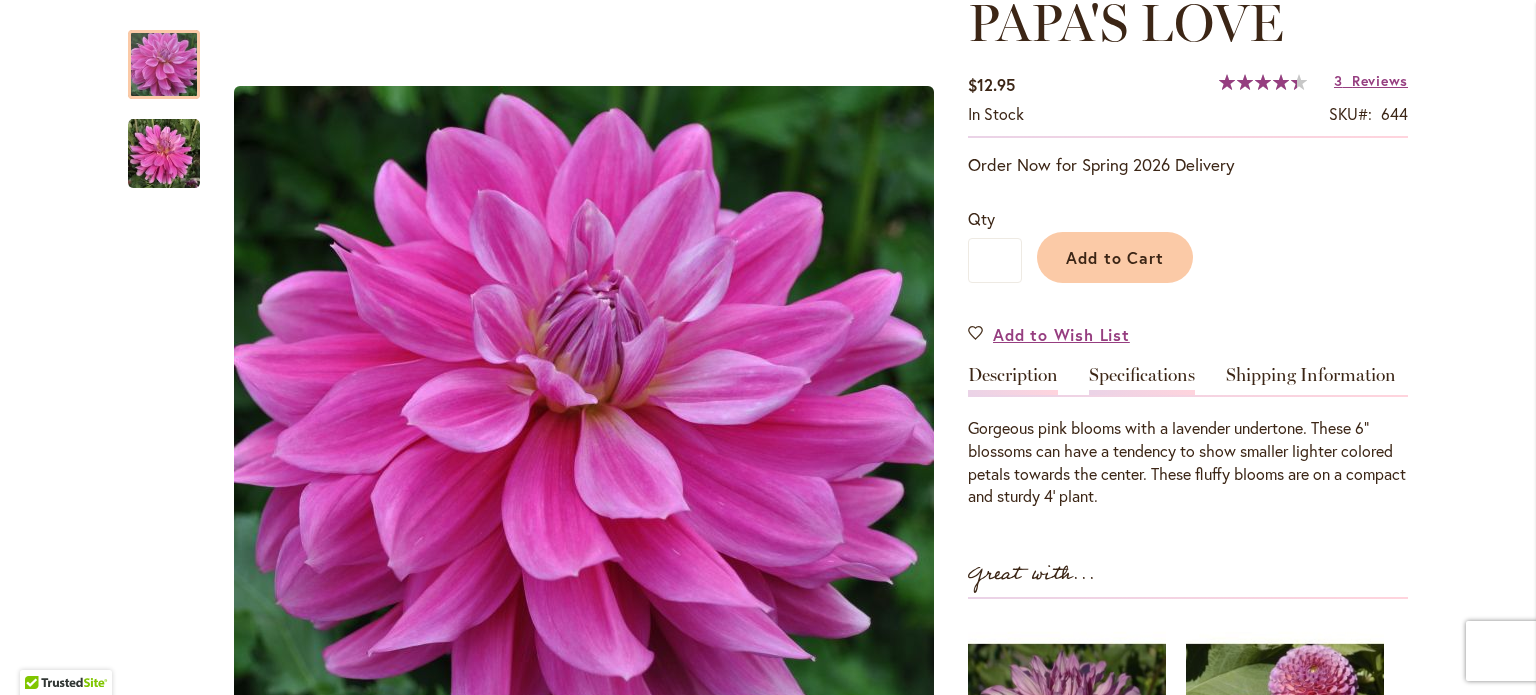 click on "Specifications" at bounding box center [1142, 380] 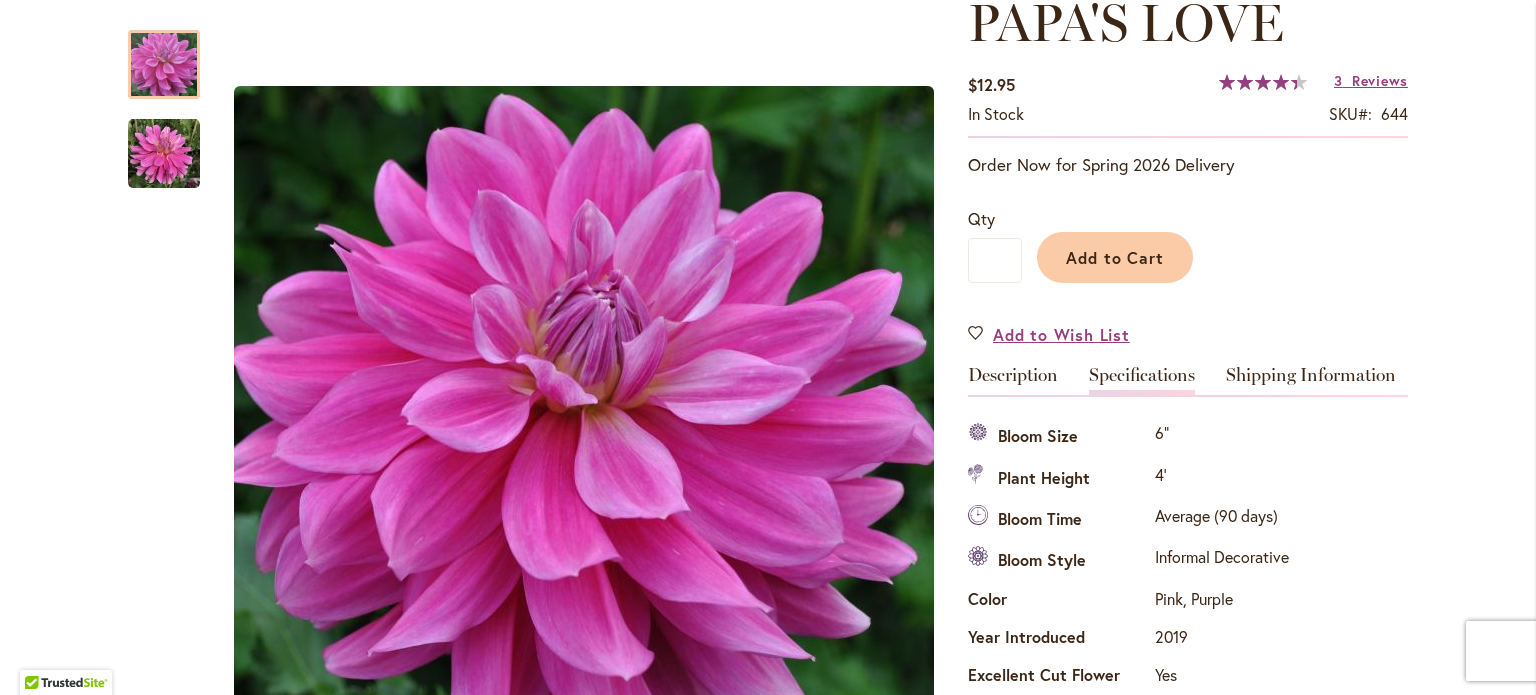 scroll, scrollTop: 664, scrollLeft: 0, axis: vertical 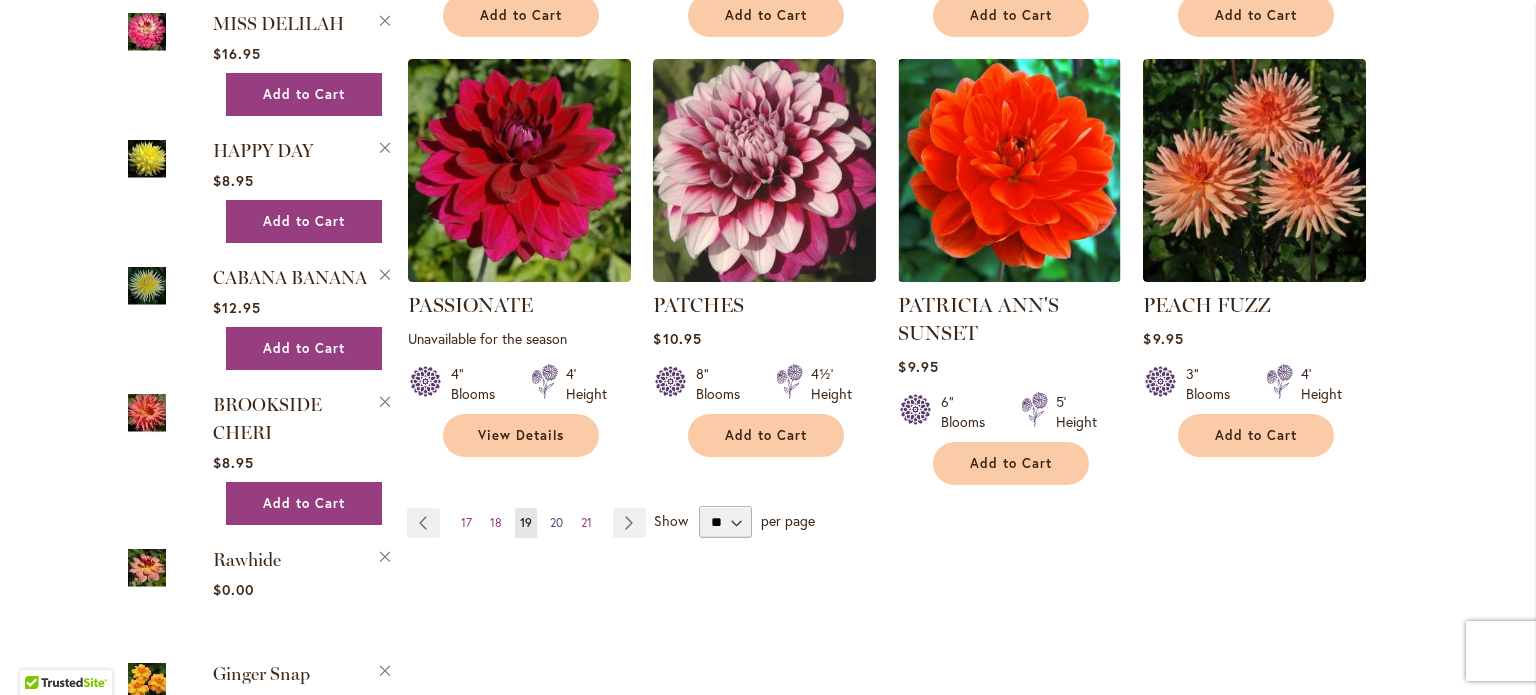 click on "20" at bounding box center (556, 522) 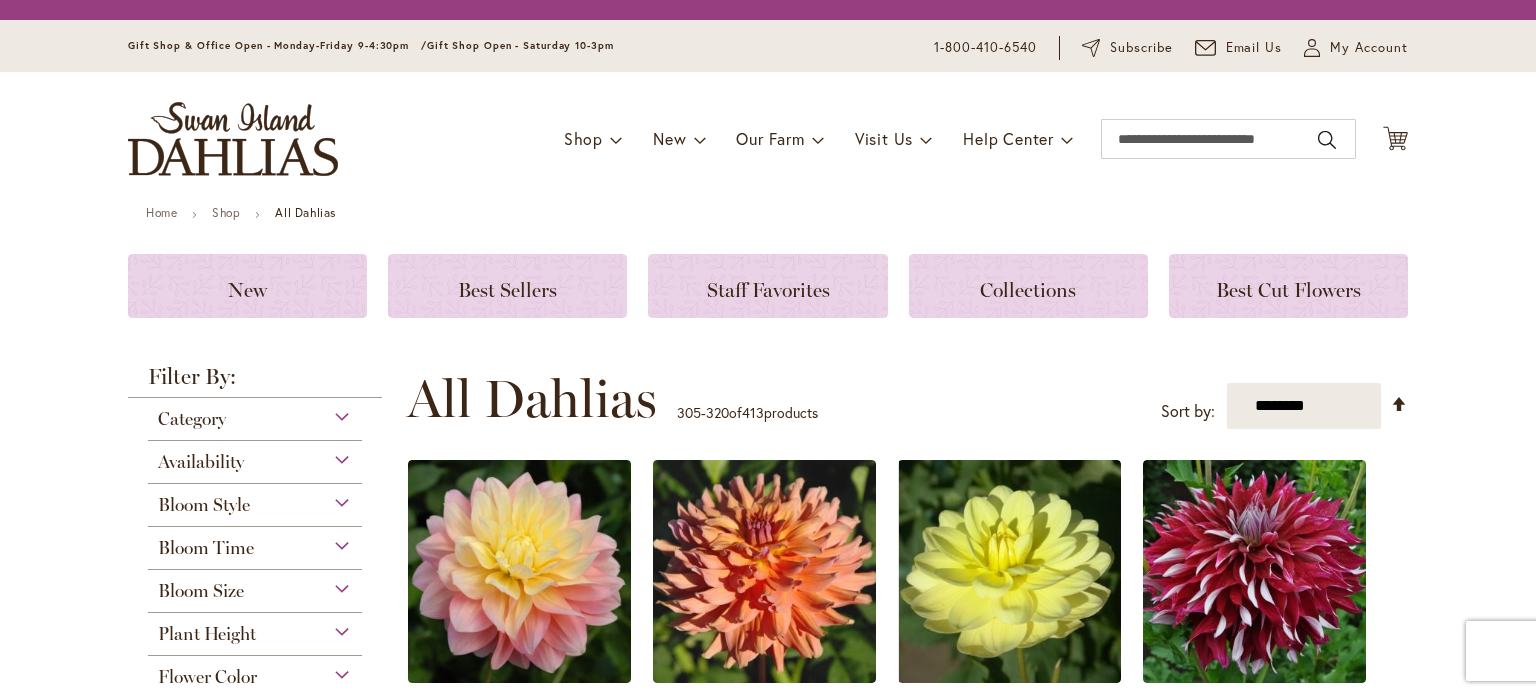 scroll, scrollTop: 0, scrollLeft: 0, axis: both 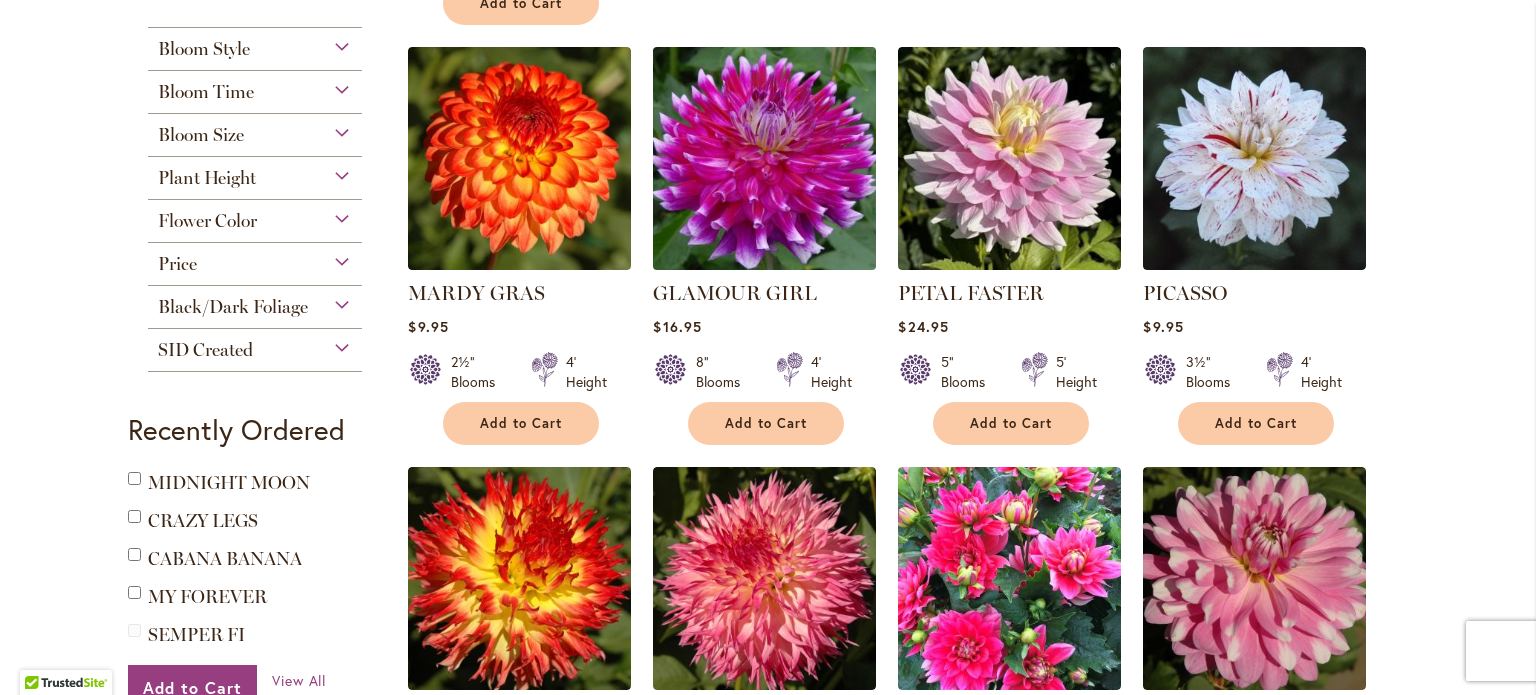click at bounding box center (765, 159) 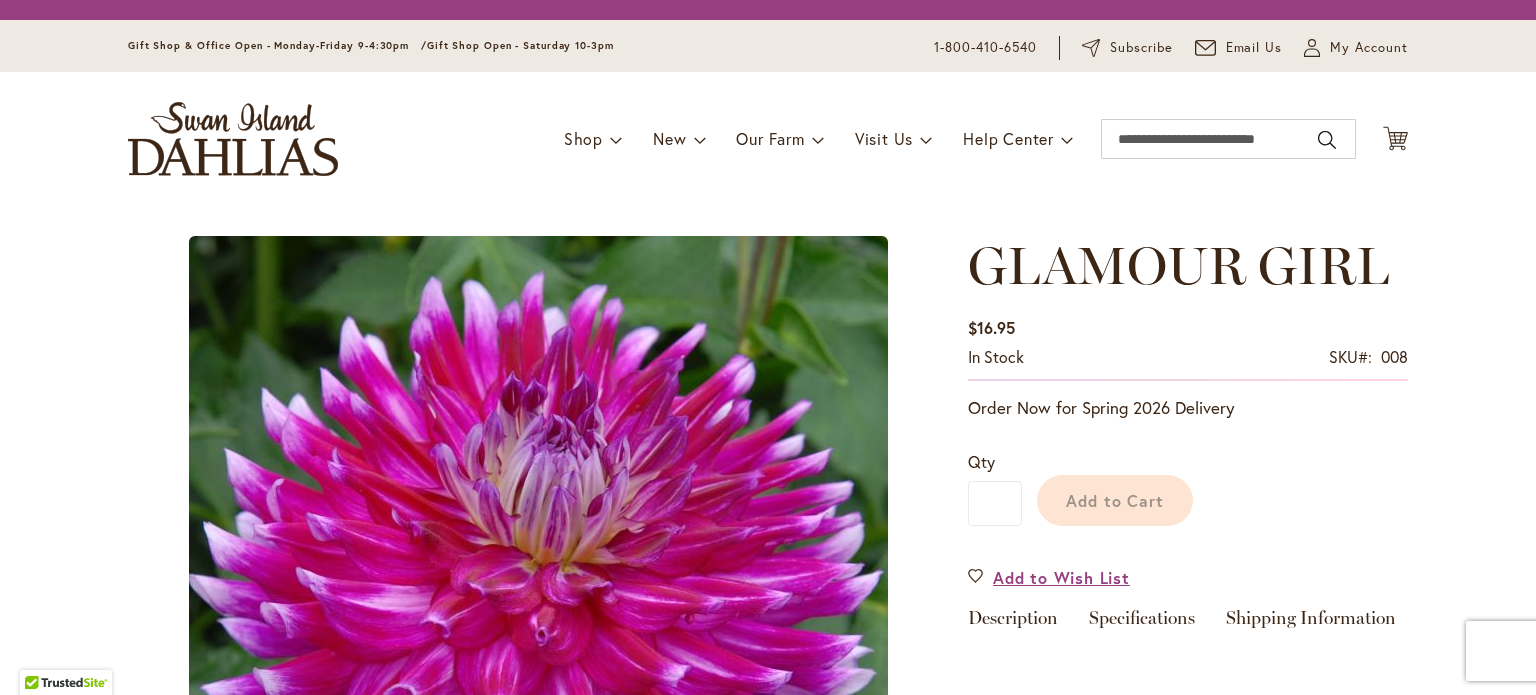 scroll, scrollTop: 0, scrollLeft: 0, axis: both 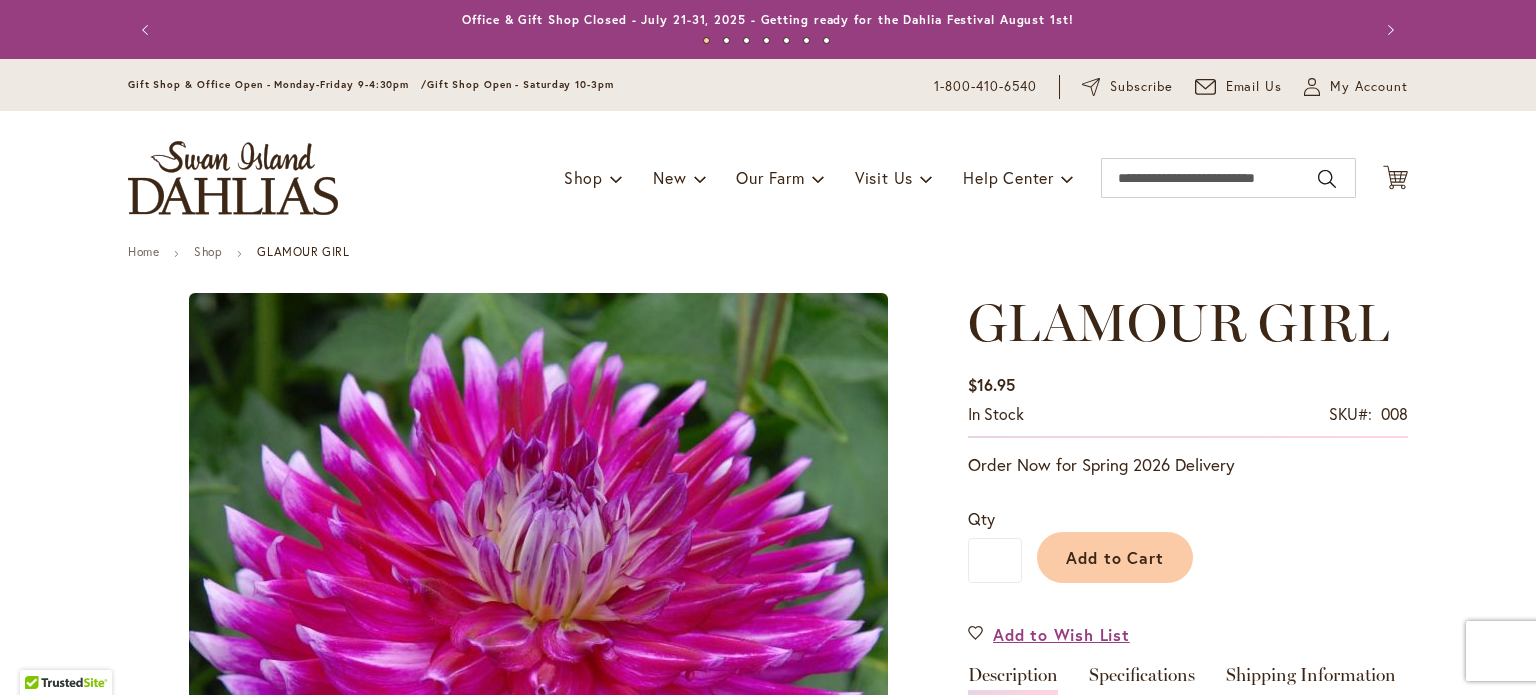 type on "******" 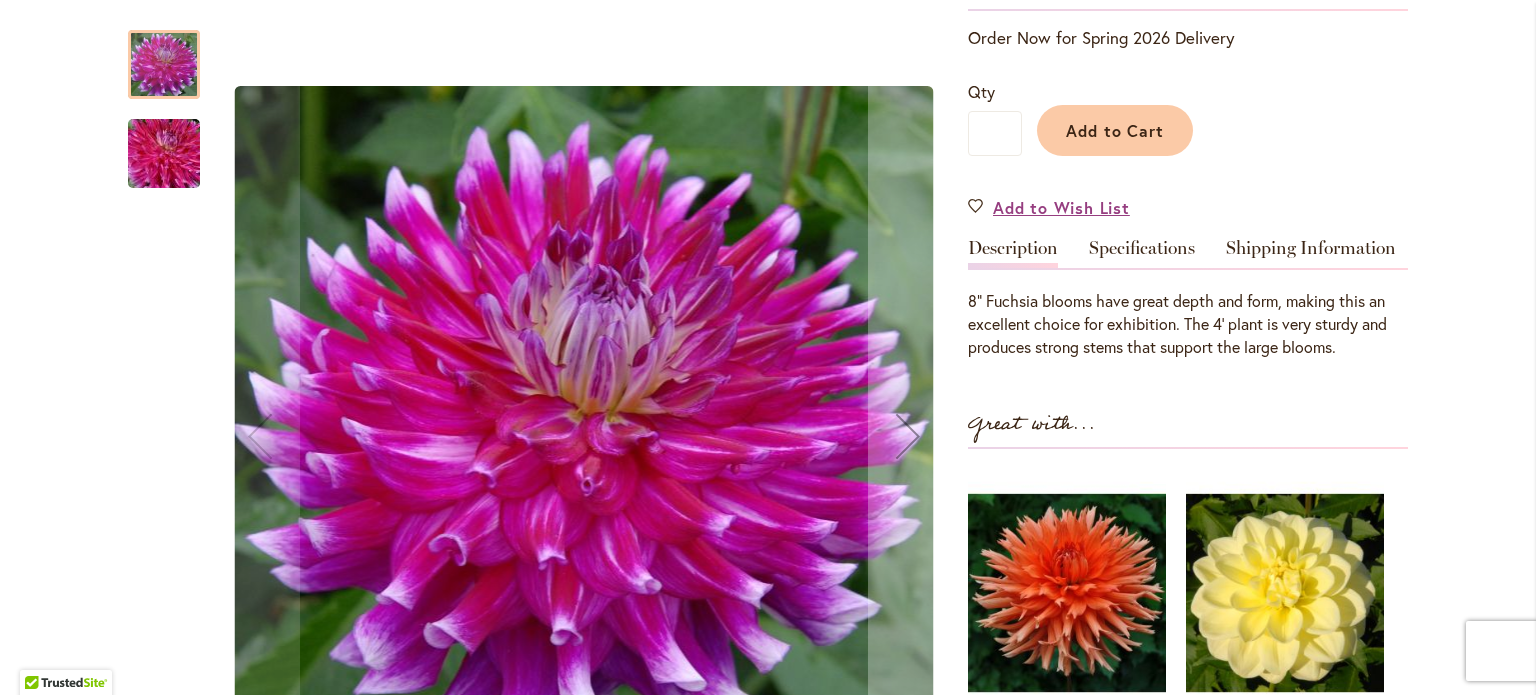scroll, scrollTop: 458, scrollLeft: 0, axis: vertical 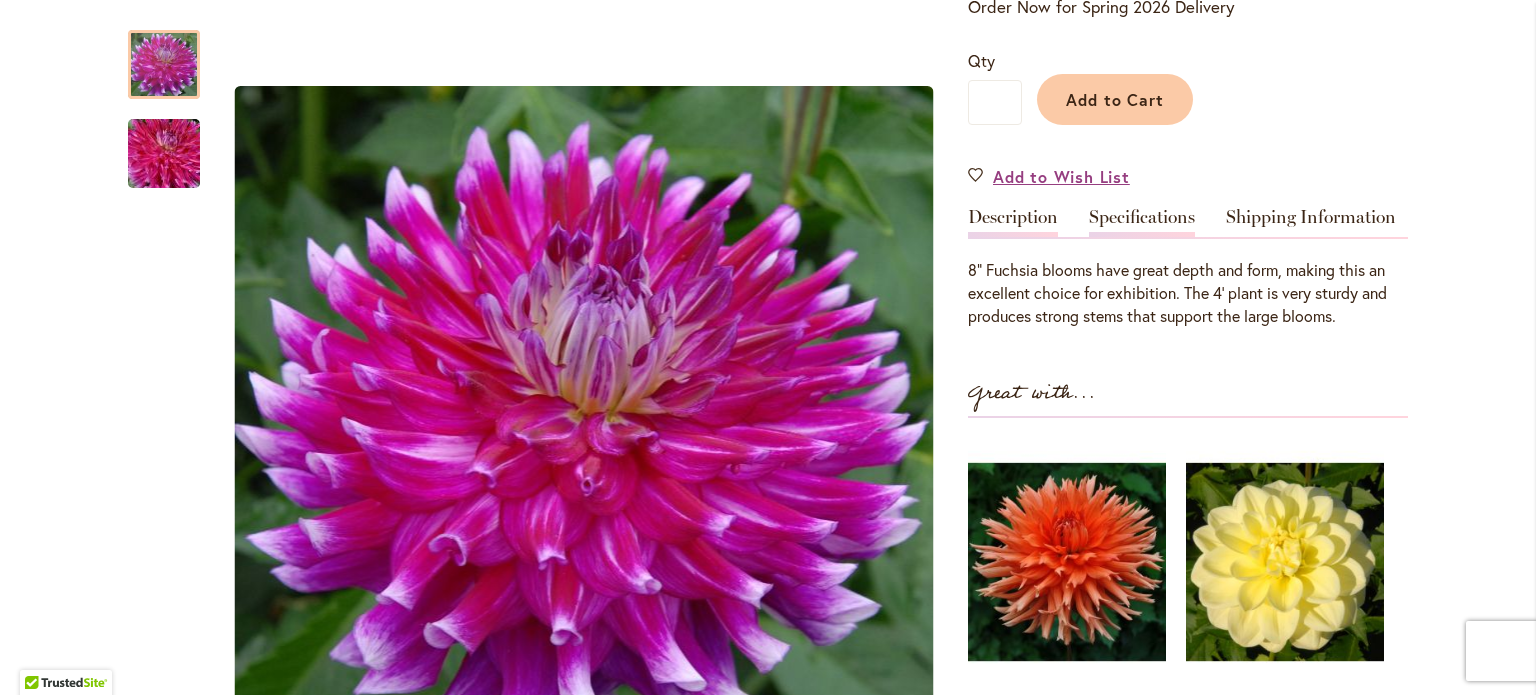 click on "Specifications" at bounding box center (1142, 222) 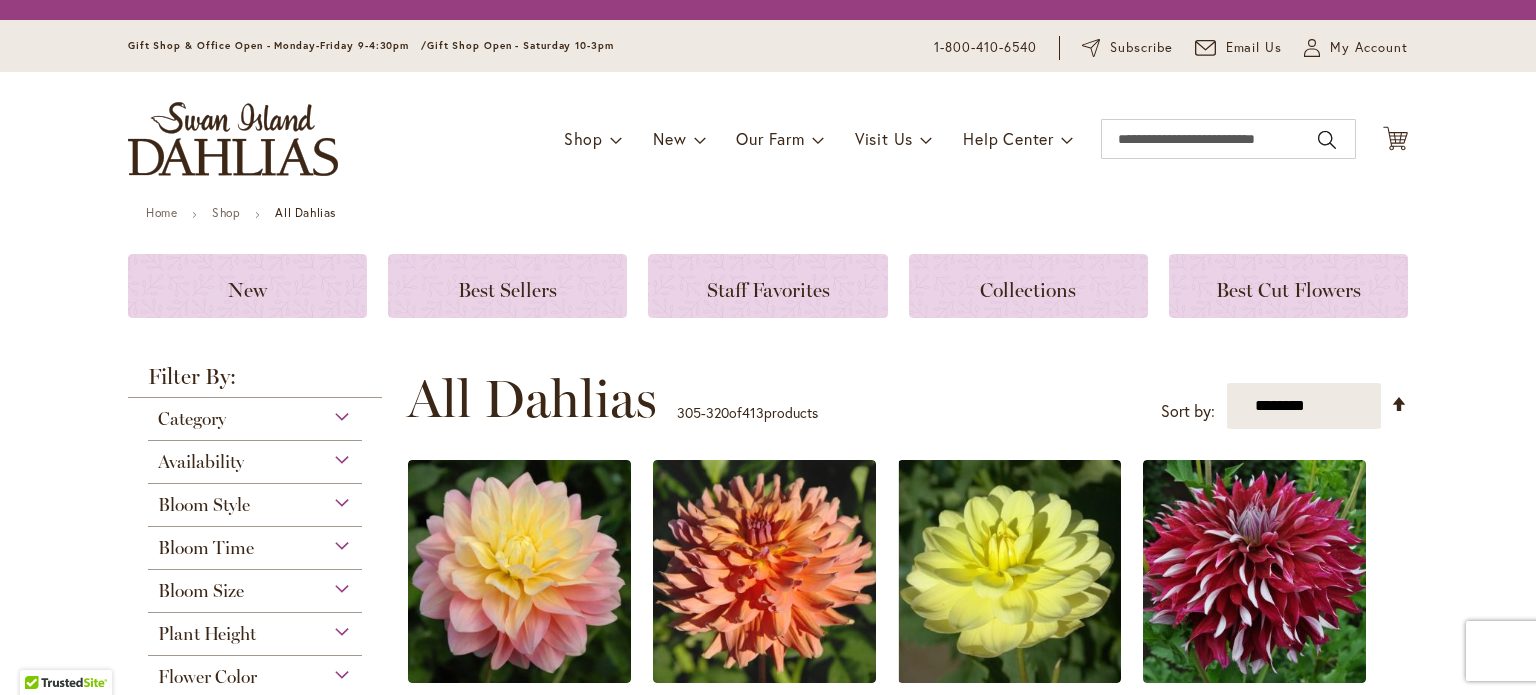 scroll, scrollTop: 0, scrollLeft: 0, axis: both 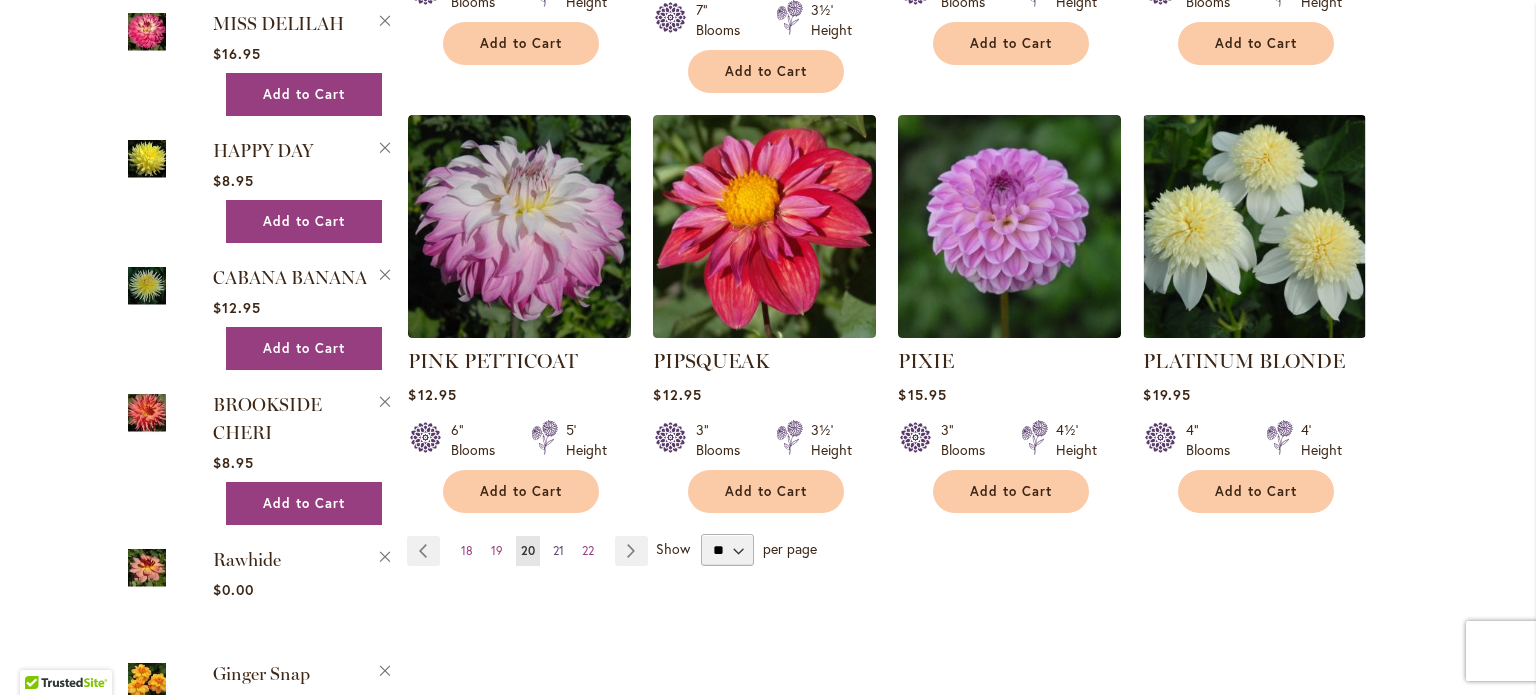 click on "21" at bounding box center [558, 550] 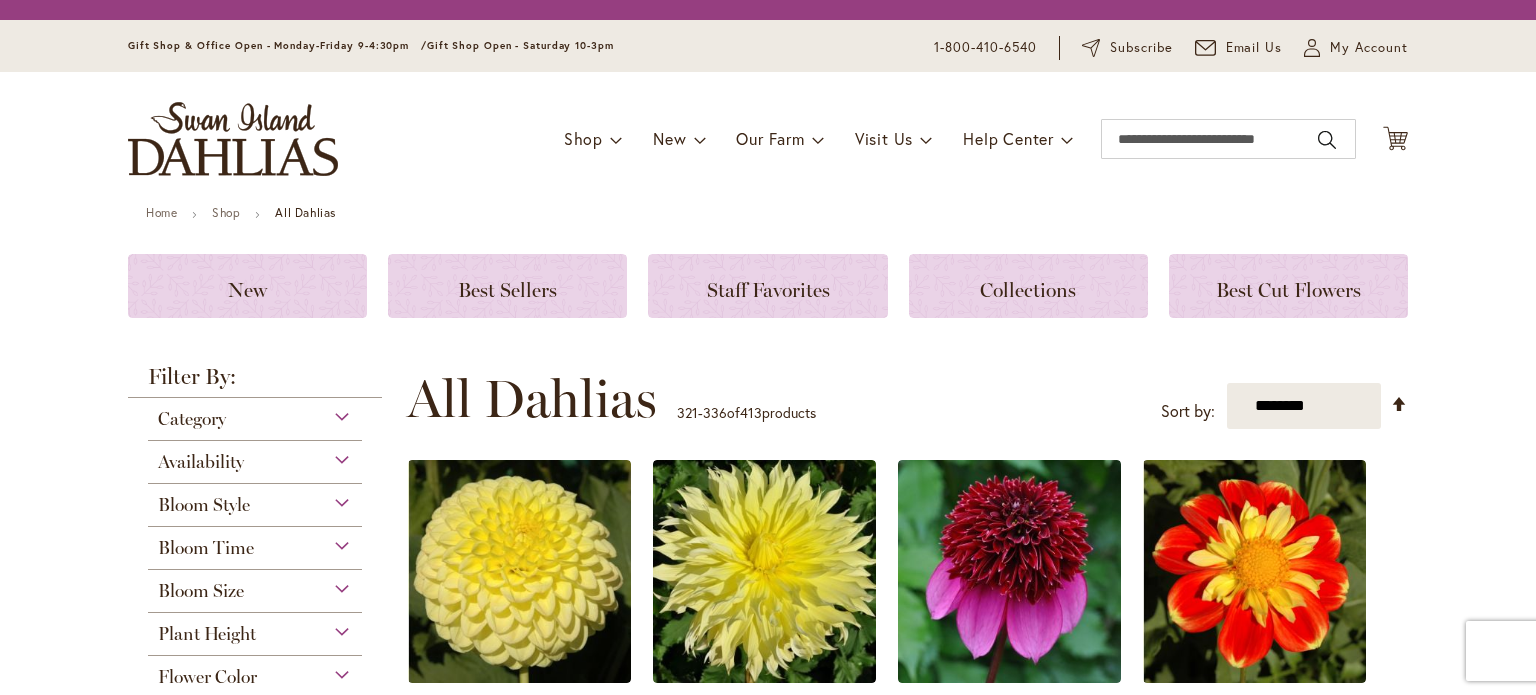 scroll, scrollTop: 0, scrollLeft: 0, axis: both 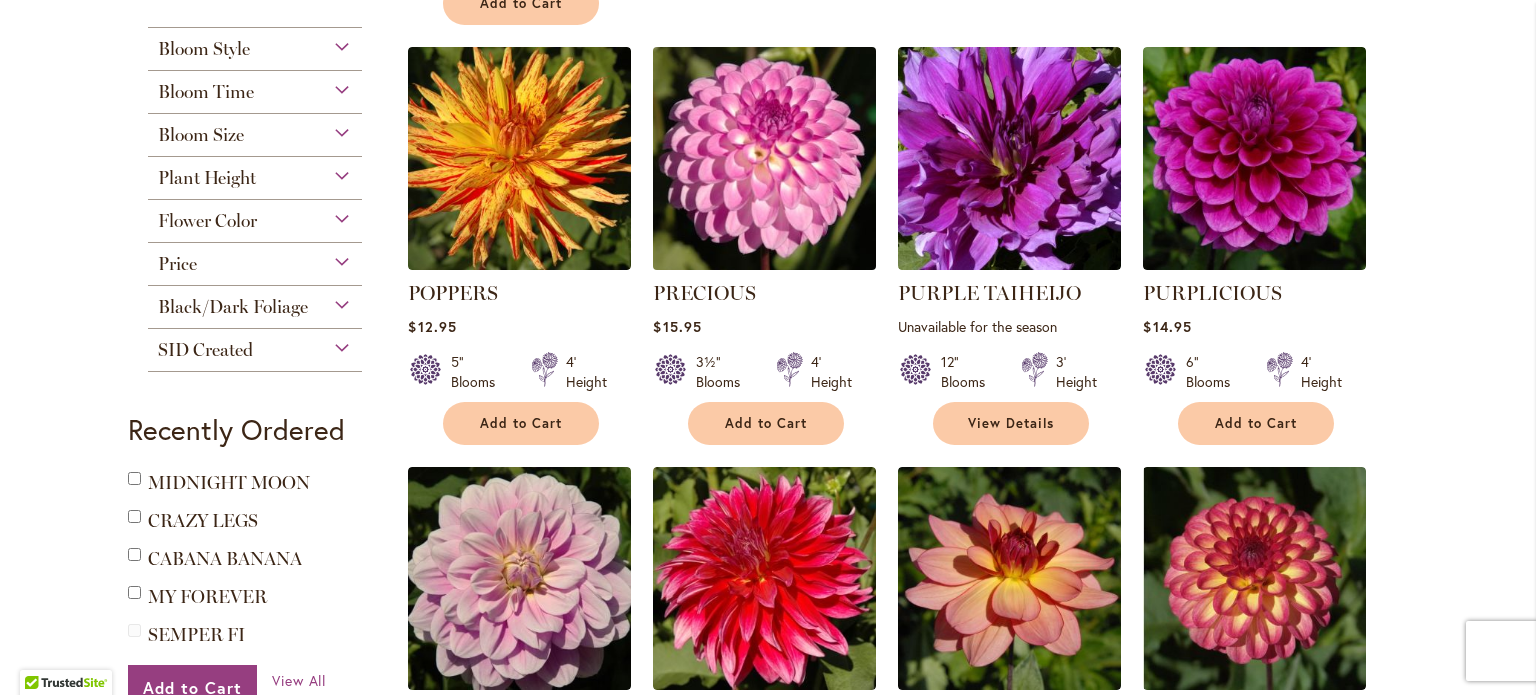 click at bounding box center [765, 159] 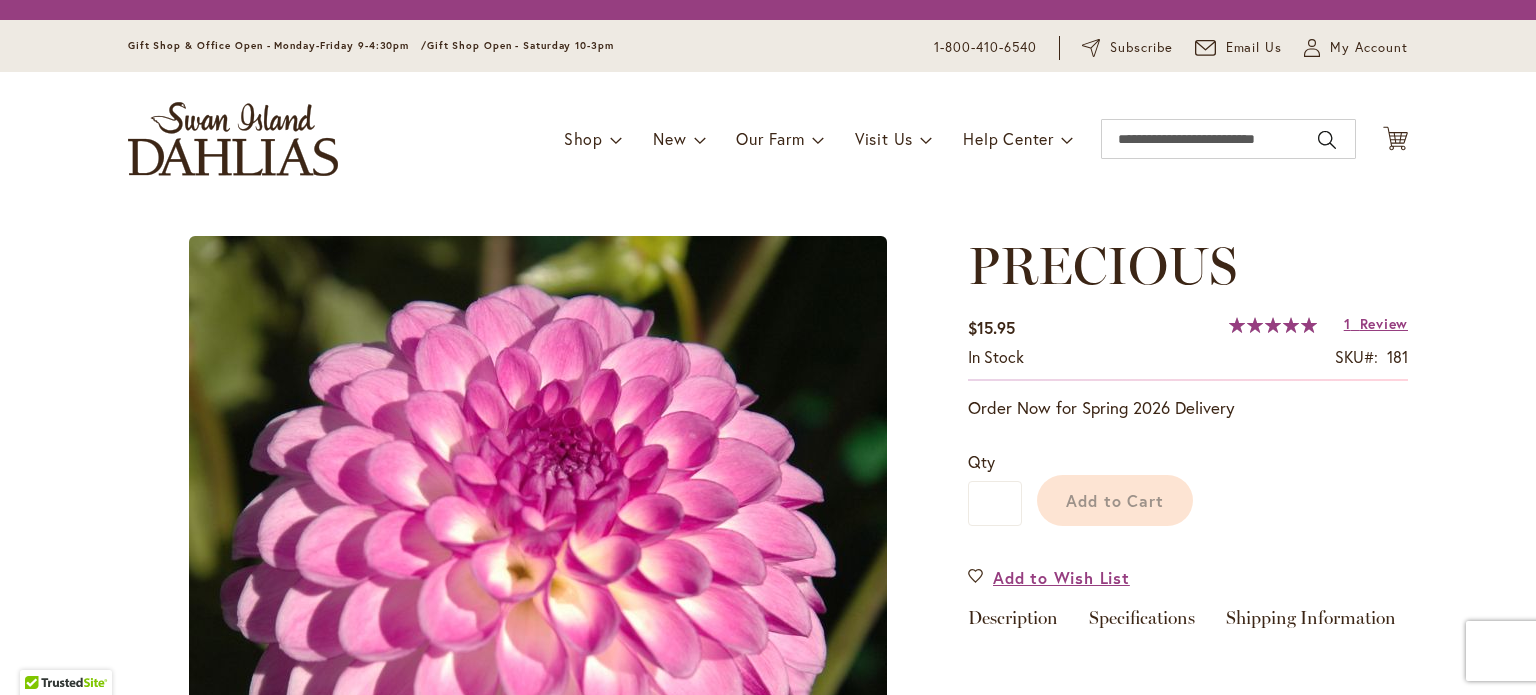 scroll, scrollTop: 0, scrollLeft: 0, axis: both 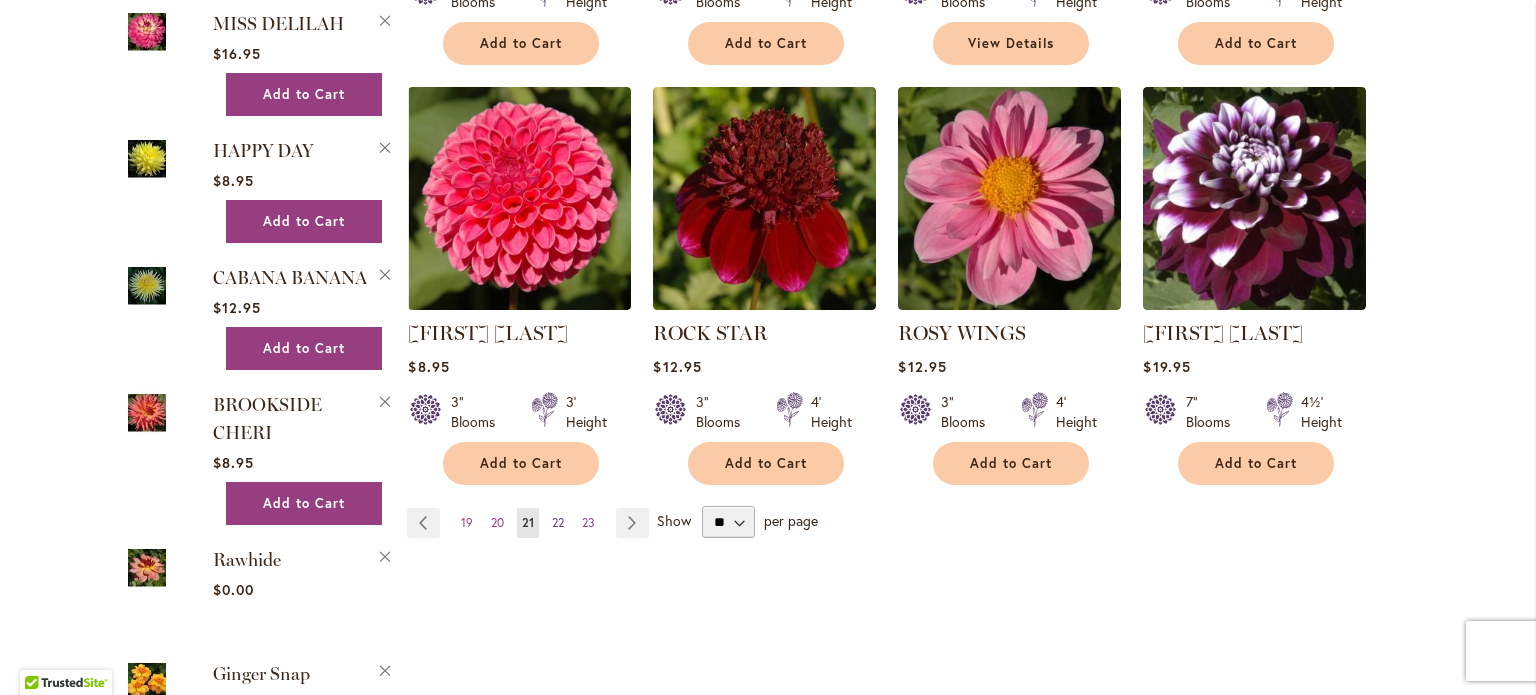 click on "22" at bounding box center (558, 522) 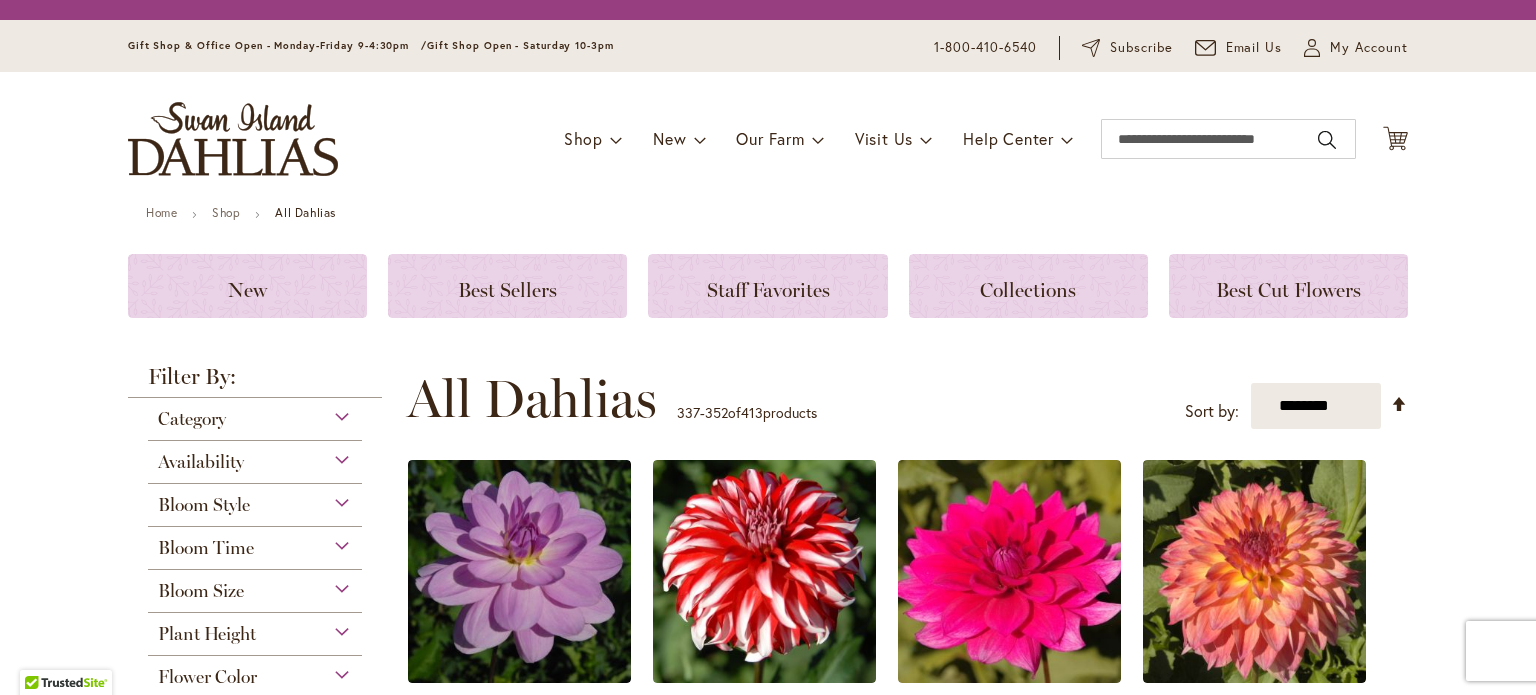 scroll, scrollTop: 0, scrollLeft: 0, axis: both 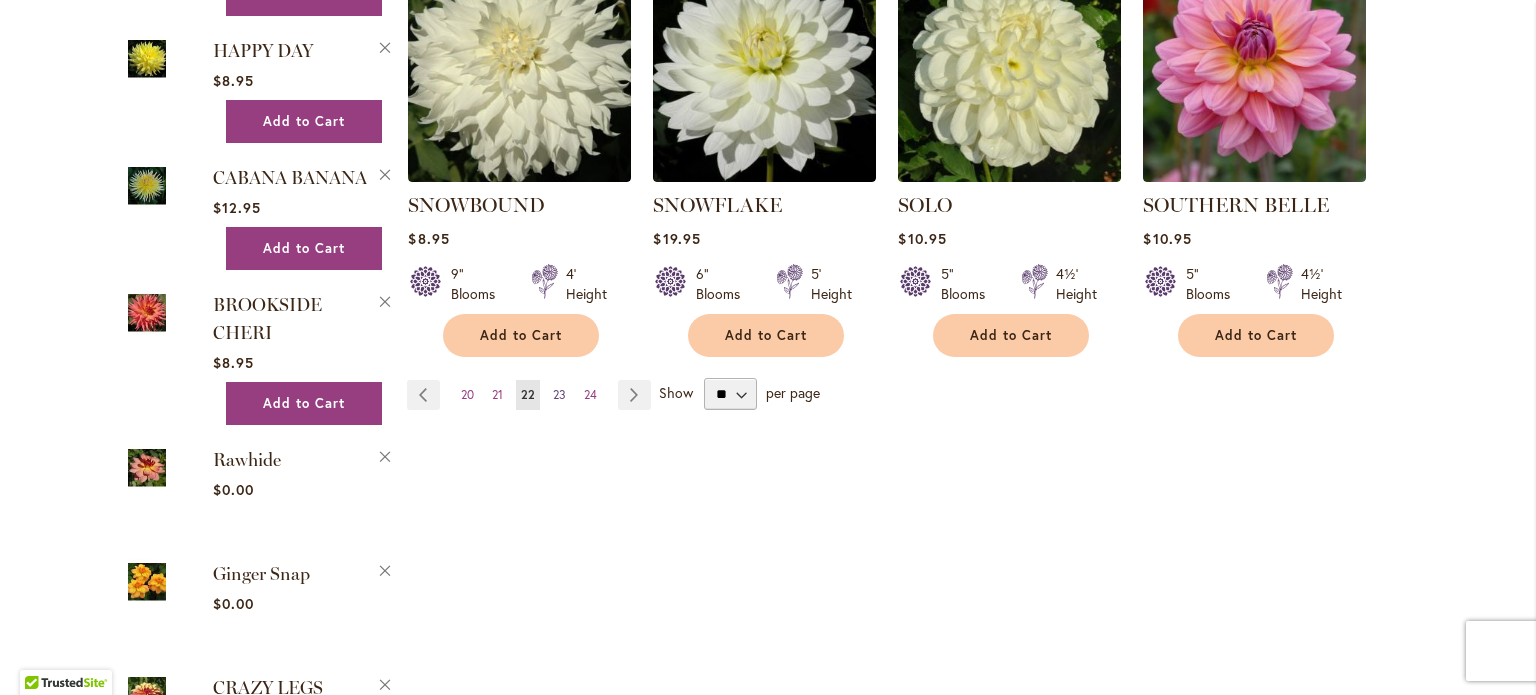 click on "23" at bounding box center [559, 394] 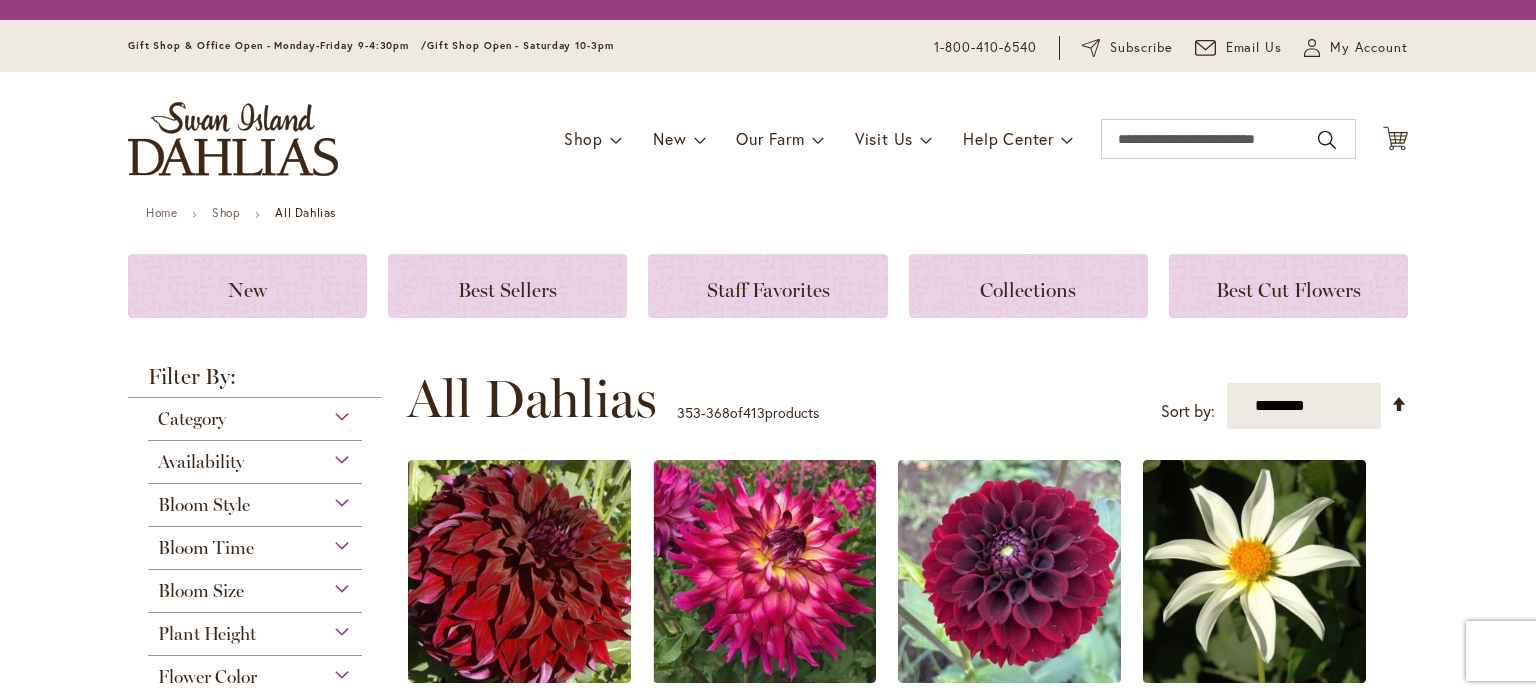 scroll, scrollTop: 0, scrollLeft: 0, axis: both 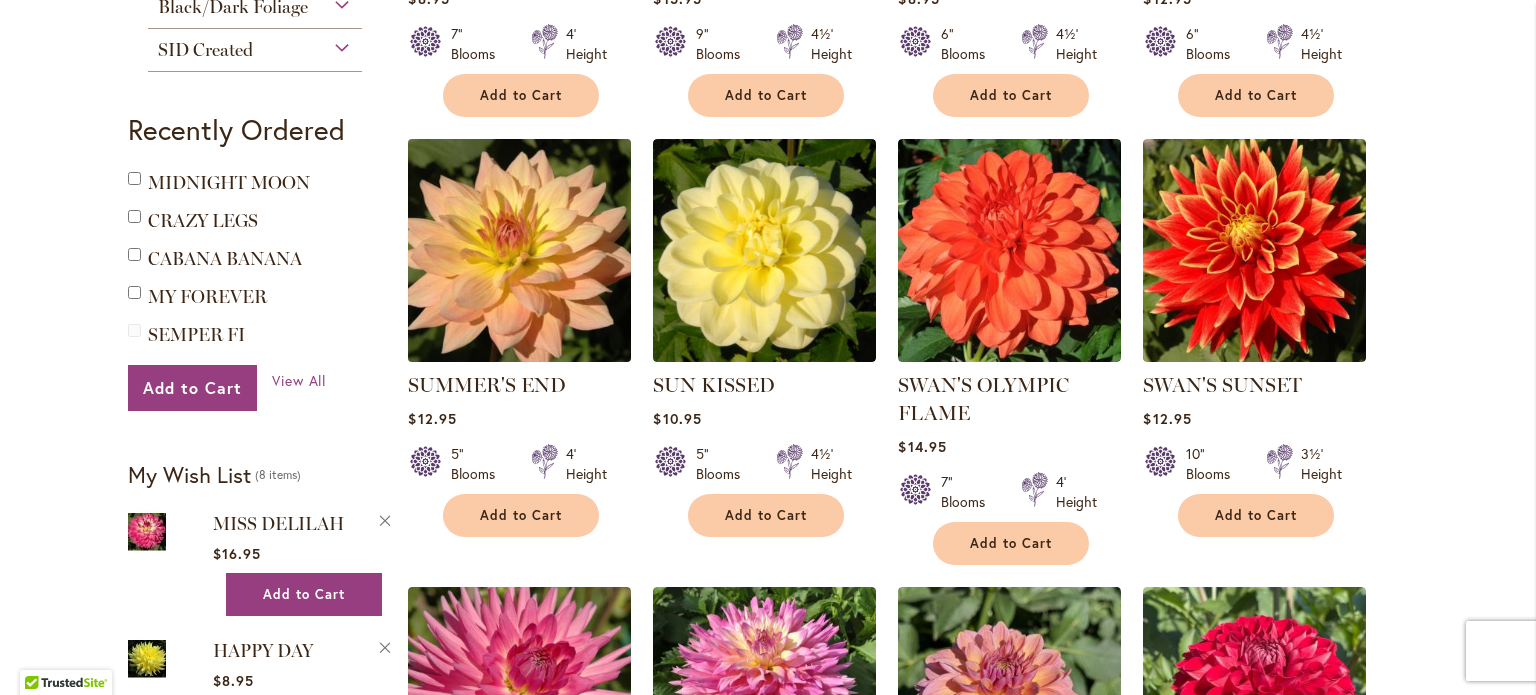 click at bounding box center [520, 251] 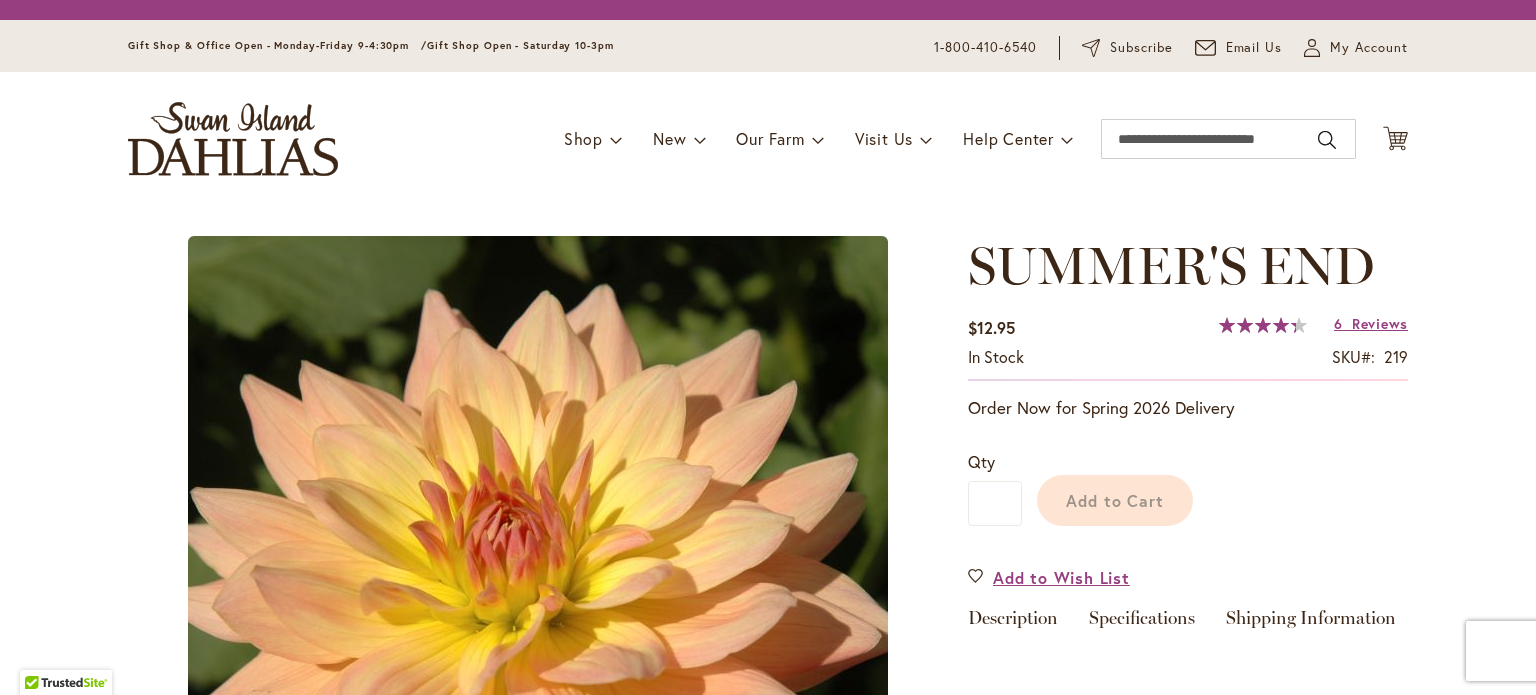 scroll, scrollTop: 0, scrollLeft: 0, axis: both 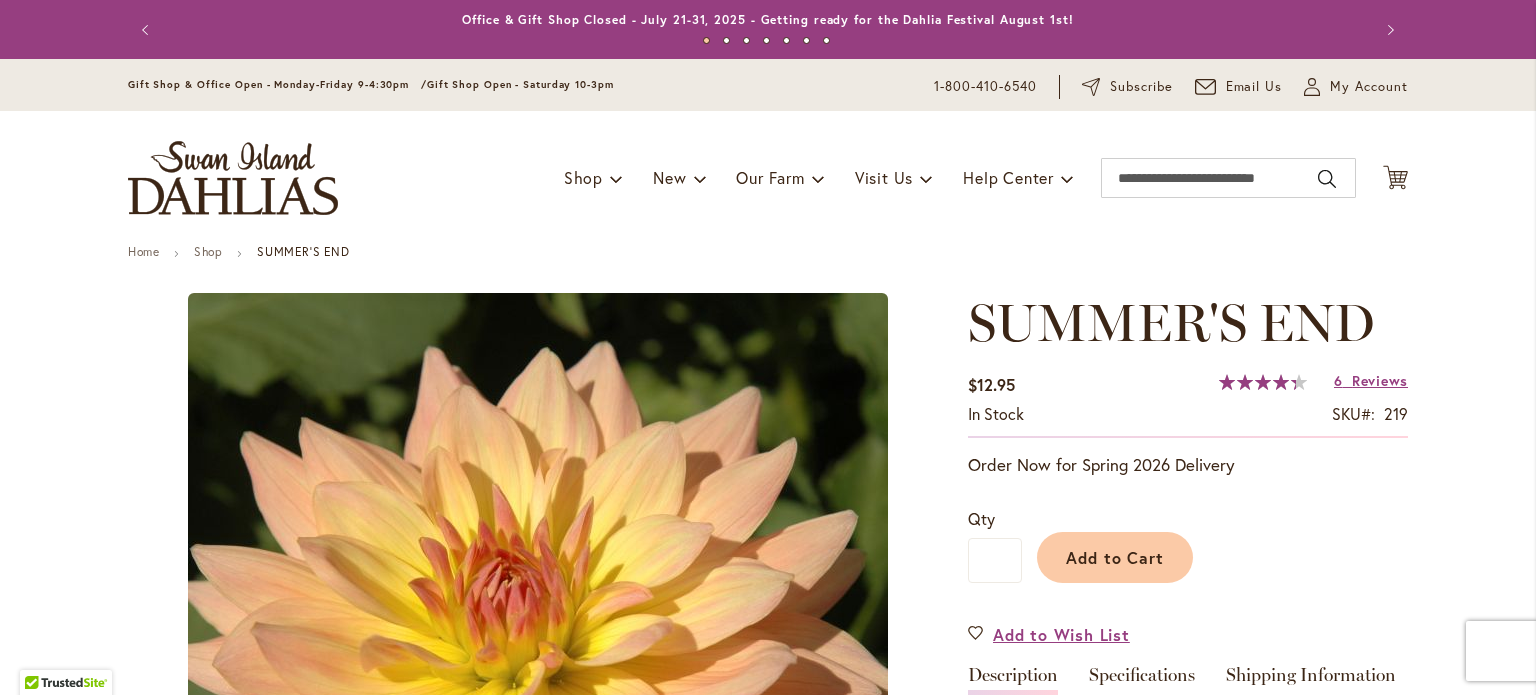 type on "******" 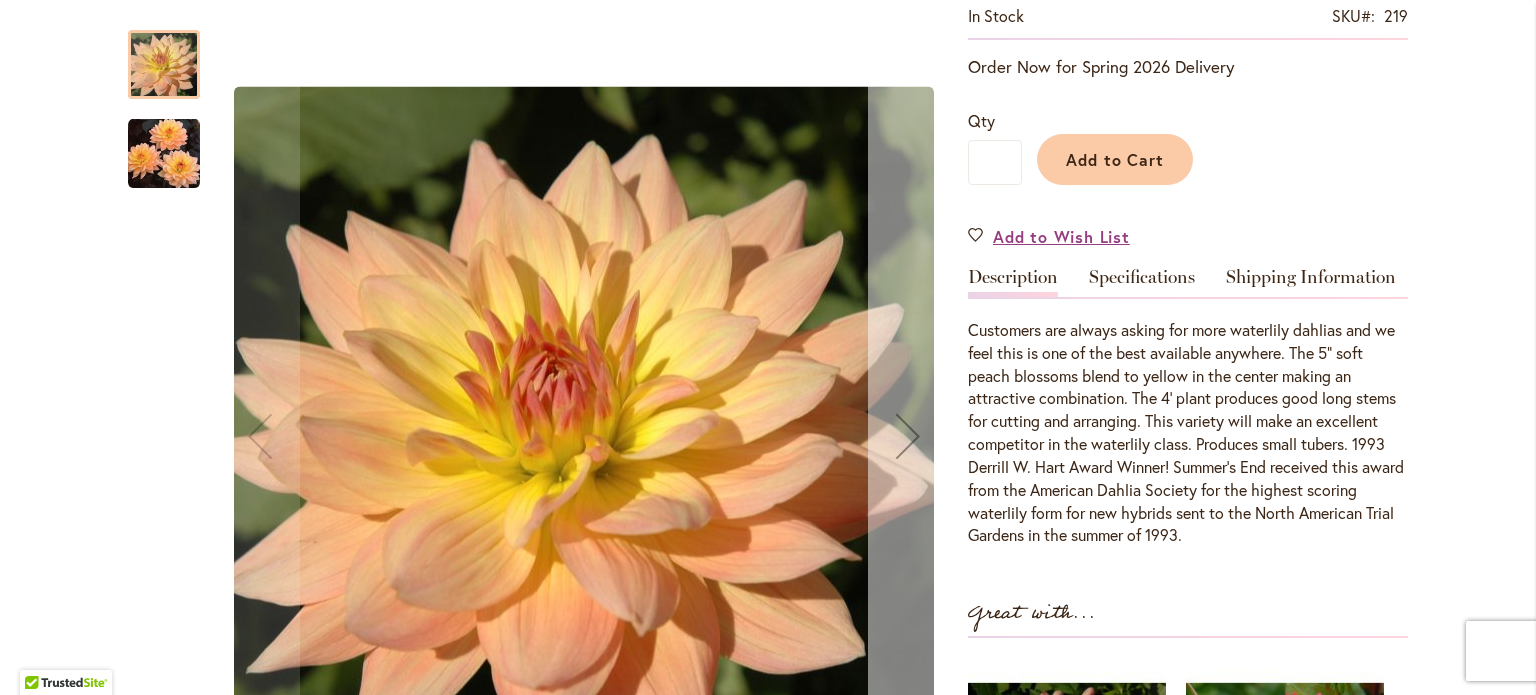 scroll, scrollTop: 400, scrollLeft: 0, axis: vertical 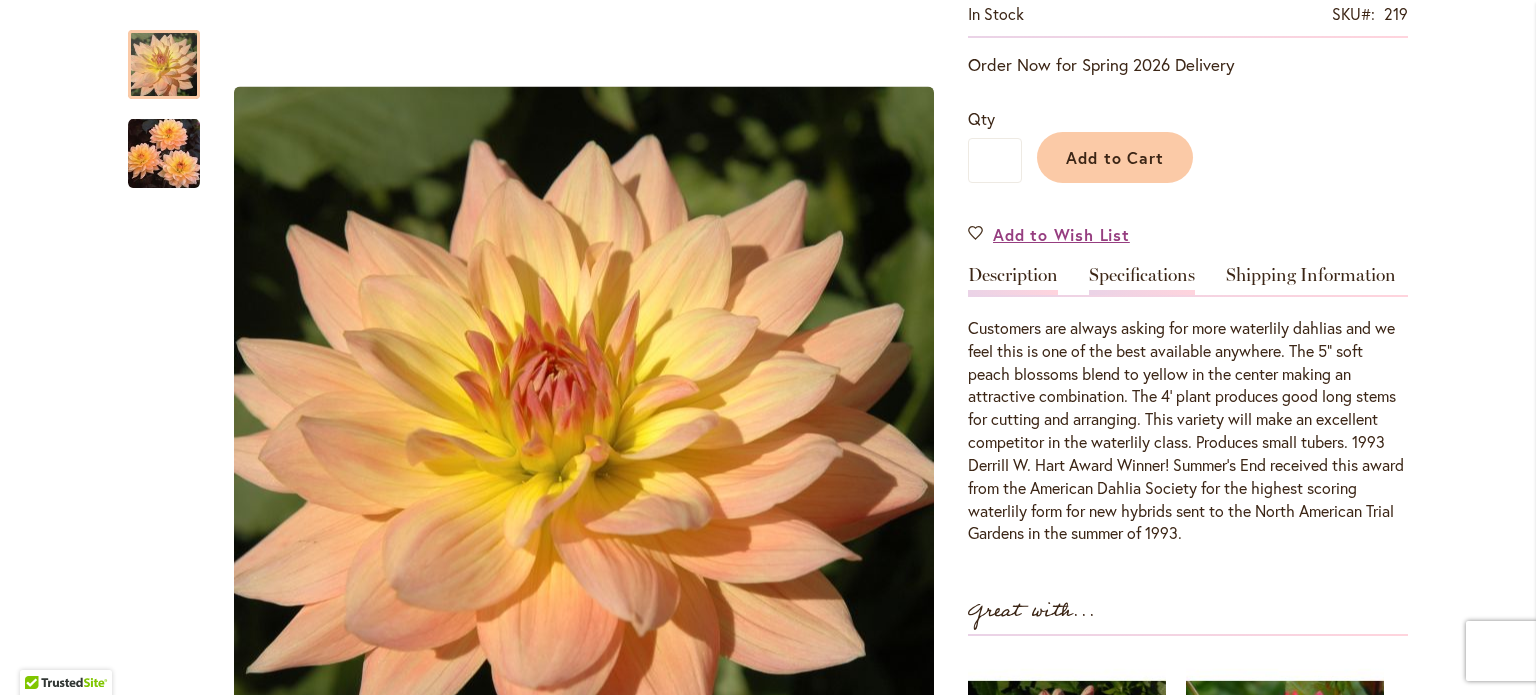 click on "Specifications" at bounding box center [1142, 280] 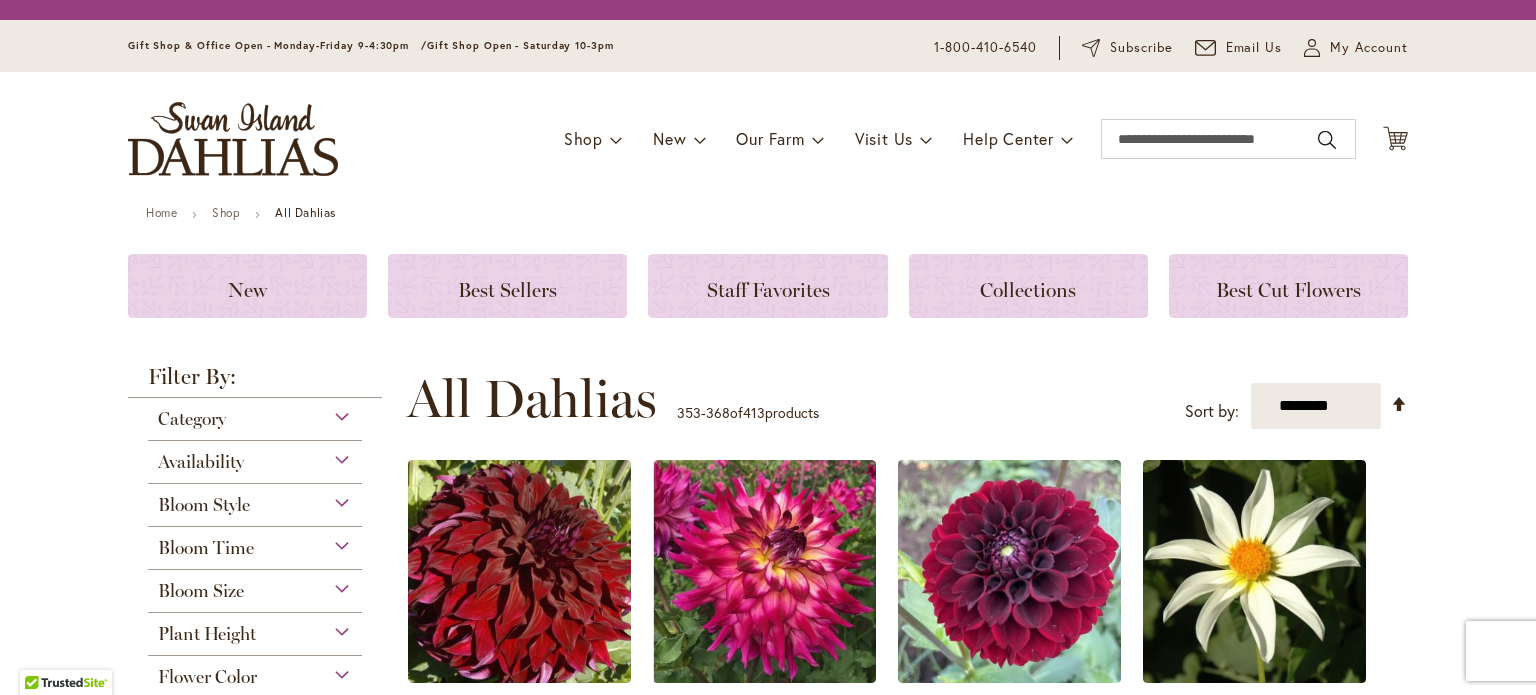 scroll, scrollTop: 0, scrollLeft: 0, axis: both 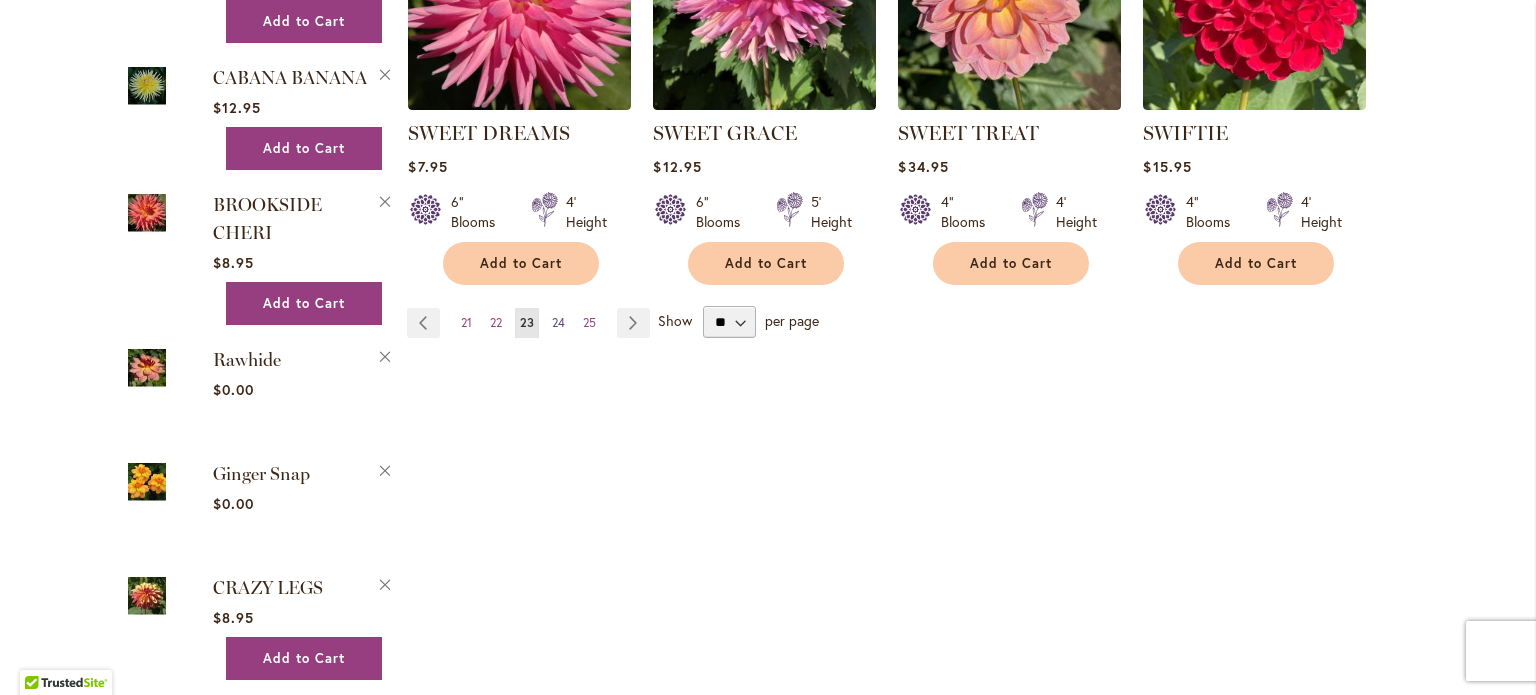 click on "24" at bounding box center (558, 322) 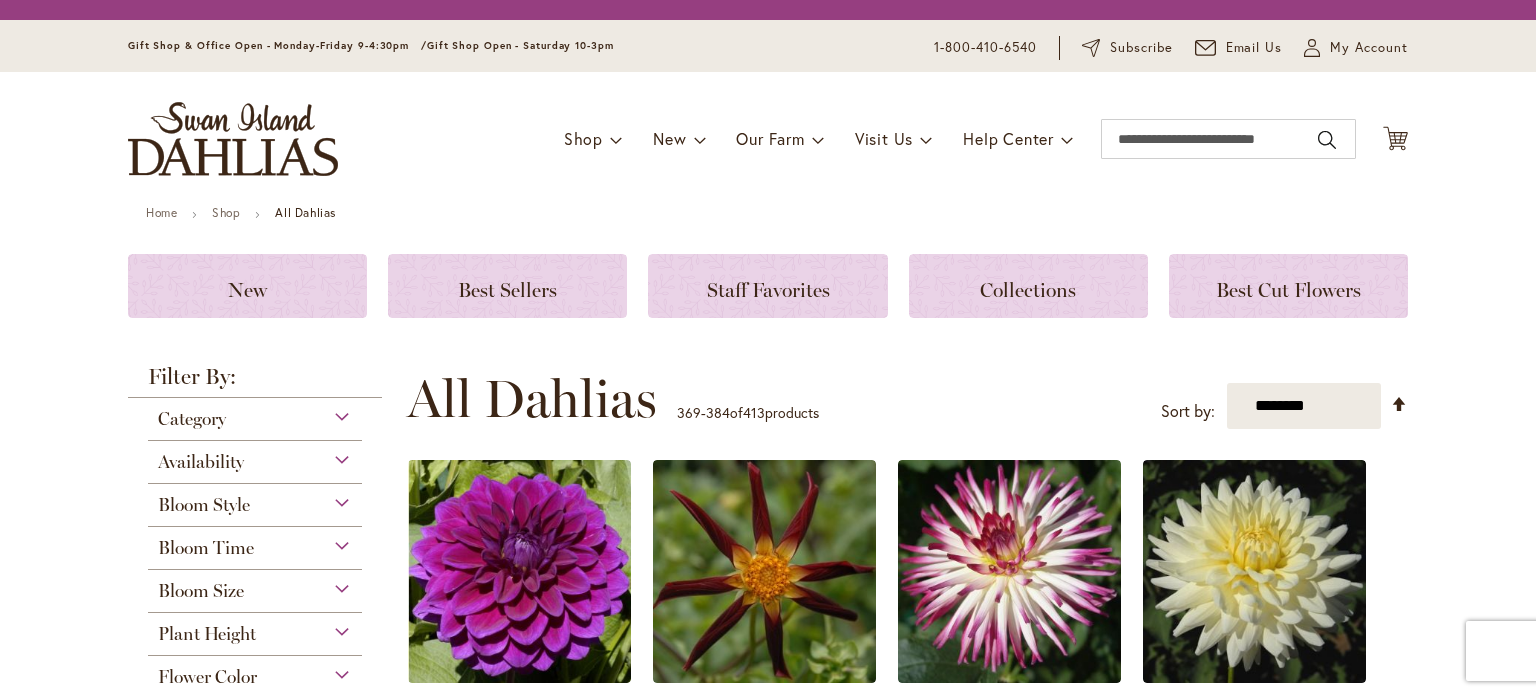 scroll, scrollTop: 0, scrollLeft: 0, axis: both 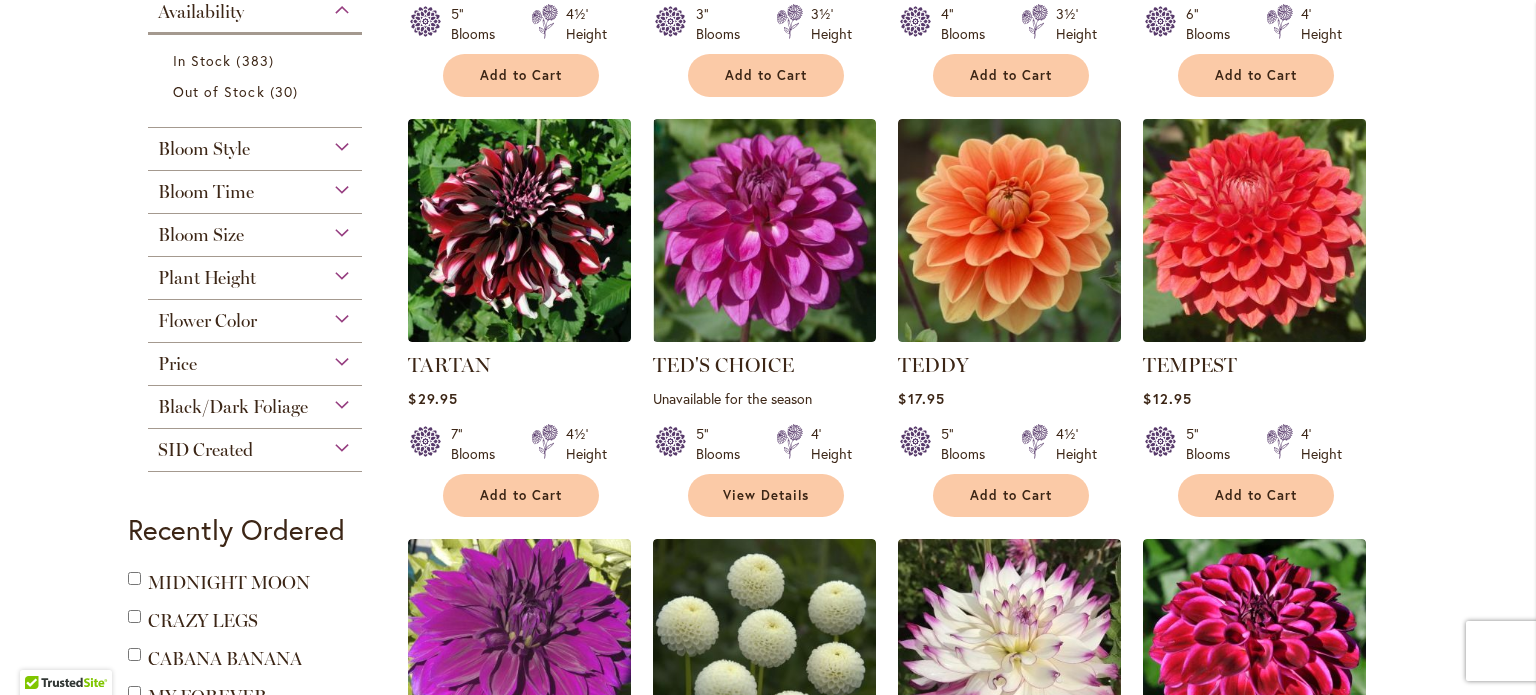 click at bounding box center [1255, 231] 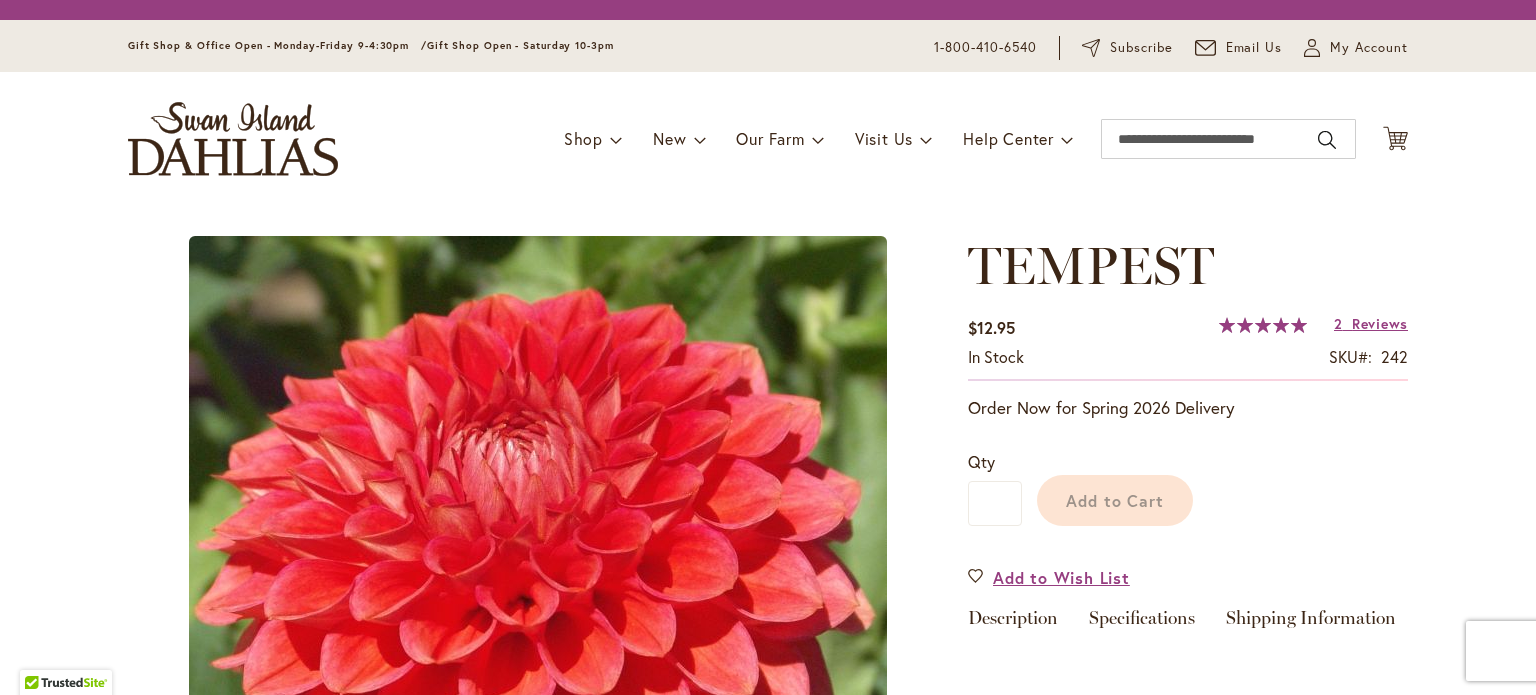 scroll, scrollTop: 0, scrollLeft: 0, axis: both 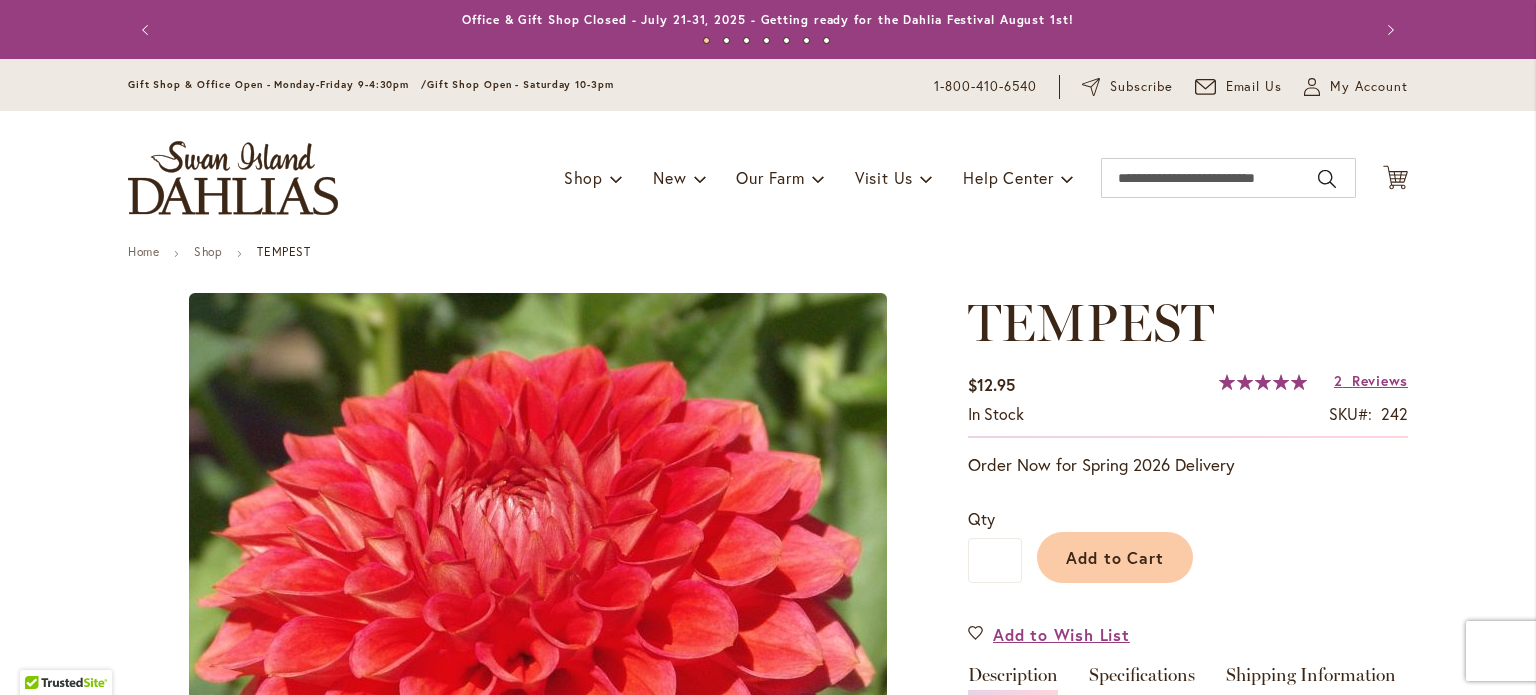 type on "******" 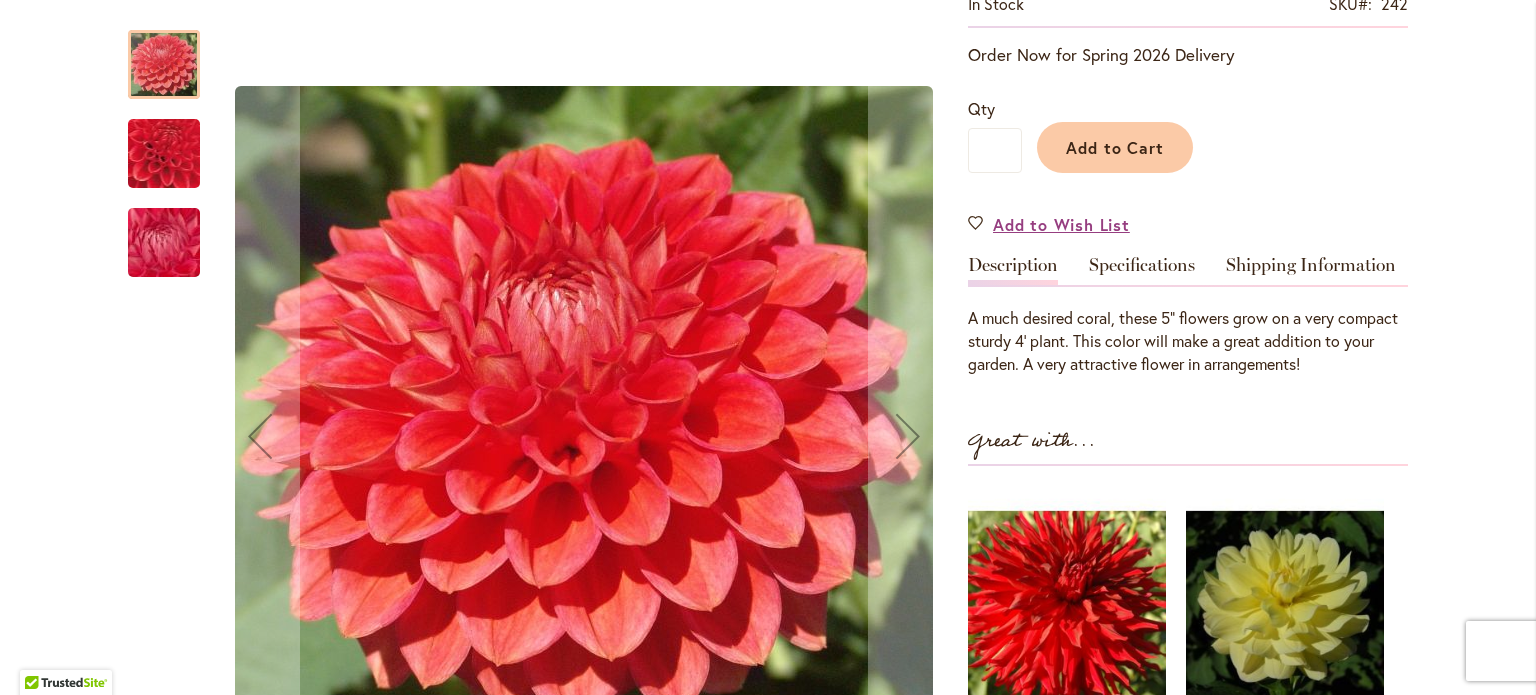 scroll, scrollTop: 400, scrollLeft: 0, axis: vertical 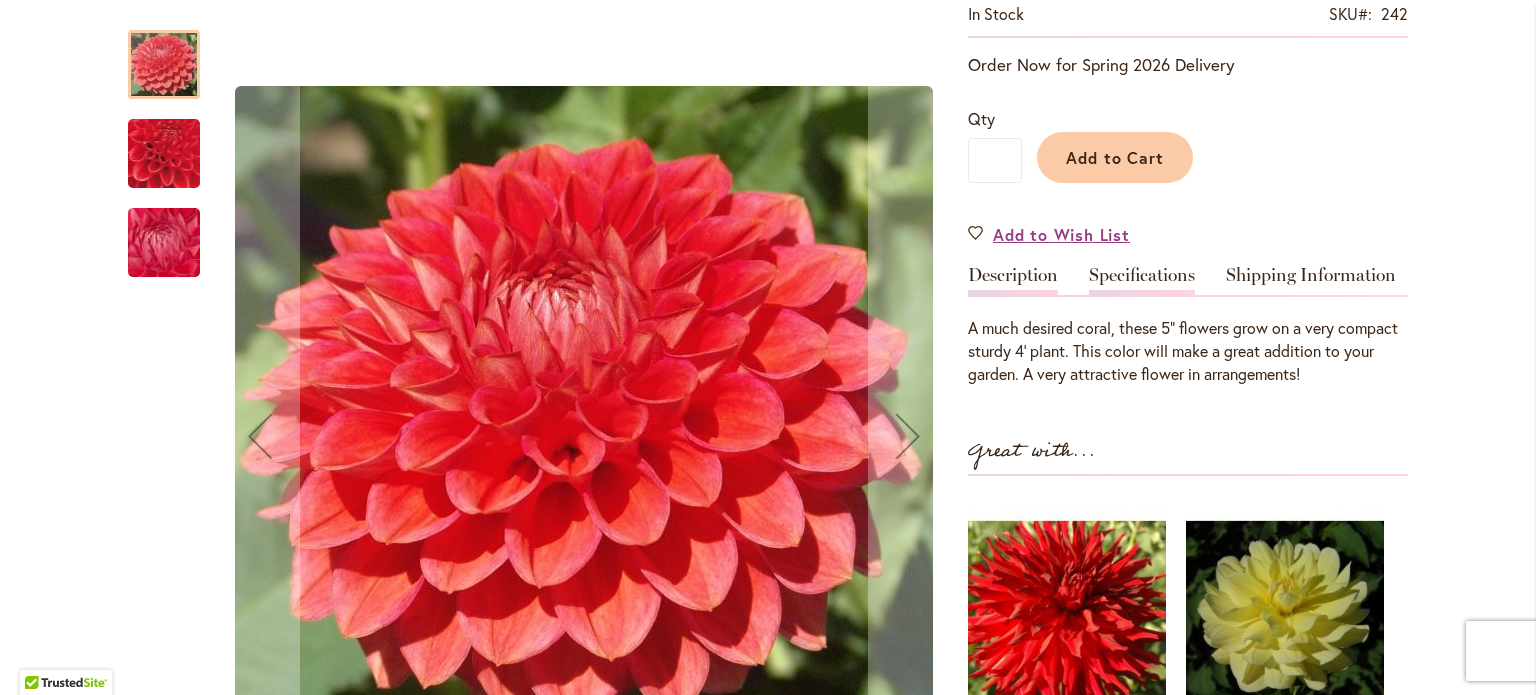 click on "Specifications" at bounding box center [1142, 280] 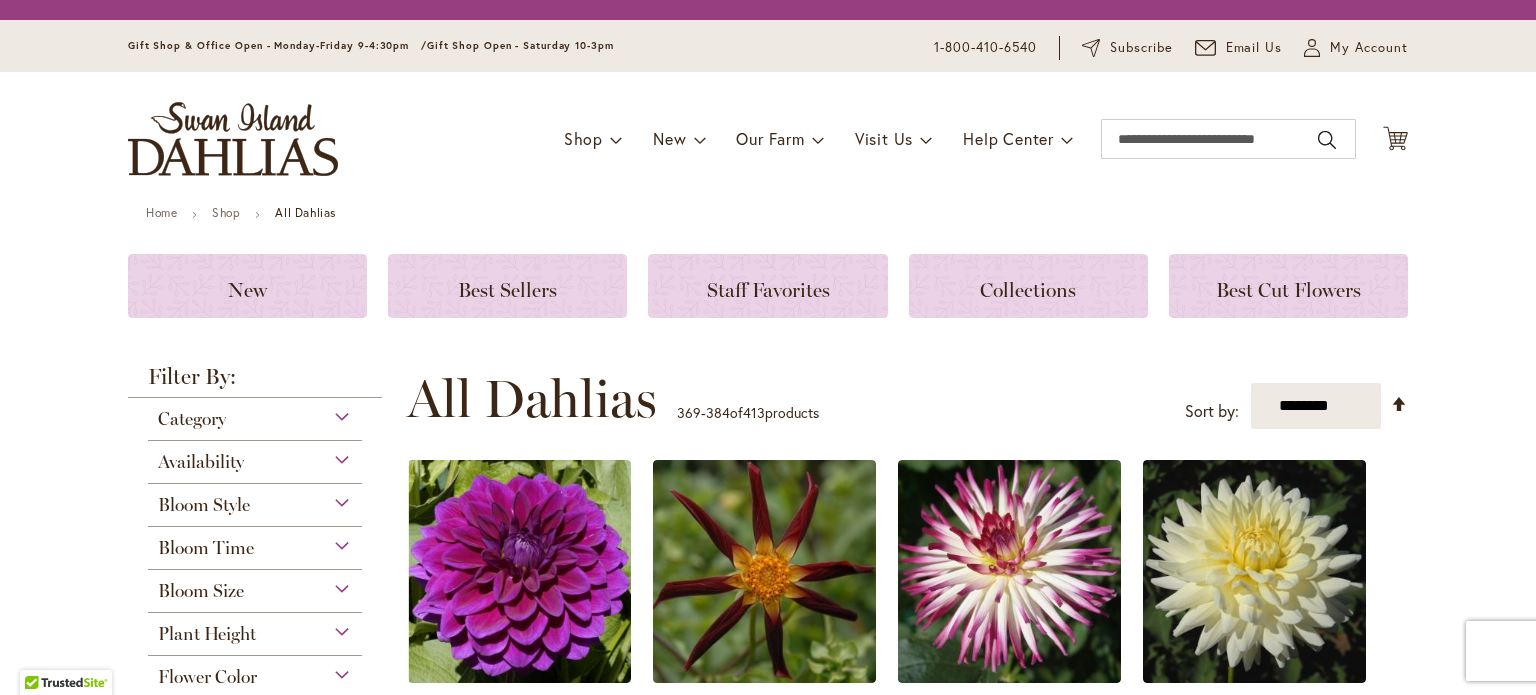 scroll, scrollTop: 0, scrollLeft: 0, axis: both 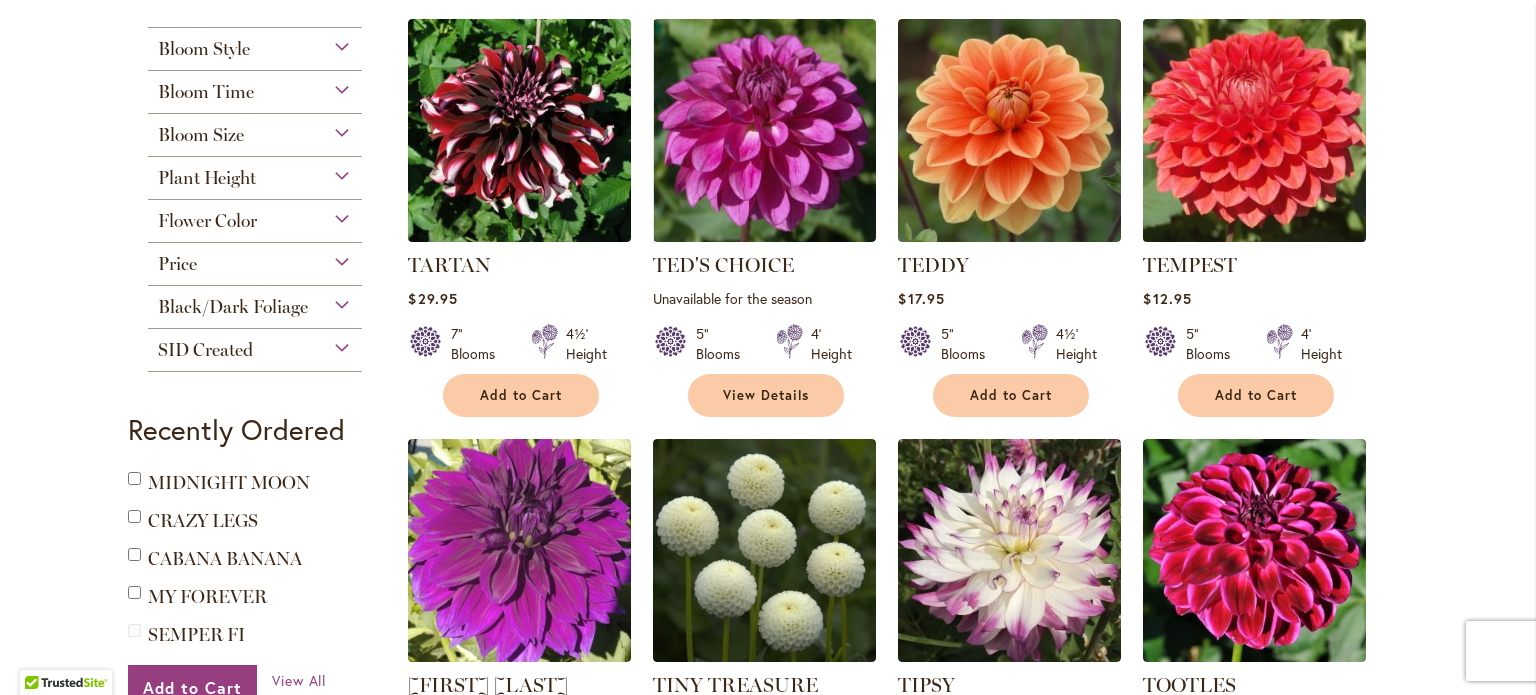 click at bounding box center [1255, 131] 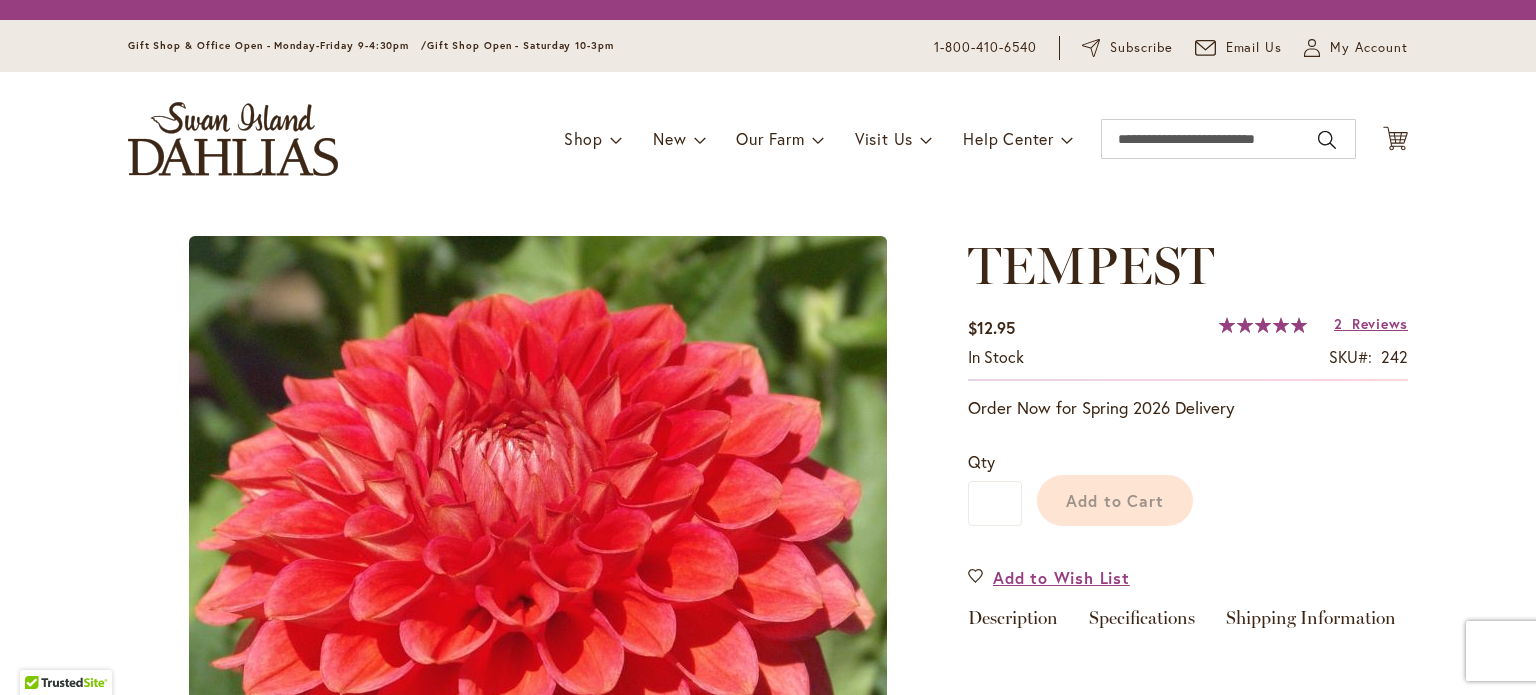scroll, scrollTop: 0, scrollLeft: 0, axis: both 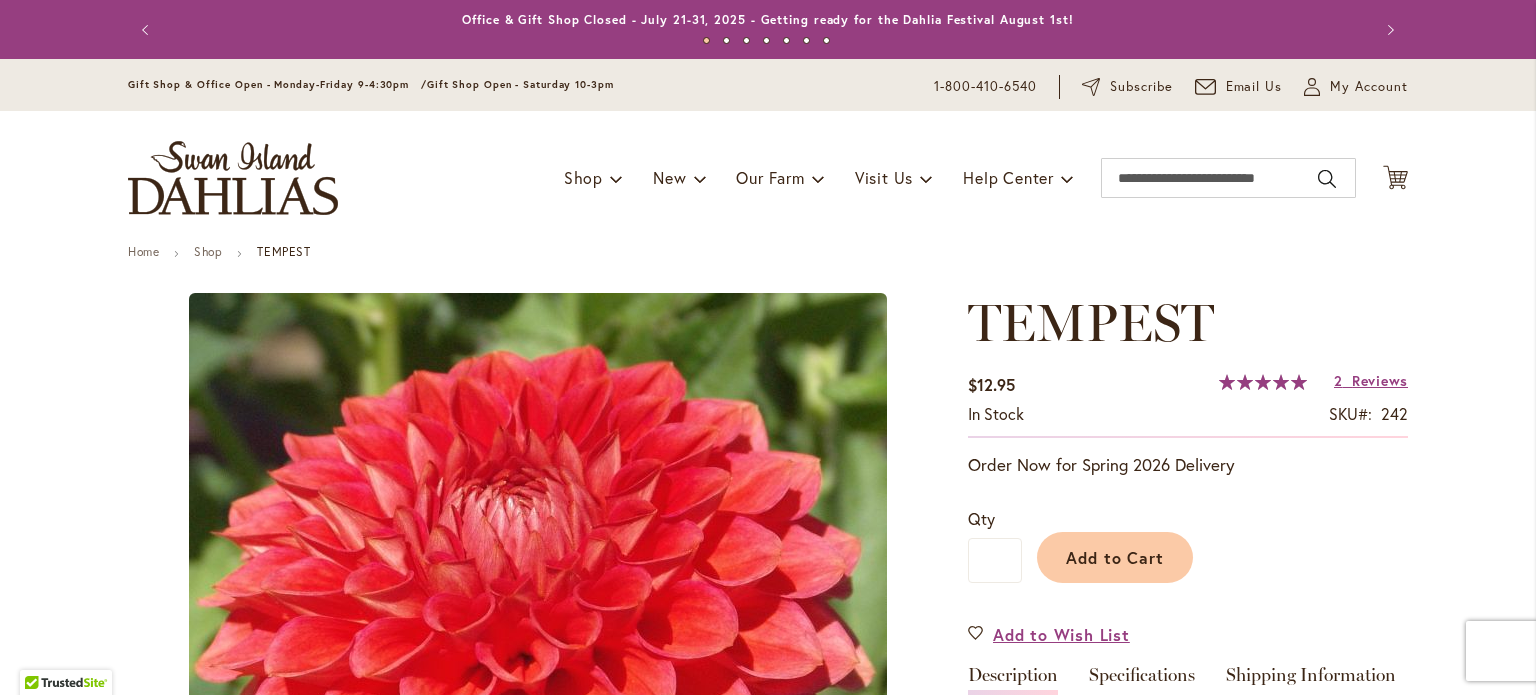 type on "******" 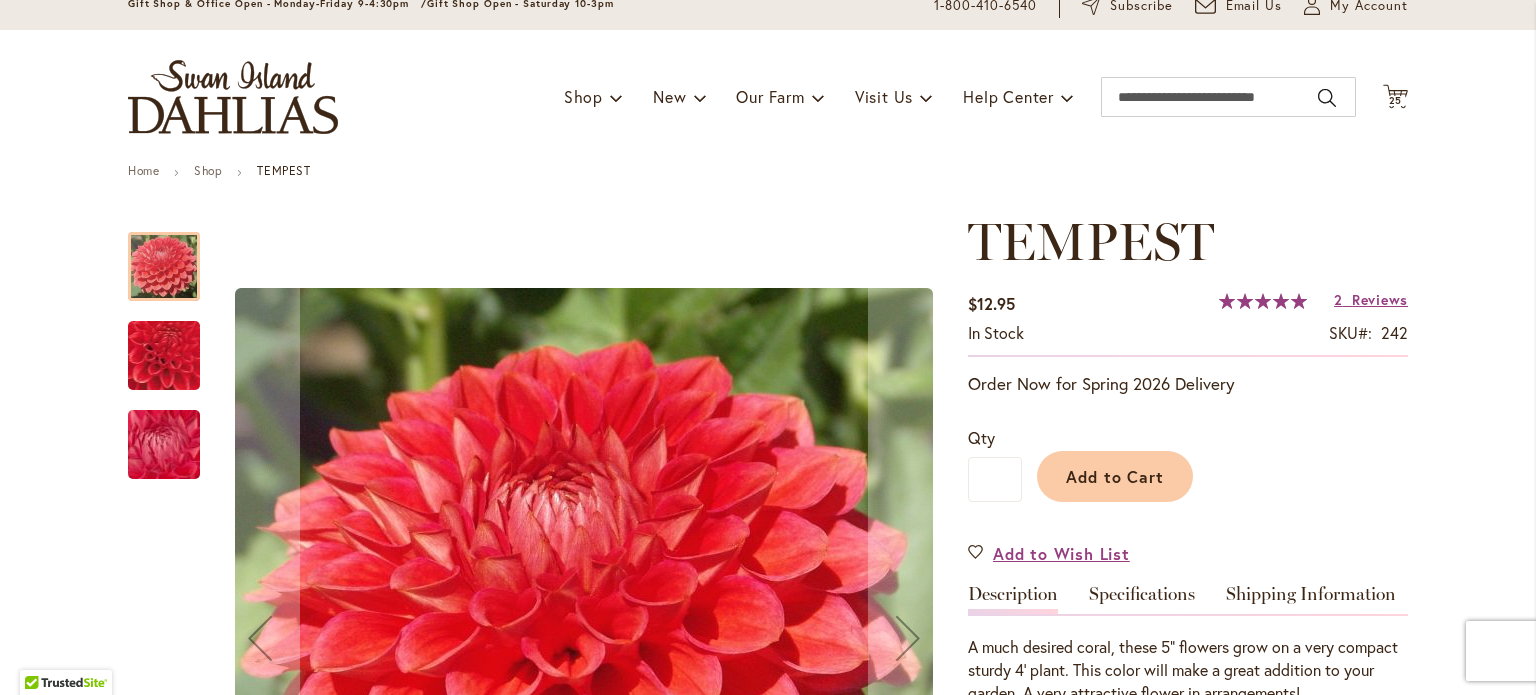 scroll, scrollTop: 300, scrollLeft: 0, axis: vertical 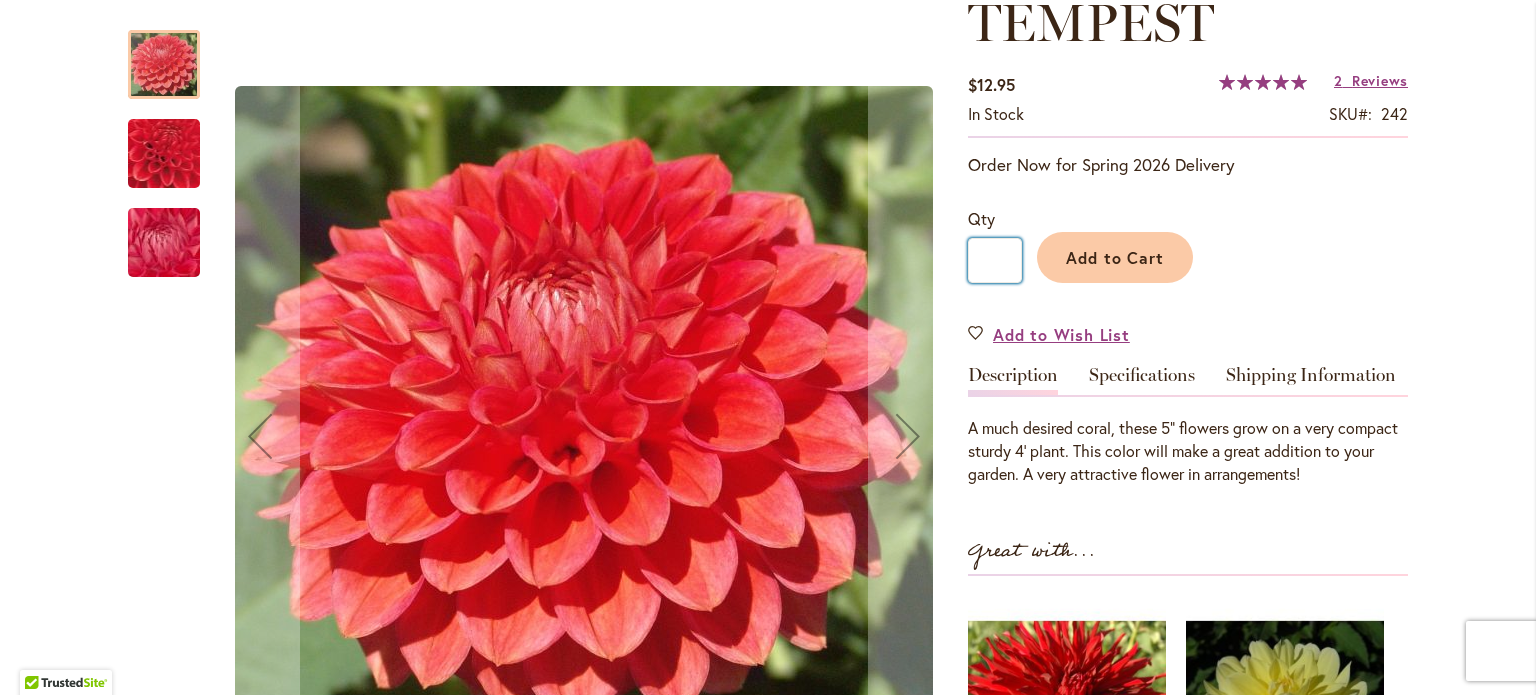 click on "*" at bounding box center (995, 260) 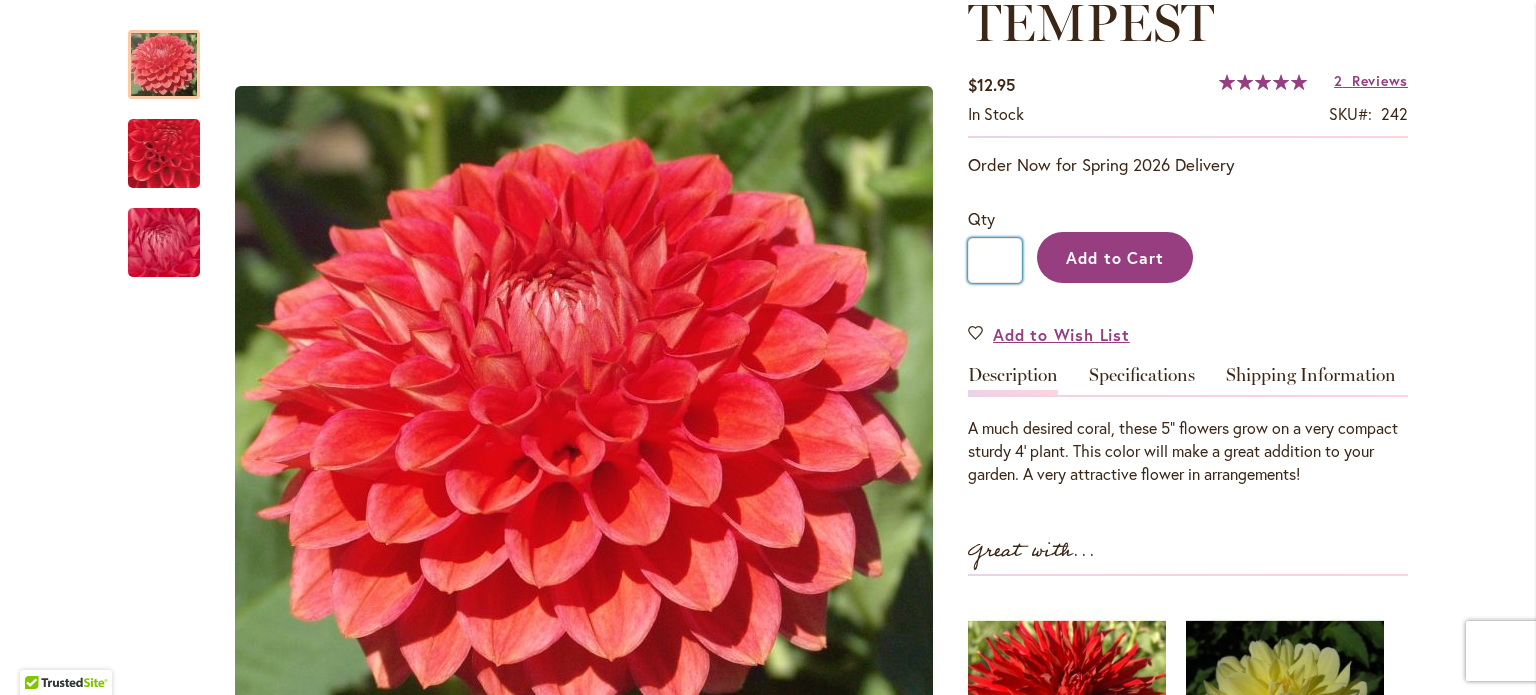 type on "*" 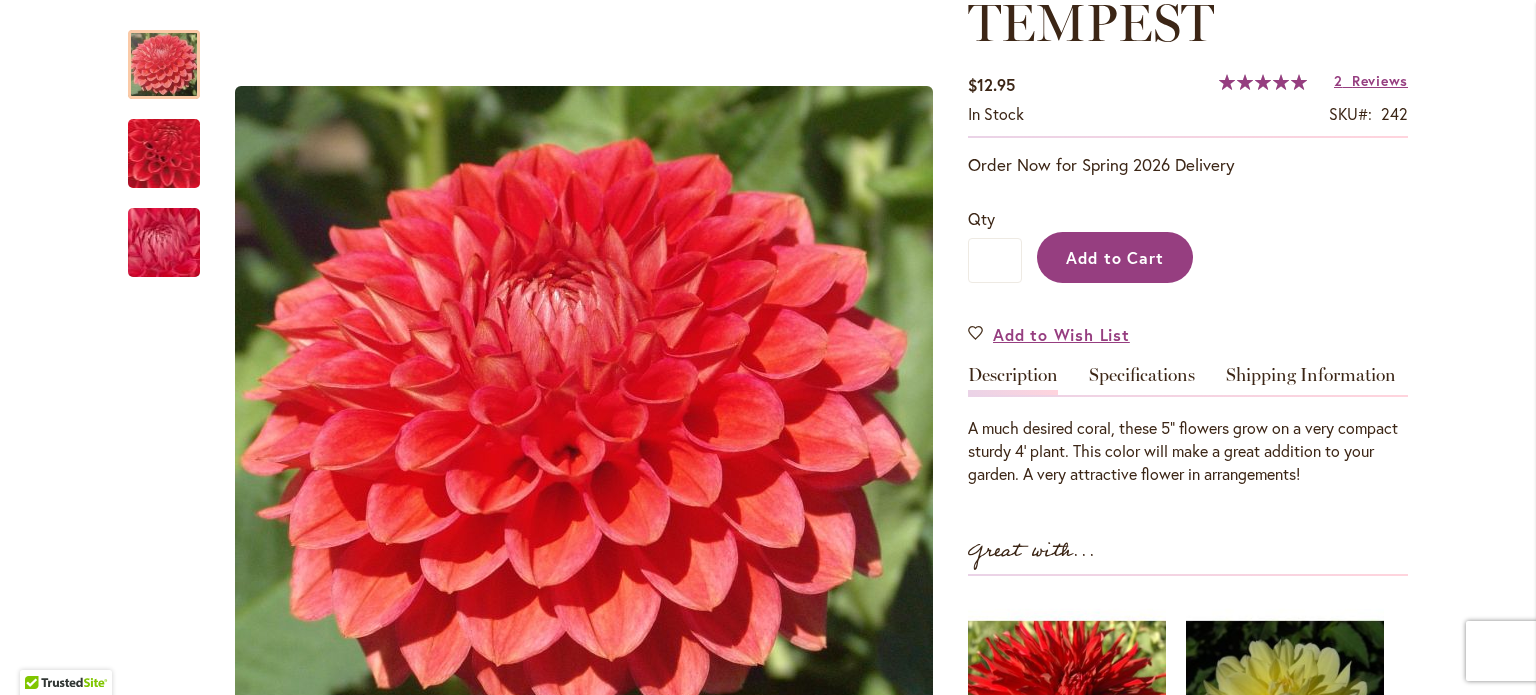 click on "Add to Cart" at bounding box center [1115, 257] 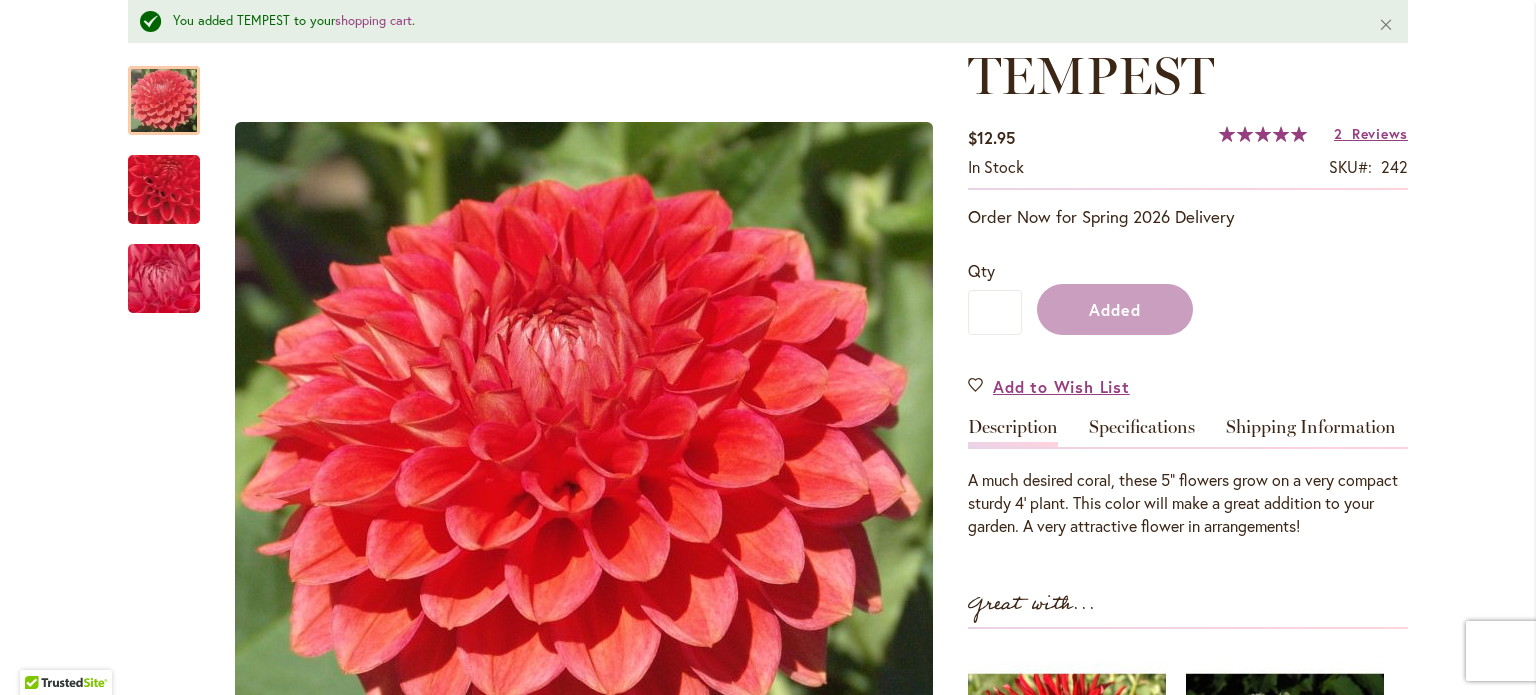 scroll, scrollTop: 352, scrollLeft: 0, axis: vertical 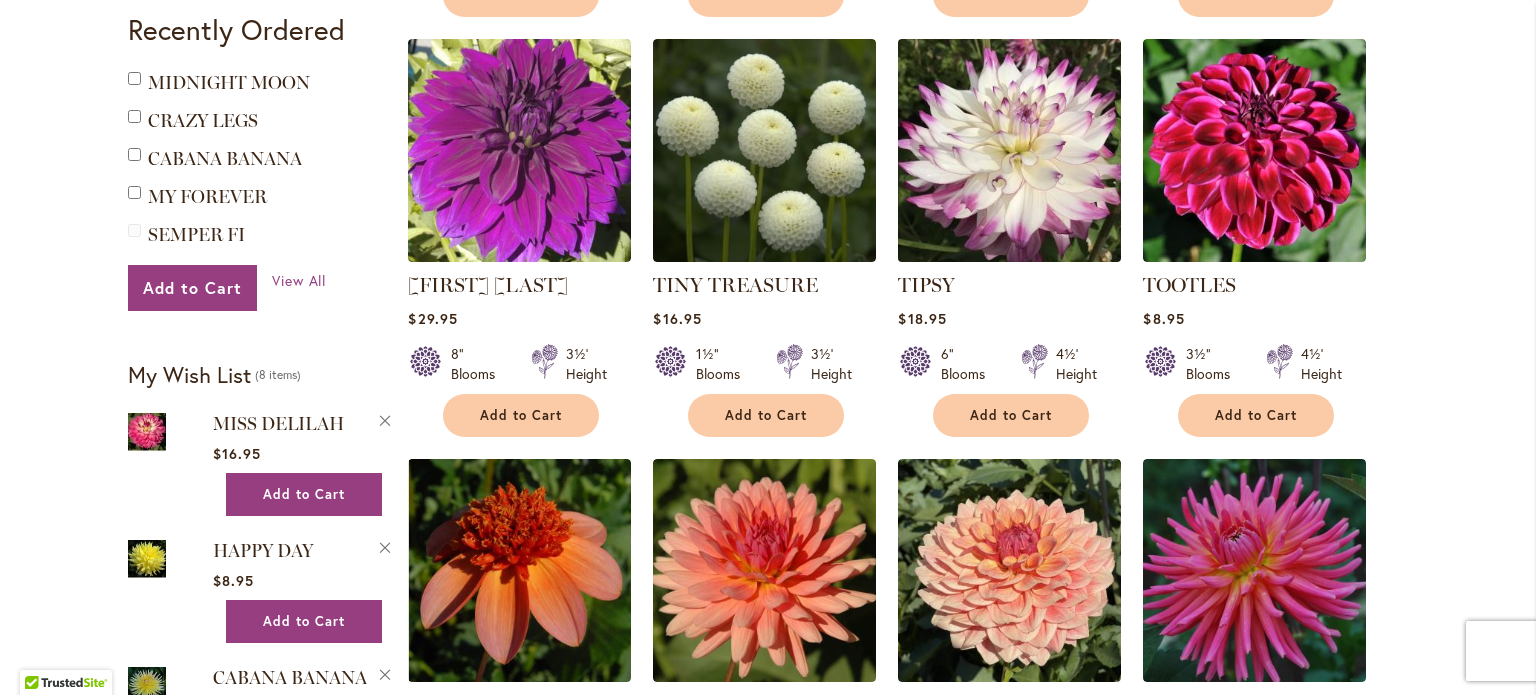 click at bounding box center (1010, 151) 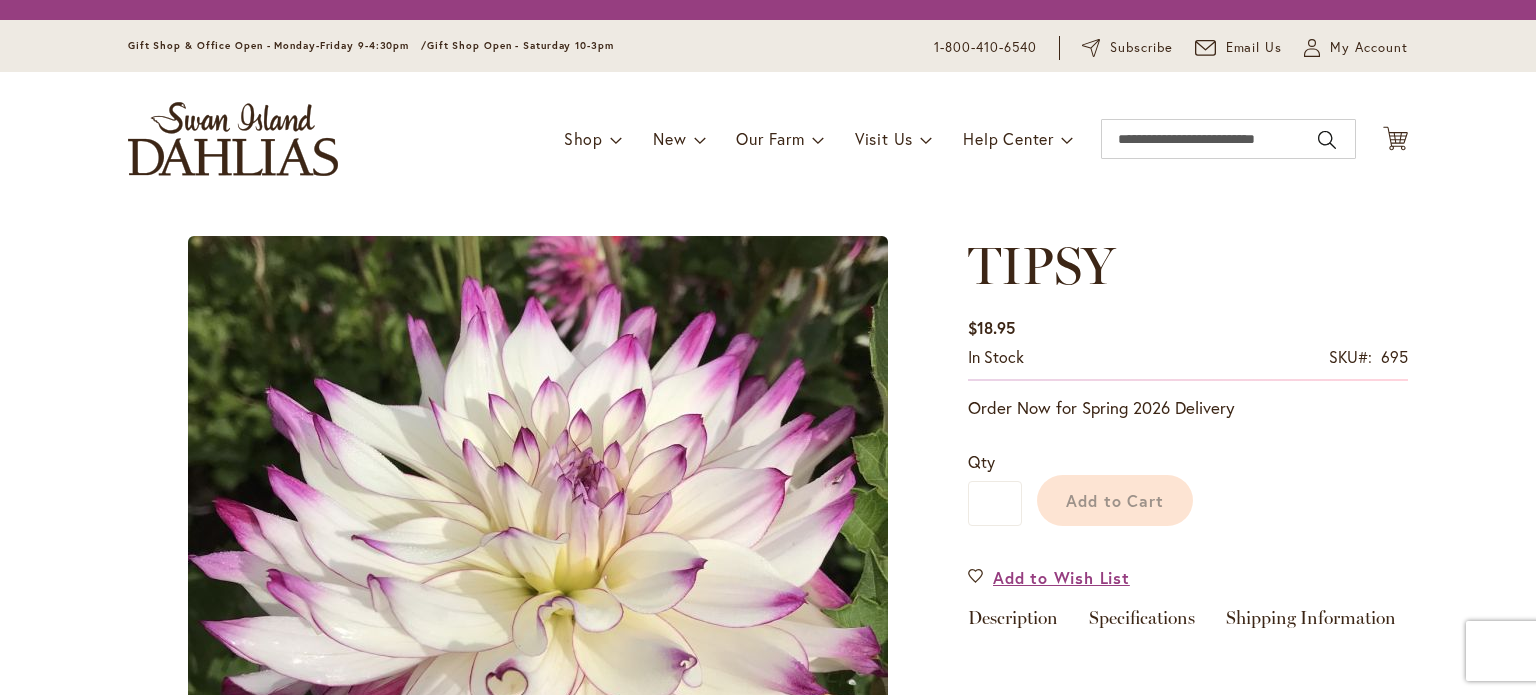 scroll, scrollTop: 0, scrollLeft: 0, axis: both 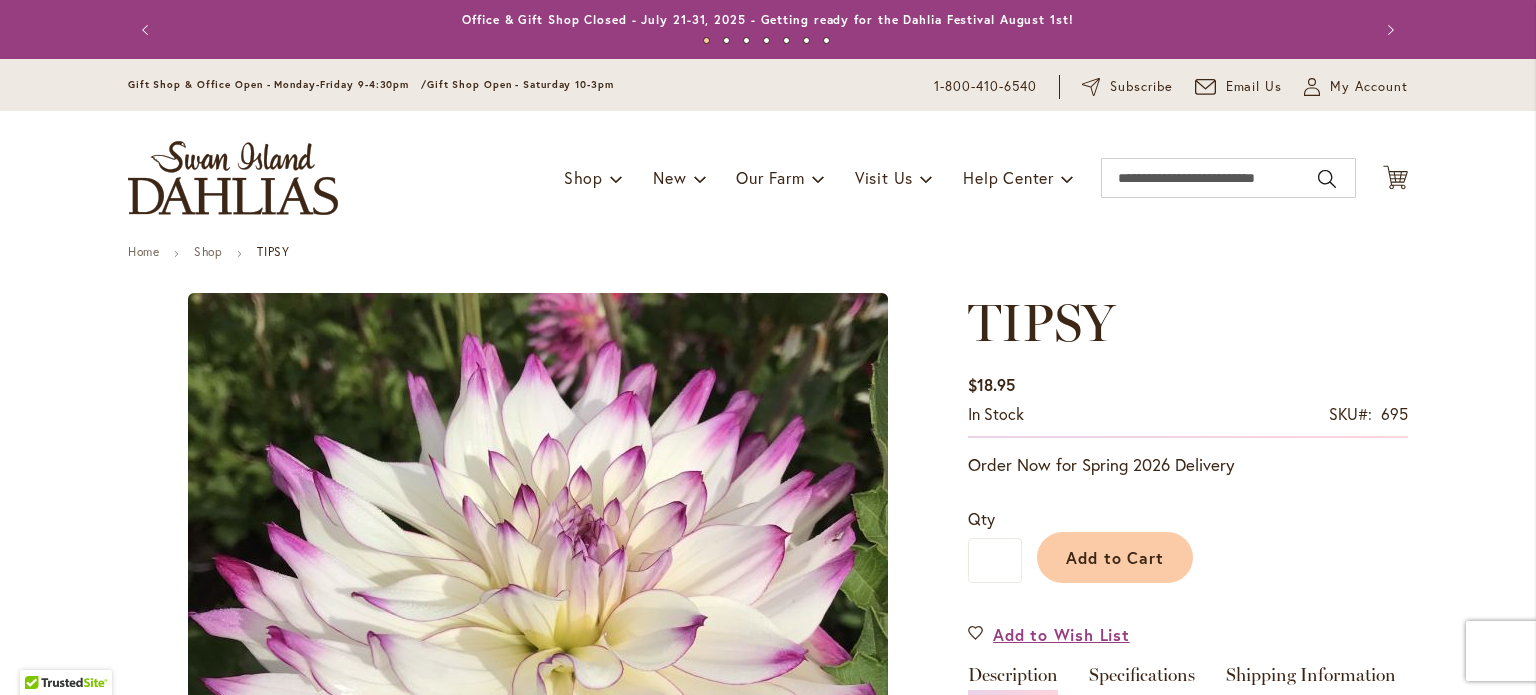 type on "******" 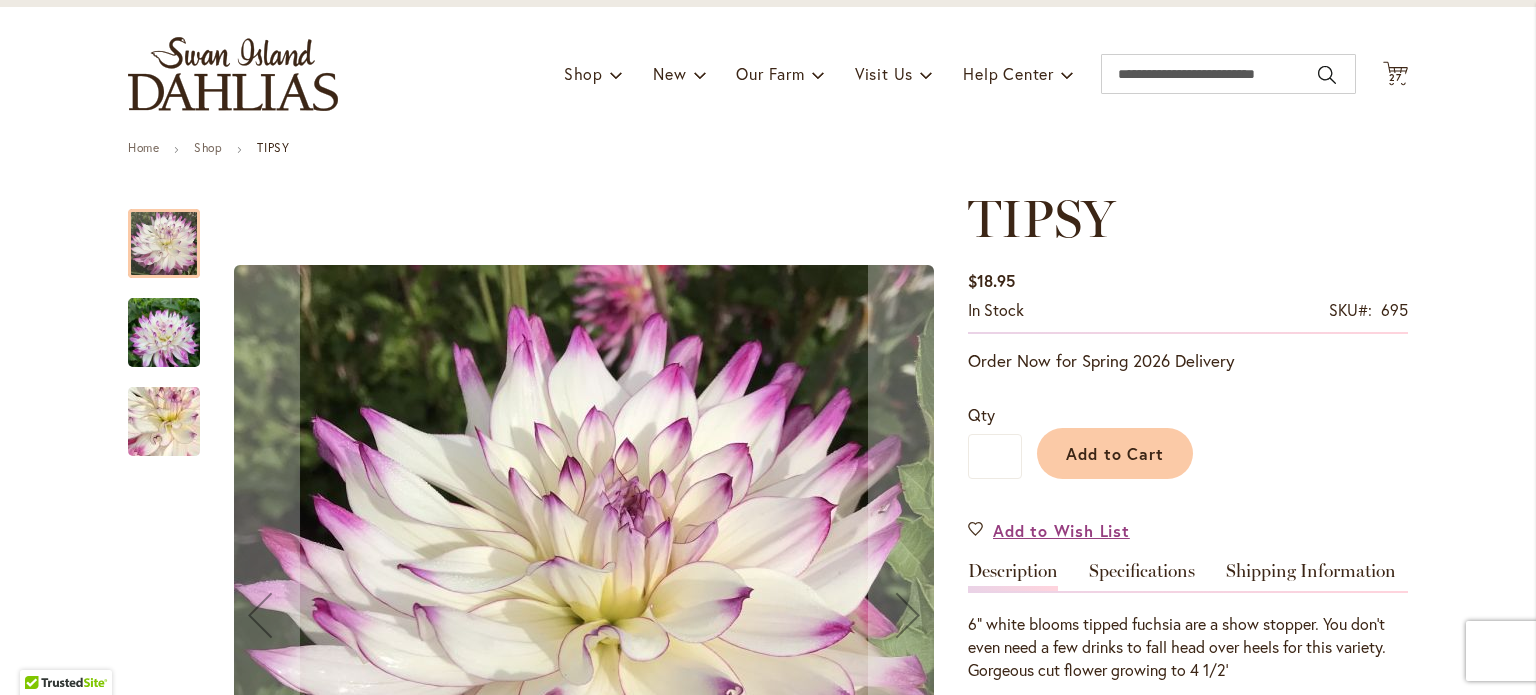 scroll, scrollTop: 100, scrollLeft: 0, axis: vertical 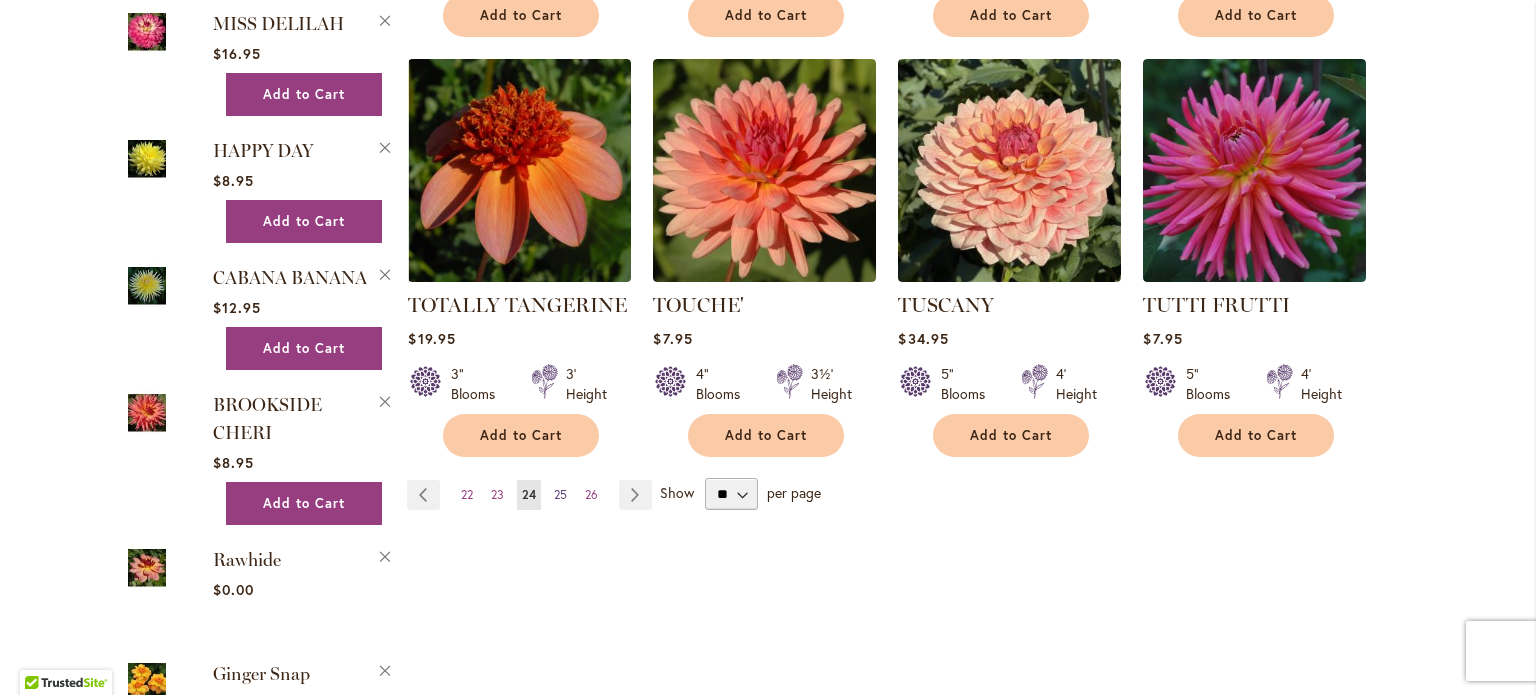 click on "25" at bounding box center (560, 494) 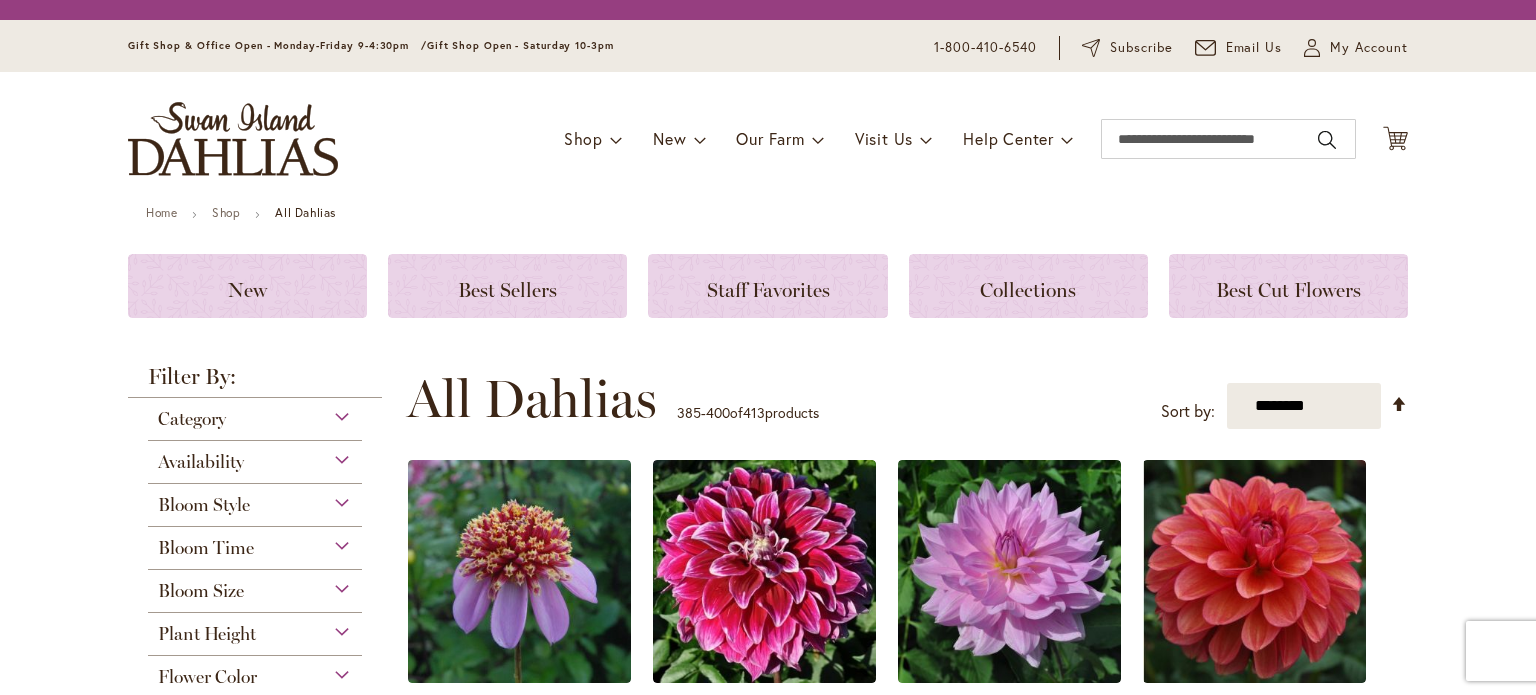 scroll, scrollTop: 0, scrollLeft: 0, axis: both 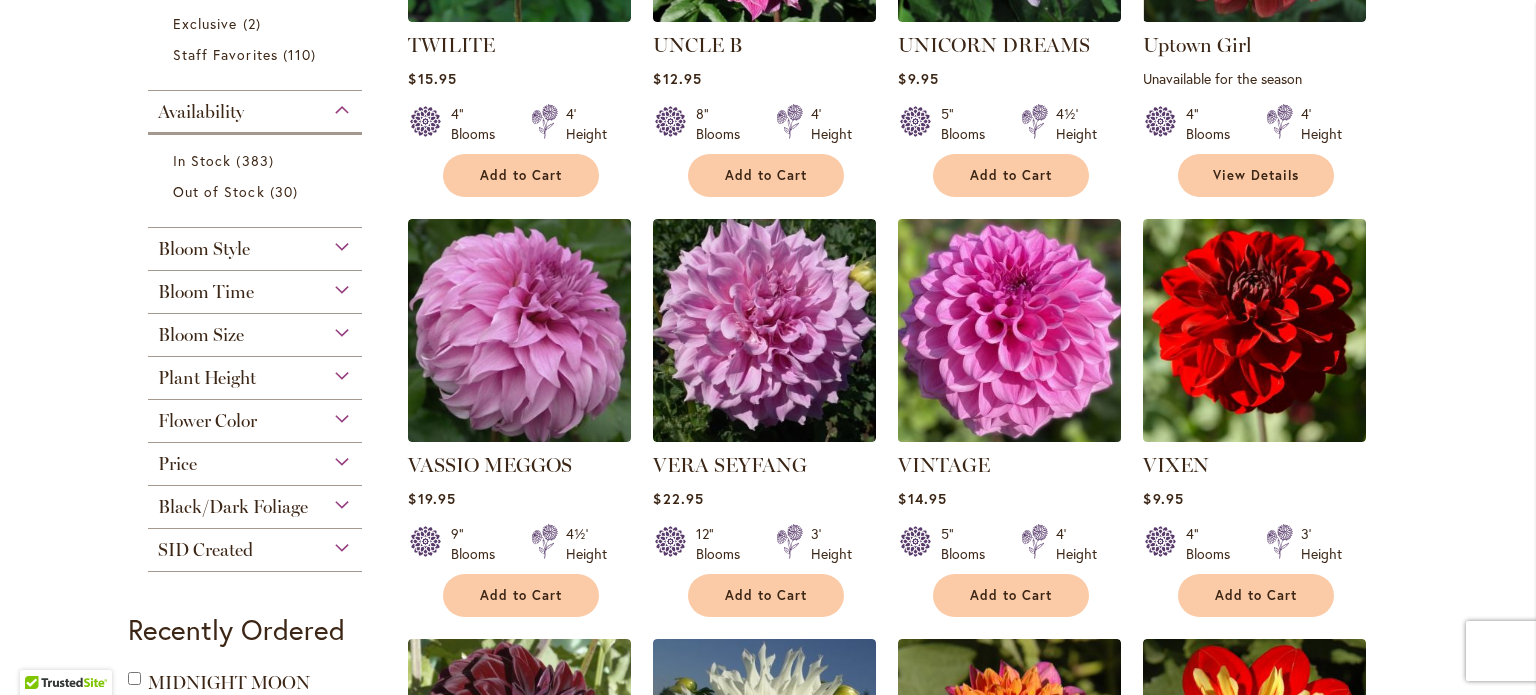 click at bounding box center [1010, 331] 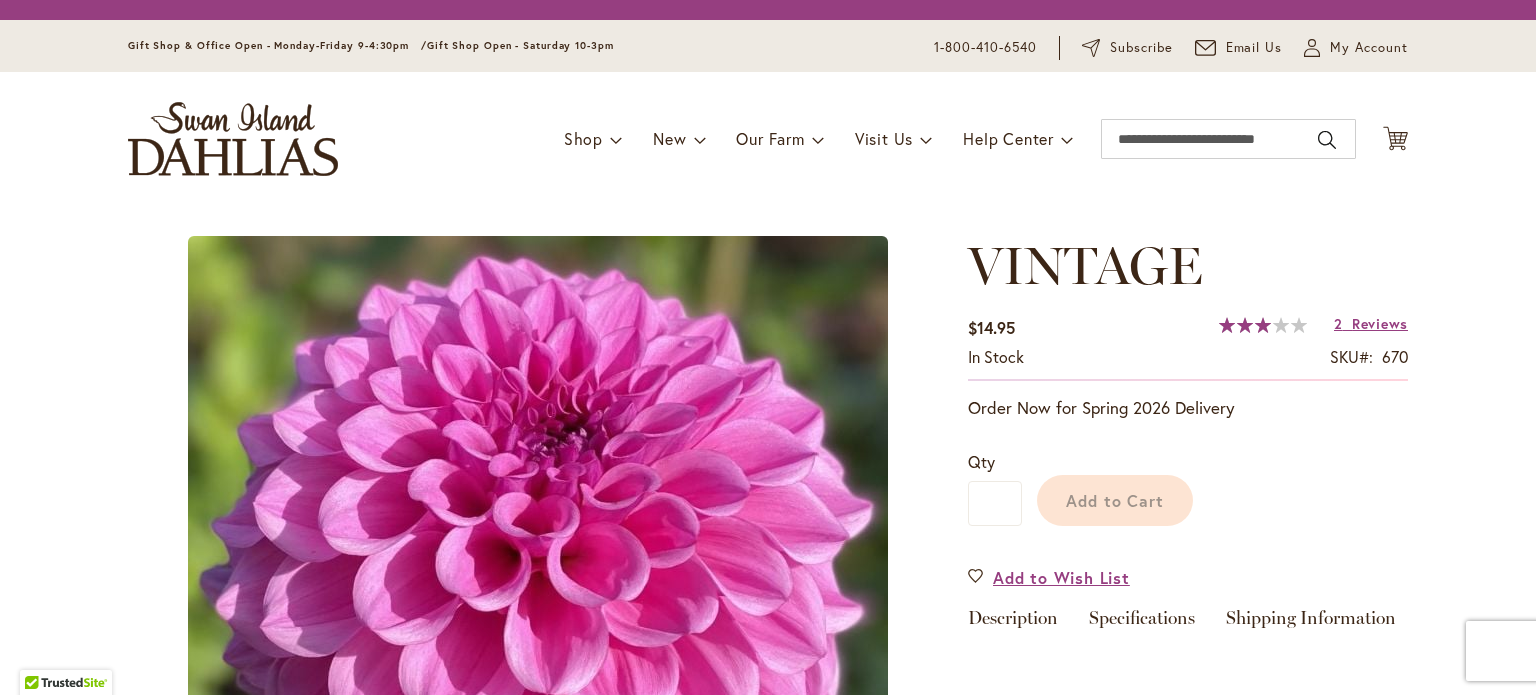 scroll, scrollTop: 0, scrollLeft: 0, axis: both 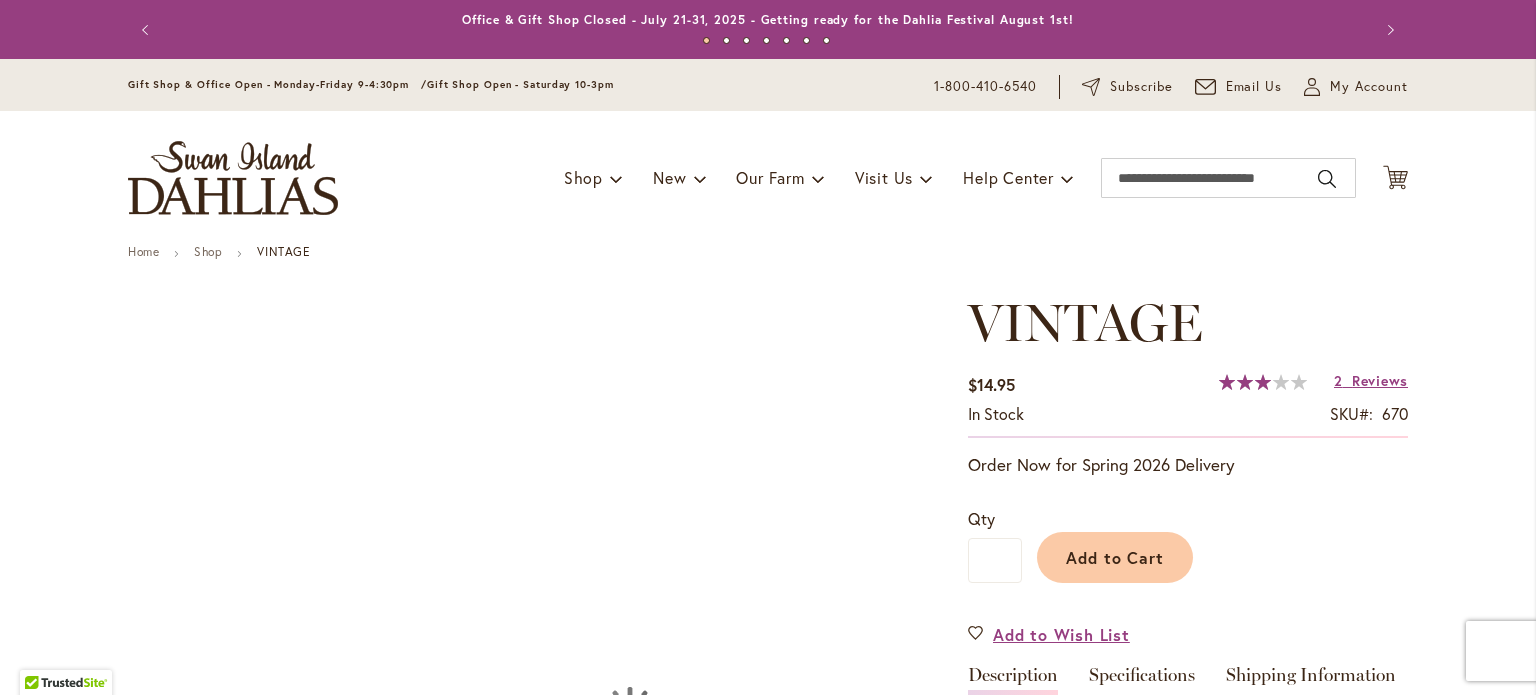 type on "******" 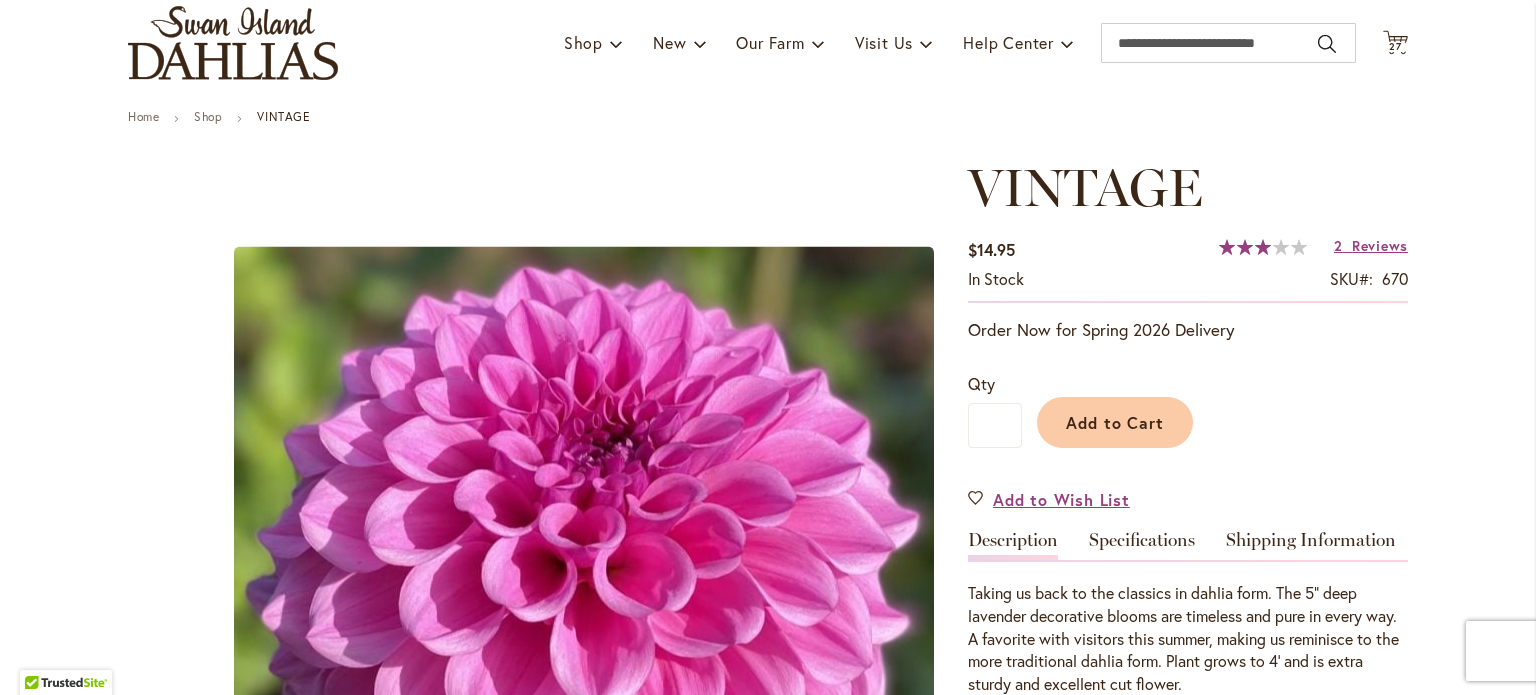 scroll, scrollTop: 100, scrollLeft: 0, axis: vertical 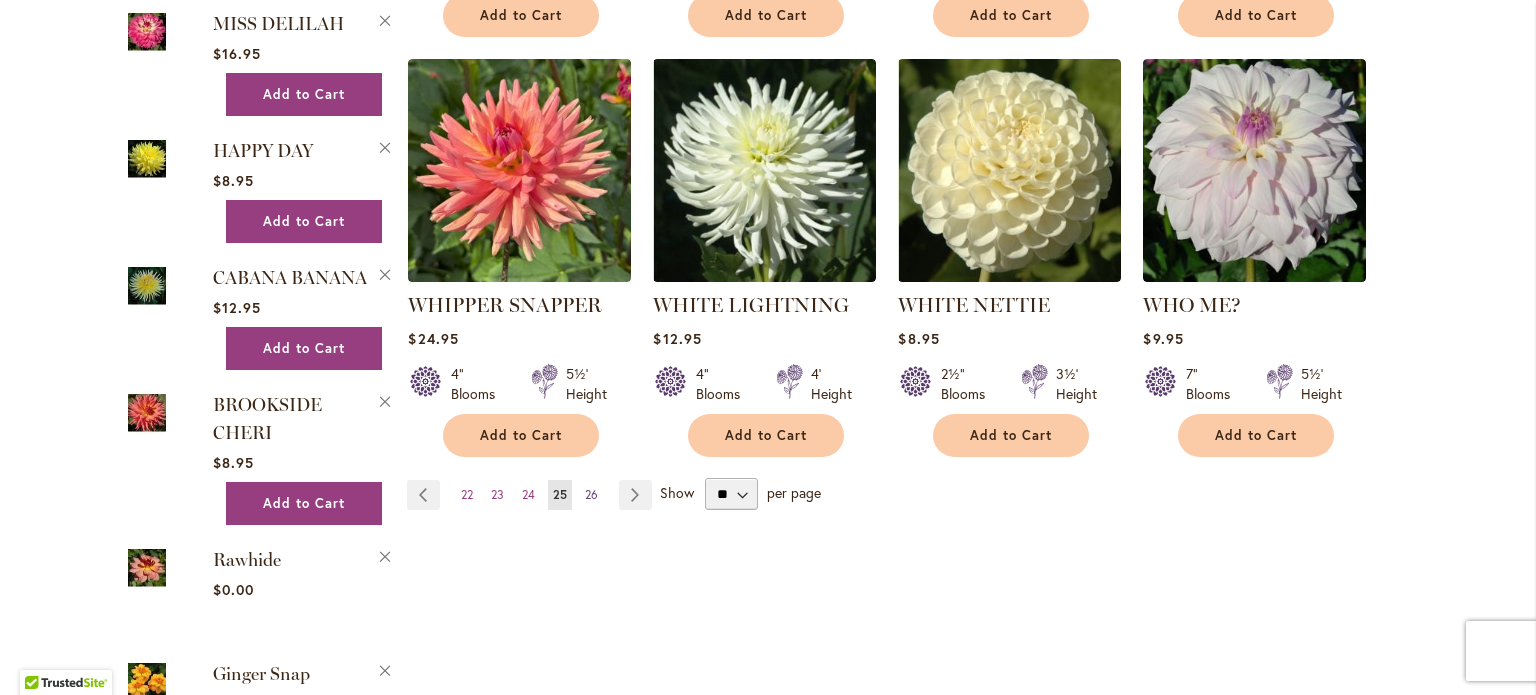 click on "26" at bounding box center [591, 494] 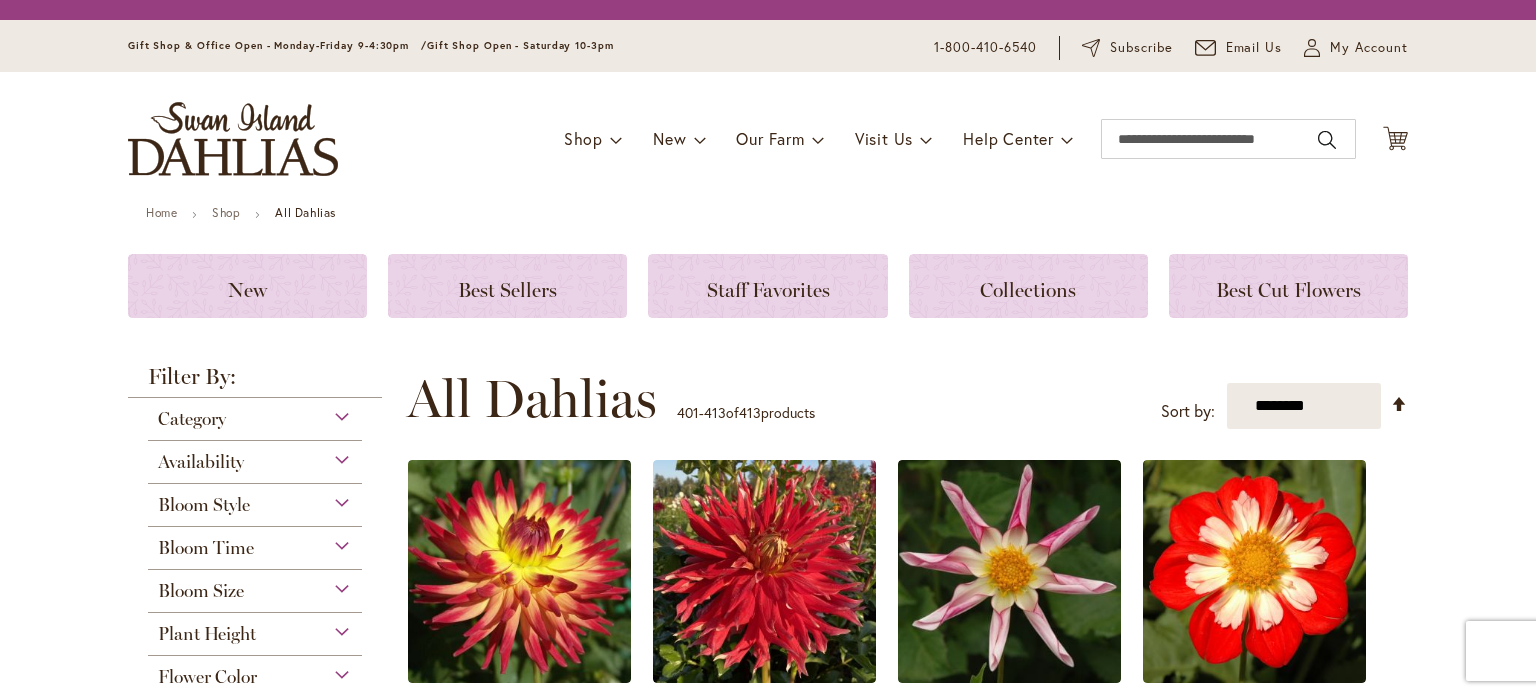scroll, scrollTop: 0, scrollLeft: 0, axis: both 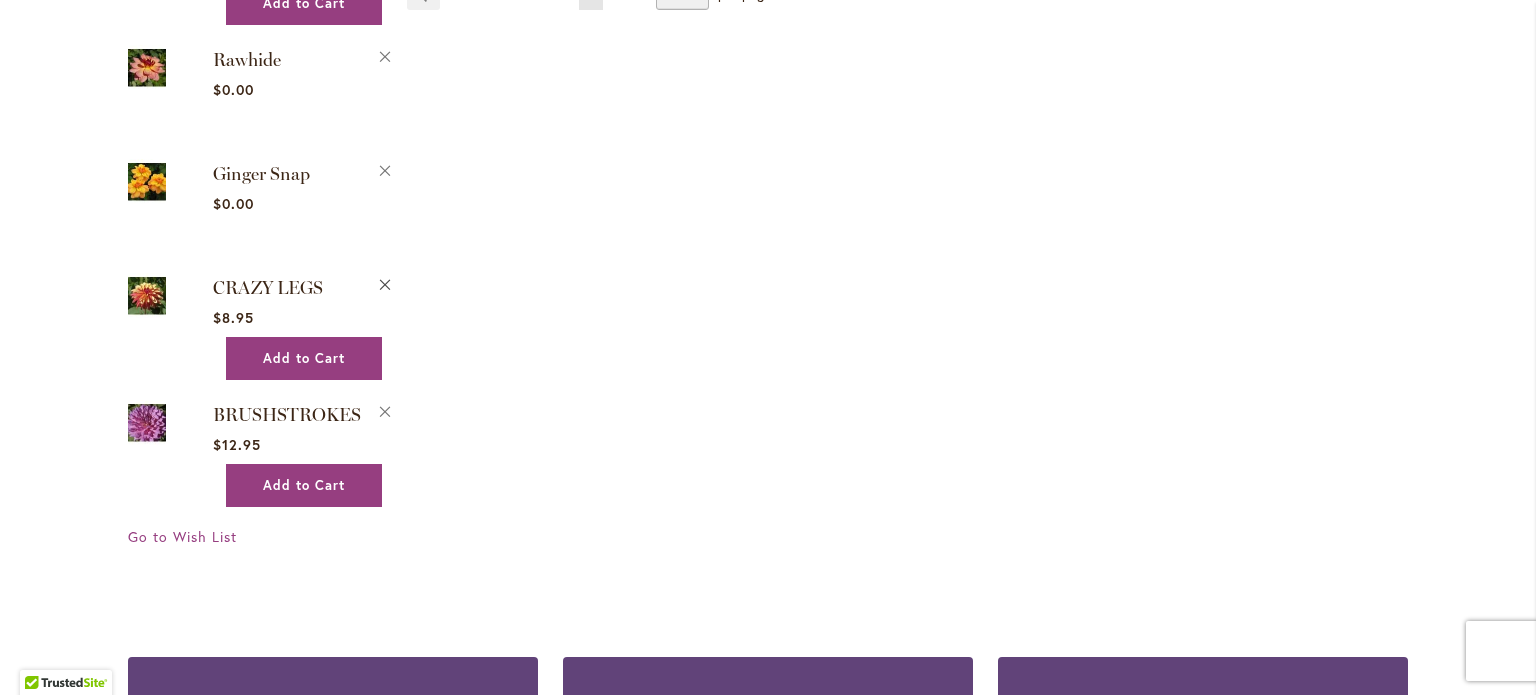 click on "Remove  CRAZY LEGS  from Wishlist" at bounding box center [386, 282] 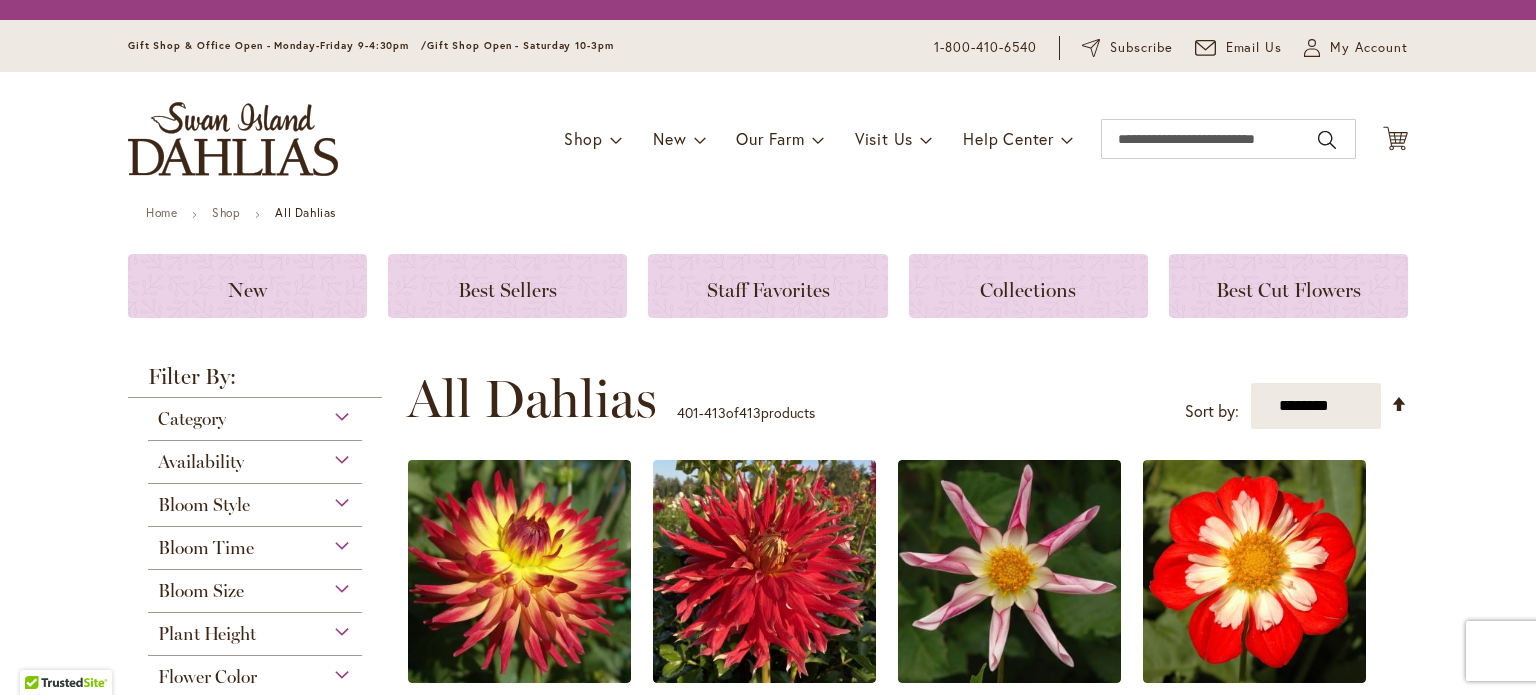 scroll, scrollTop: 0, scrollLeft: 0, axis: both 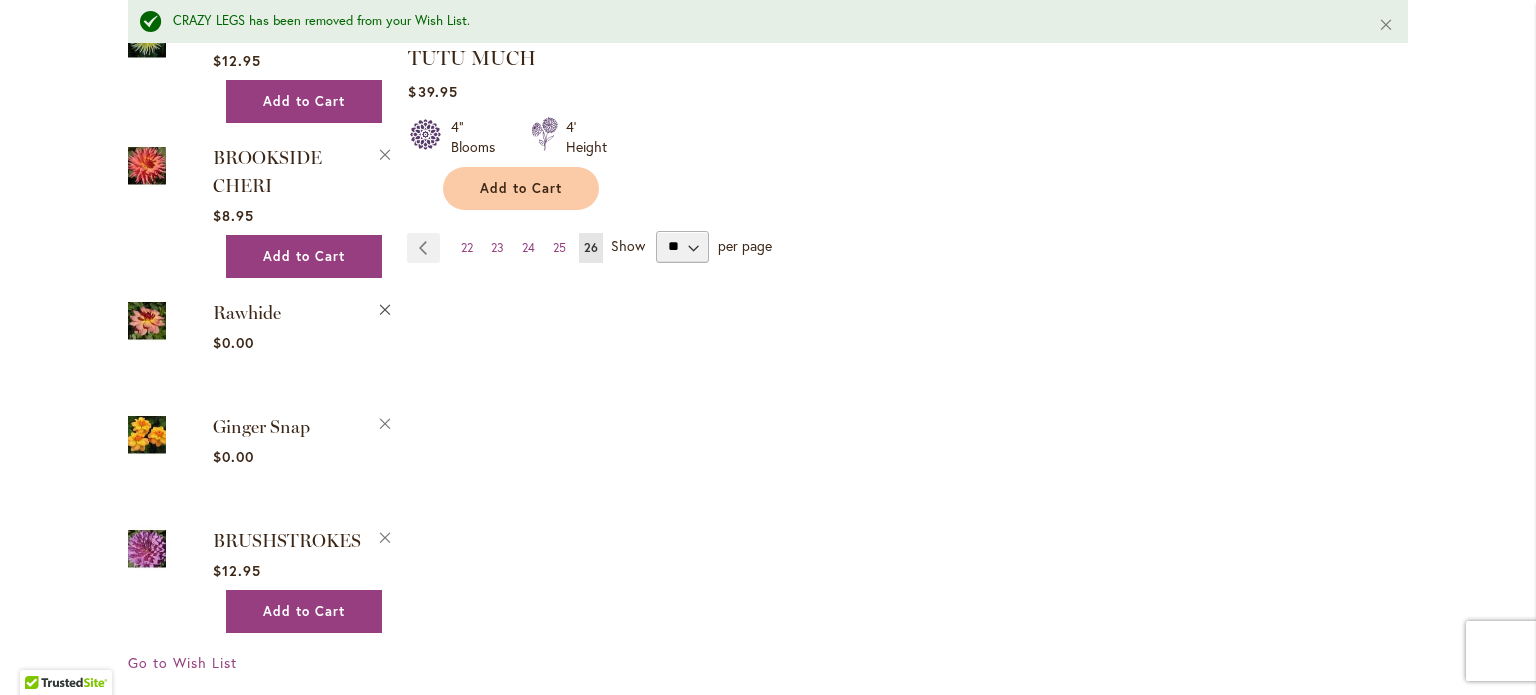 click on "Remove  Rawhide  from Wishlist" at bounding box center [386, 307] 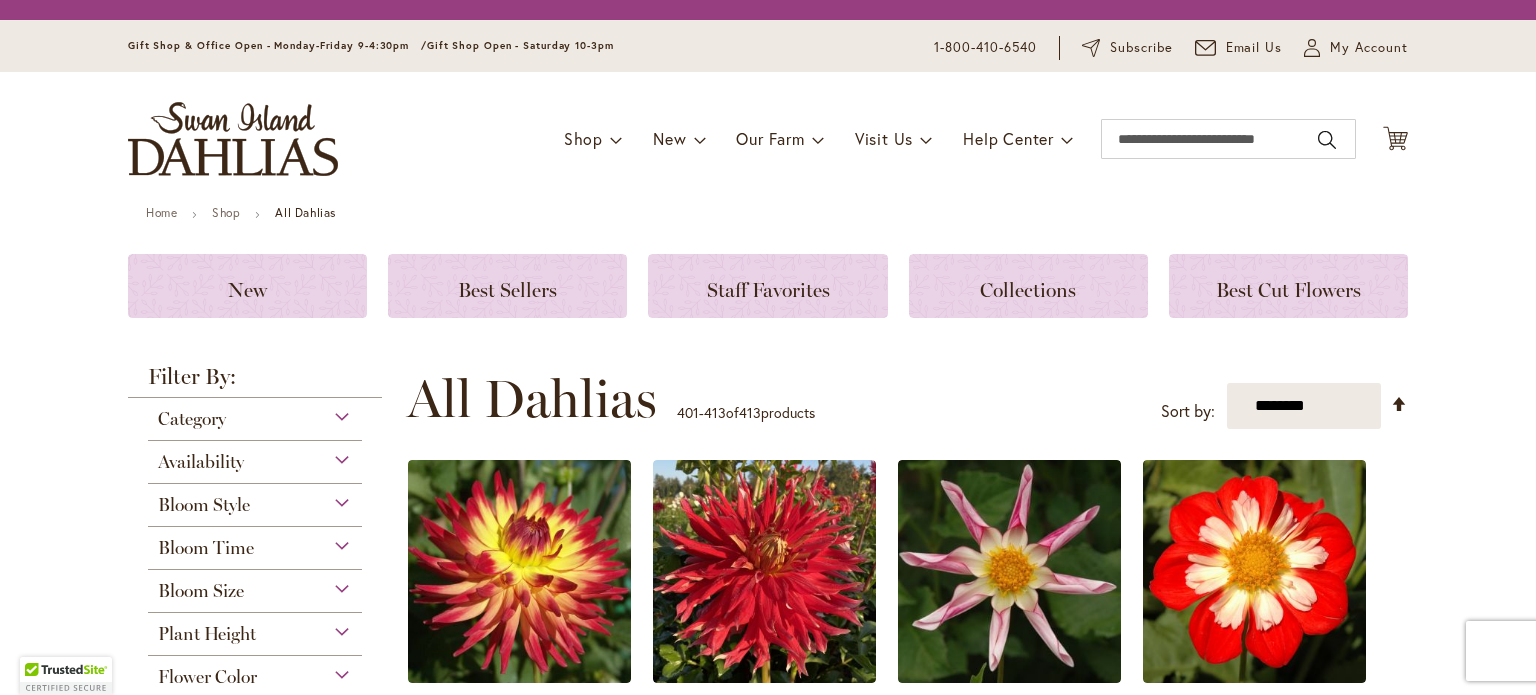scroll, scrollTop: 0, scrollLeft: 0, axis: both 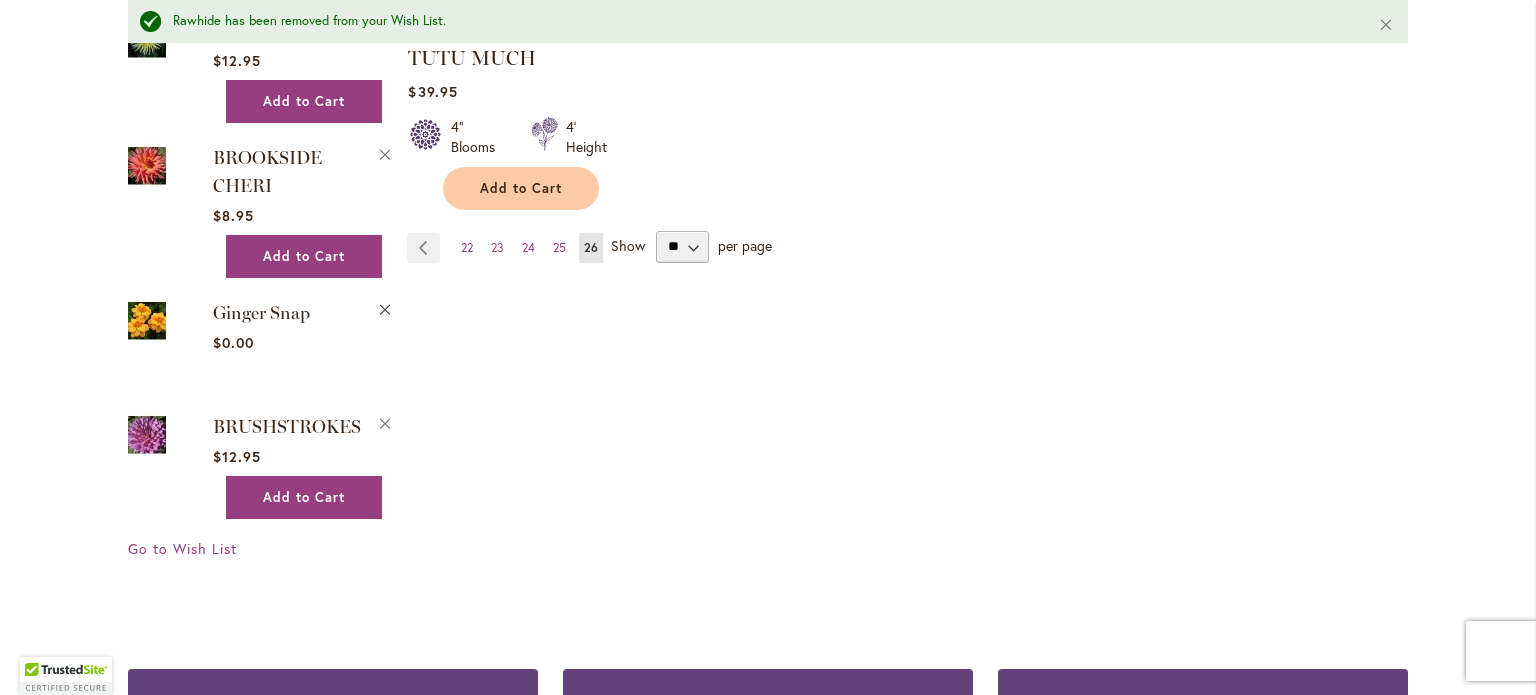 click on "Remove  Ginger Snap  from Wishlist" at bounding box center [386, 307] 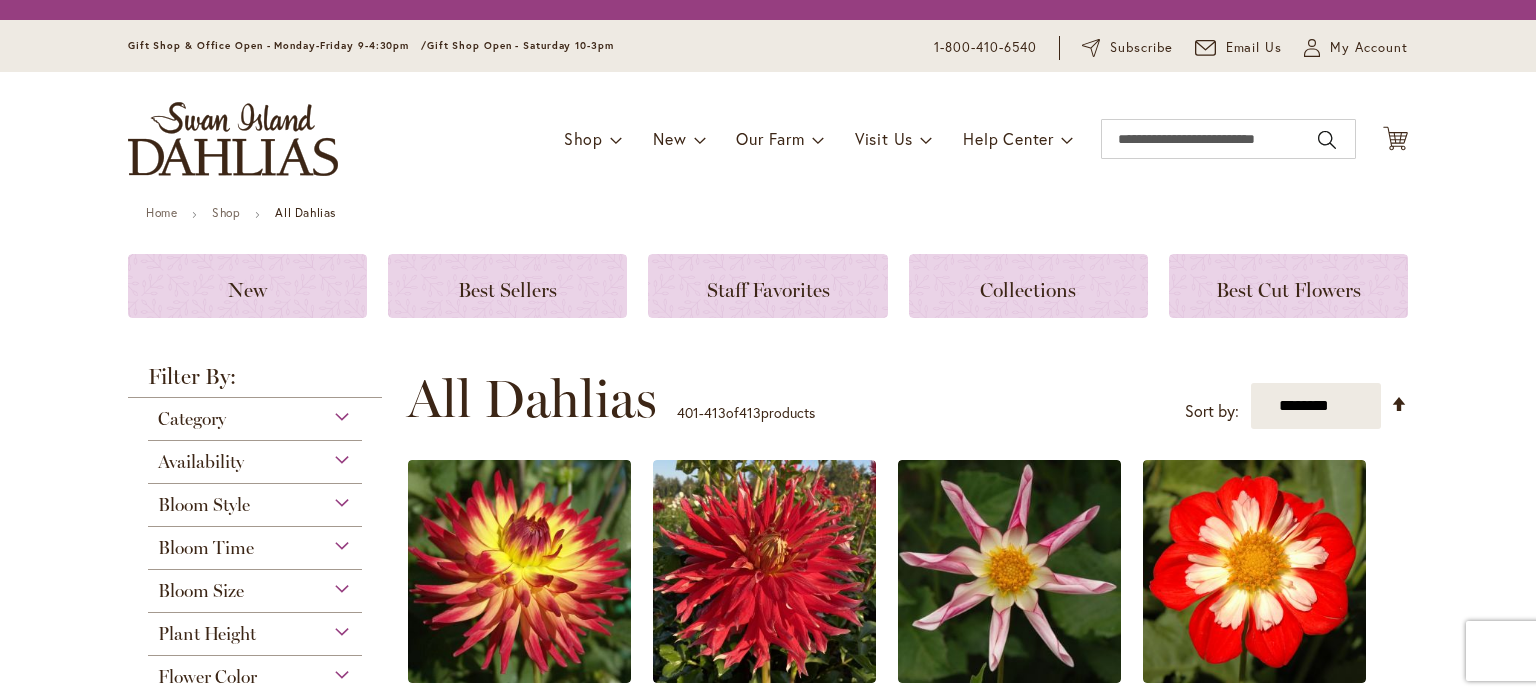 scroll, scrollTop: 0, scrollLeft: 0, axis: both 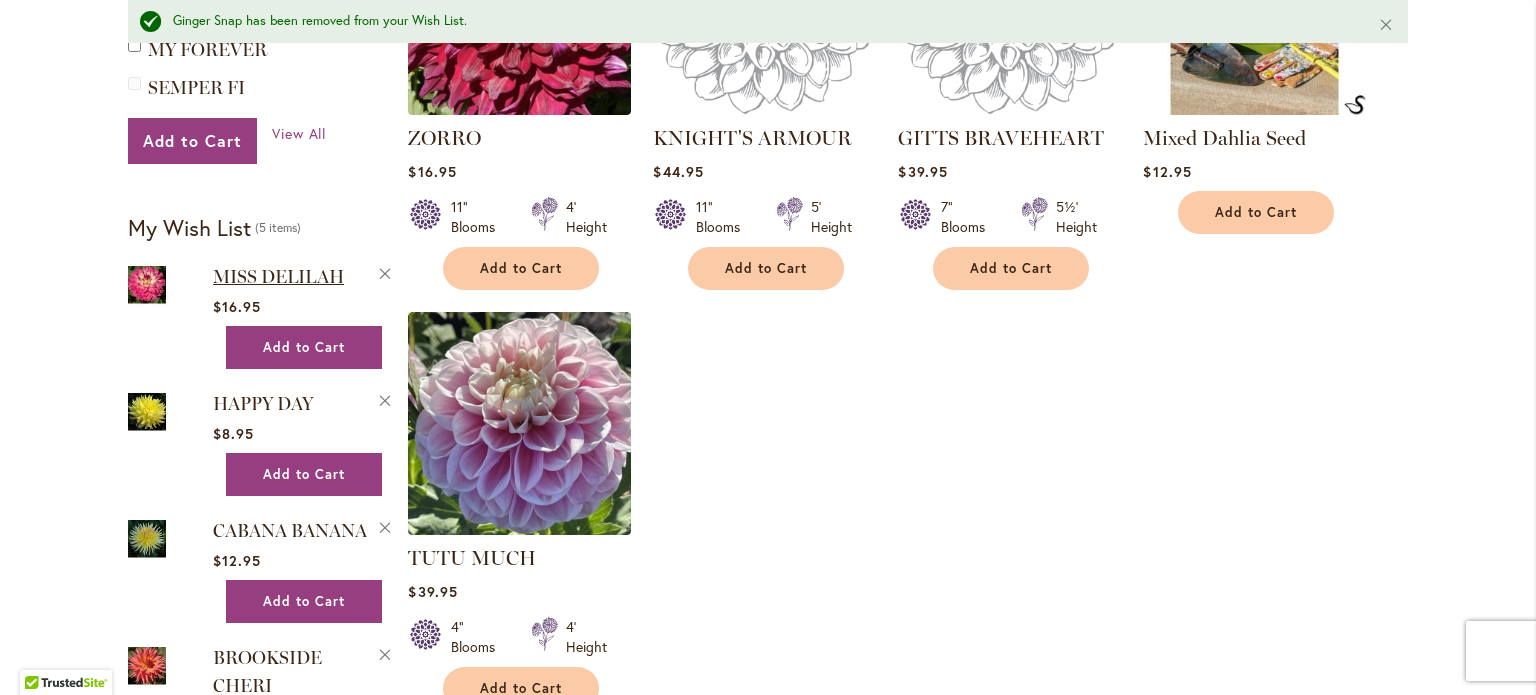 click on "MISS DELILAH" at bounding box center [278, 277] 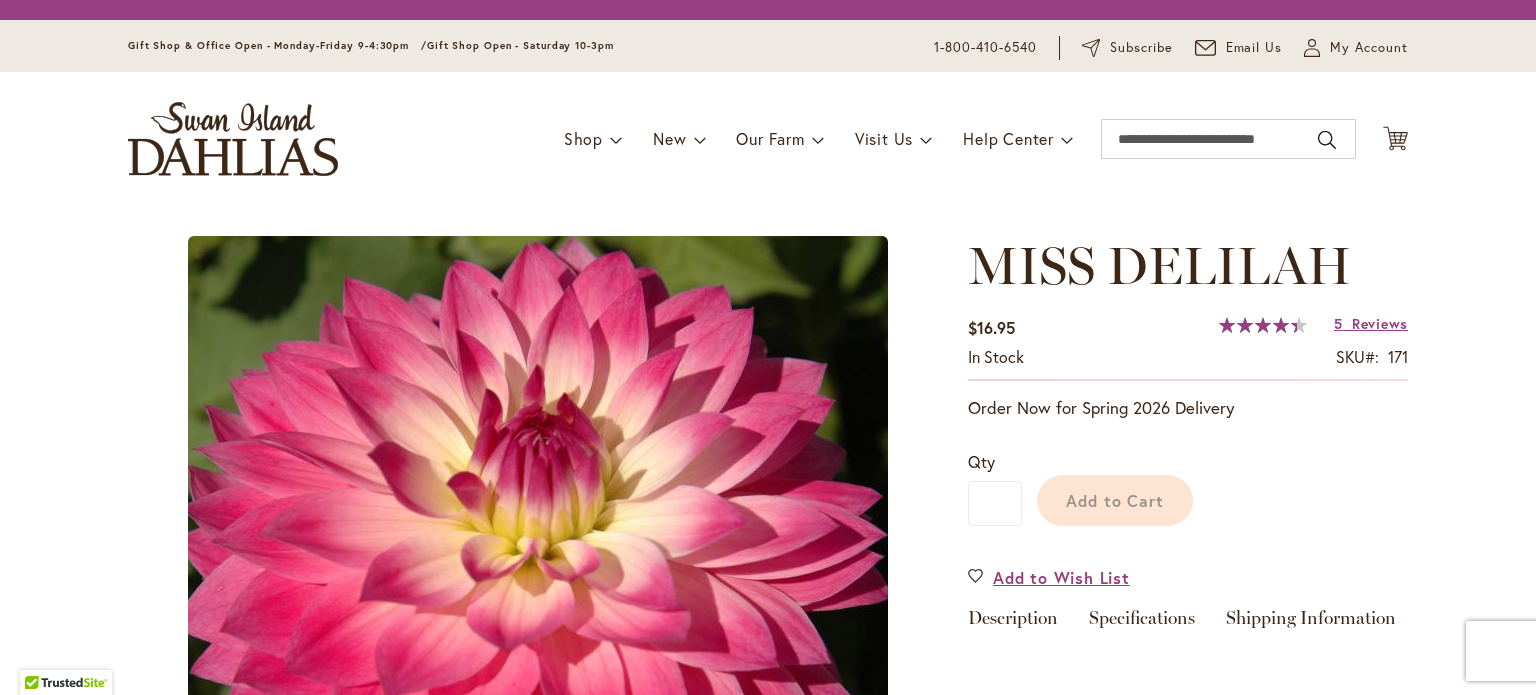 scroll, scrollTop: 0, scrollLeft: 0, axis: both 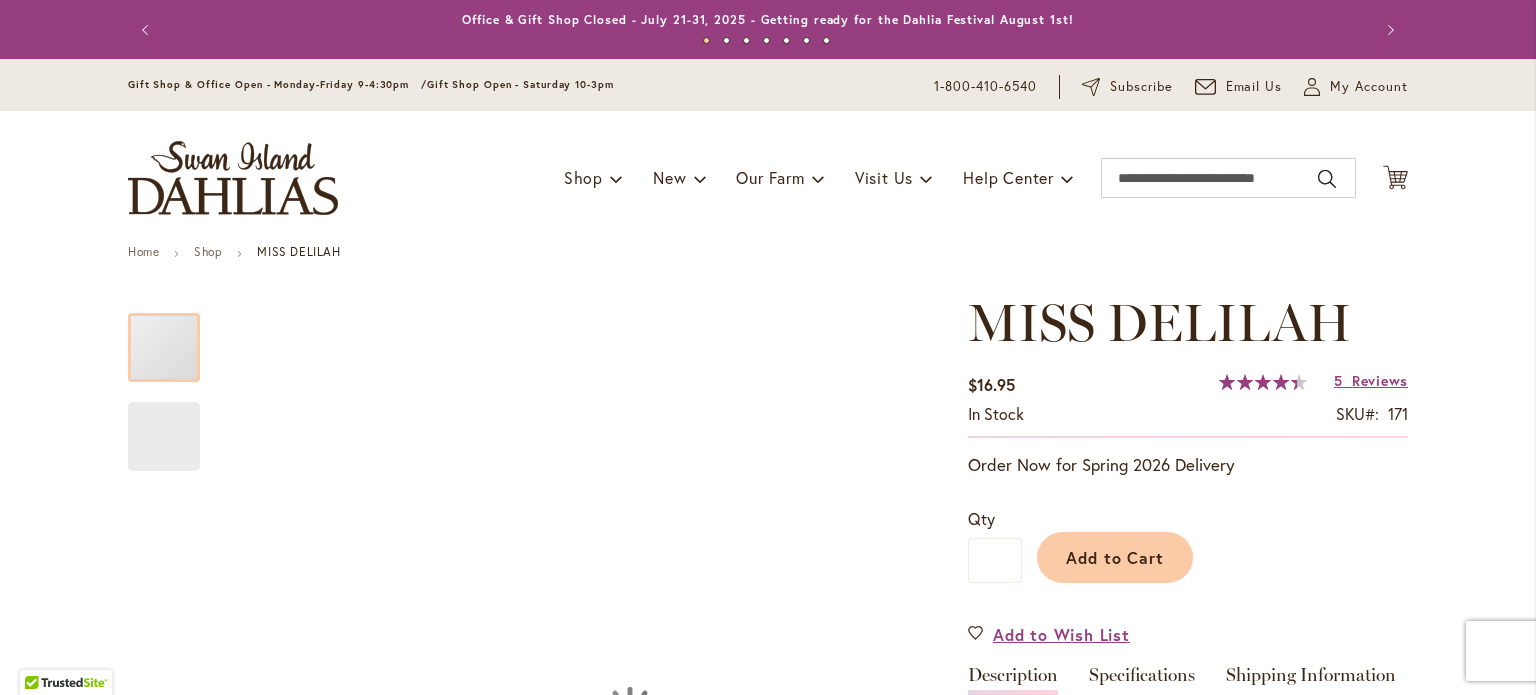 type on "******" 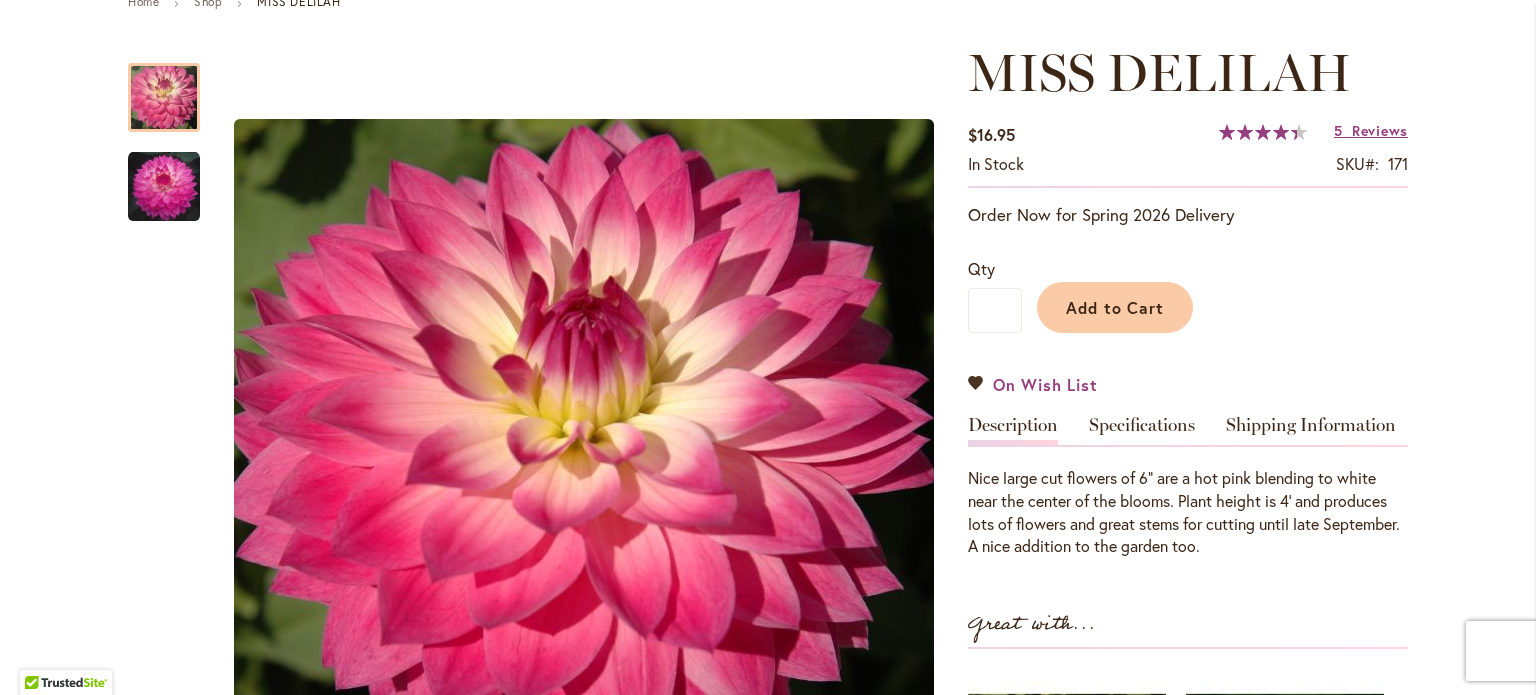 scroll, scrollTop: 400, scrollLeft: 0, axis: vertical 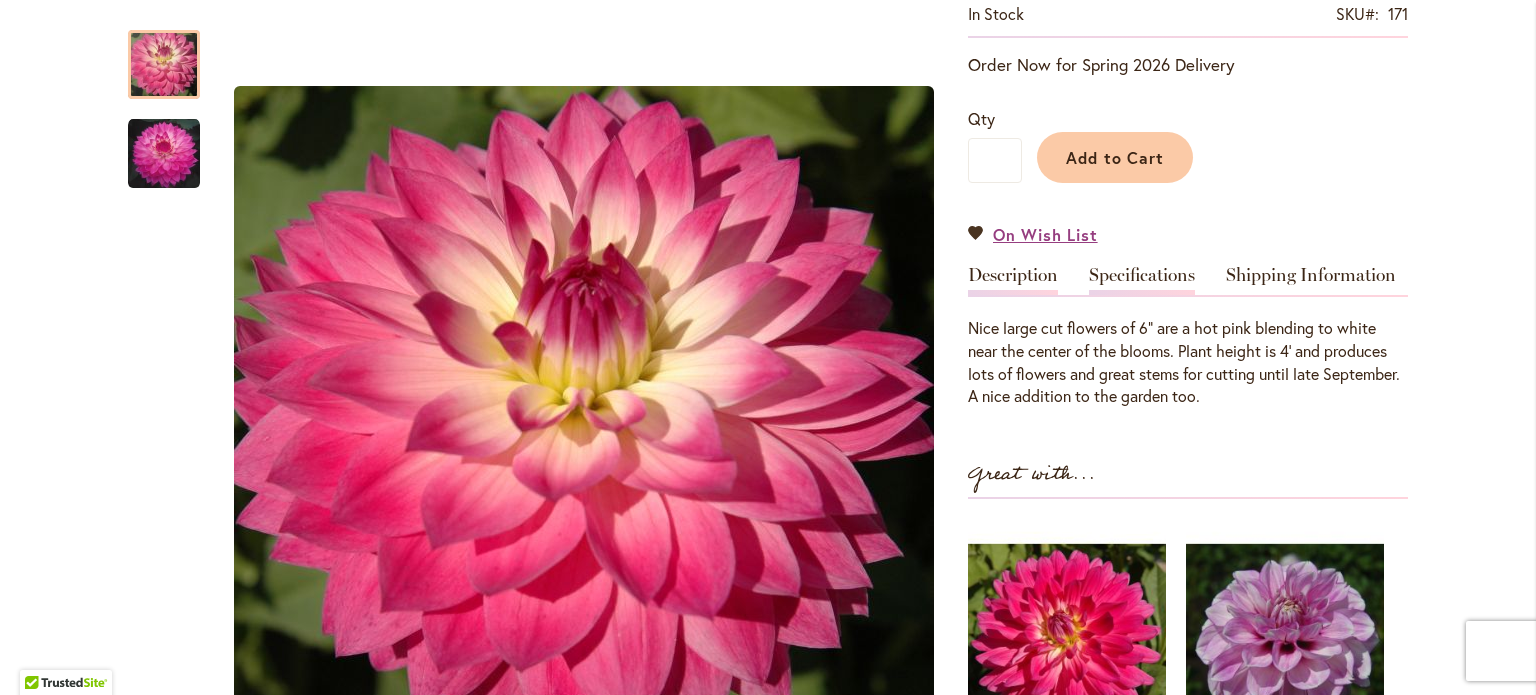 click on "Specifications" at bounding box center (1142, 280) 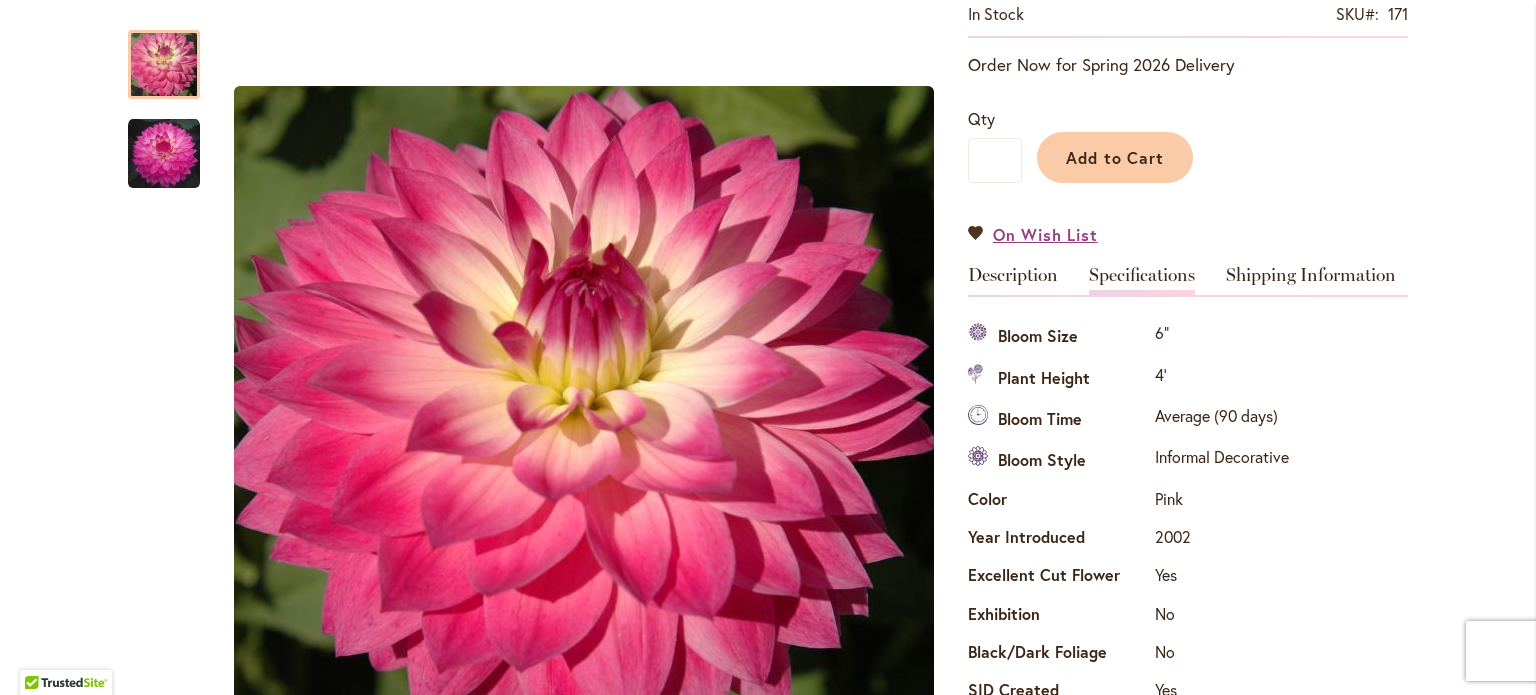 scroll, scrollTop: 664, scrollLeft: 0, axis: vertical 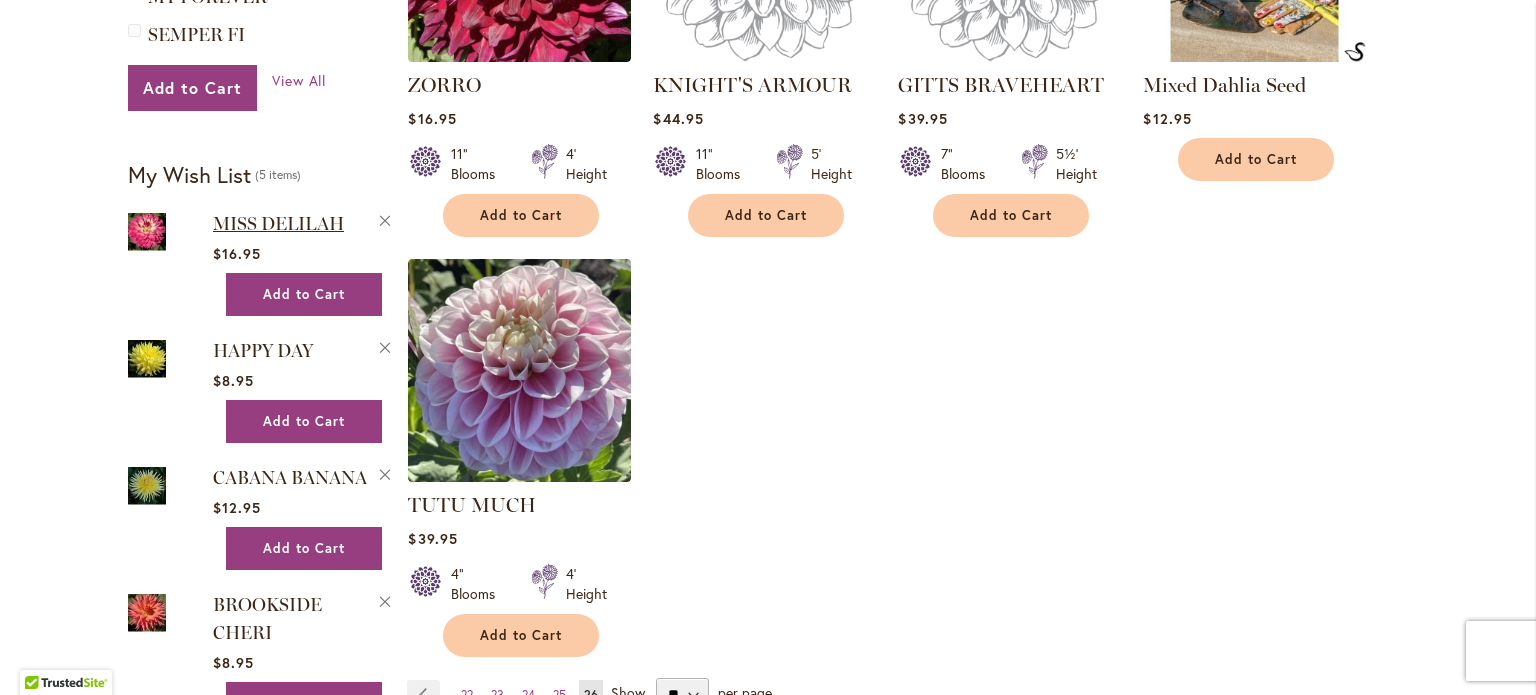 click on "MISS DELILAH" at bounding box center (278, 224) 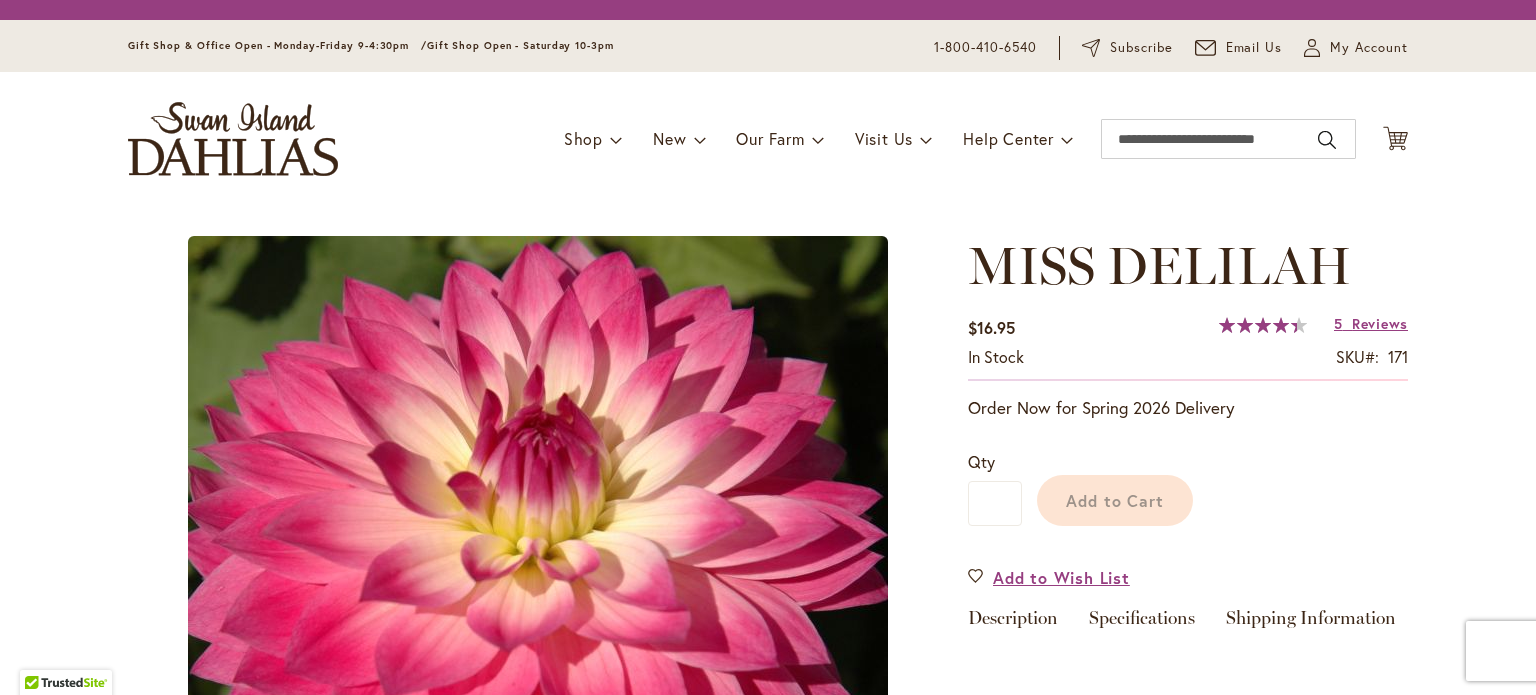 scroll, scrollTop: 0, scrollLeft: 0, axis: both 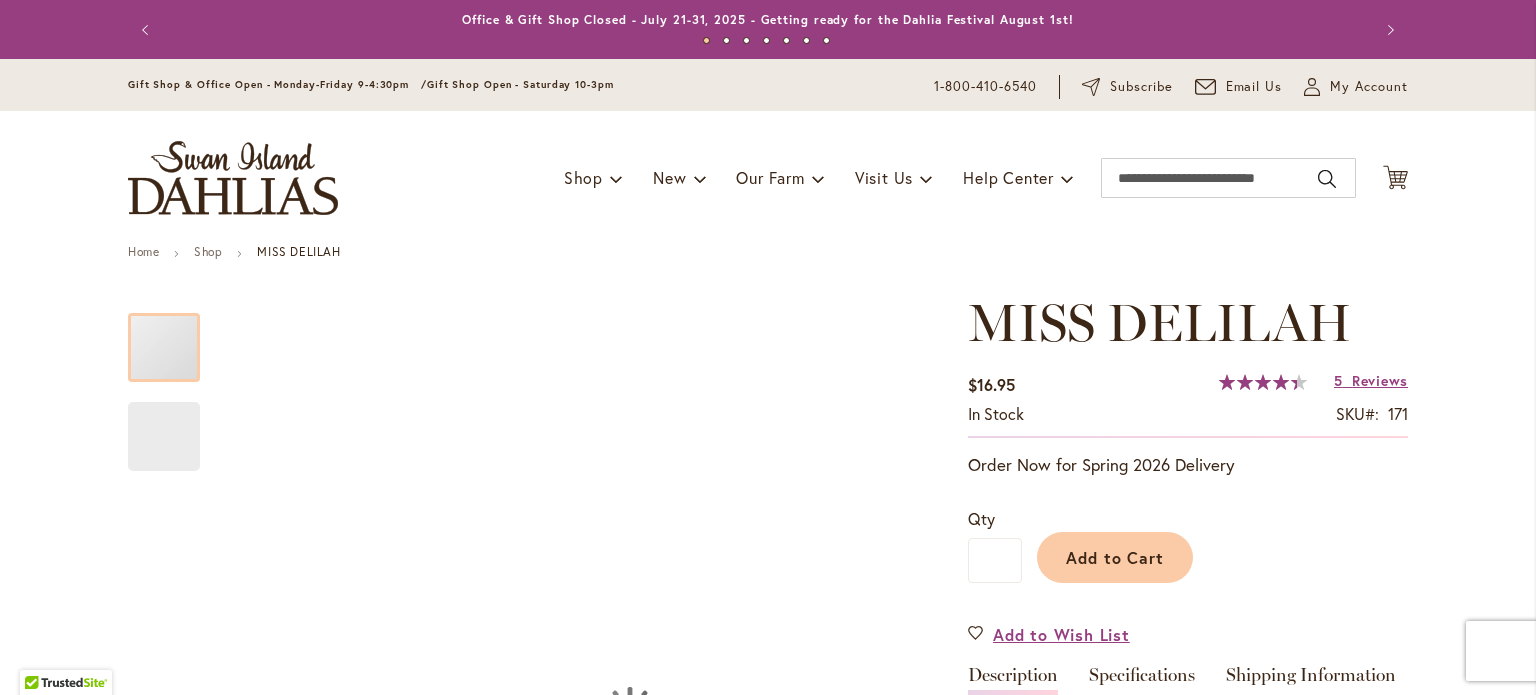 type on "******" 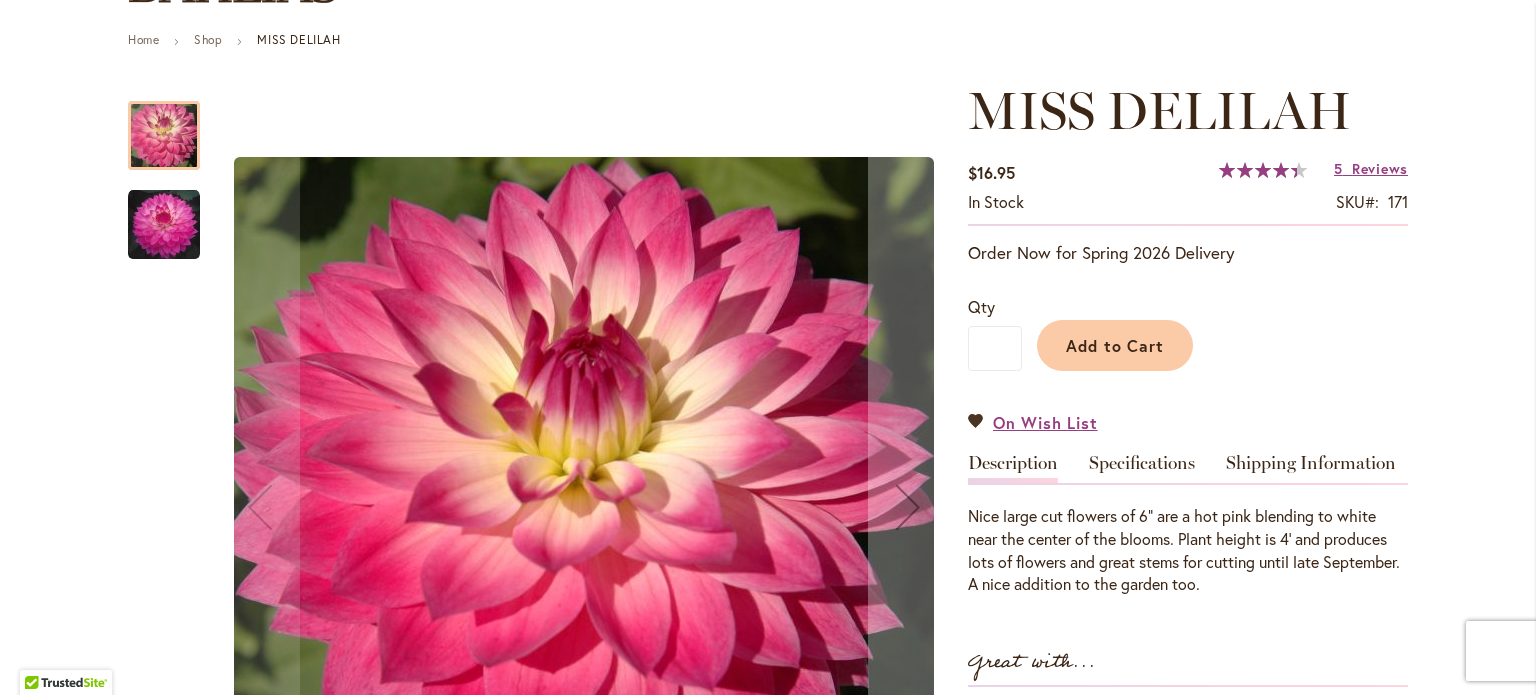 scroll, scrollTop: 100, scrollLeft: 0, axis: vertical 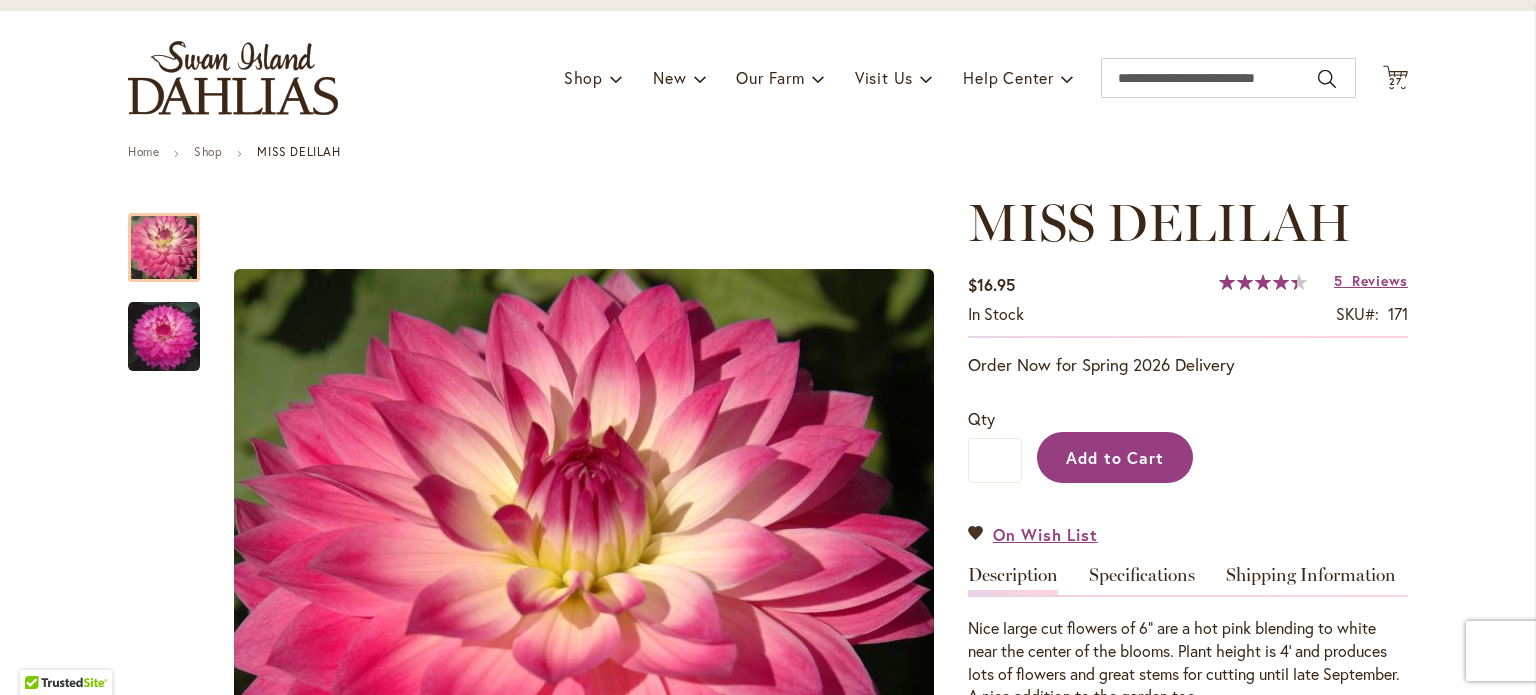 click on "Add to Cart" at bounding box center [1115, 457] 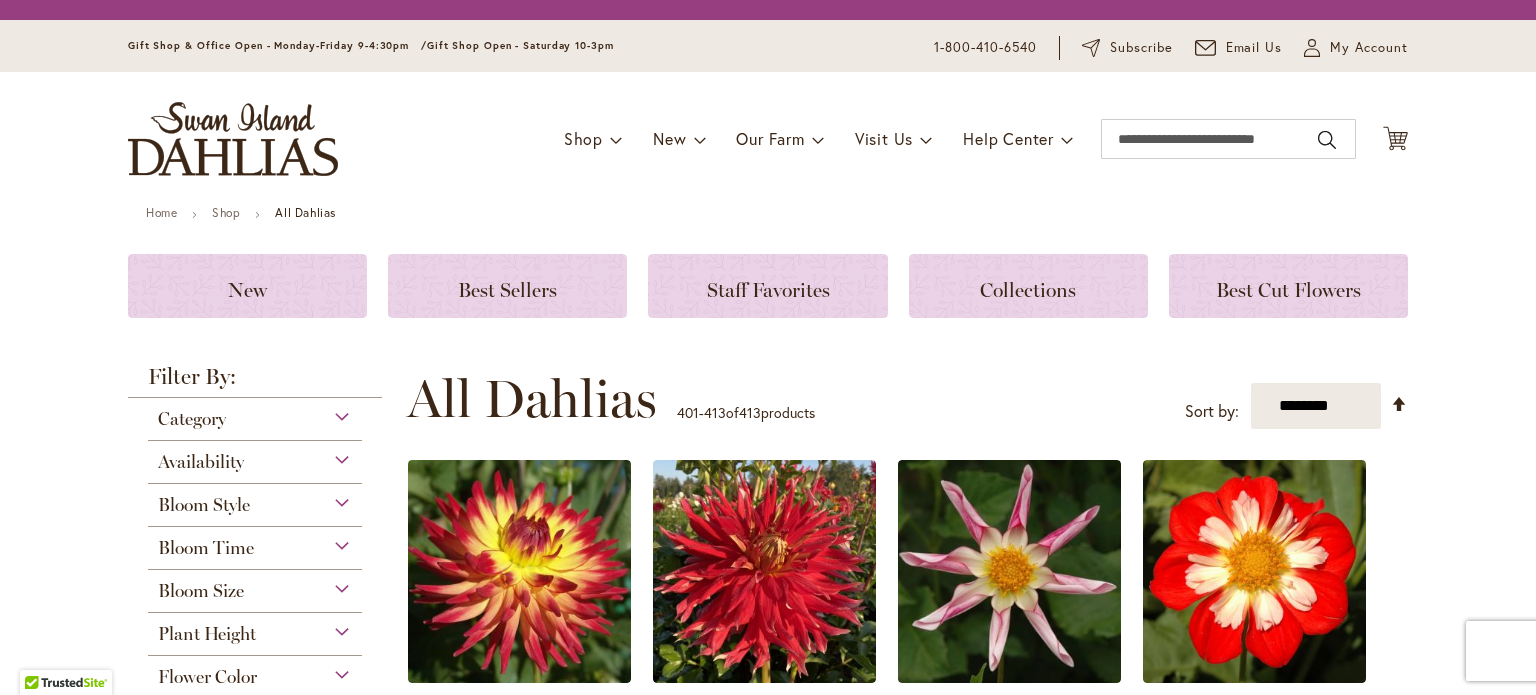 scroll, scrollTop: 0, scrollLeft: 0, axis: both 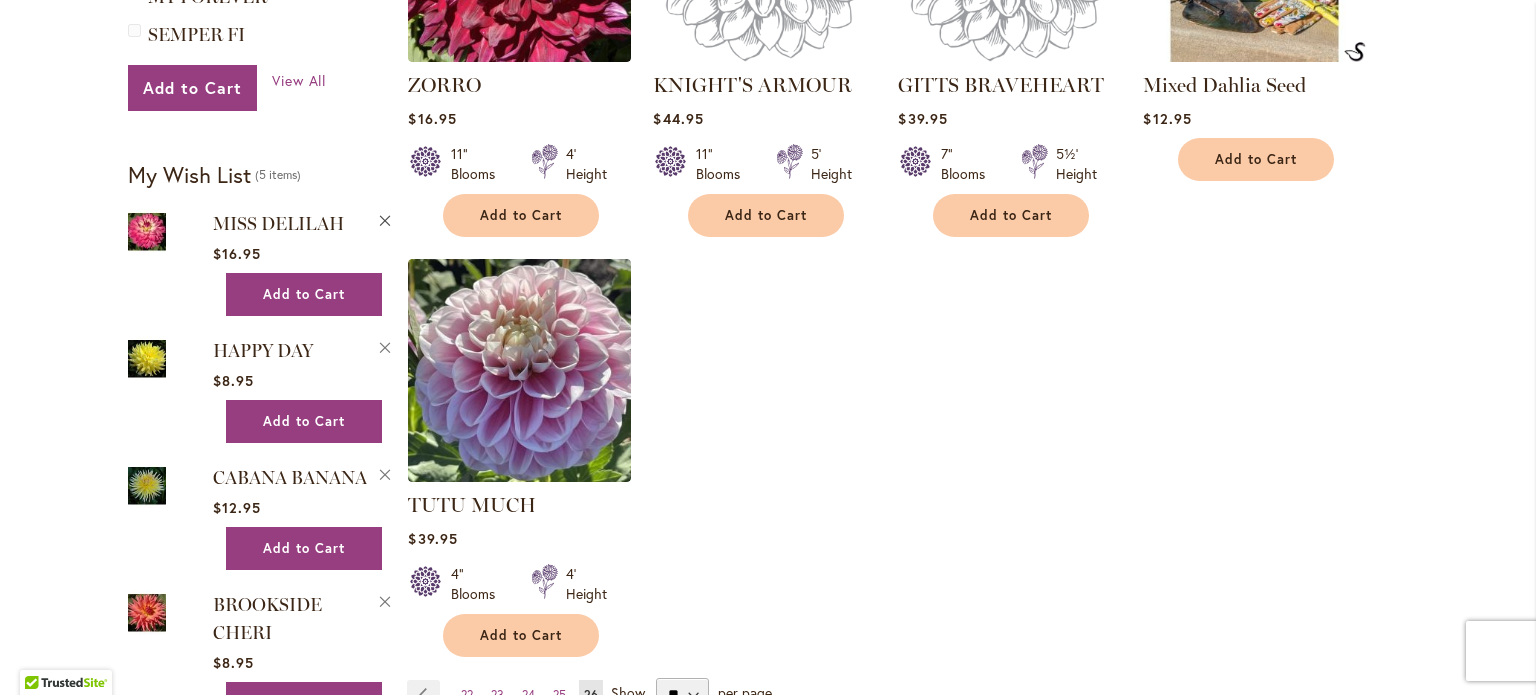 click on "Remove  MISS DELILAH  from Wishlist" at bounding box center [386, 218] 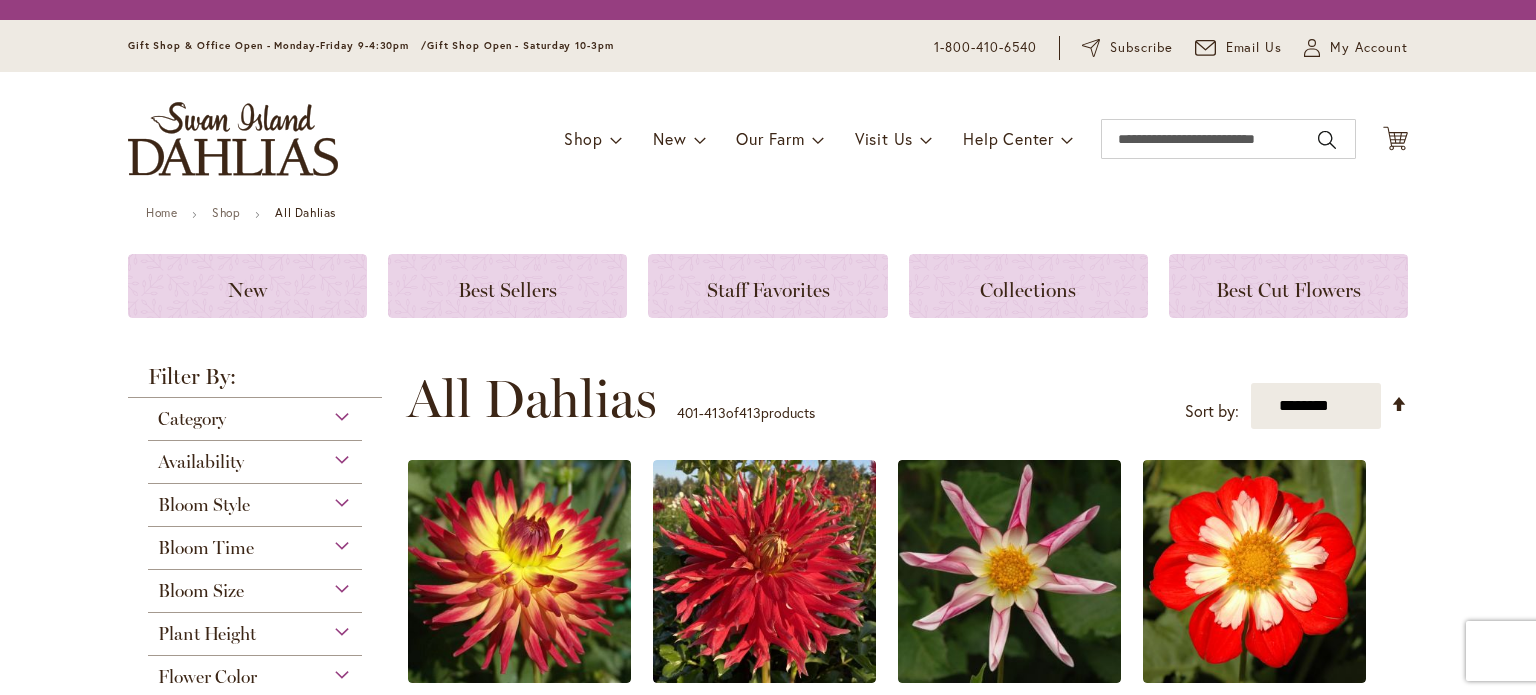 scroll, scrollTop: 0, scrollLeft: 0, axis: both 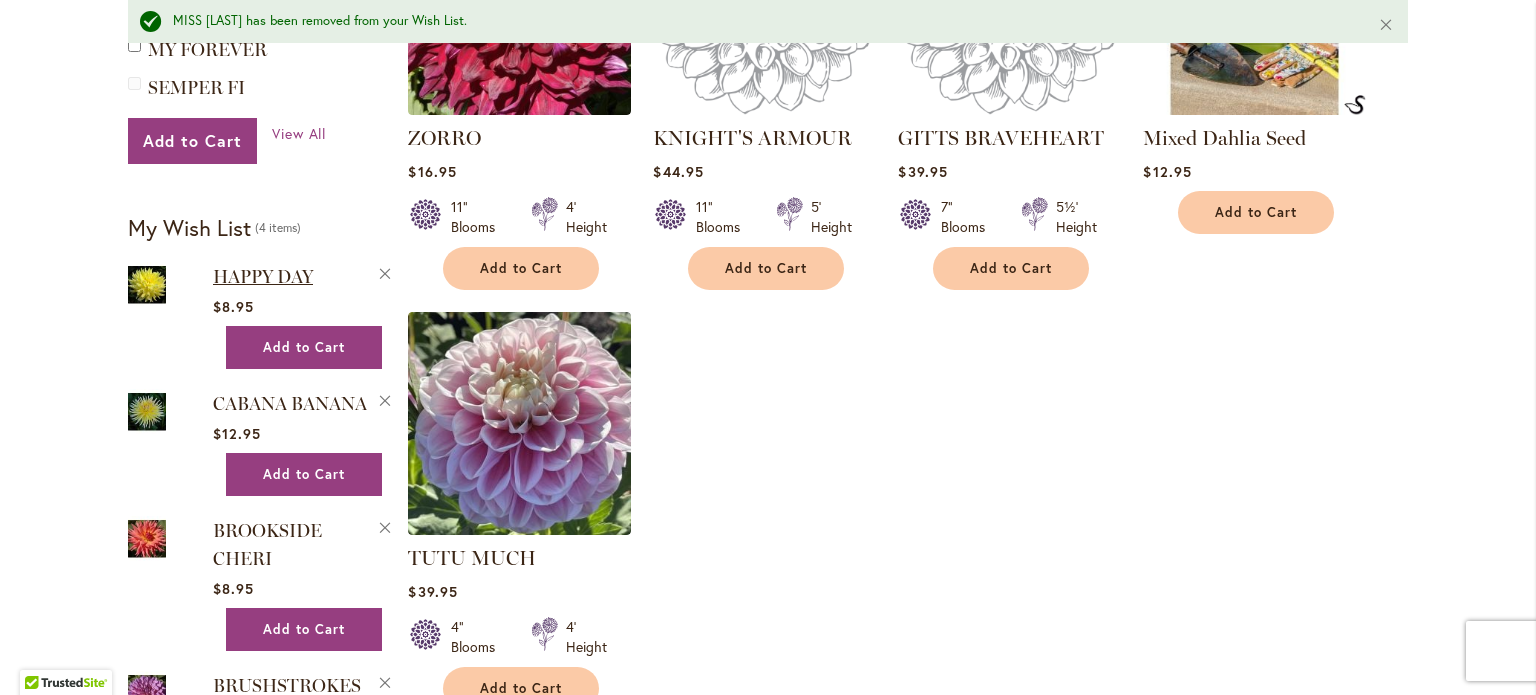 click on "HAPPY DAY" at bounding box center [263, 277] 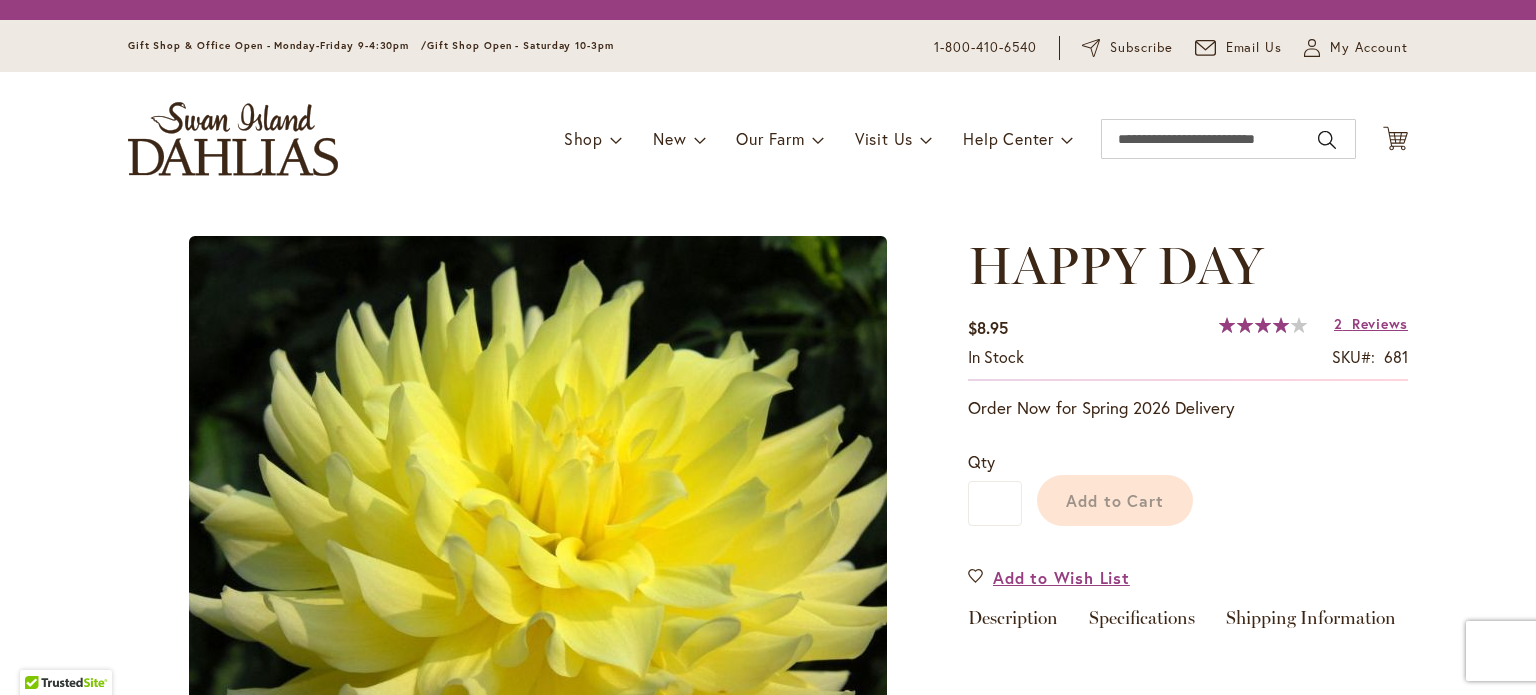 scroll, scrollTop: 0, scrollLeft: 0, axis: both 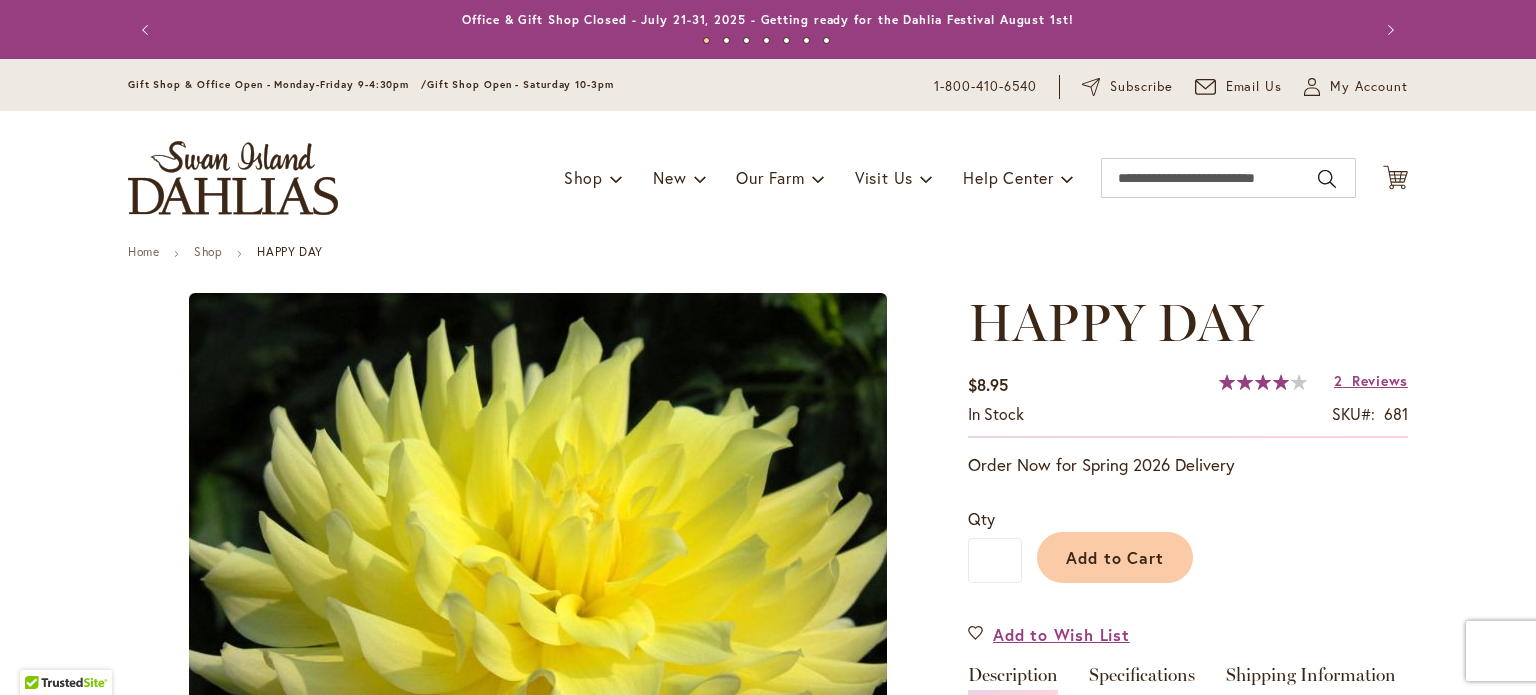 type on "******" 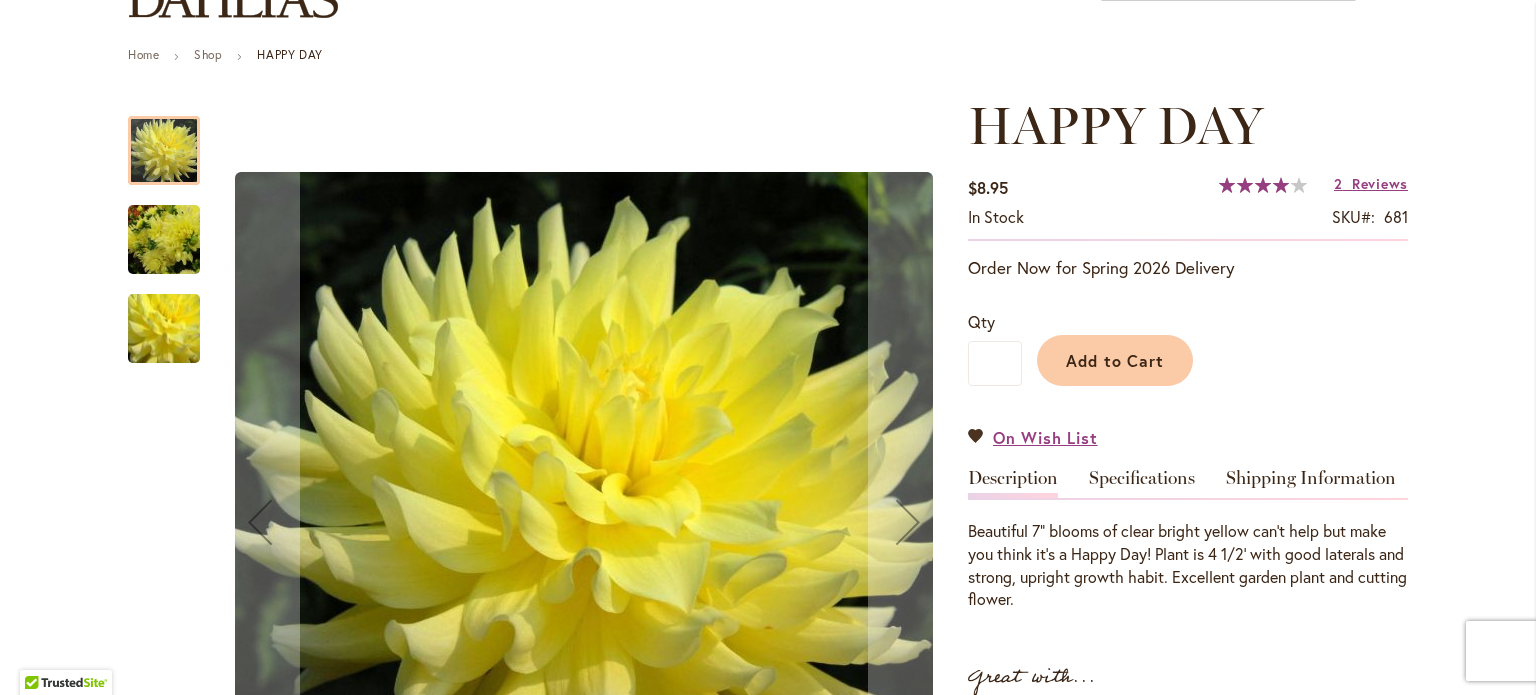 scroll, scrollTop: 200, scrollLeft: 0, axis: vertical 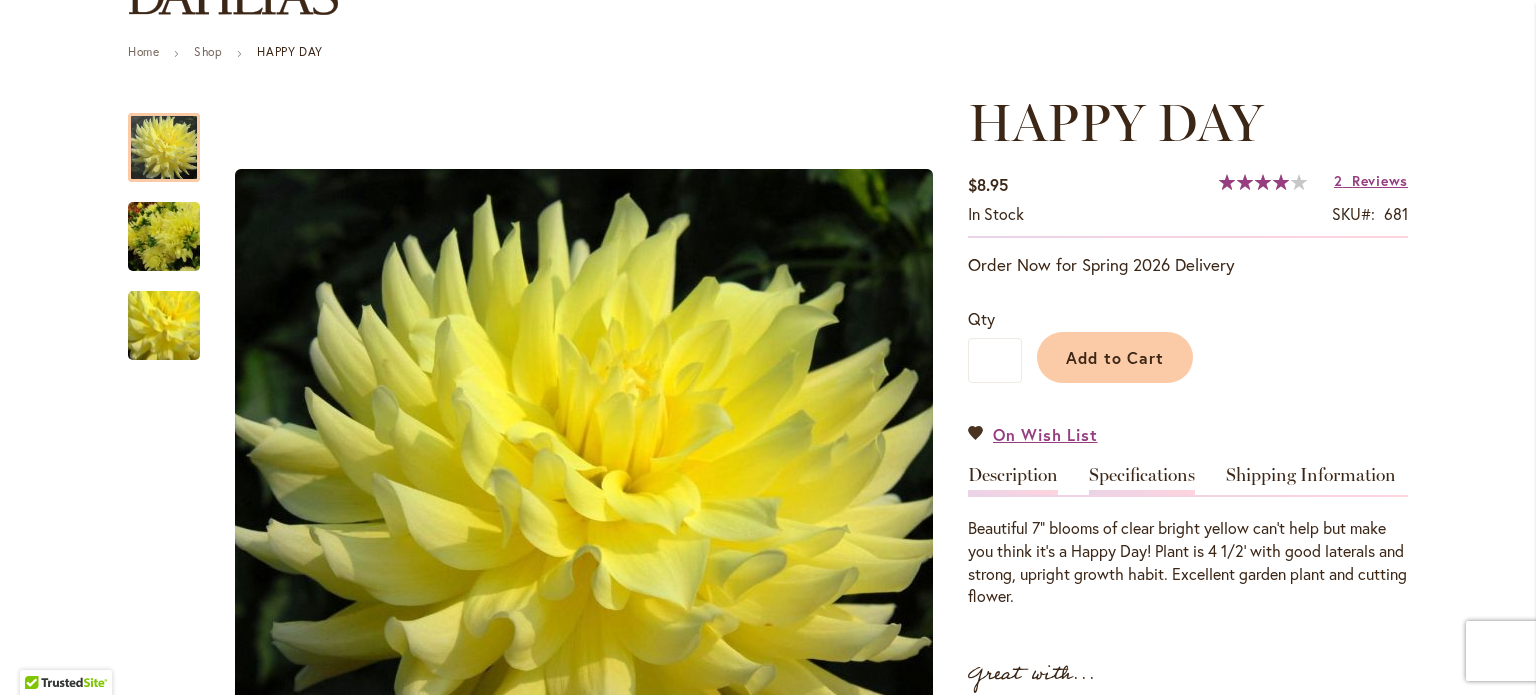 click on "Specifications" at bounding box center (1142, 480) 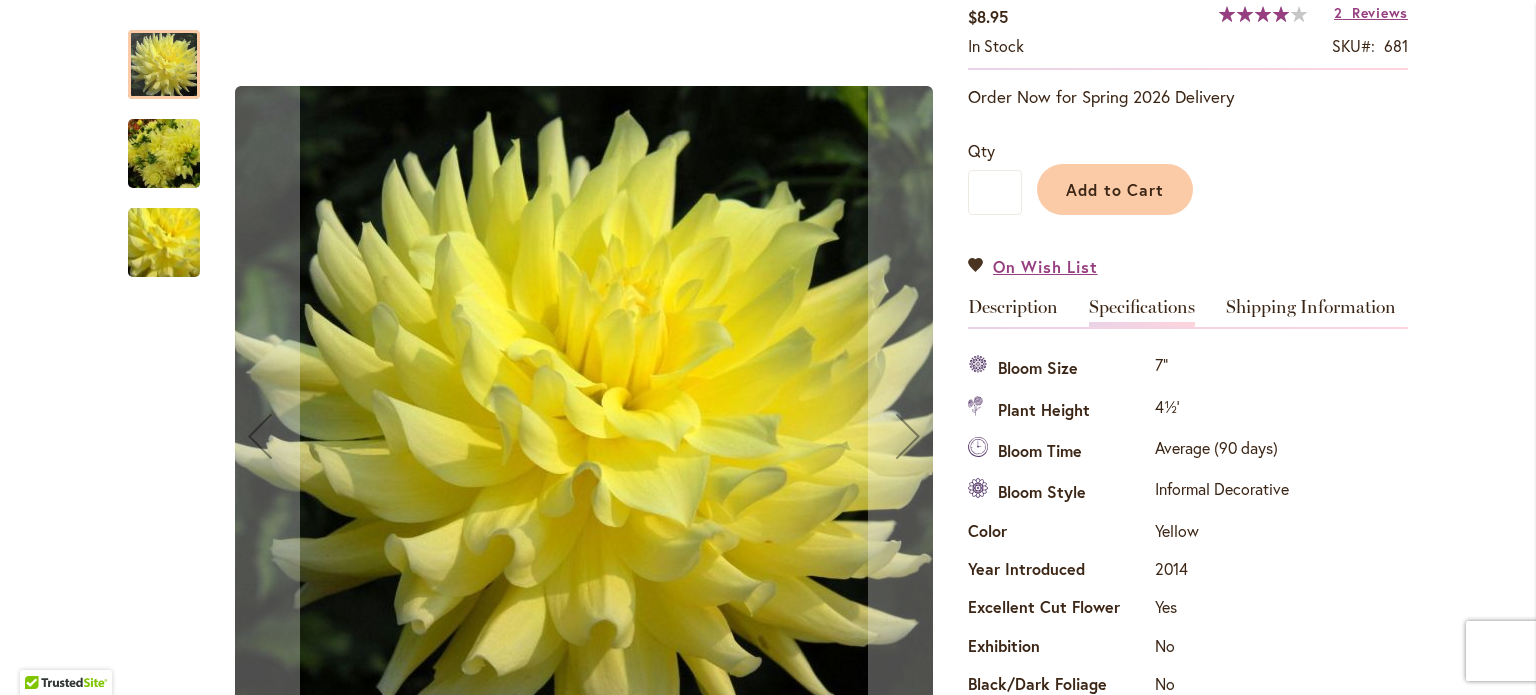 scroll, scrollTop: 364, scrollLeft: 0, axis: vertical 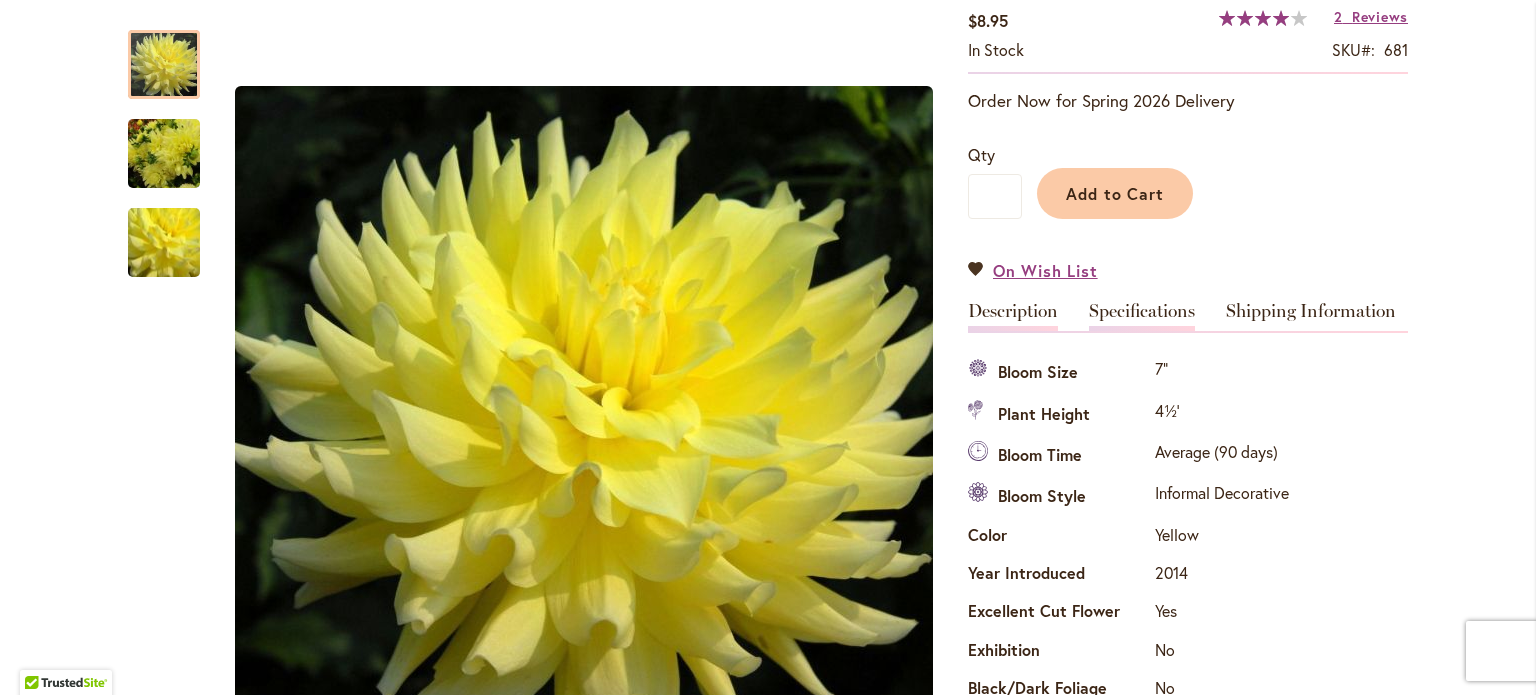 click on "Description" at bounding box center [1013, 316] 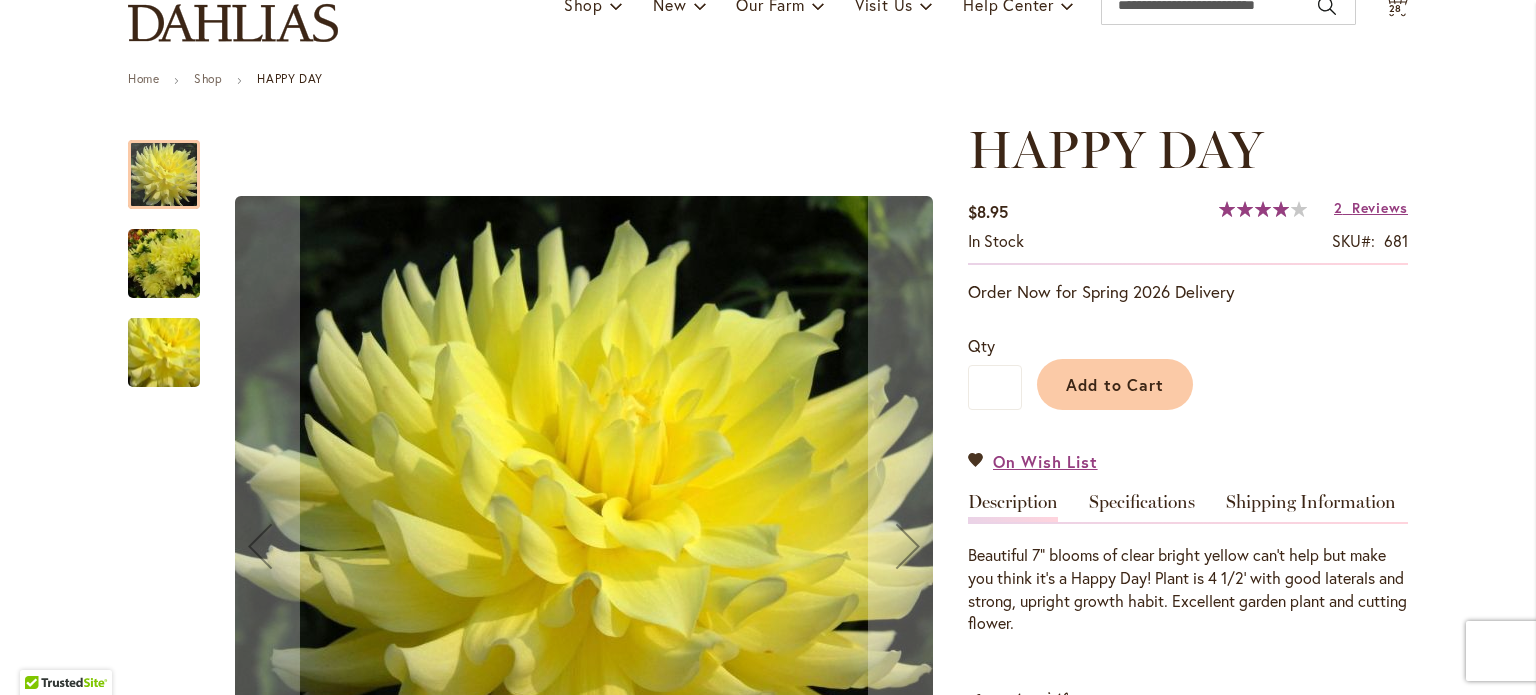 scroll, scrollTop: 164, scrollLeft: 0, axis: vertical 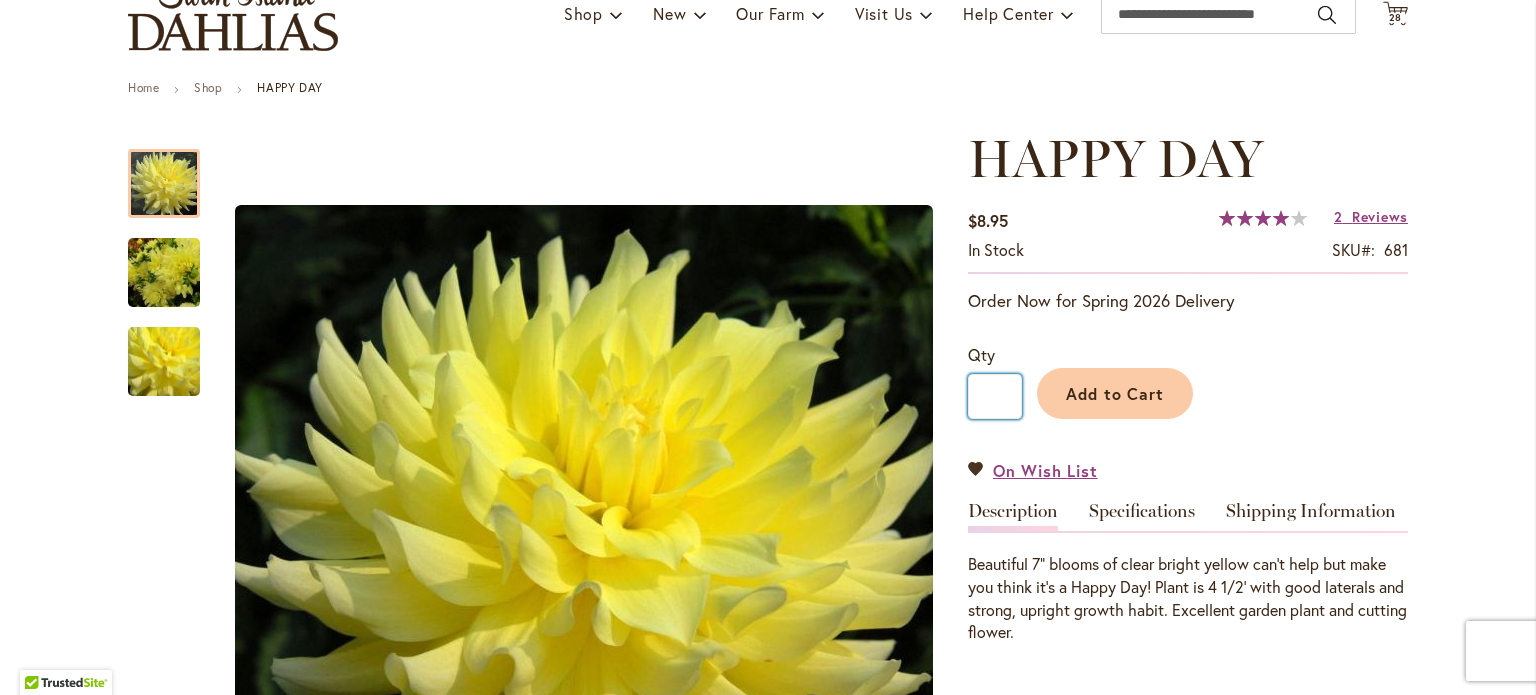 click on "*" at bounding box center (995, 396) 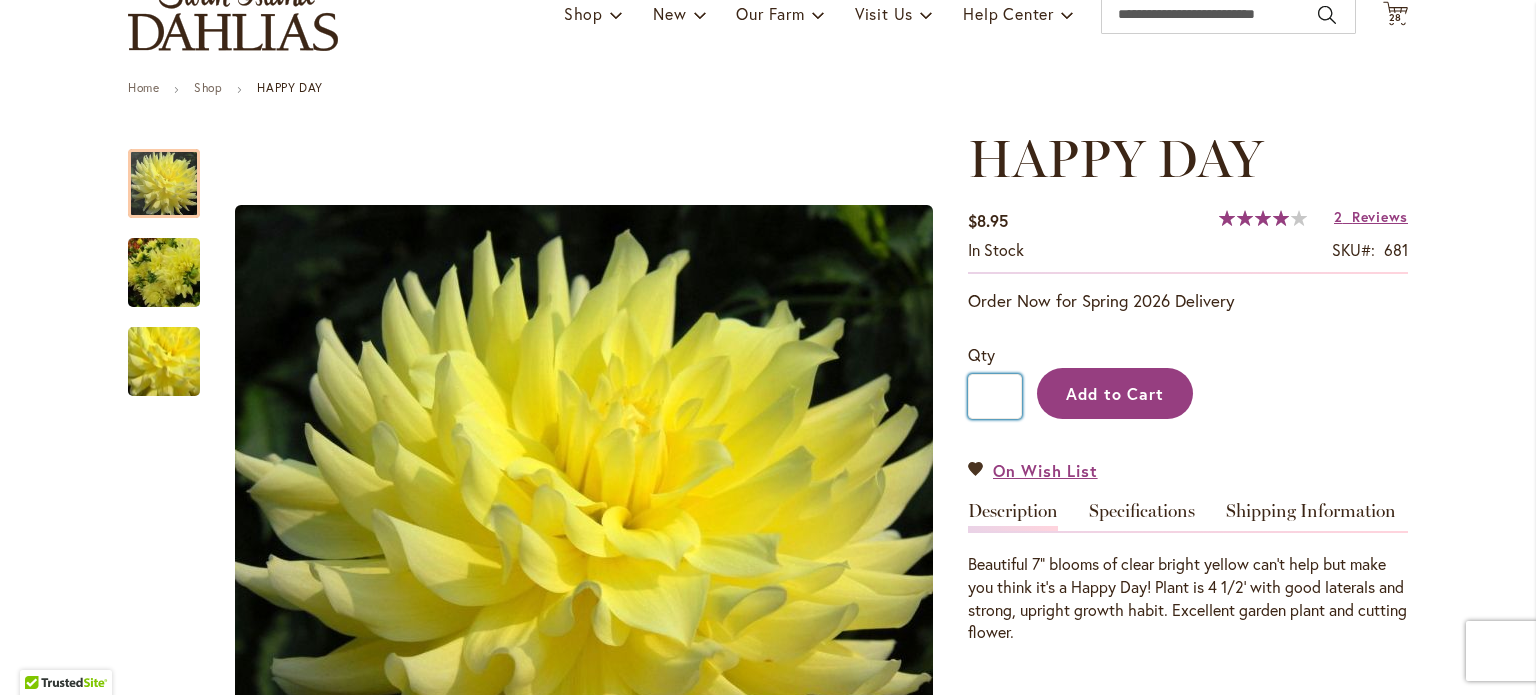 type on "*" 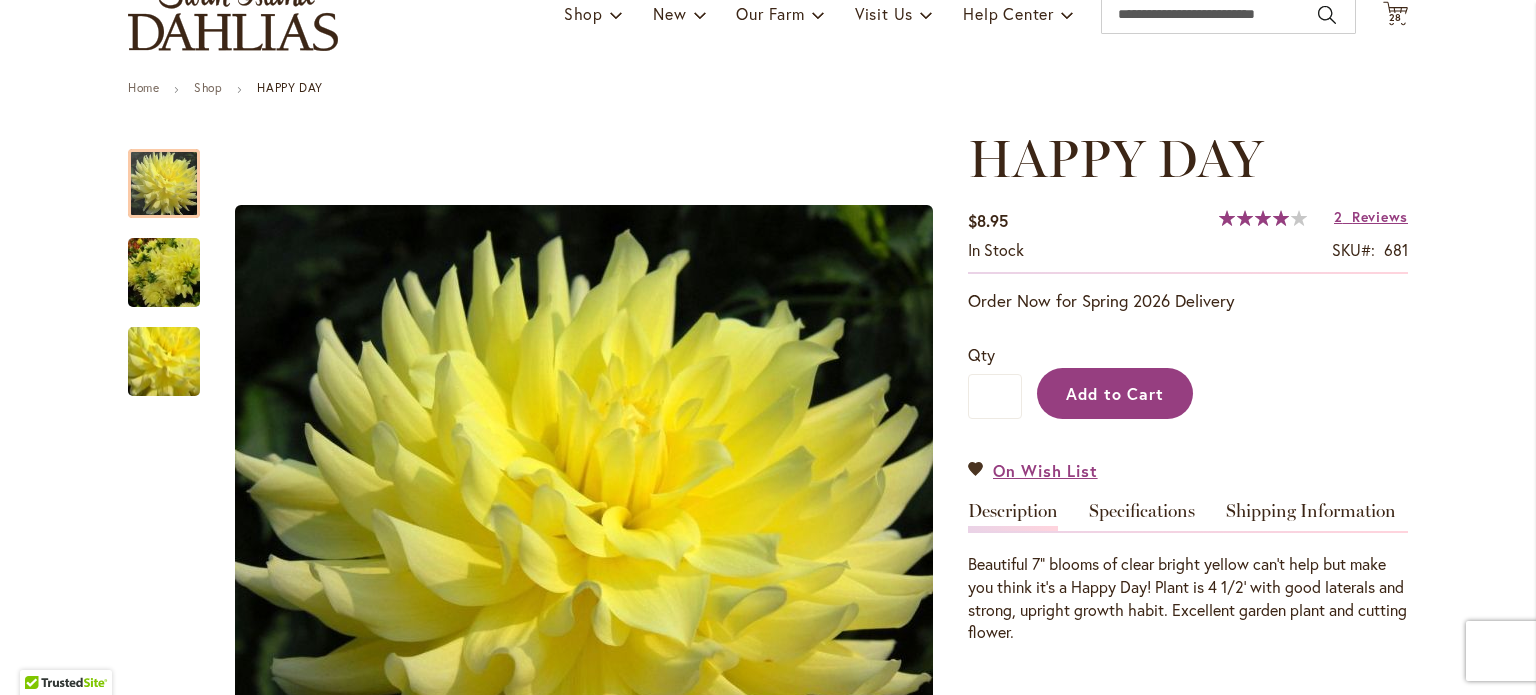 click on "Add to Cart" at bounding box center [1115, 393] 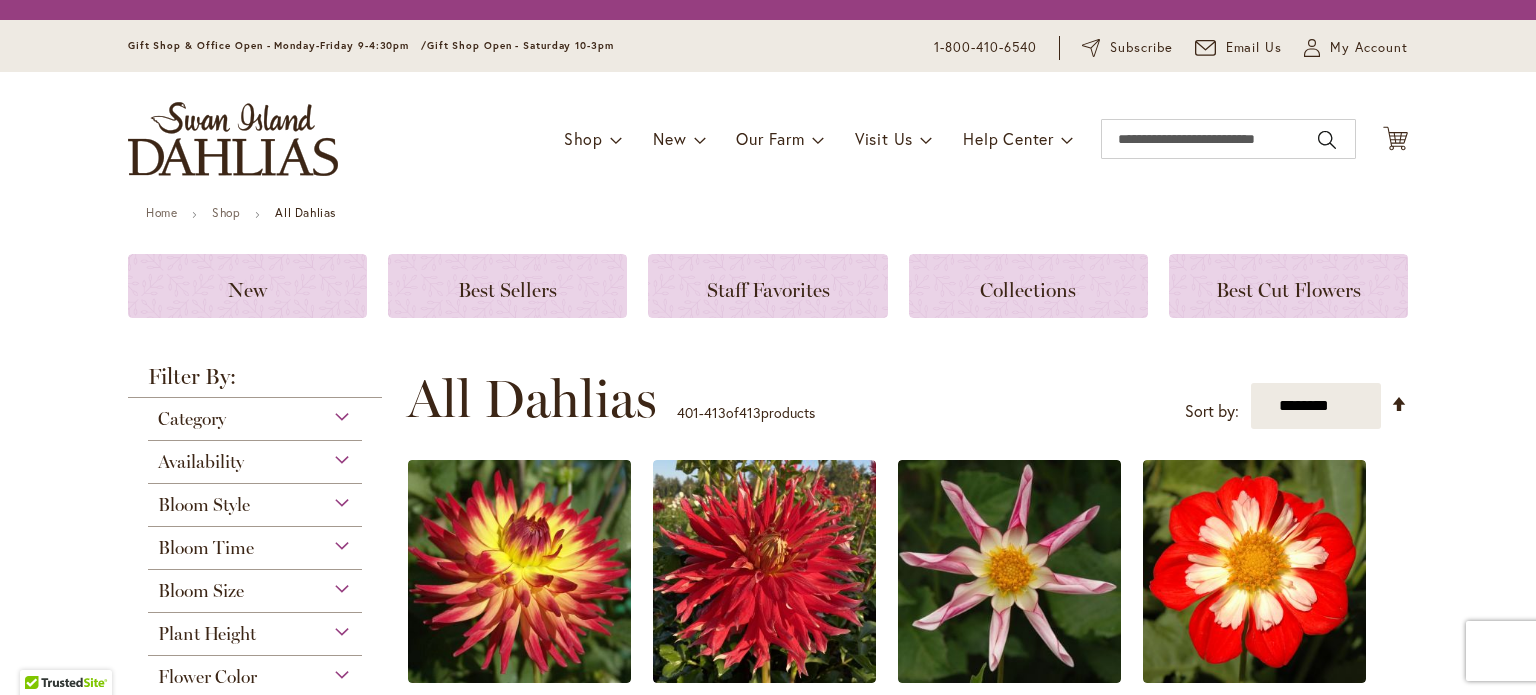 scroll, scrollTop: 0, scrollLeft: 0, axis: both 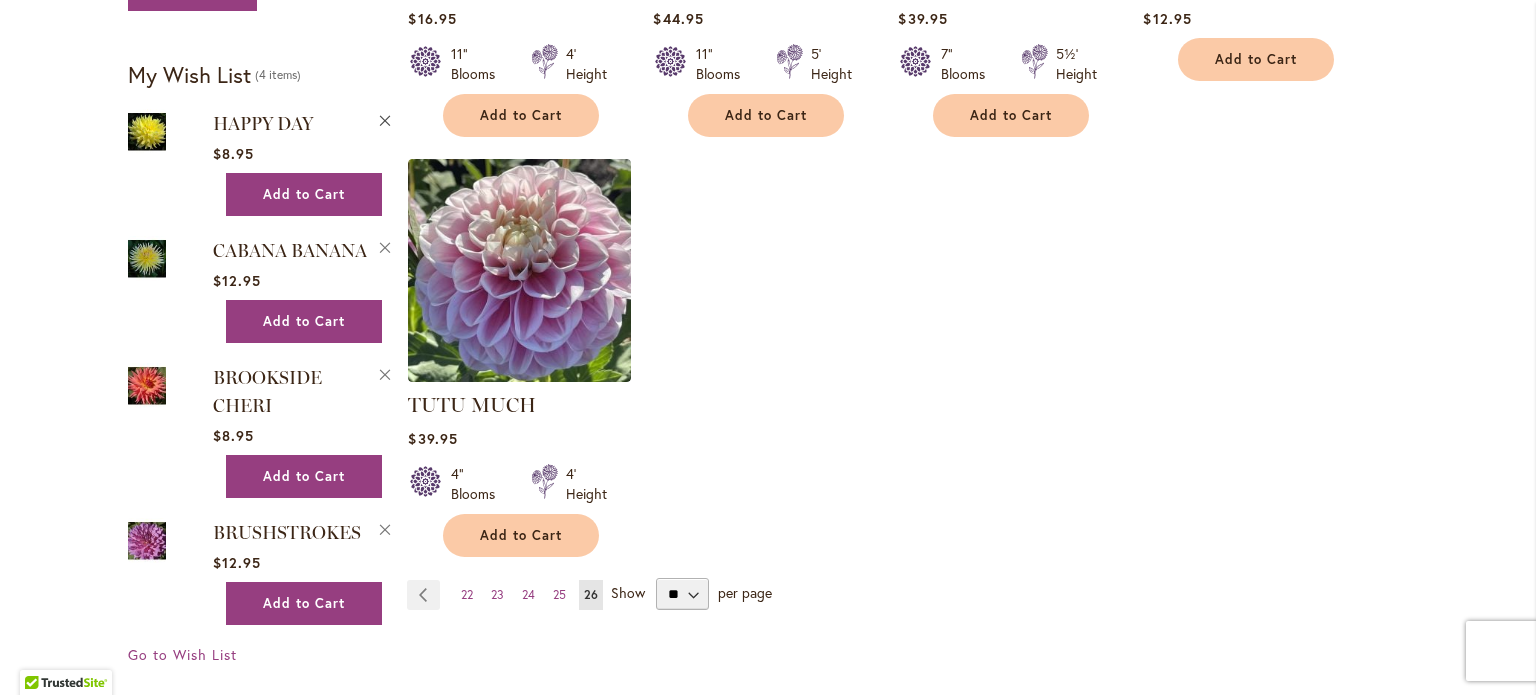 click on "Remove  HAPPY DAY  from Wishlist" at bounding box center (386, 118) 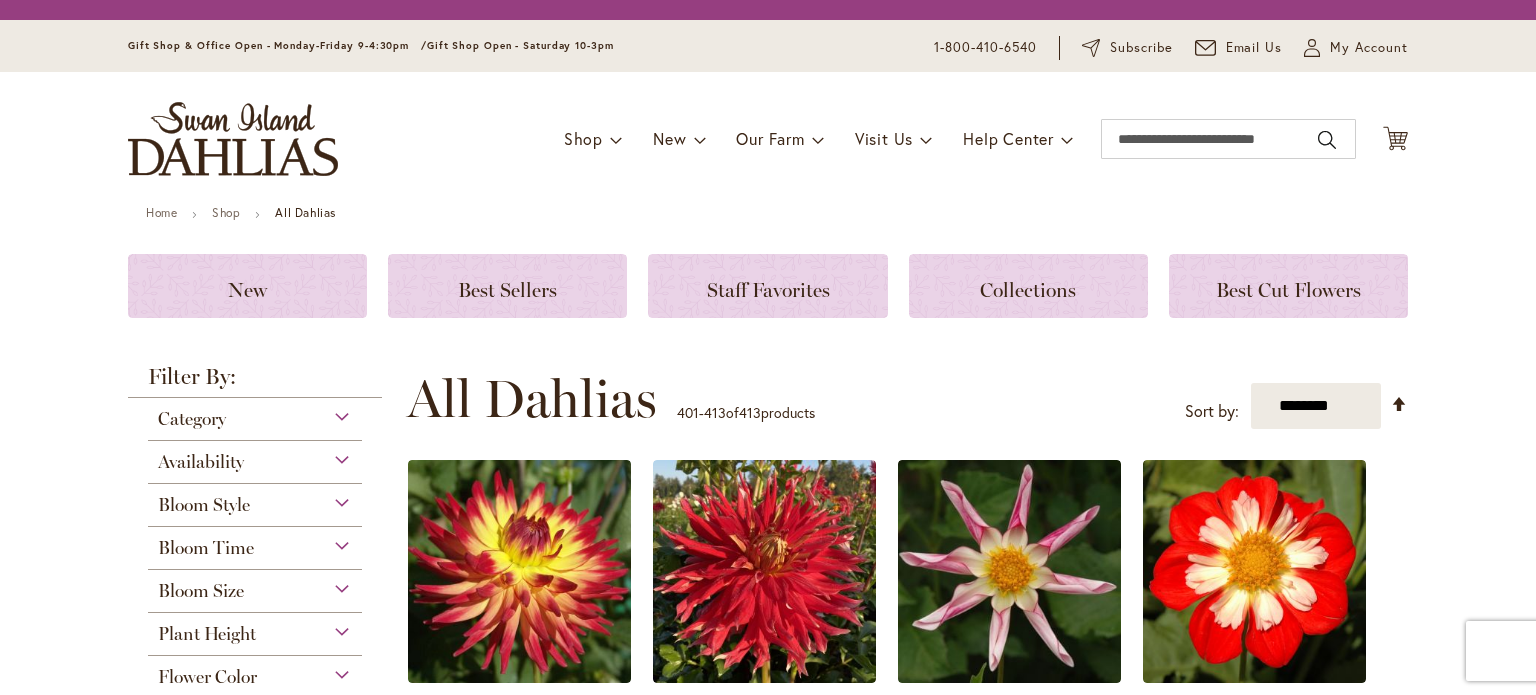 scroll, scrollTop: 0, scrollLeft: 0, axis: both 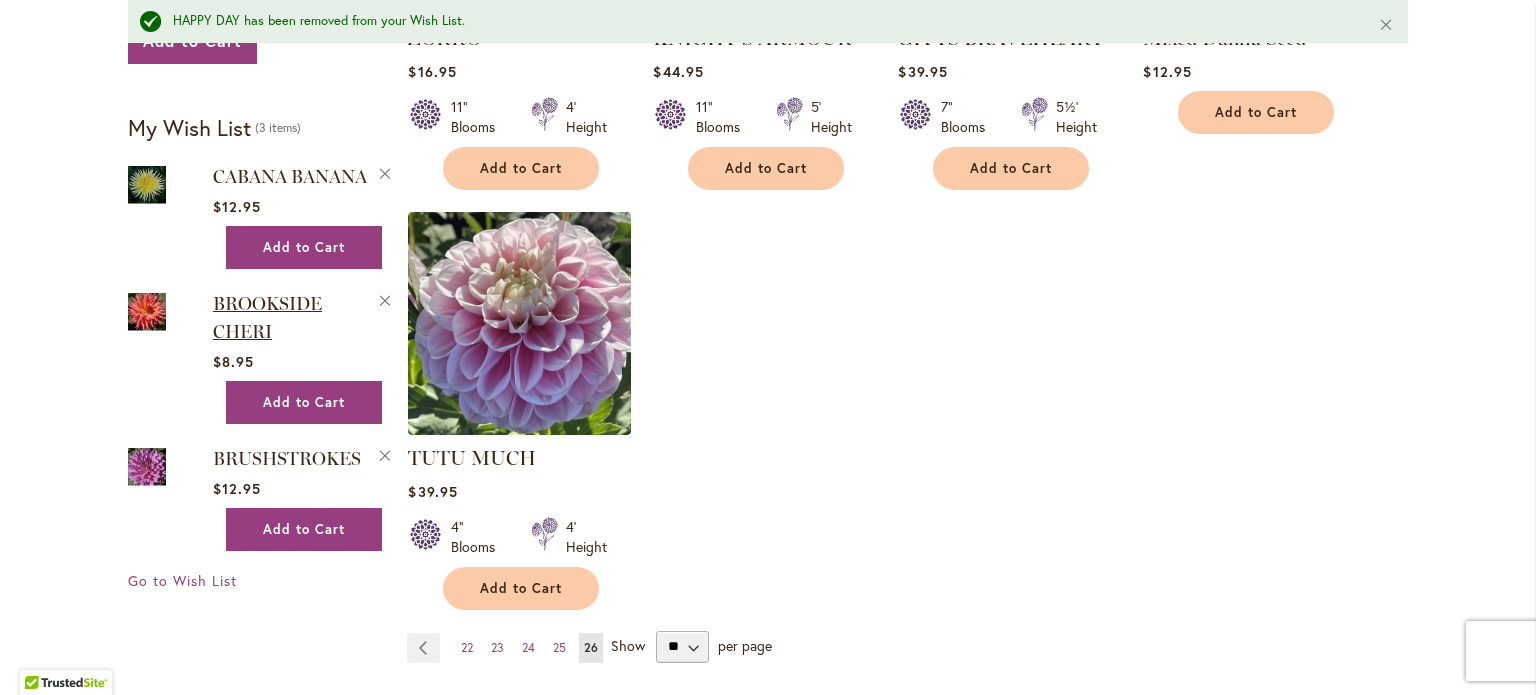 click on "BROOKSIDE CHERI" at bounding box center (267, 318) 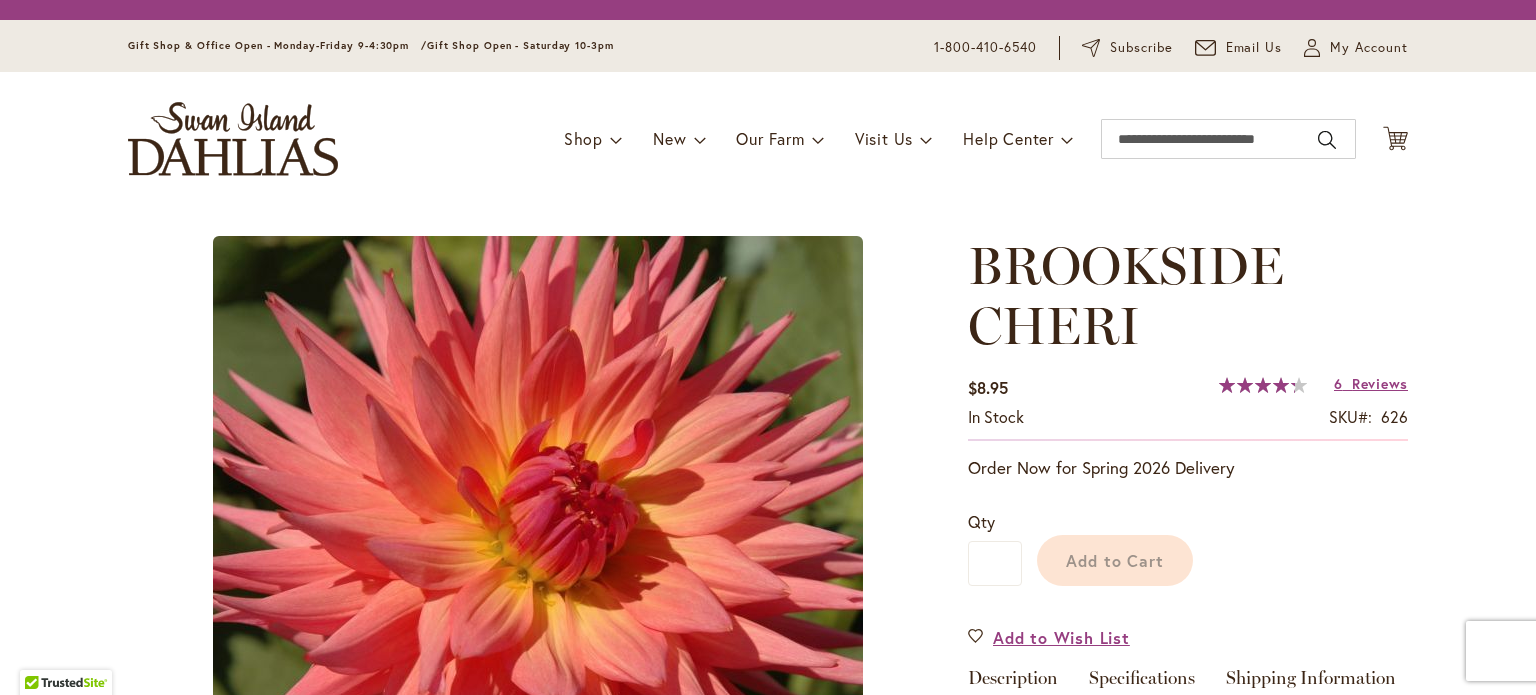 scroll, scrollTop: 0, scrollLeft: 0, axis: both 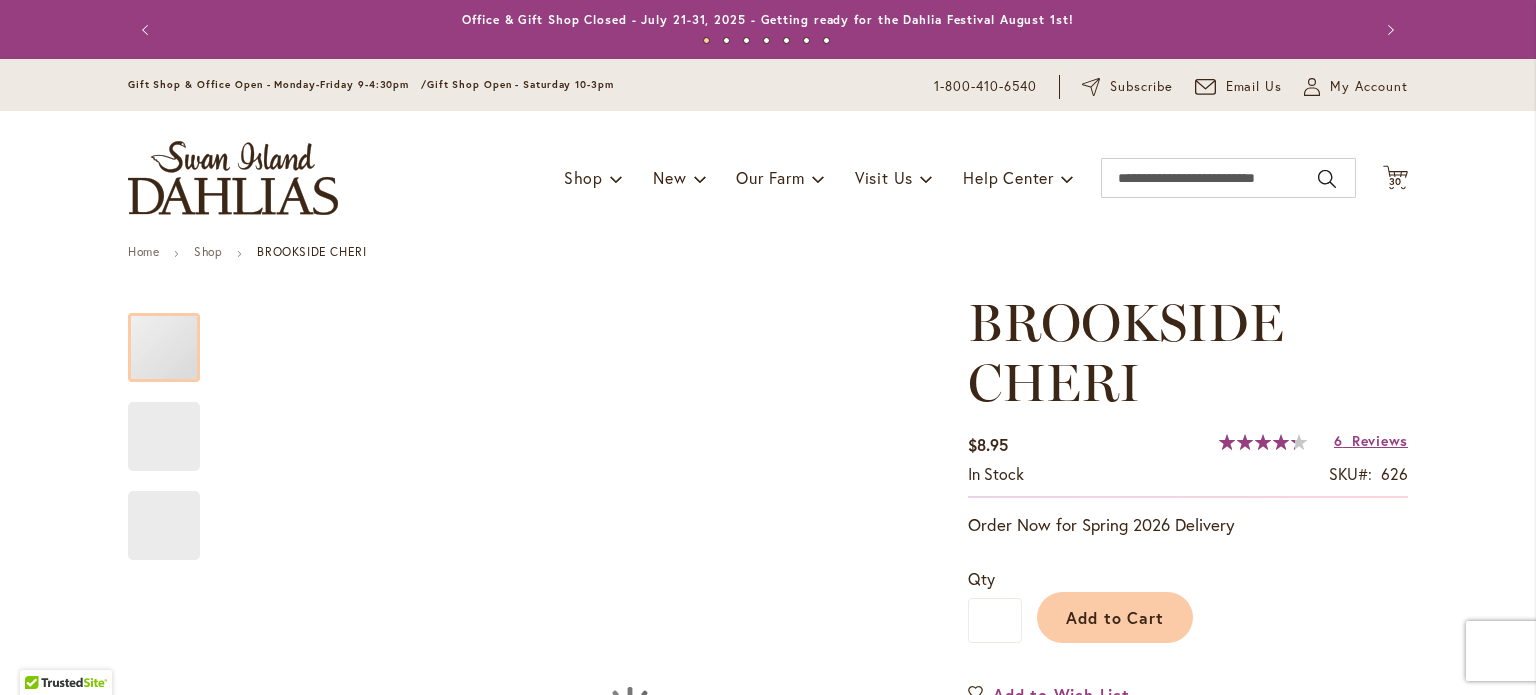 type on "******" 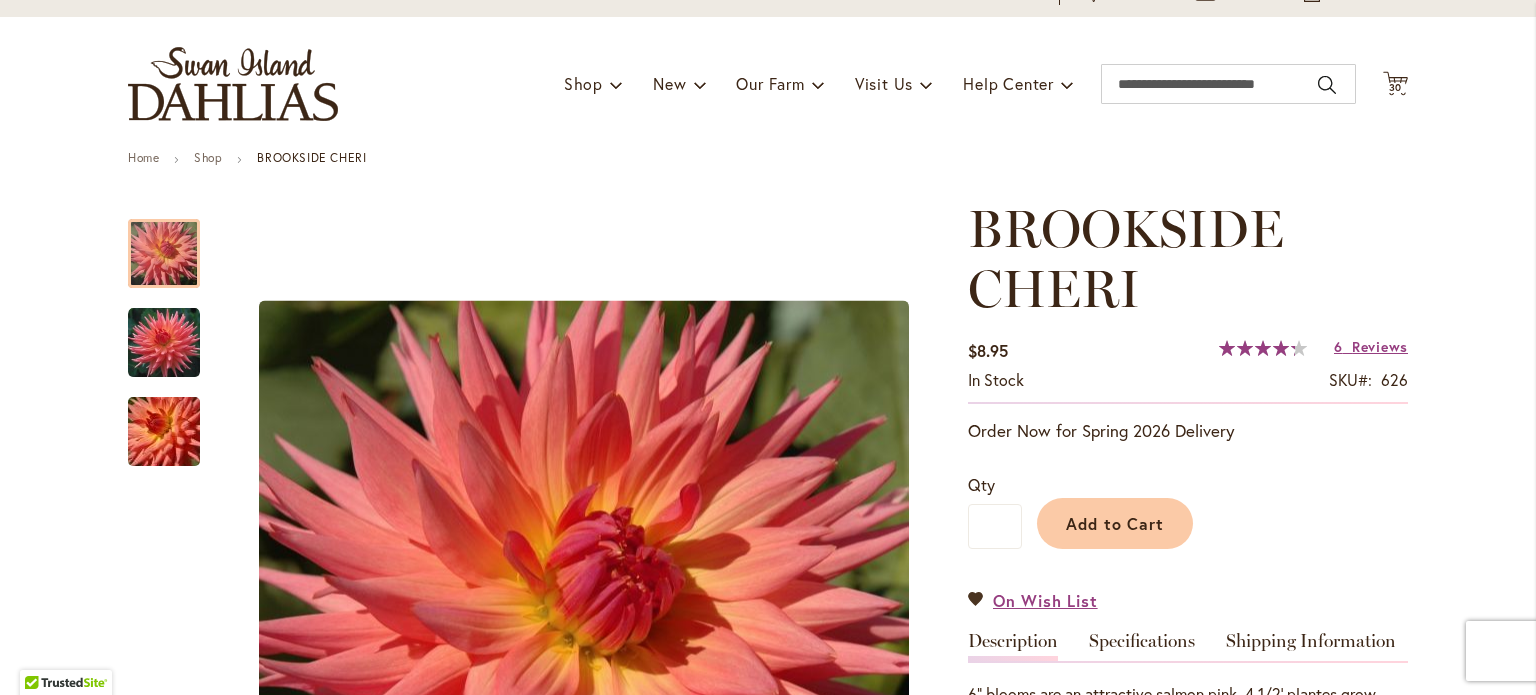scroll, scrollTop: 300, scrollLeft: 0, axis: vertical 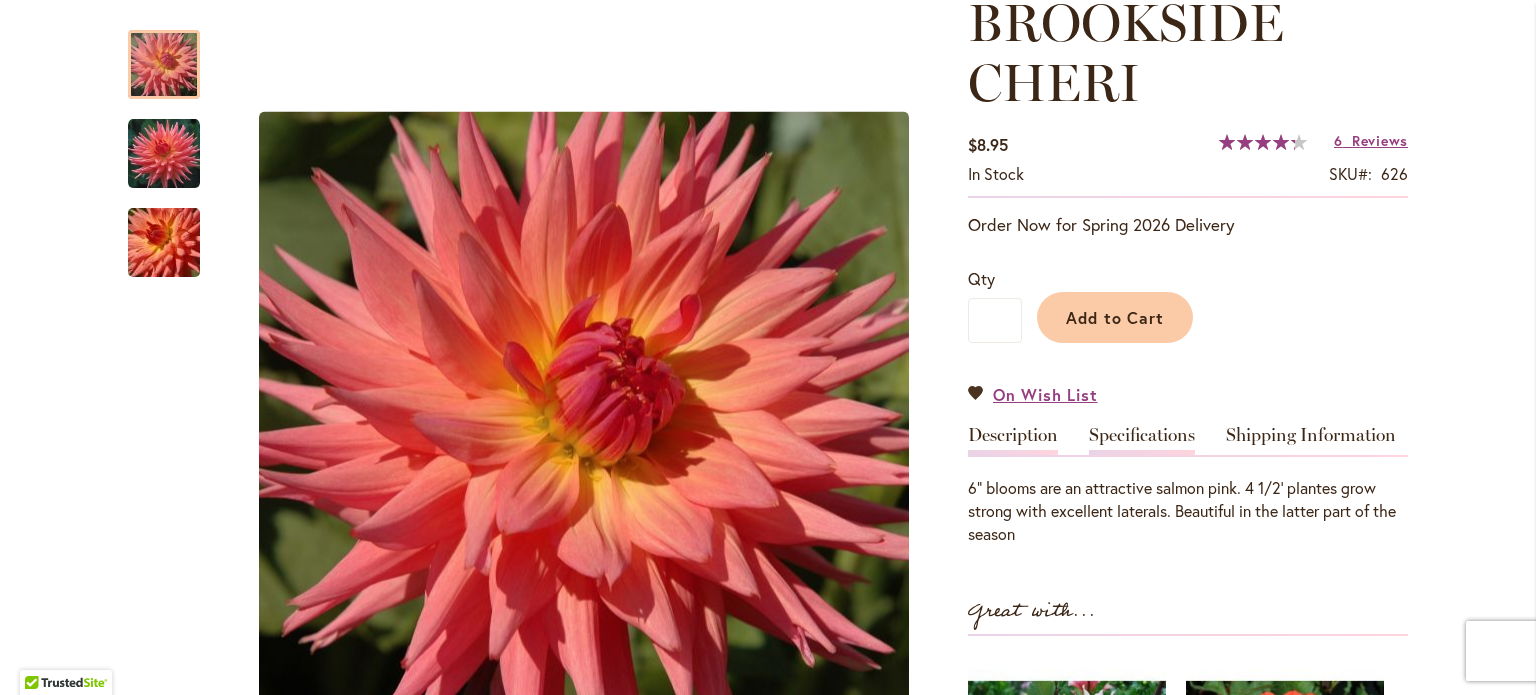 click on "Specifications" at bounding box center [1142, 440] 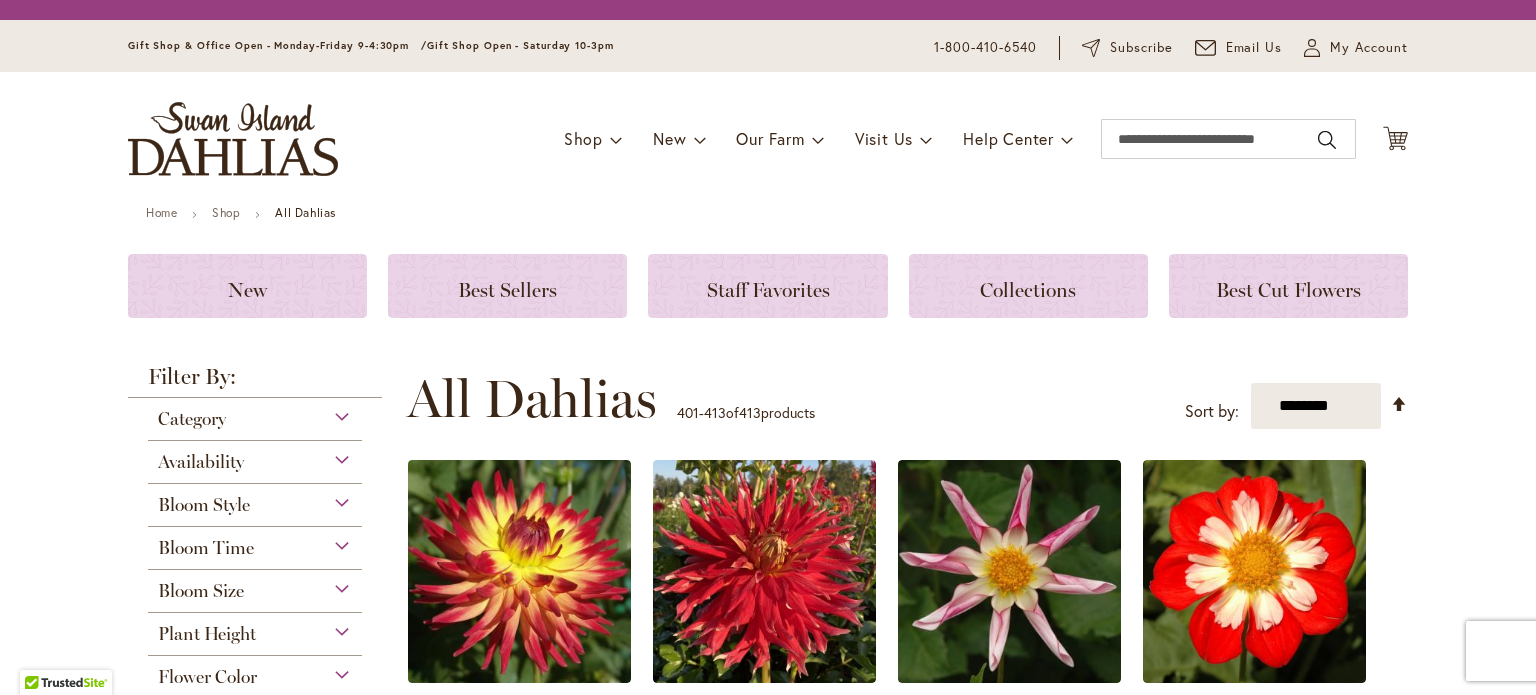 scroll, scrollTop: 0, scrollLeft: 0, axis: both 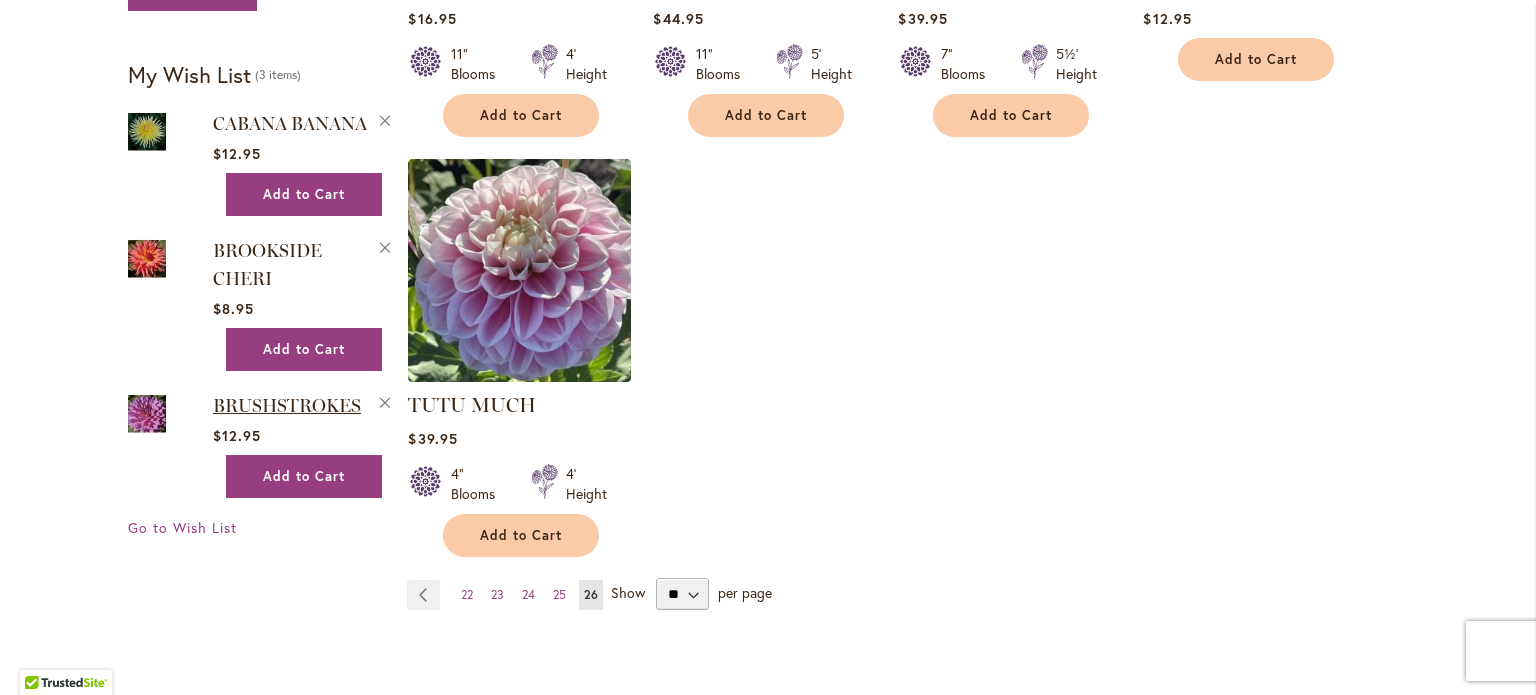 click on "BRUSHSTROKES" at bounding box center [287, 406] 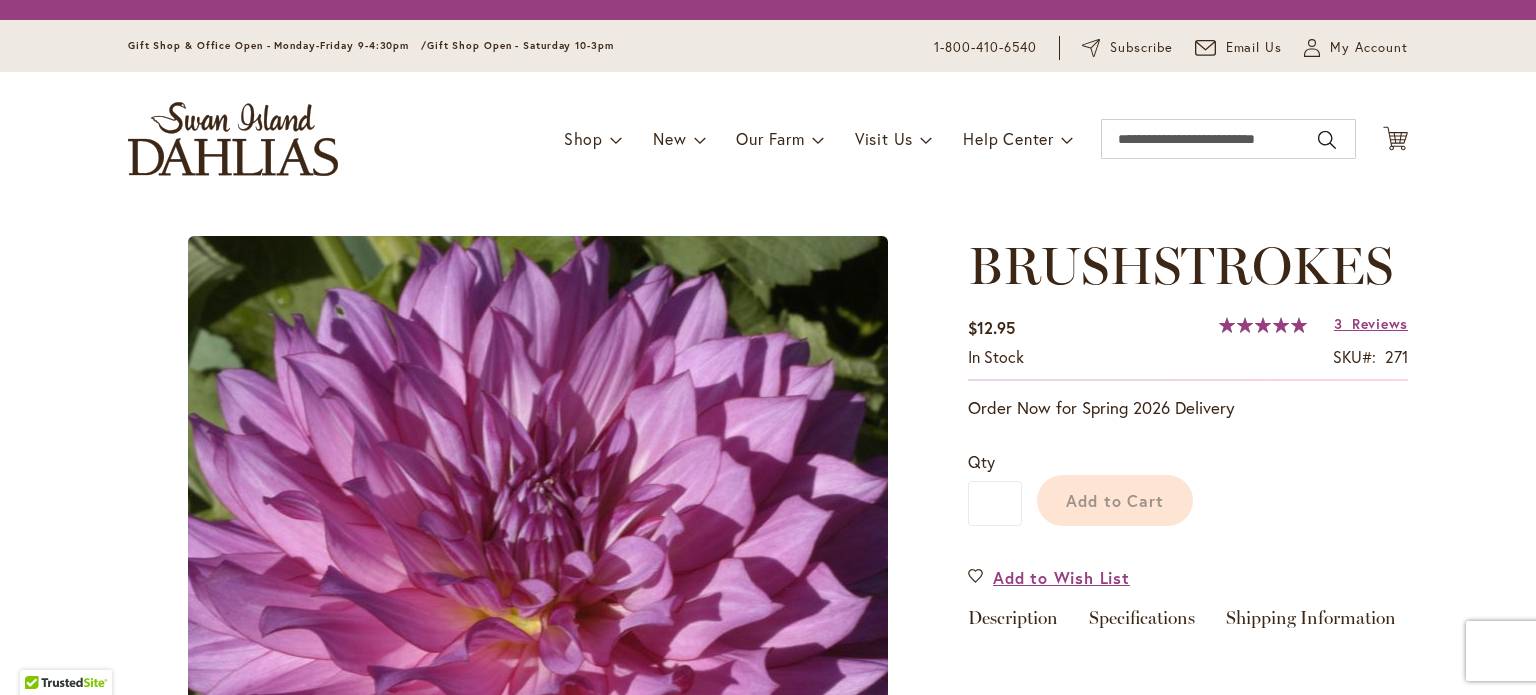 scroll, scrollTop: 0, scrollLeft: 0, axis: both 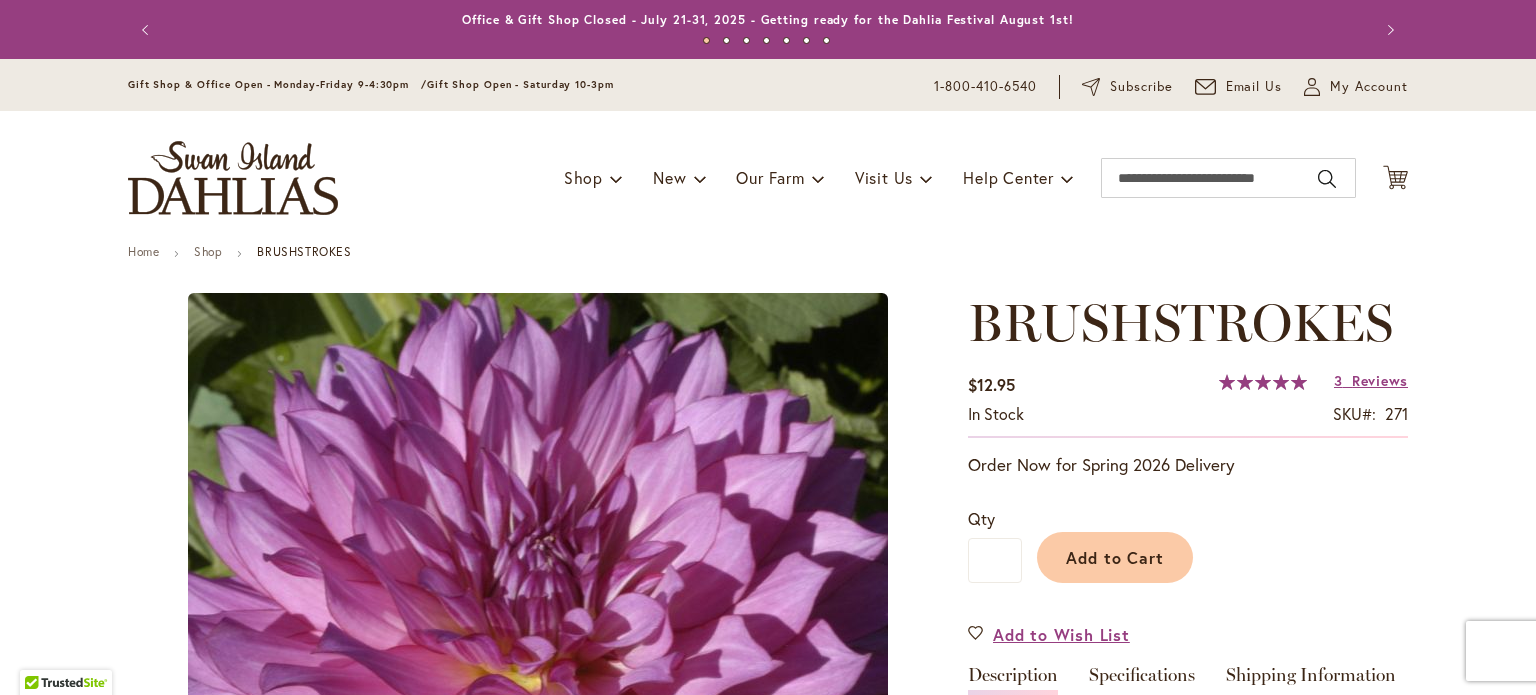 type on "******" 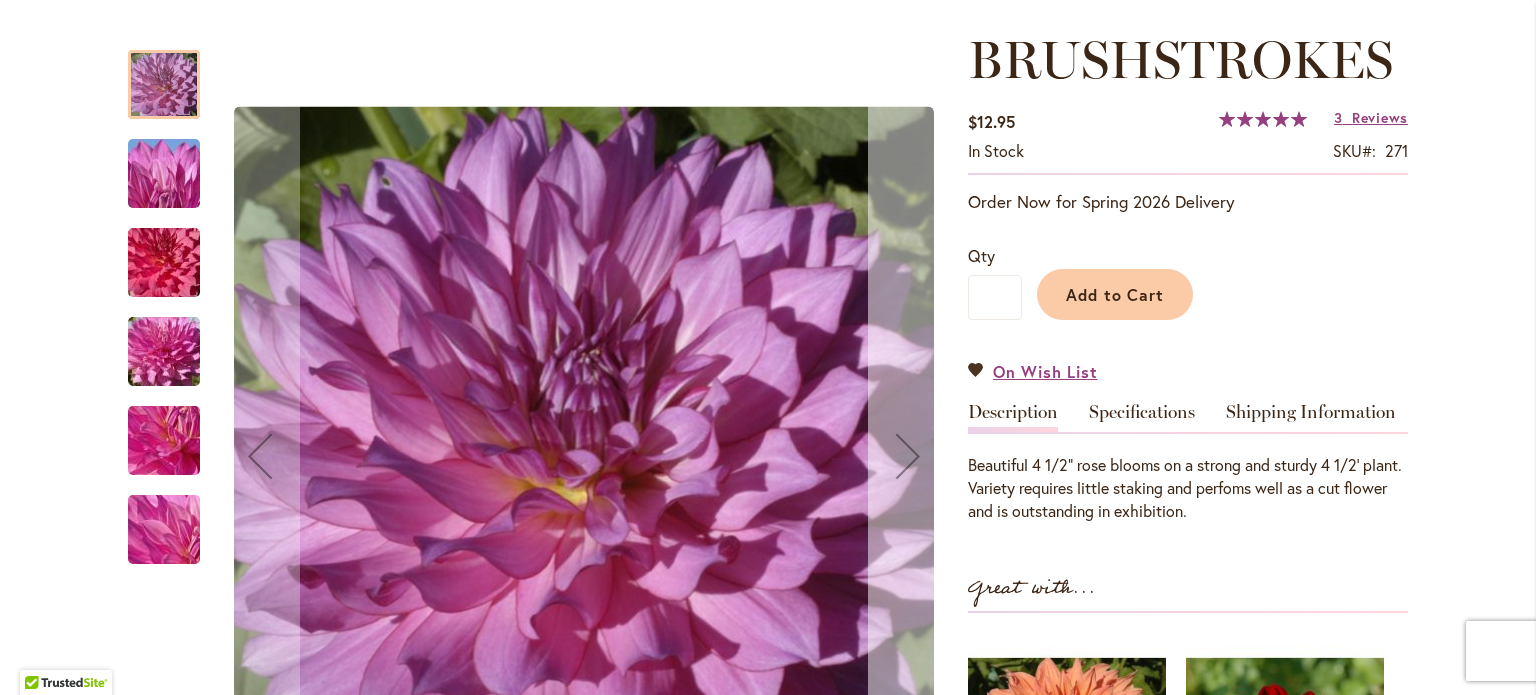 scroll, scrollTop: 300, scrollLeft: 0, axis: vertical 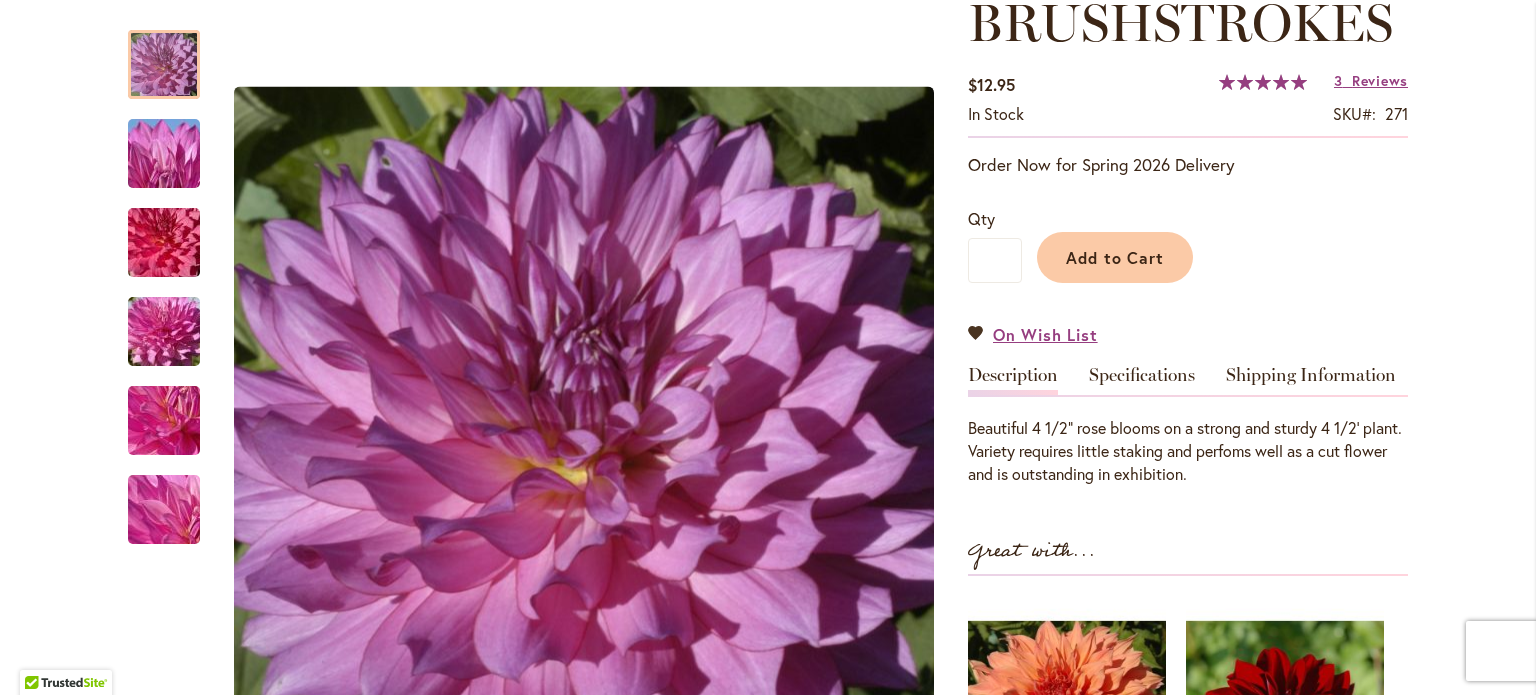 click on "Specifications" at bounding box center (1142, 380) 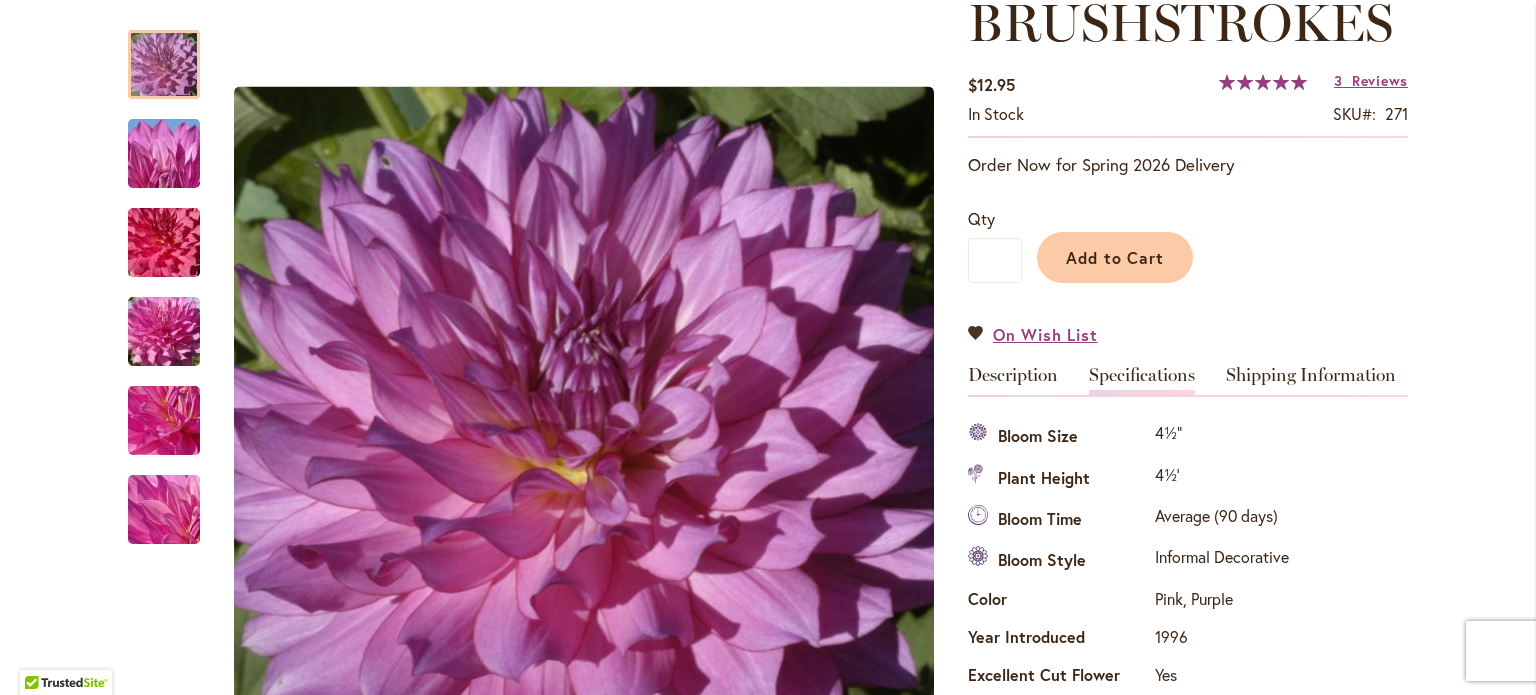 scroll, scrollTop: 664, scrollLeft: 0, axis: vertical 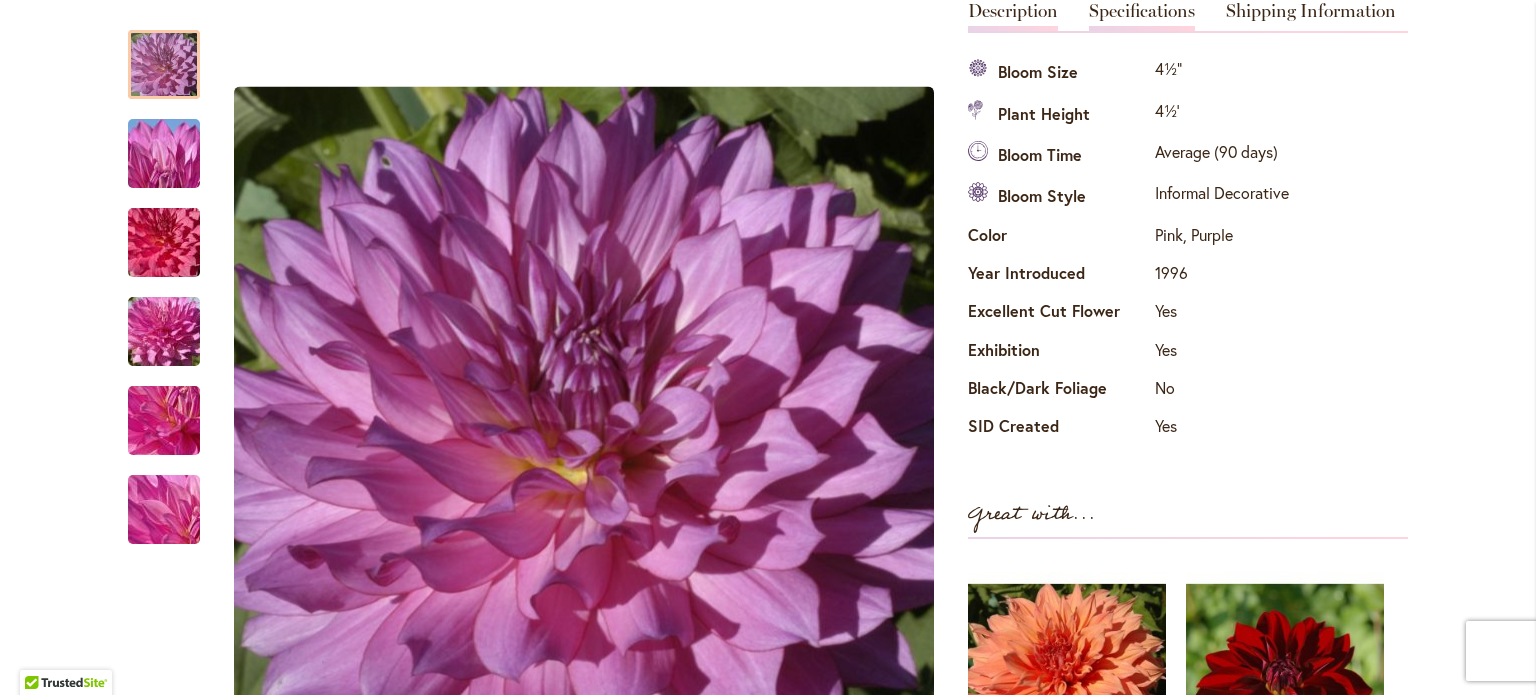click on "Description" at bounding box center (1013, 16) 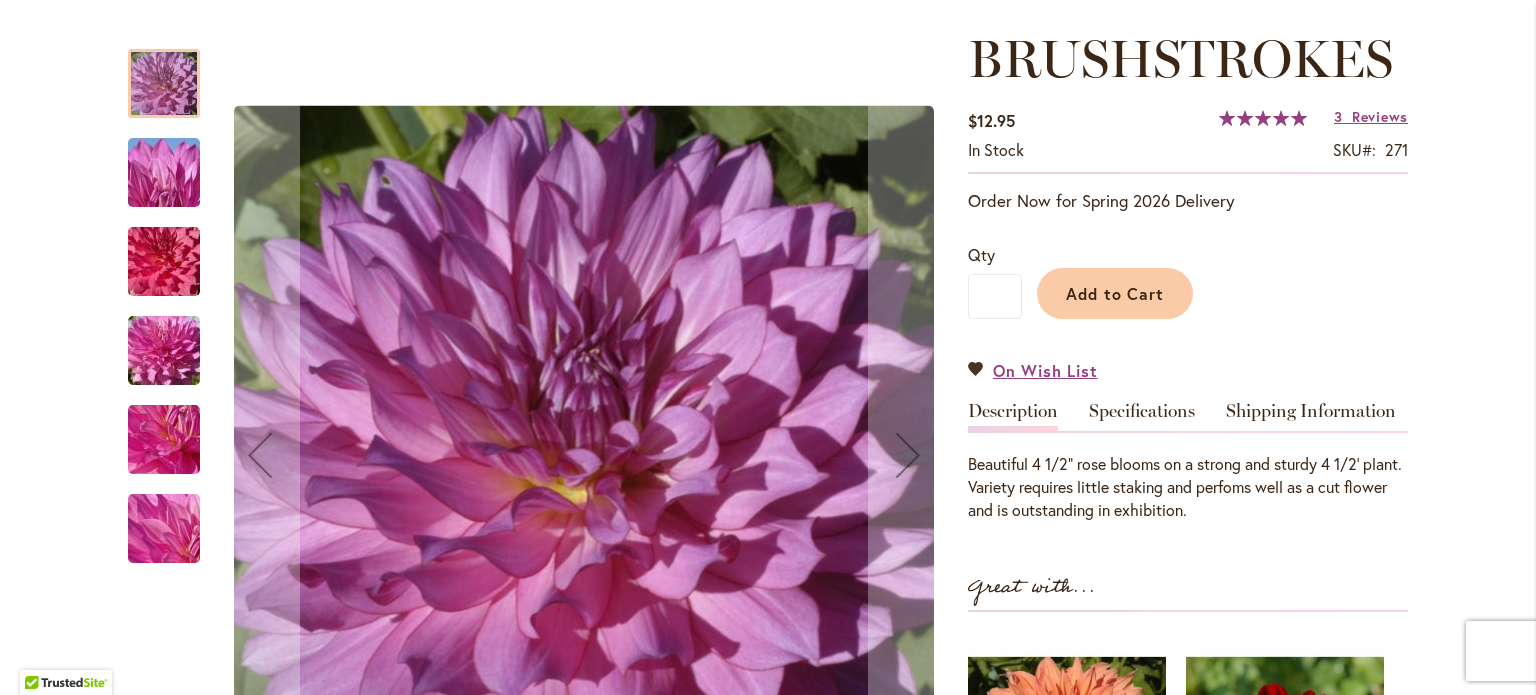 scroll, scrollTop: 264, scrollLeft: 0, axis: vertical 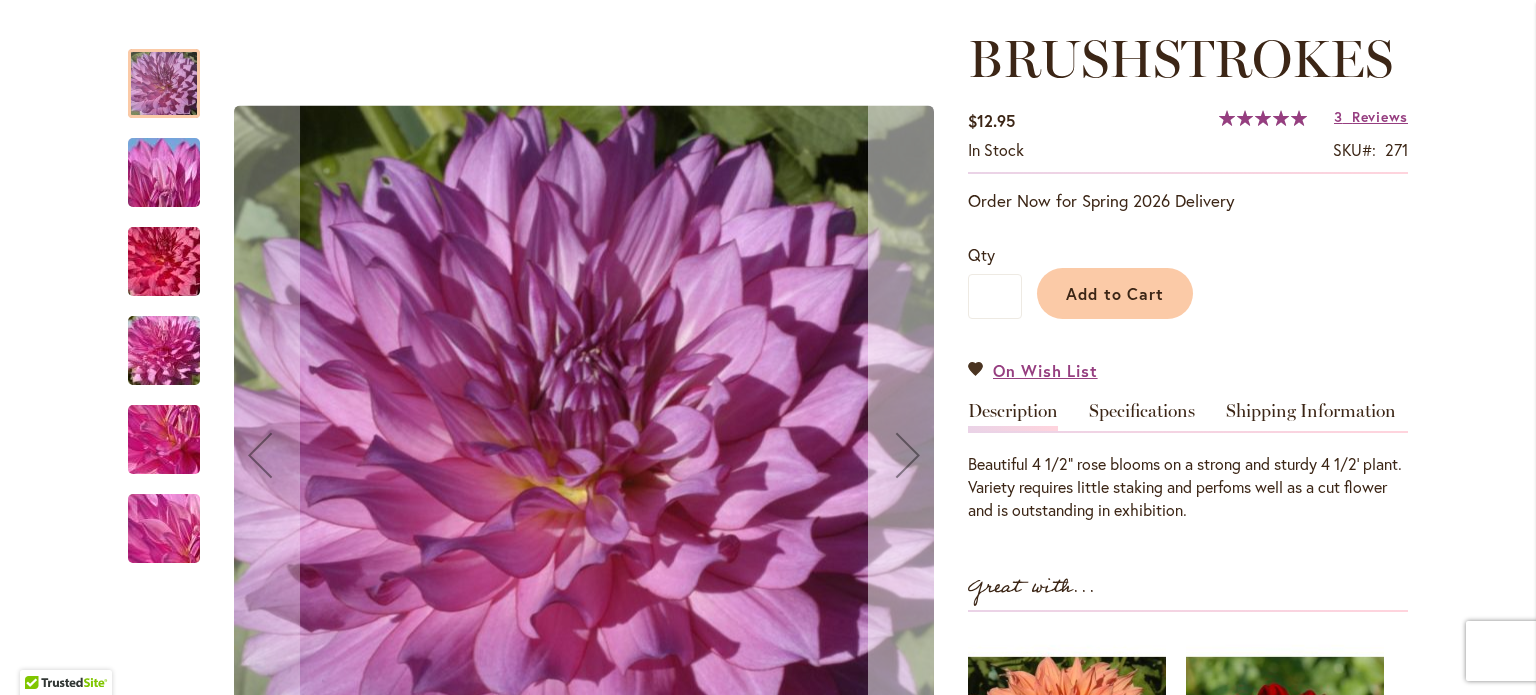 click at bounding box center [908, 455] 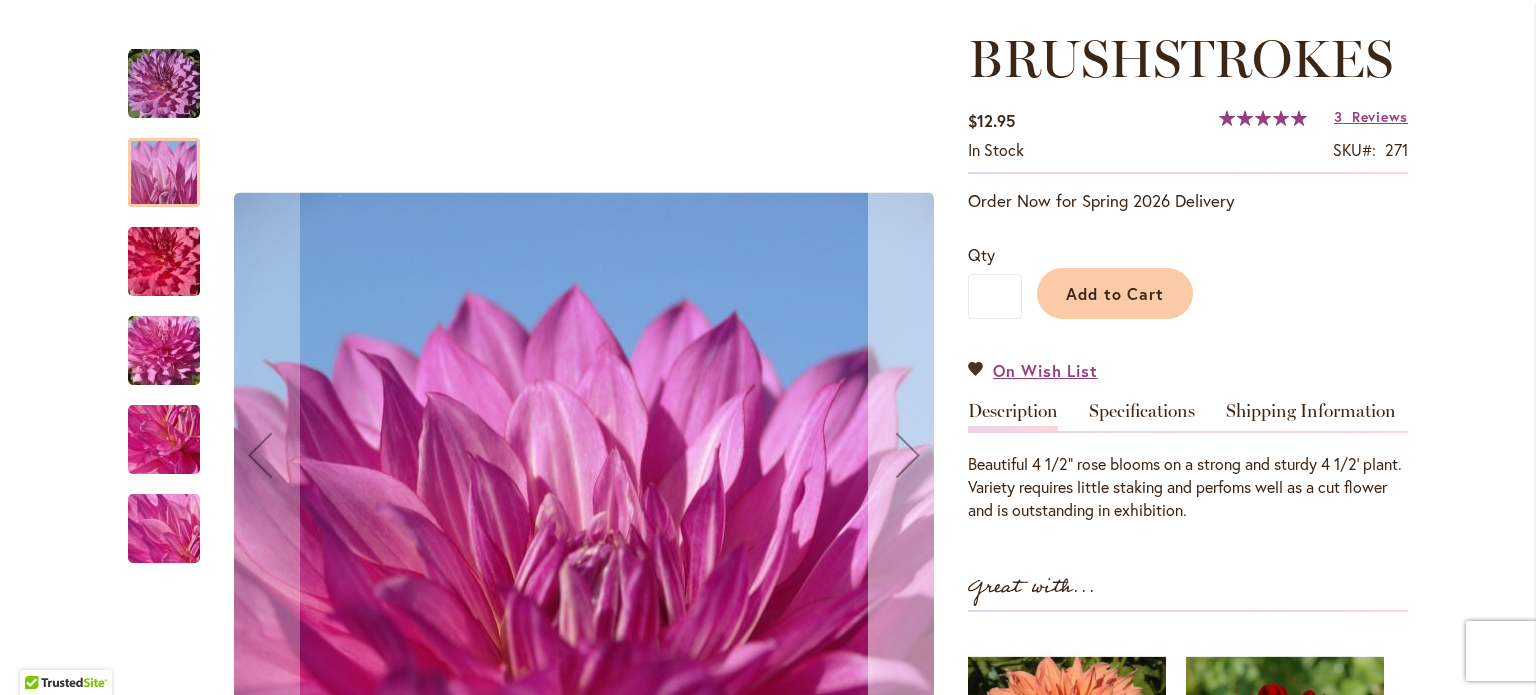 click at bounding box center [908, 455] 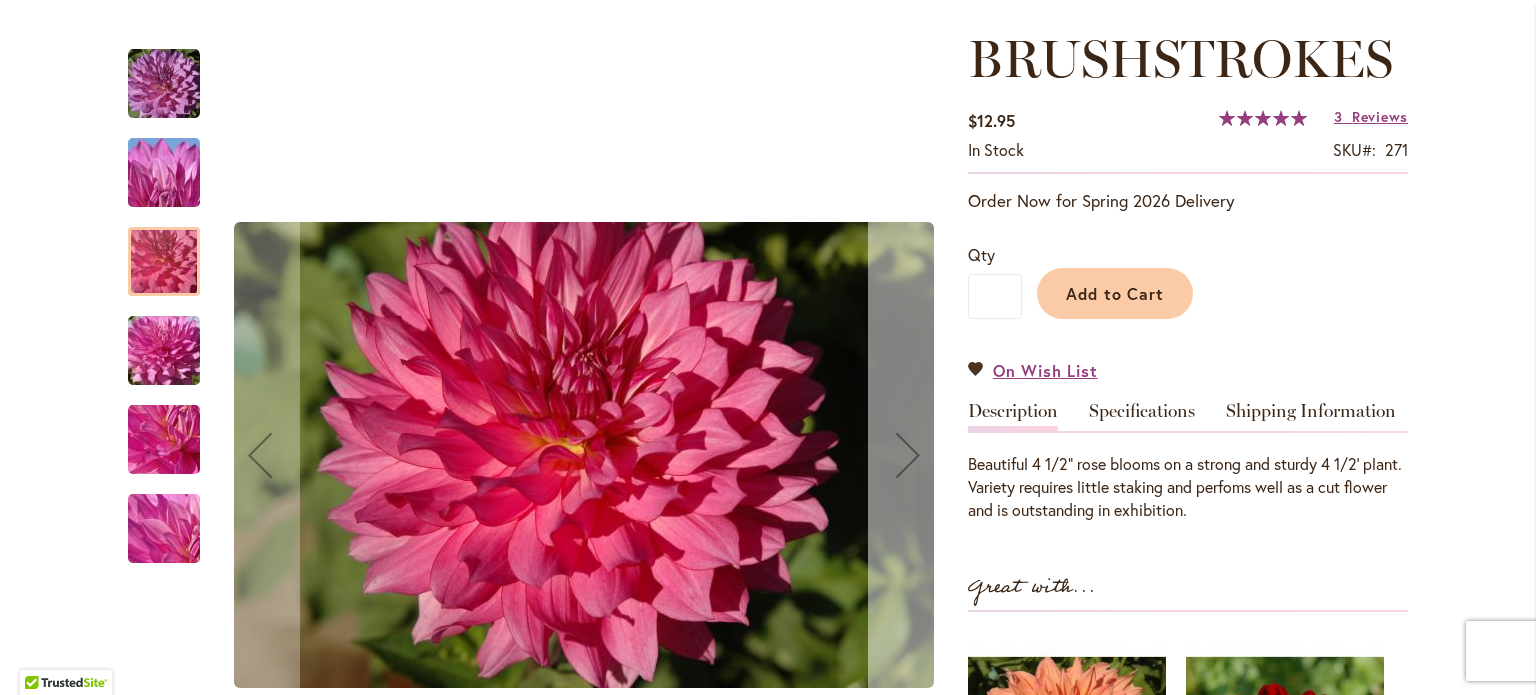 click at bounding box center [908, 455] 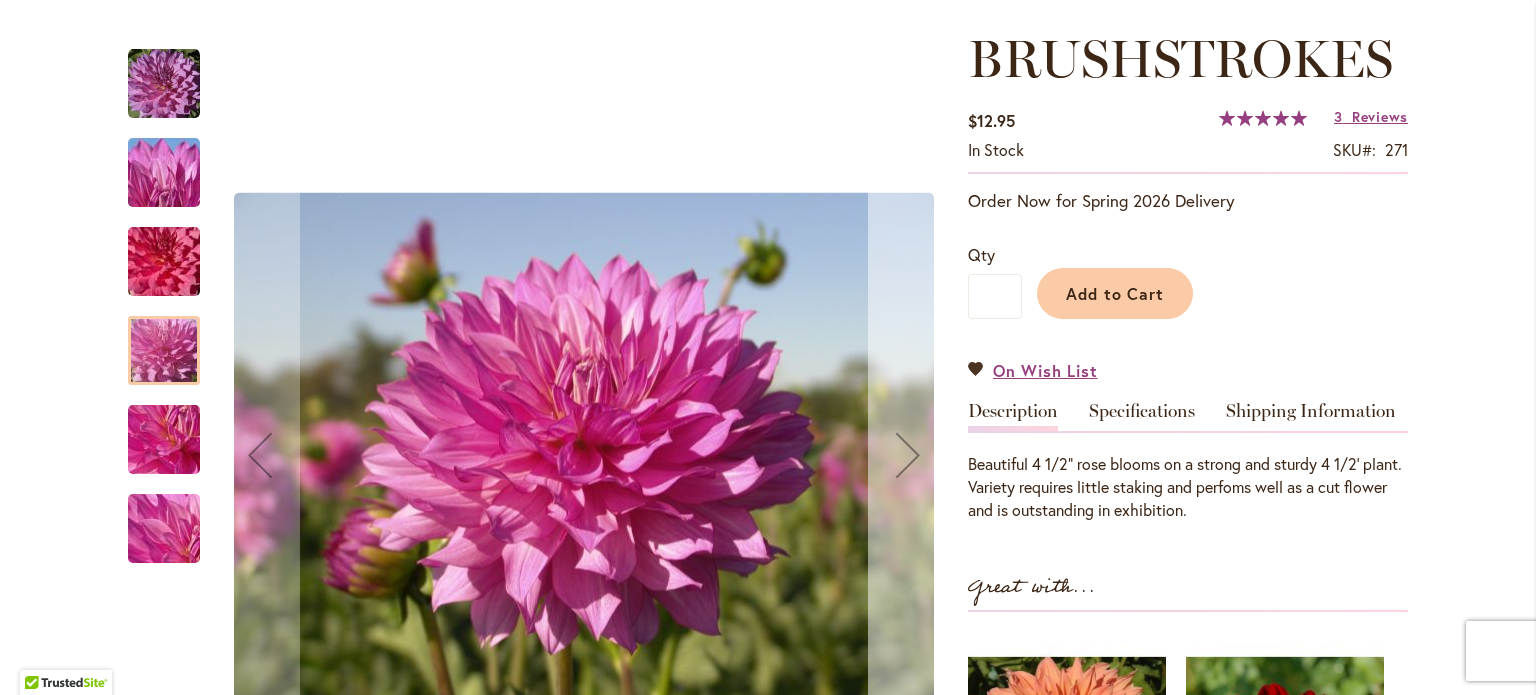 click at bounding box center [908, 455] 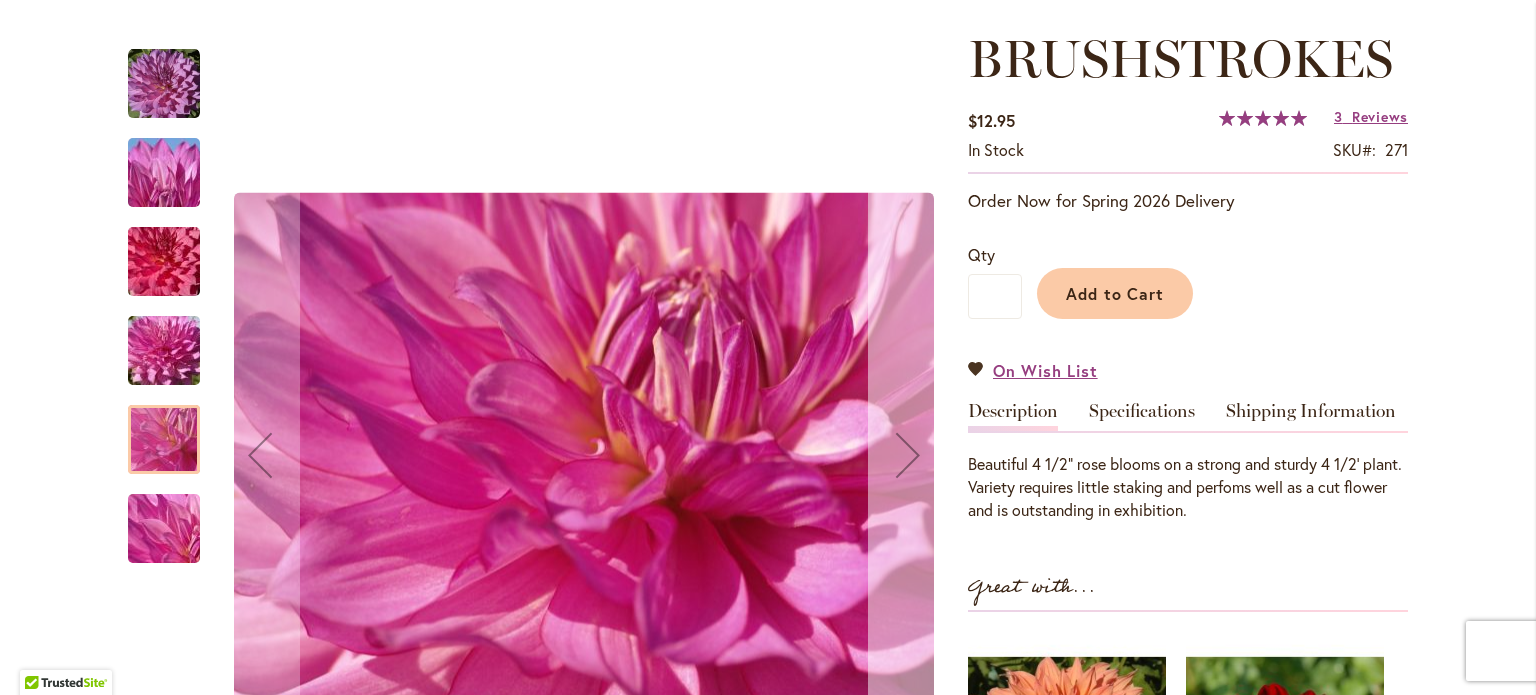 click at bounding box center (908, 455) 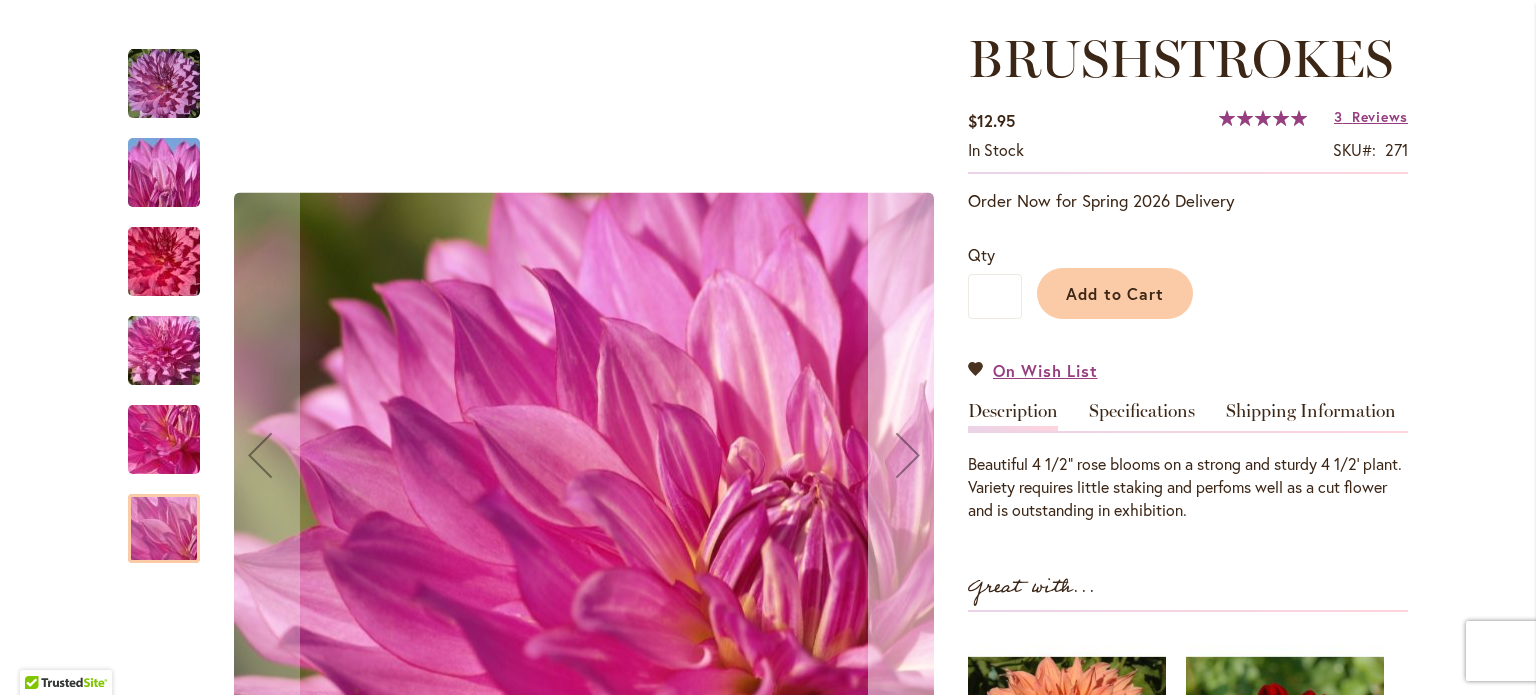 click at bounding box center [908, 455] 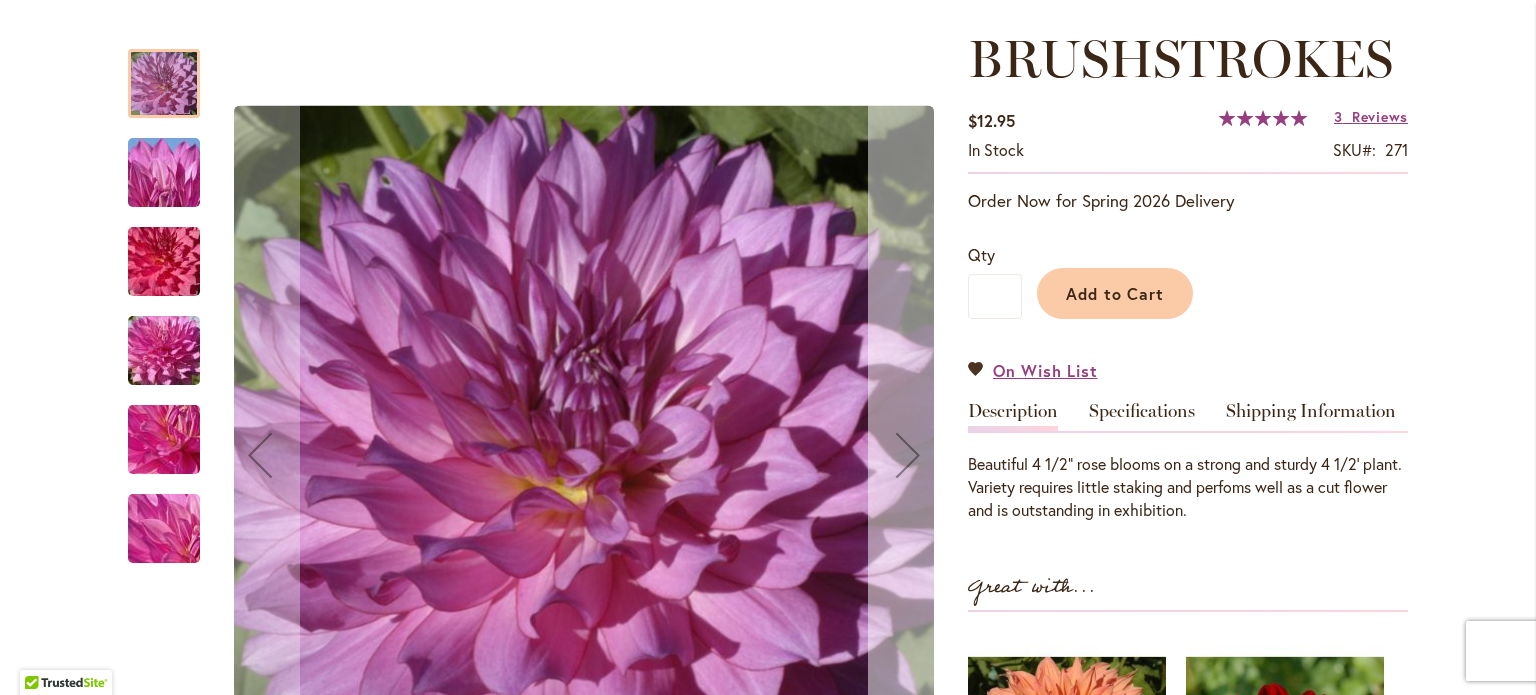 click at bounding box center (908, 455) 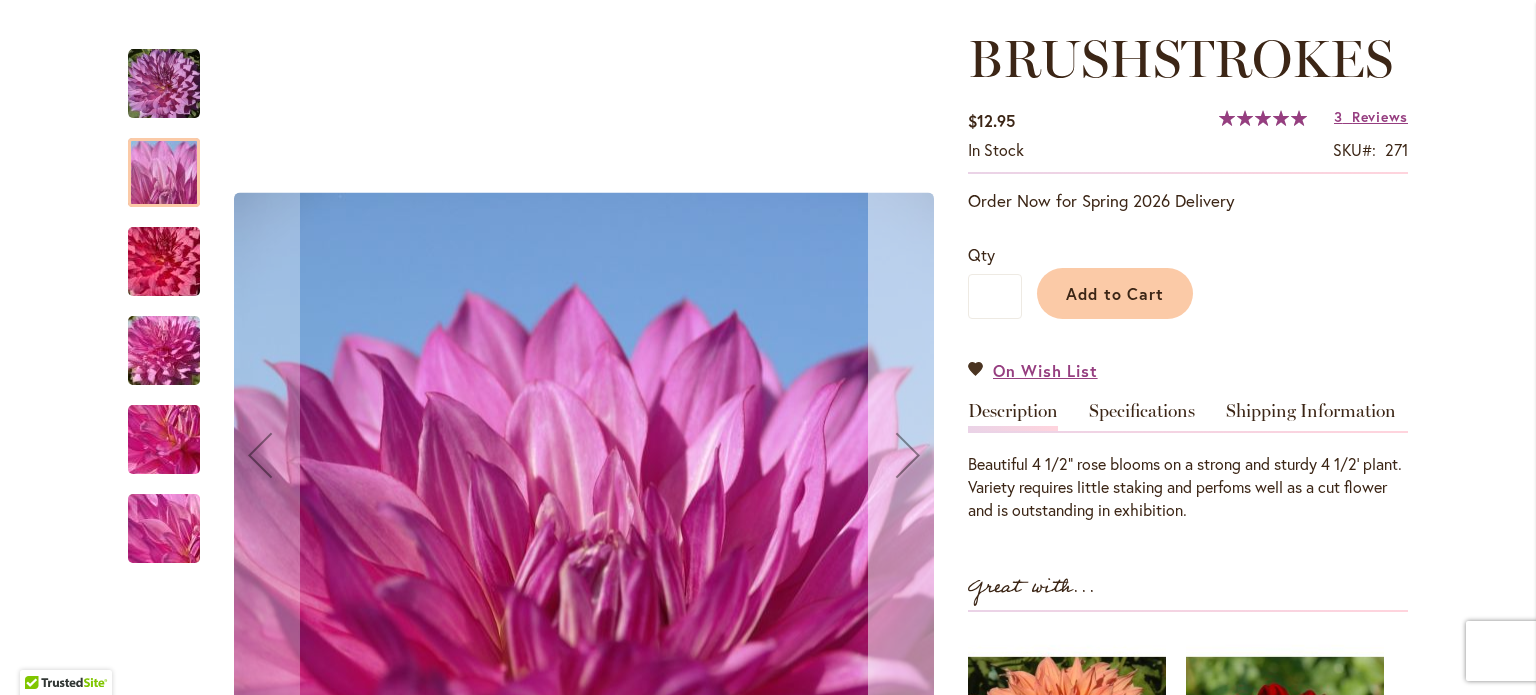 click at bounding box center (908, 455) 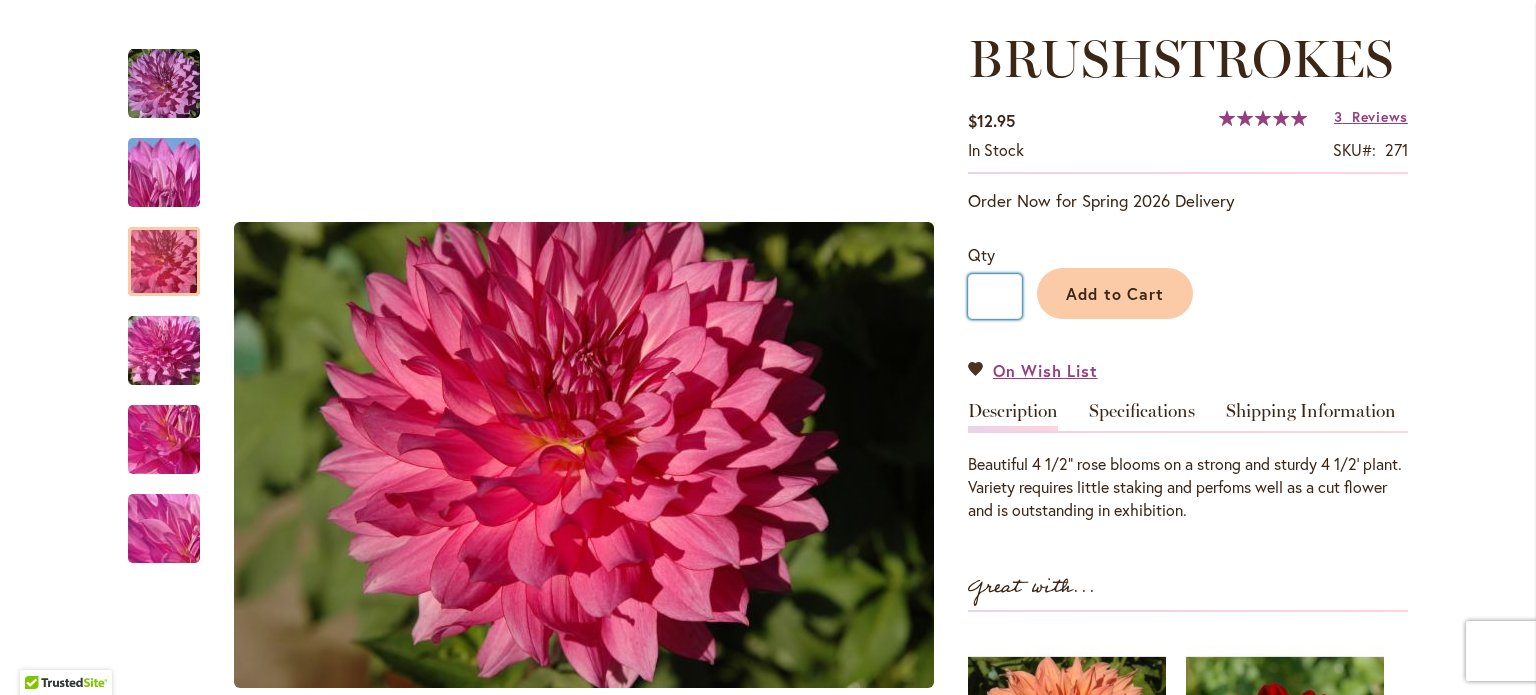 click on "*" at bounding box center (995, 296) 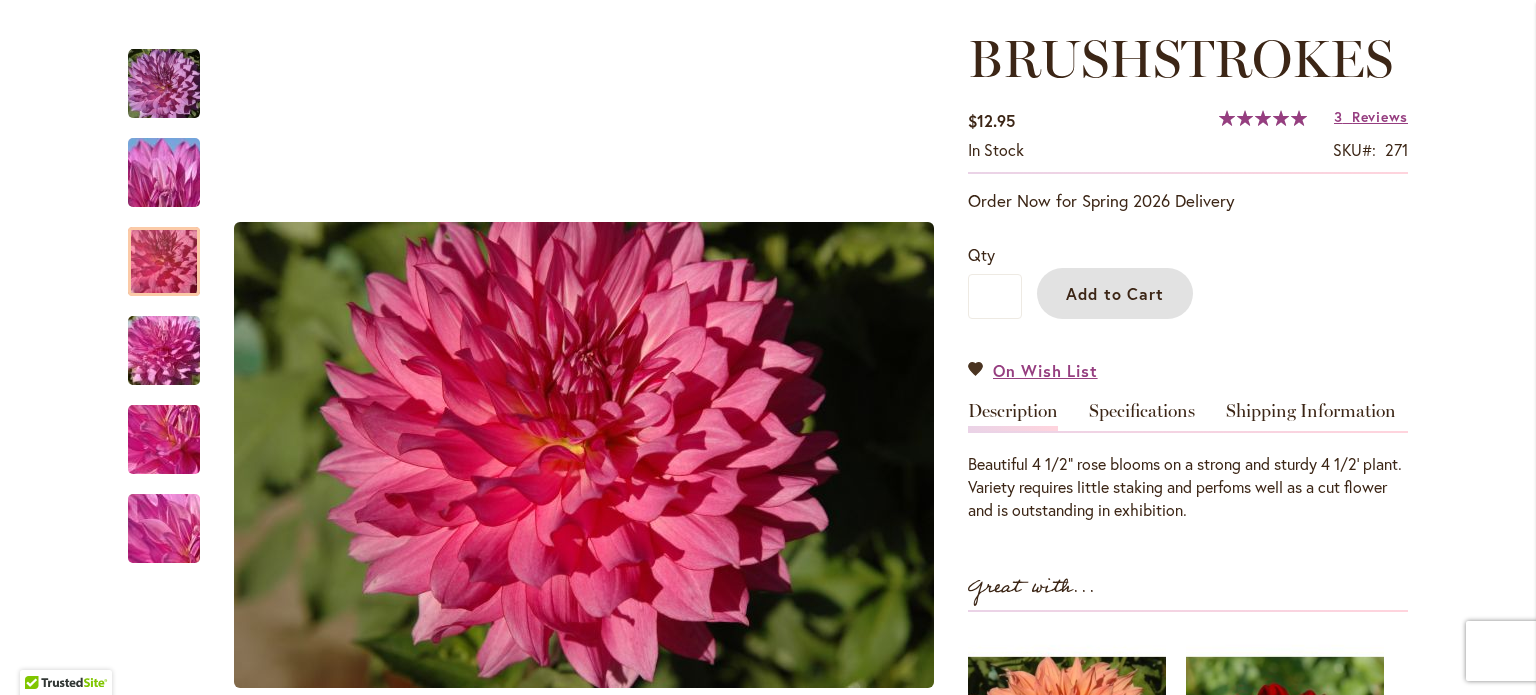 click on "Add to Cart" at bounding box center [1115, 293] 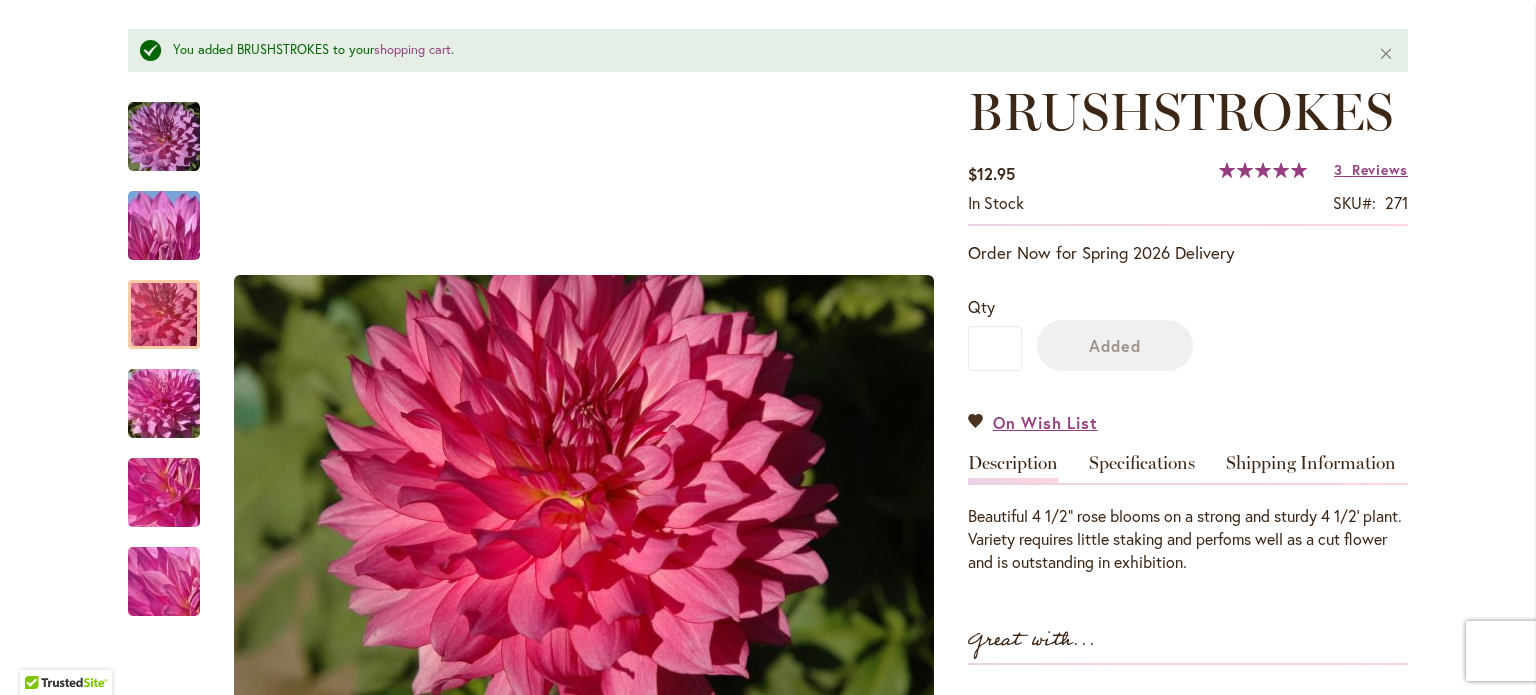 scroll, scrollTop: 316, scrollLeft: 0, axis: vertical 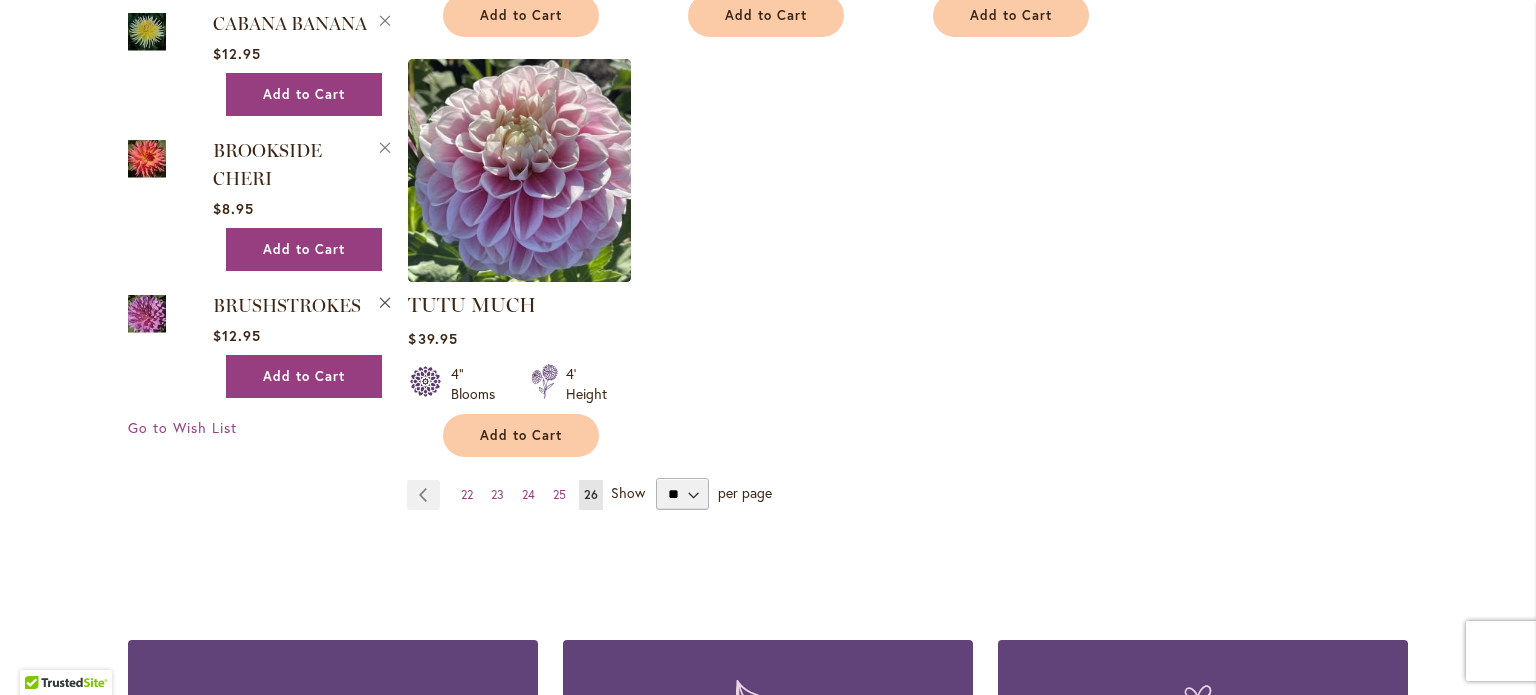 click on "Remove  BRUSHSTROKES  from Wishlist" at bounding box center (386, 300) 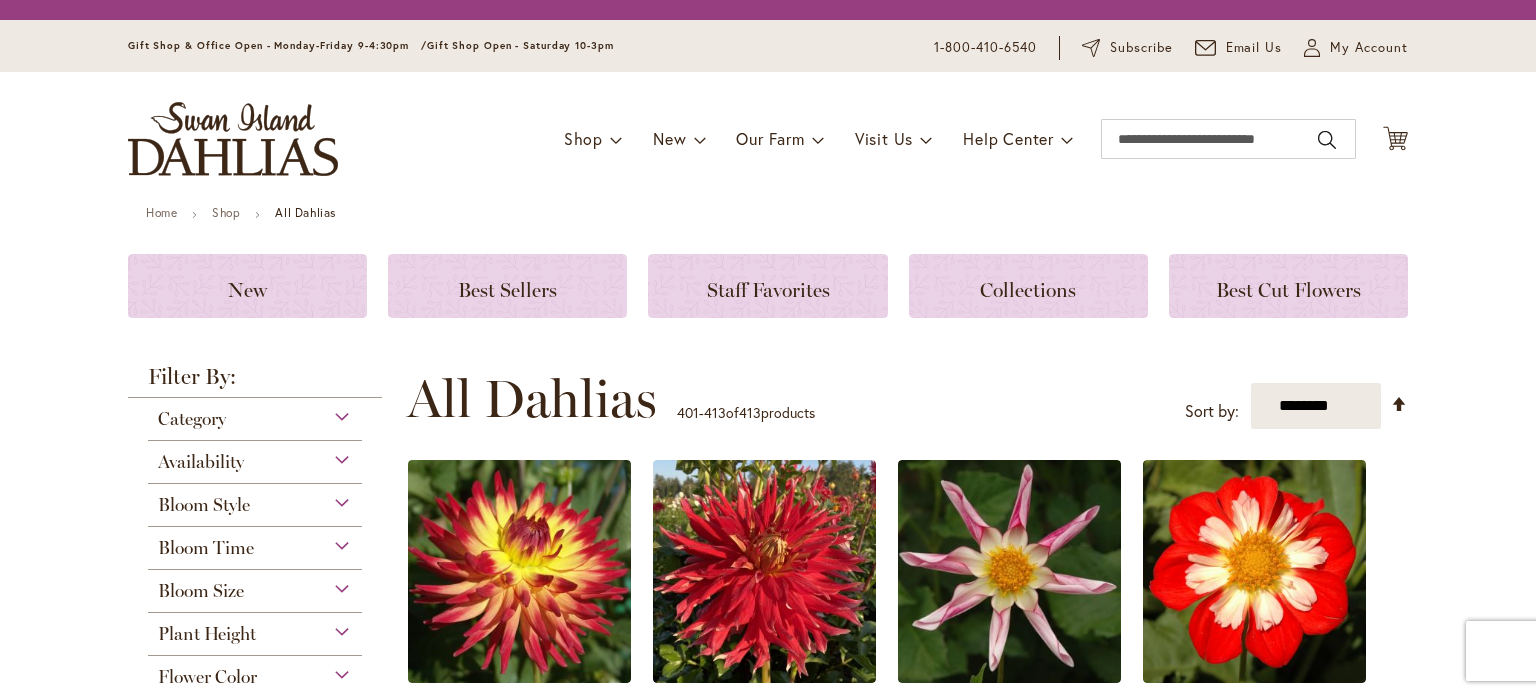 scroll, scrollTop: 0, scrollLeft: 0, axis: both 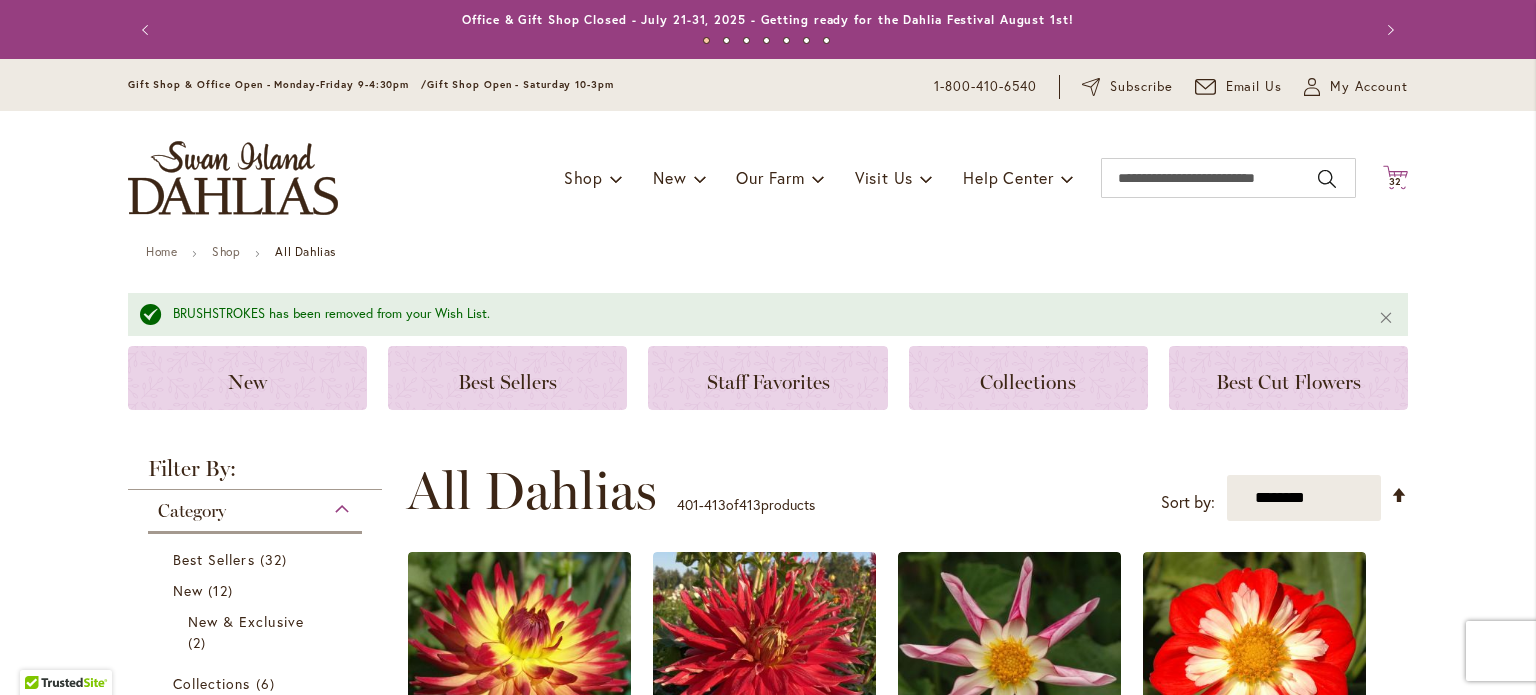 click on "32" at bounding box center [1396, 181] 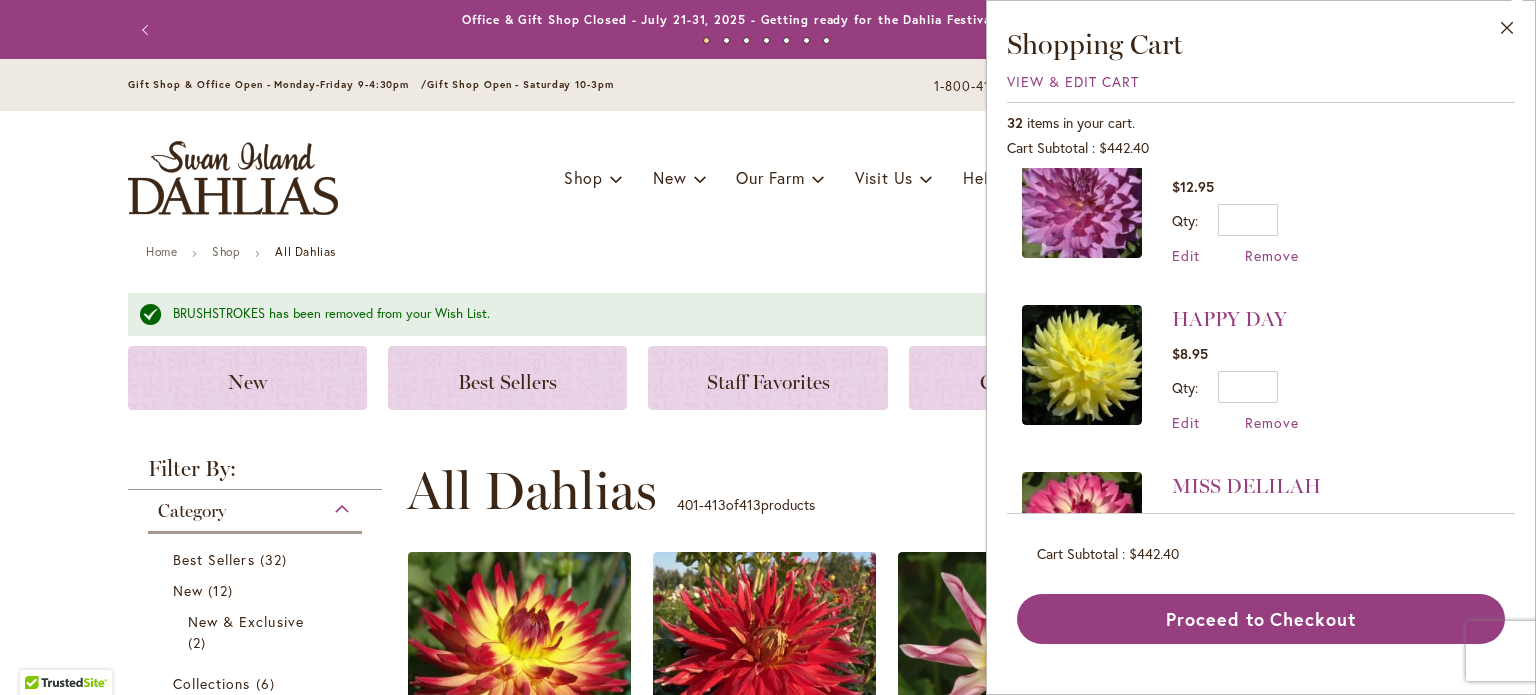 scroll, scrollTop: 0, scrollLeft: 0, axis: both 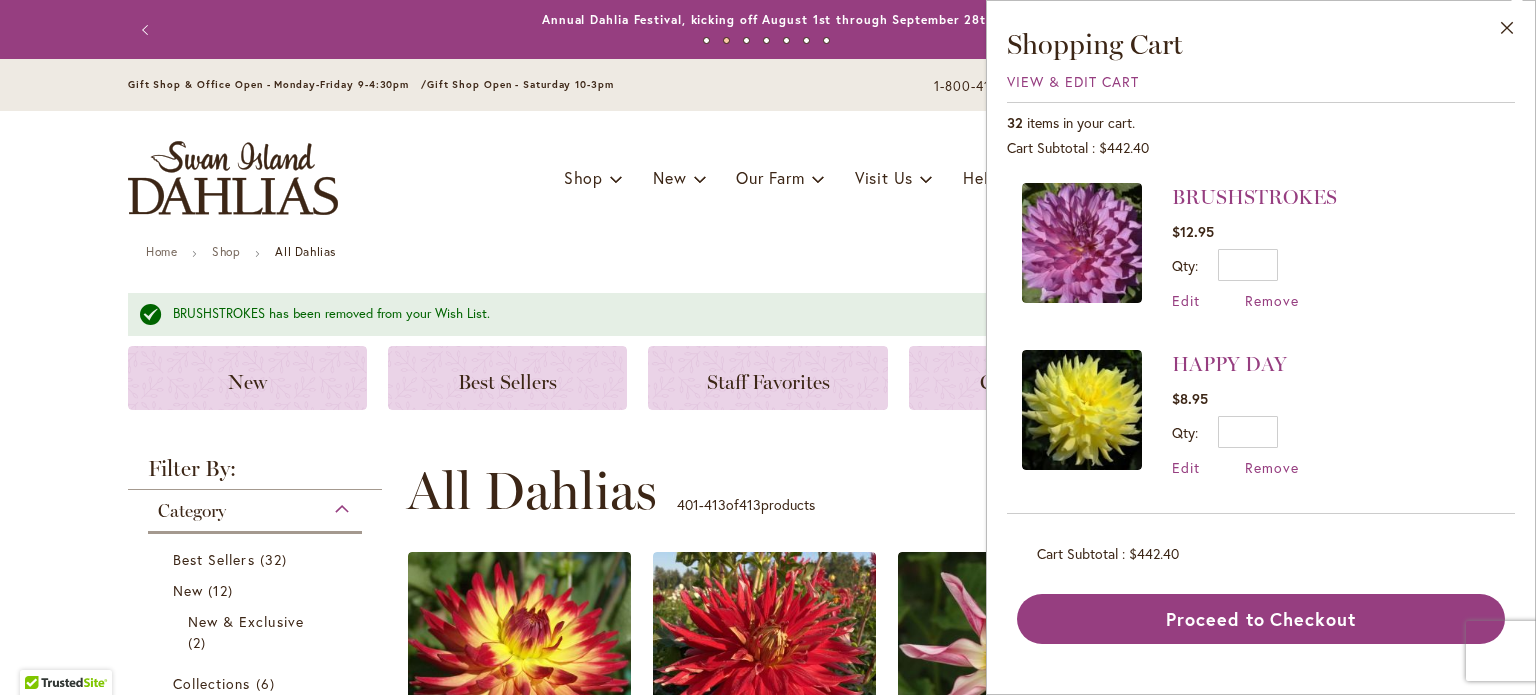 click on "Toggle Nav
Shop
Dahlia Tubers
Collections
Fresh Cut Dahlias
Gardening Supplies
Gift Cards
Request a Catalog
Gifts, Clothing & Specialty Items" at bounding box center (768, 178) 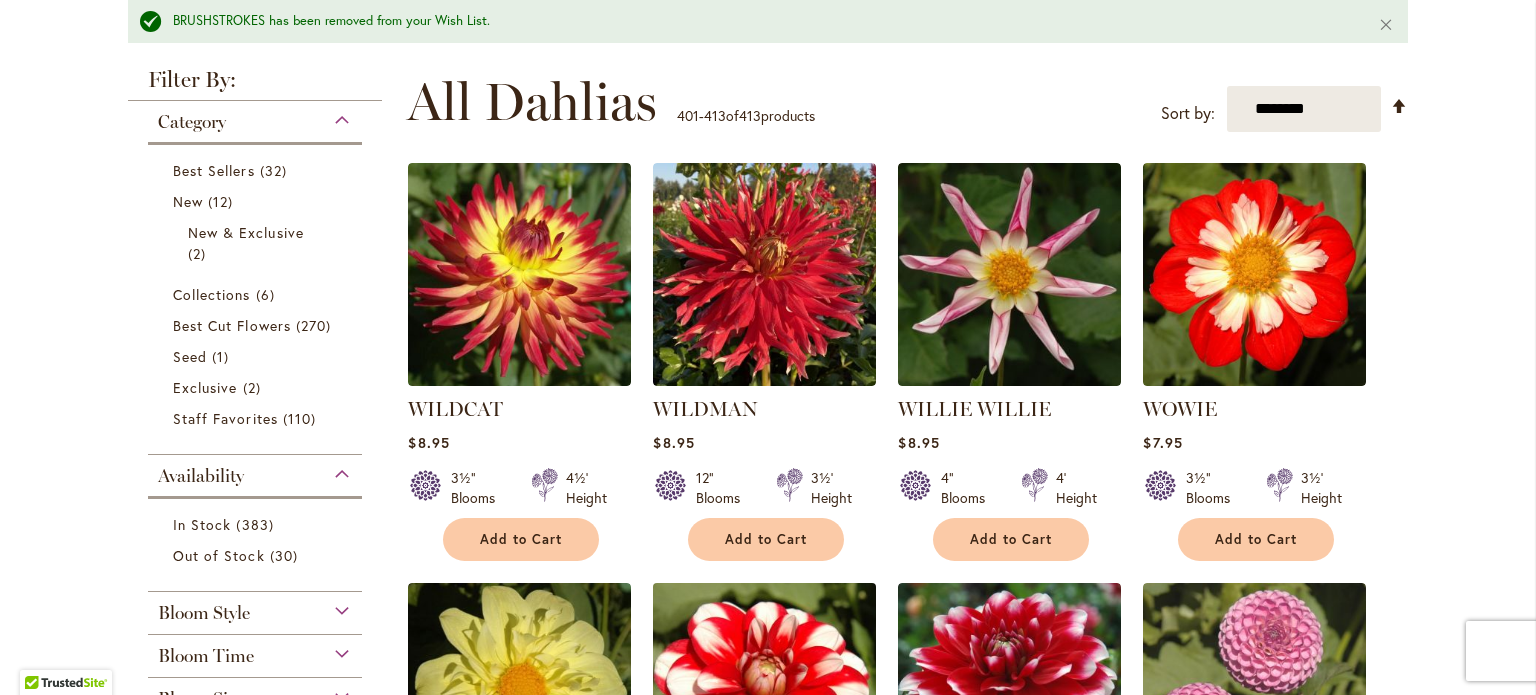 scroll, scrollTop: 500, scrollLeft: 0, axis: vertical 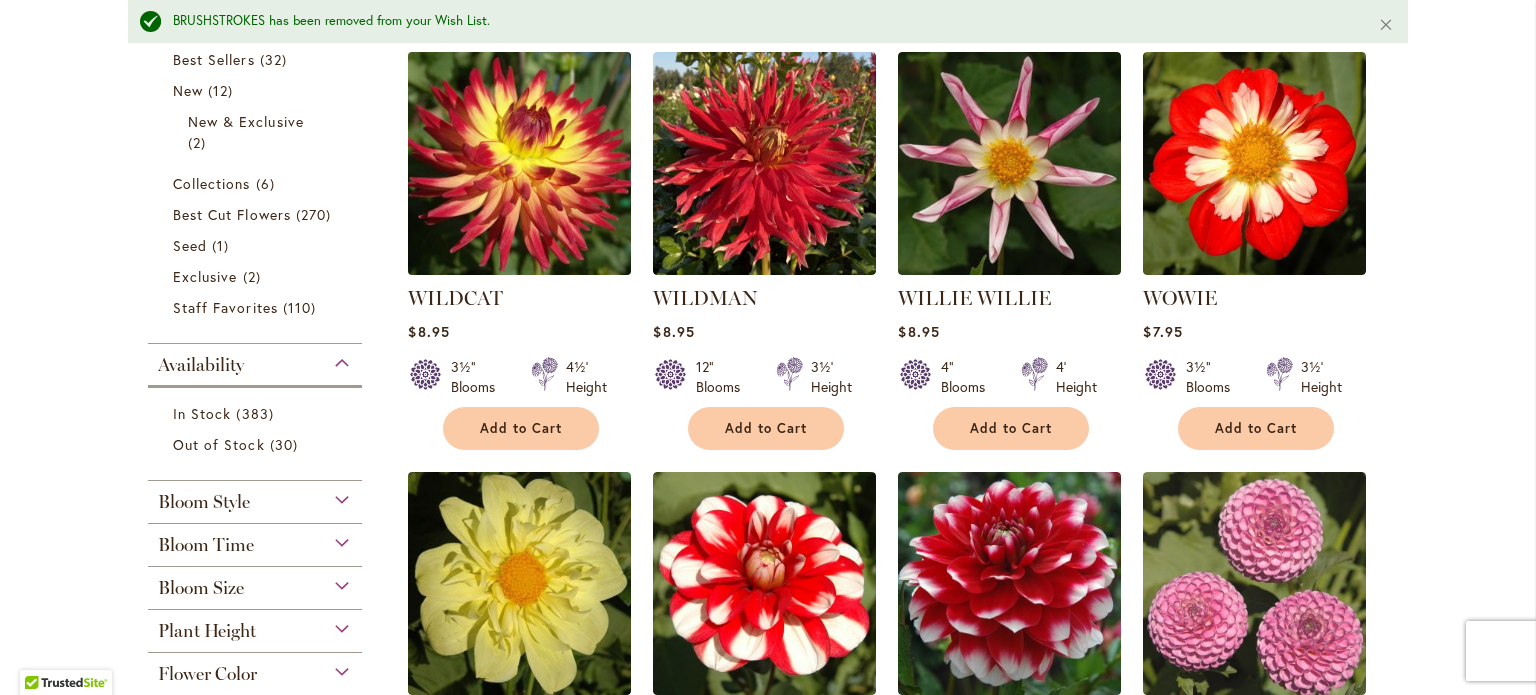 click at bounding box center [520, 163] 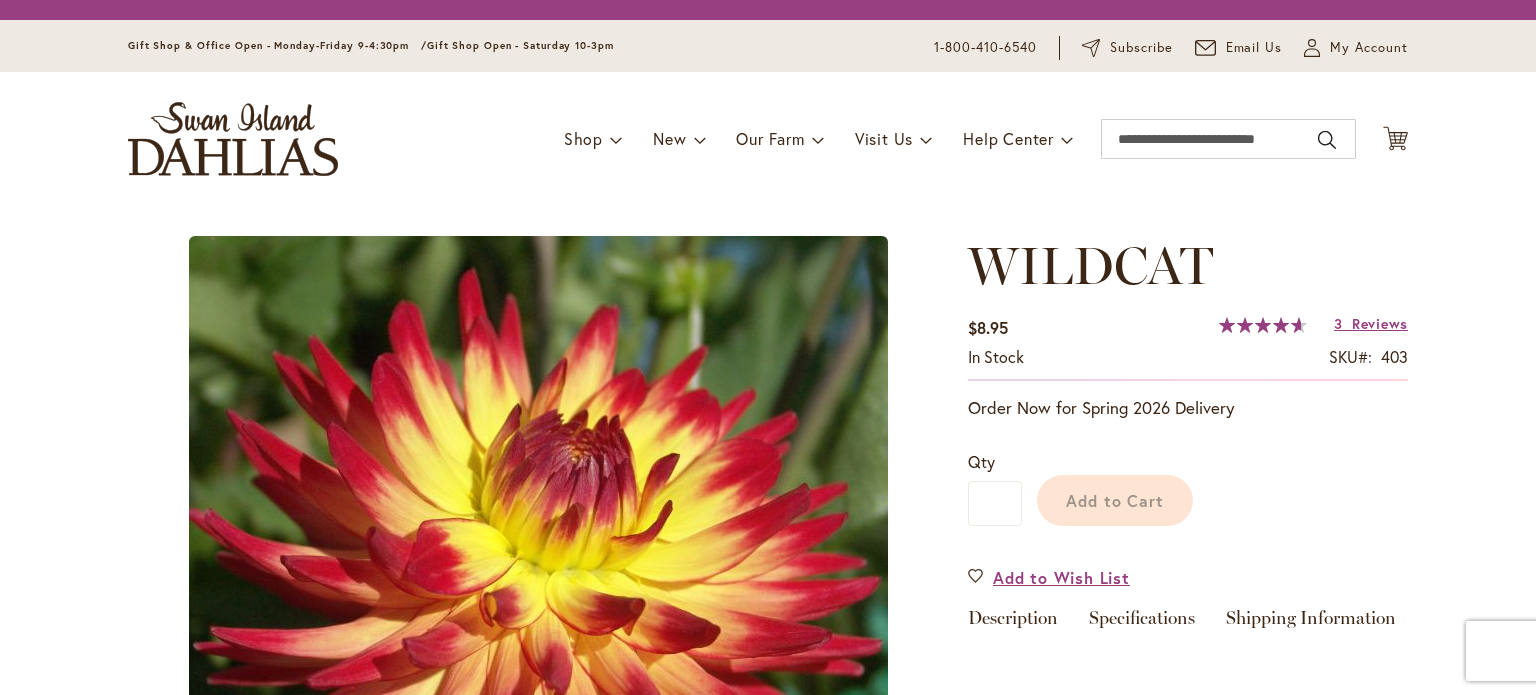 scroll, scrollTop: 0, scrollLeft: 0, axis: both 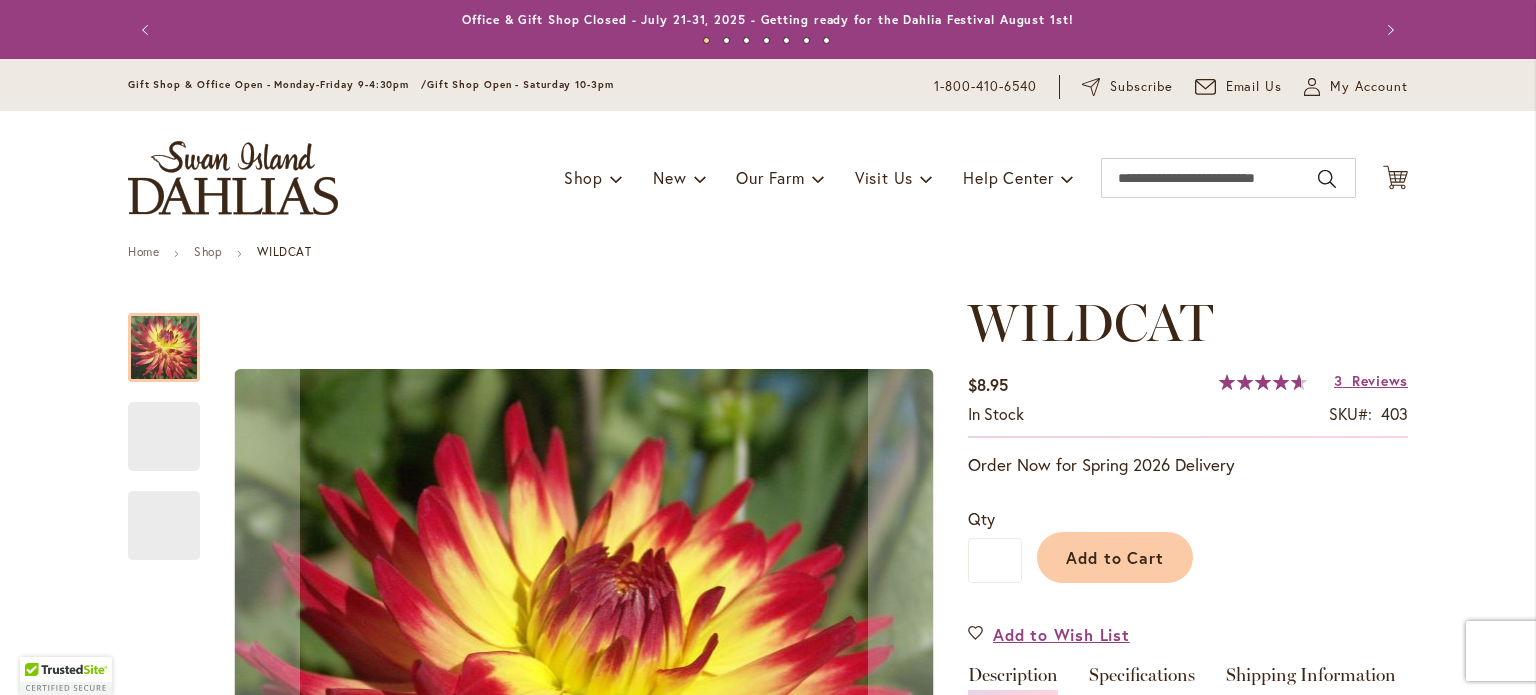 type on "******" 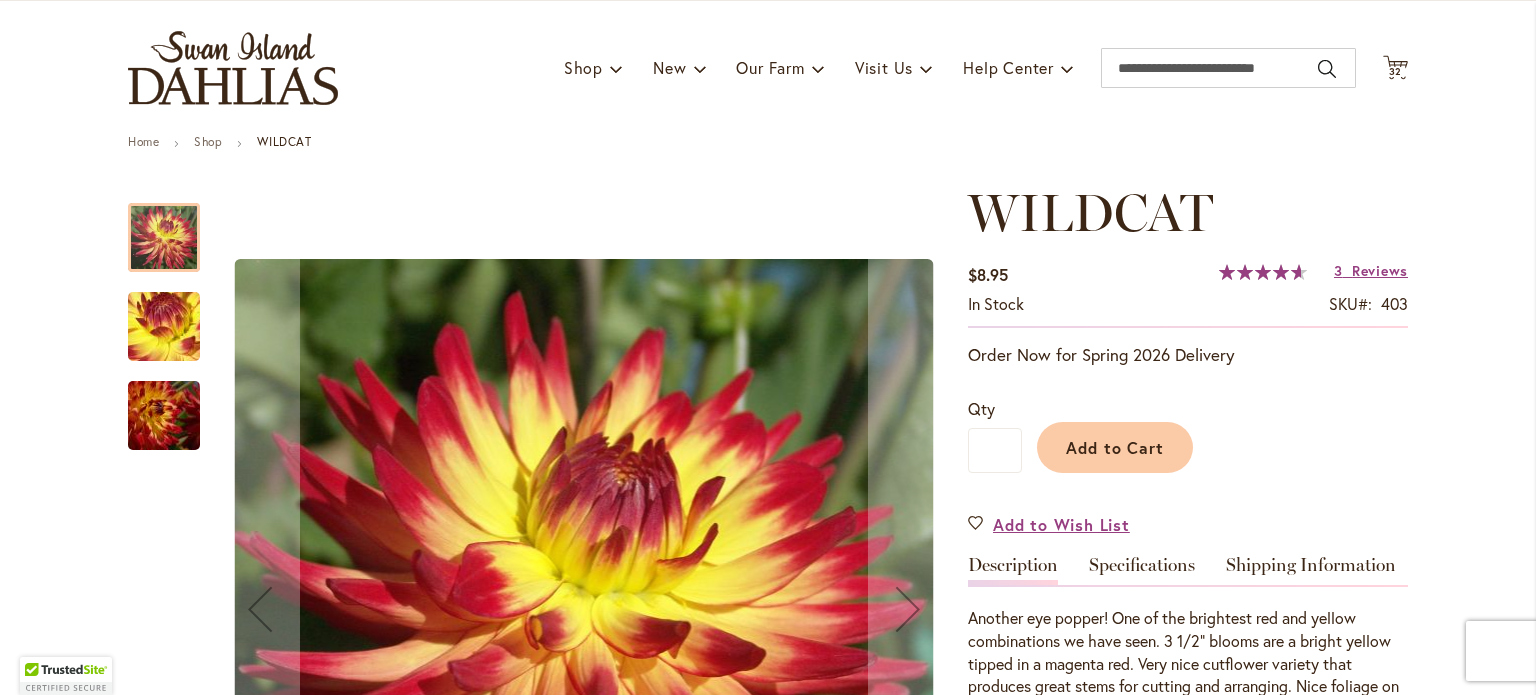 scroll, scrollTop: 200, scrollLeft: 0, axis: vertical 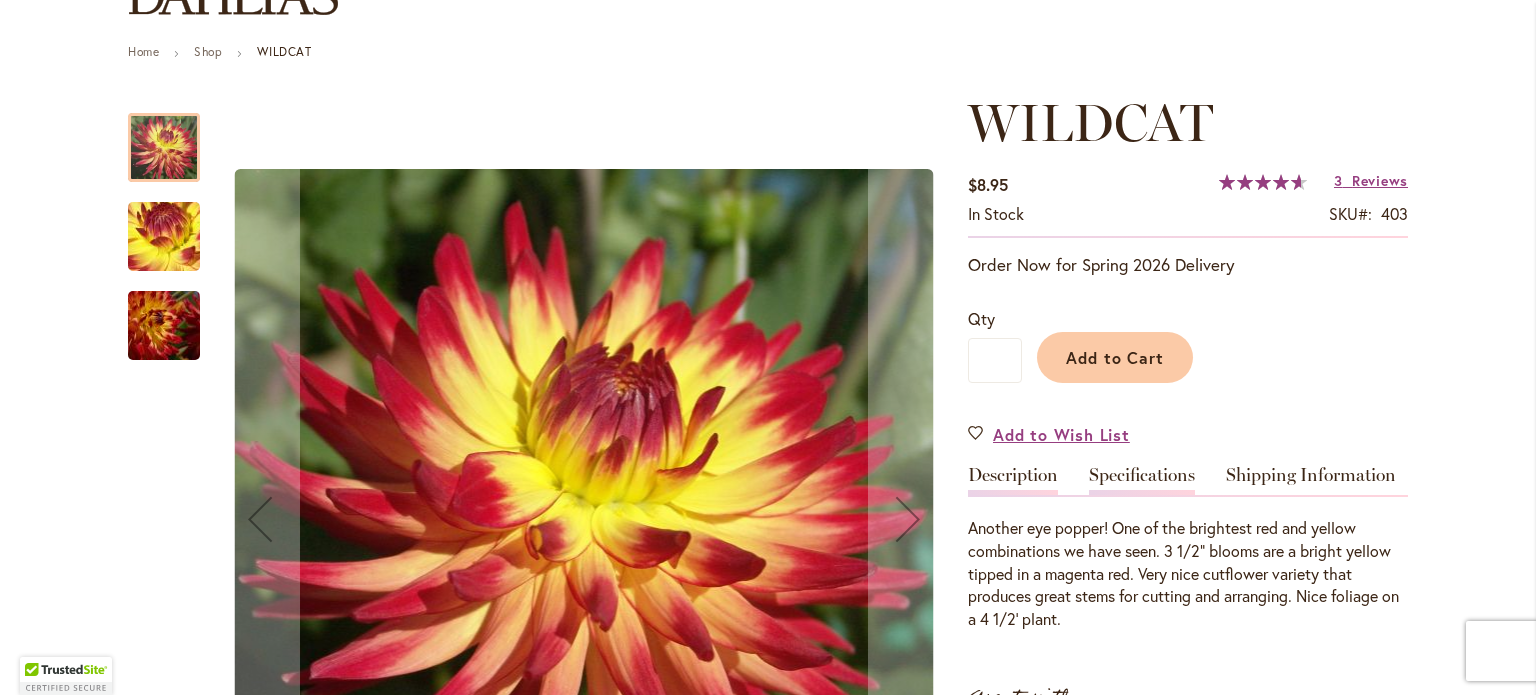 click on "Specifications" at bounding box center [1142, 480] 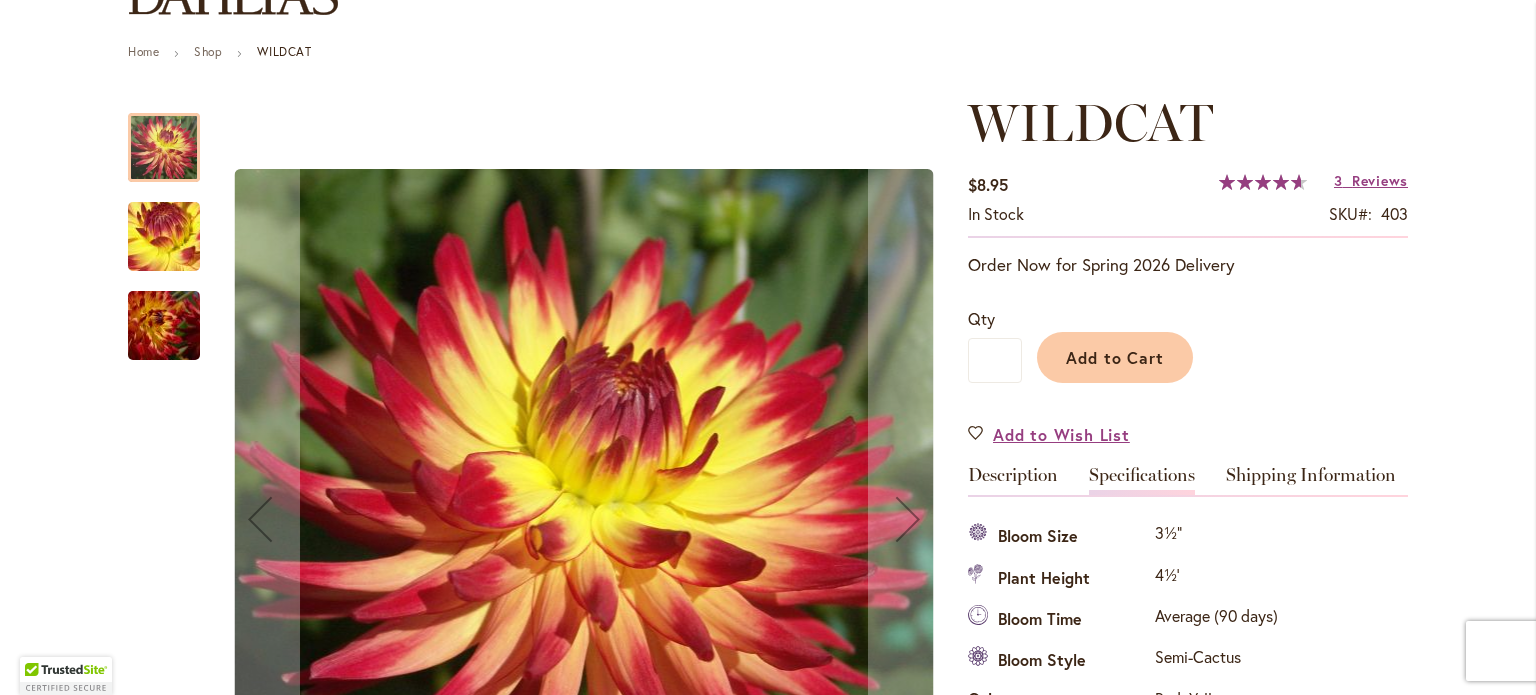 scroll, scrollTop: 664, scrollLeft: 0, axis: vertical 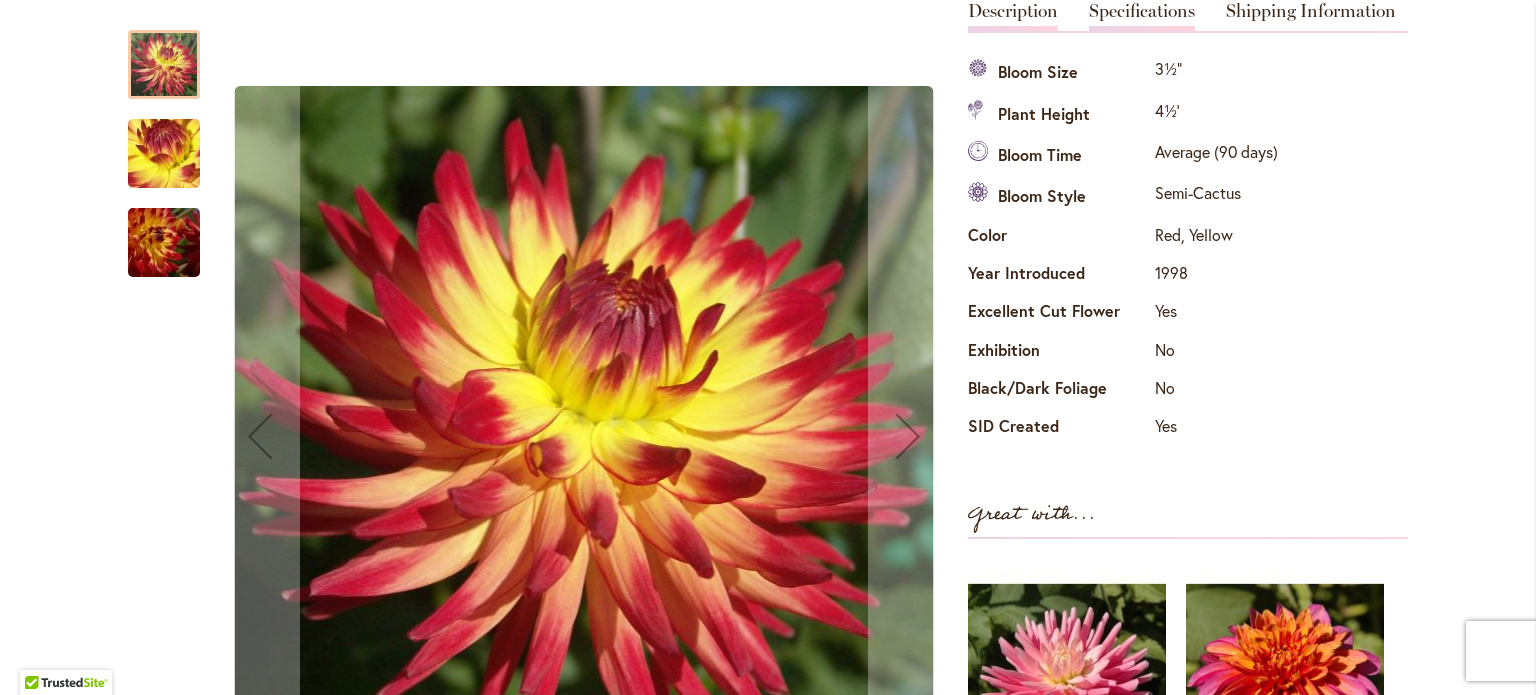 click on "Description" at bounding box center [1013, 16] 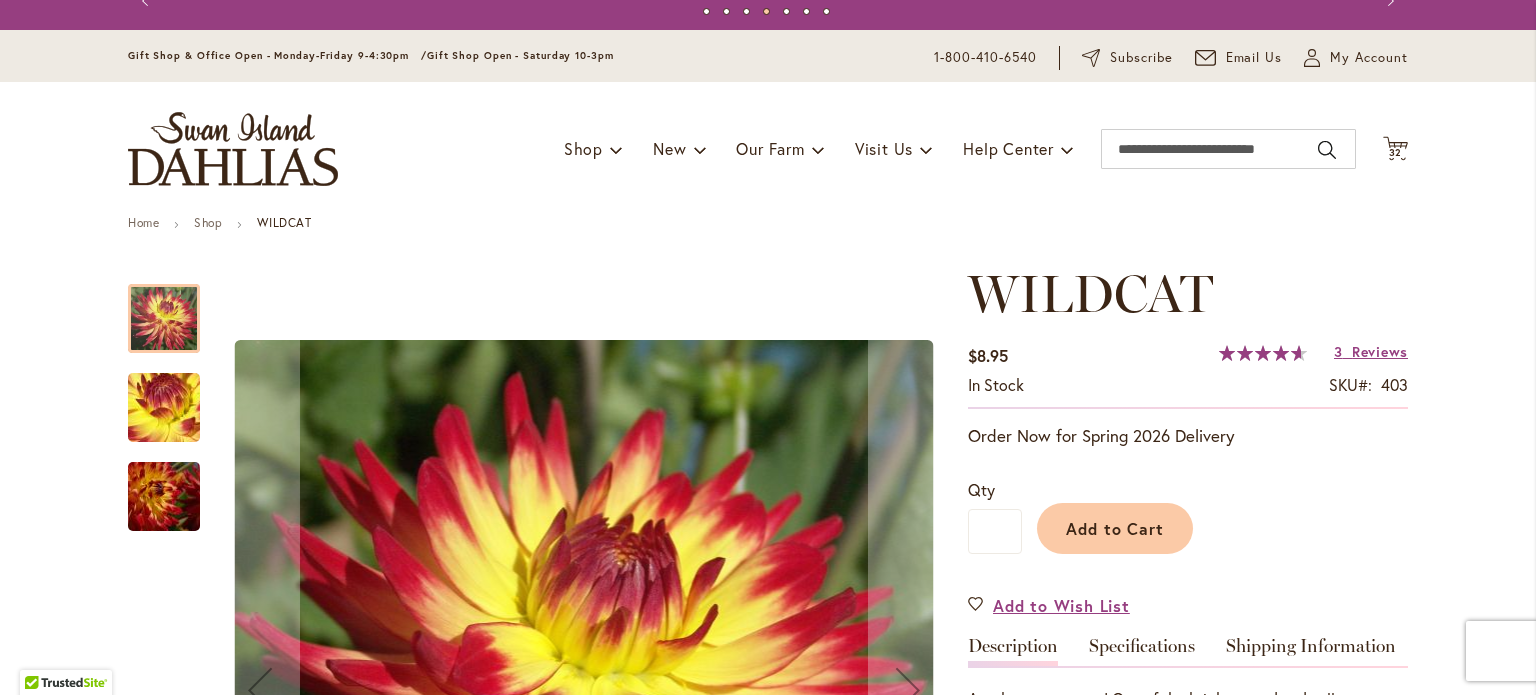 scroll, scrollTop: 0, scrollLeft: 0, axis: both 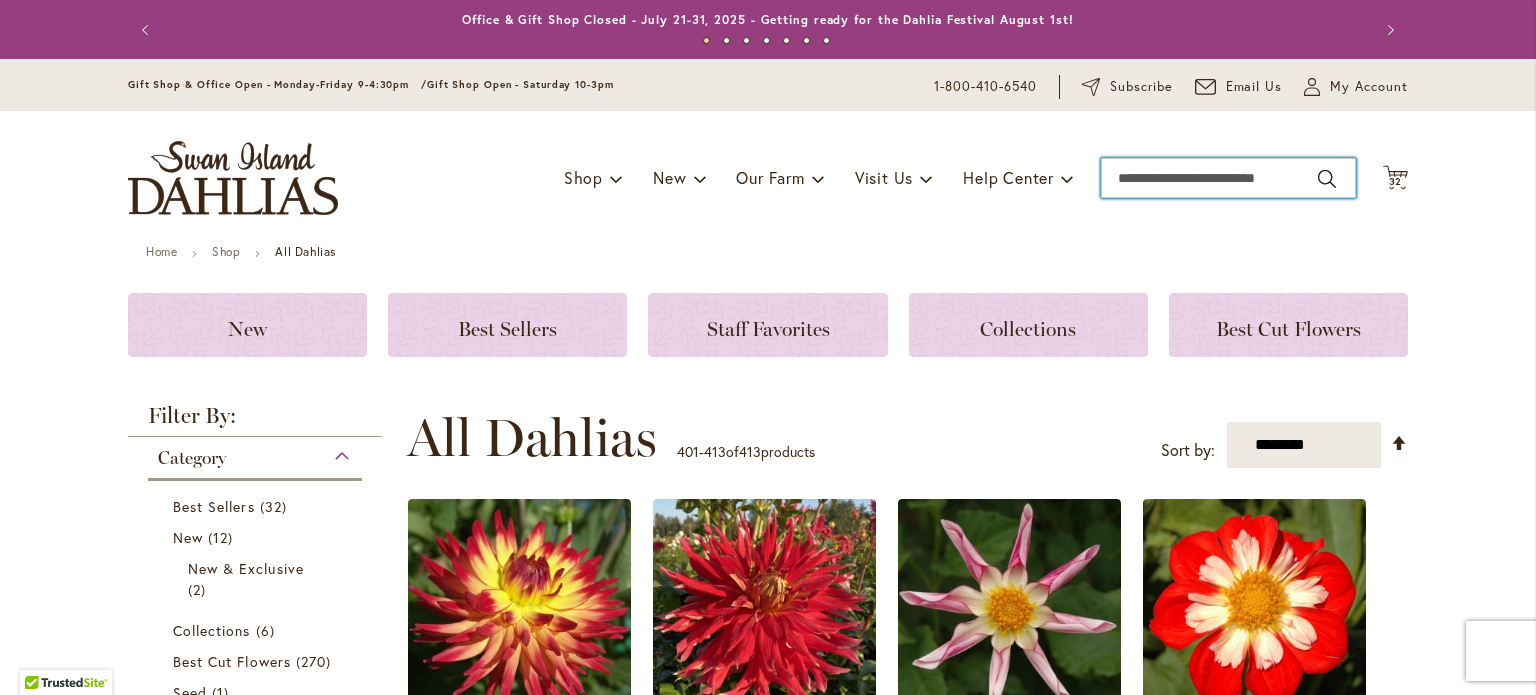 click on "Search" at bounding box center (1228, 178) 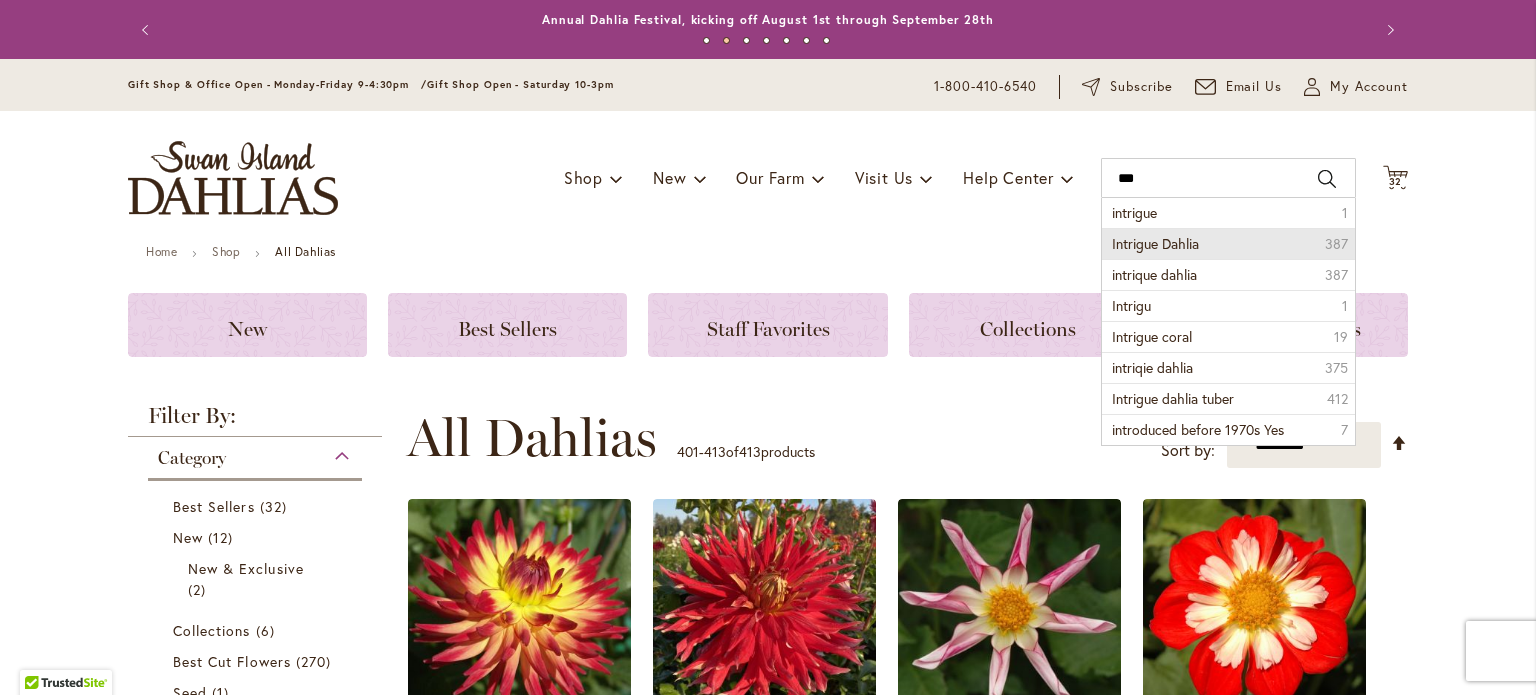 click on "Intrigue Dahlia" at bounding box center (1155, 243) 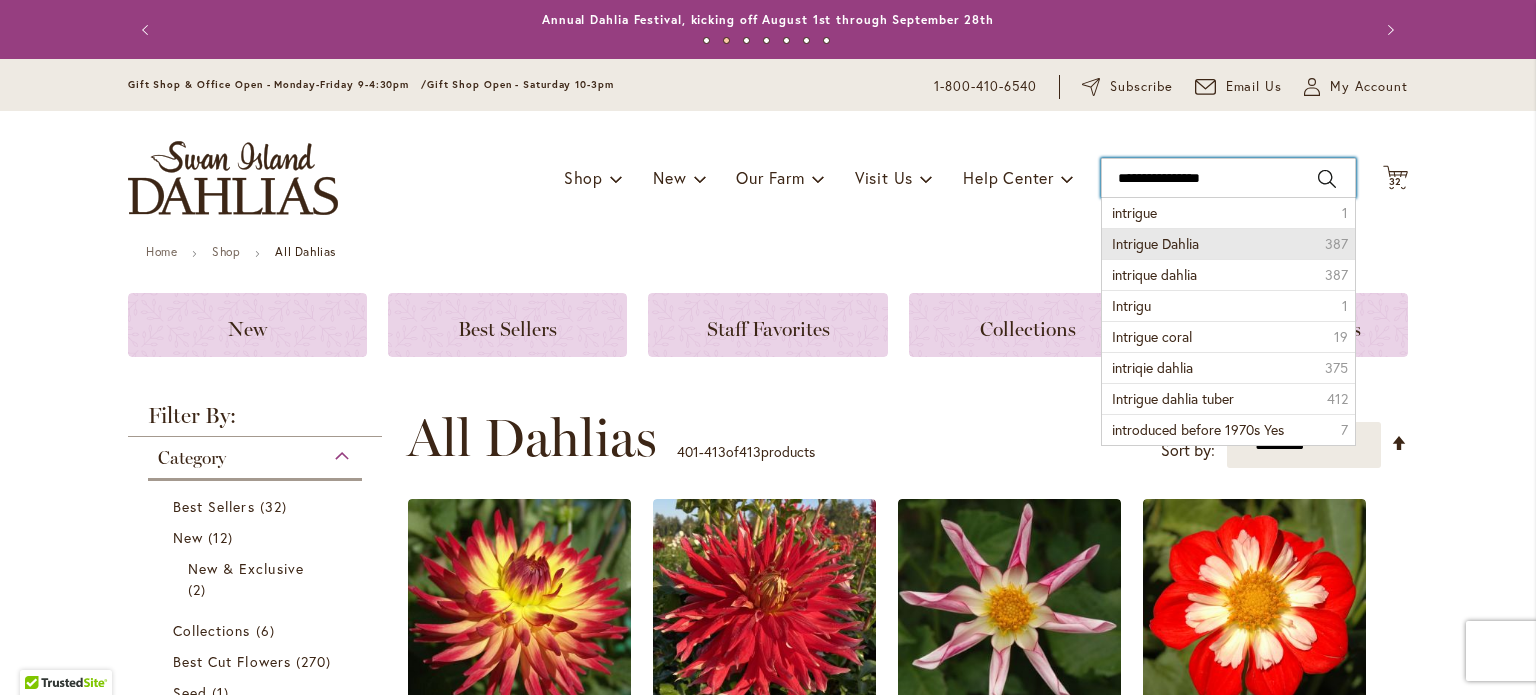 type on "**********" 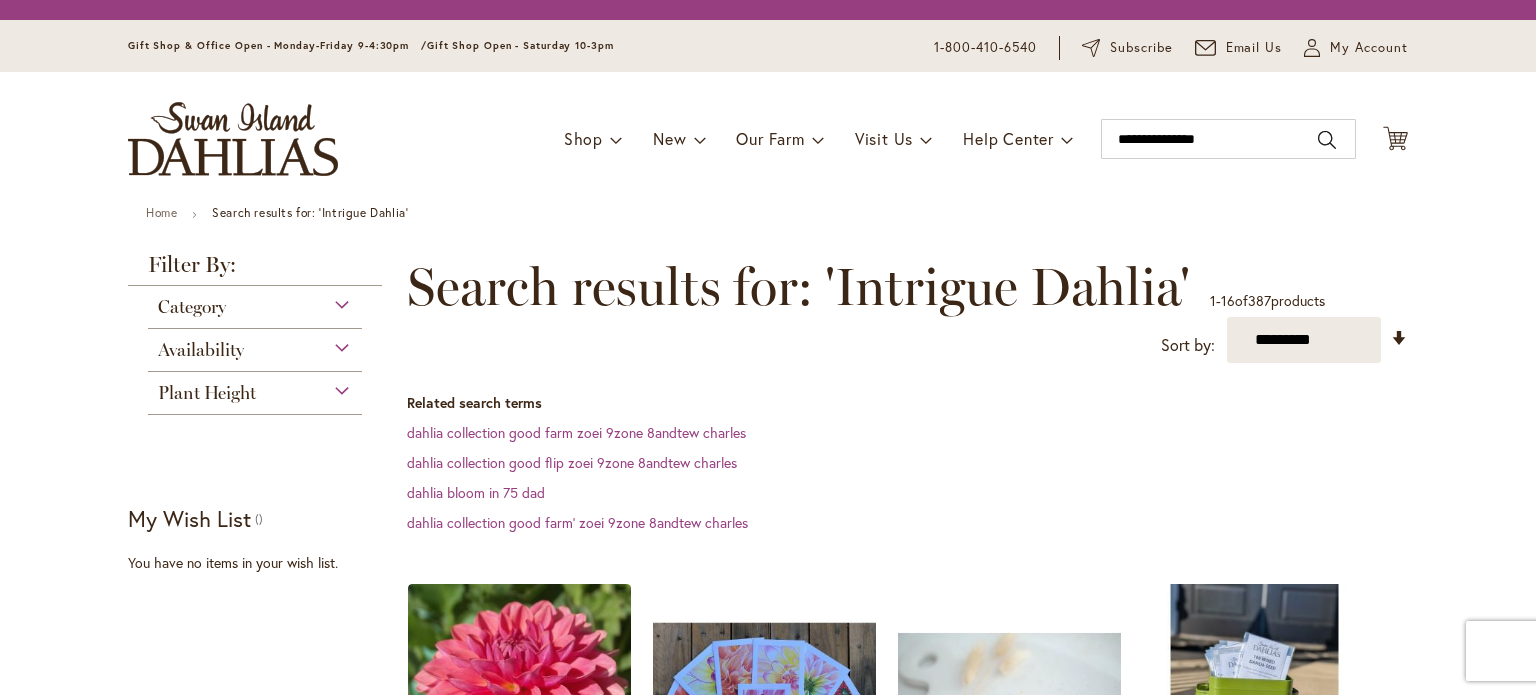 scroll, scrollTop: 0, scrollLeft: 0, axis: both 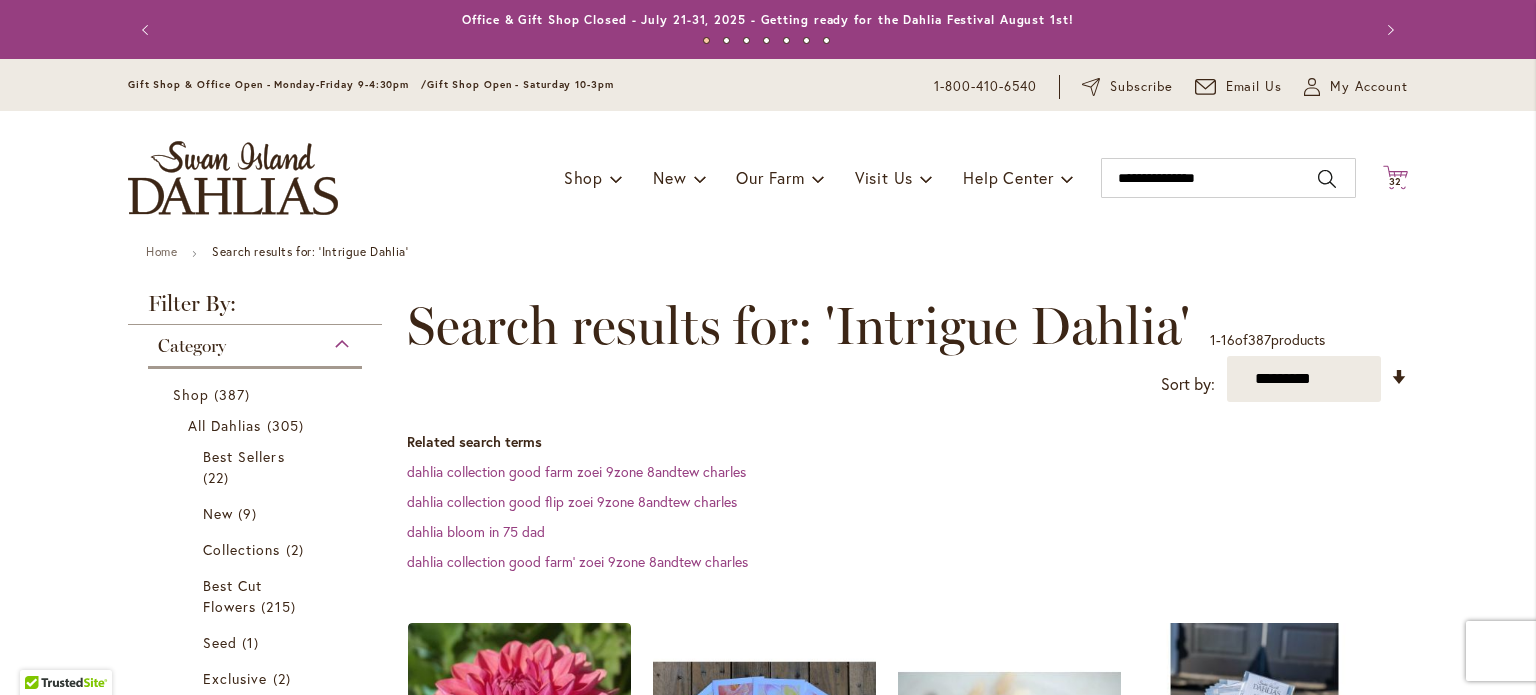 click on "32" at bounding box center (1396, 181) 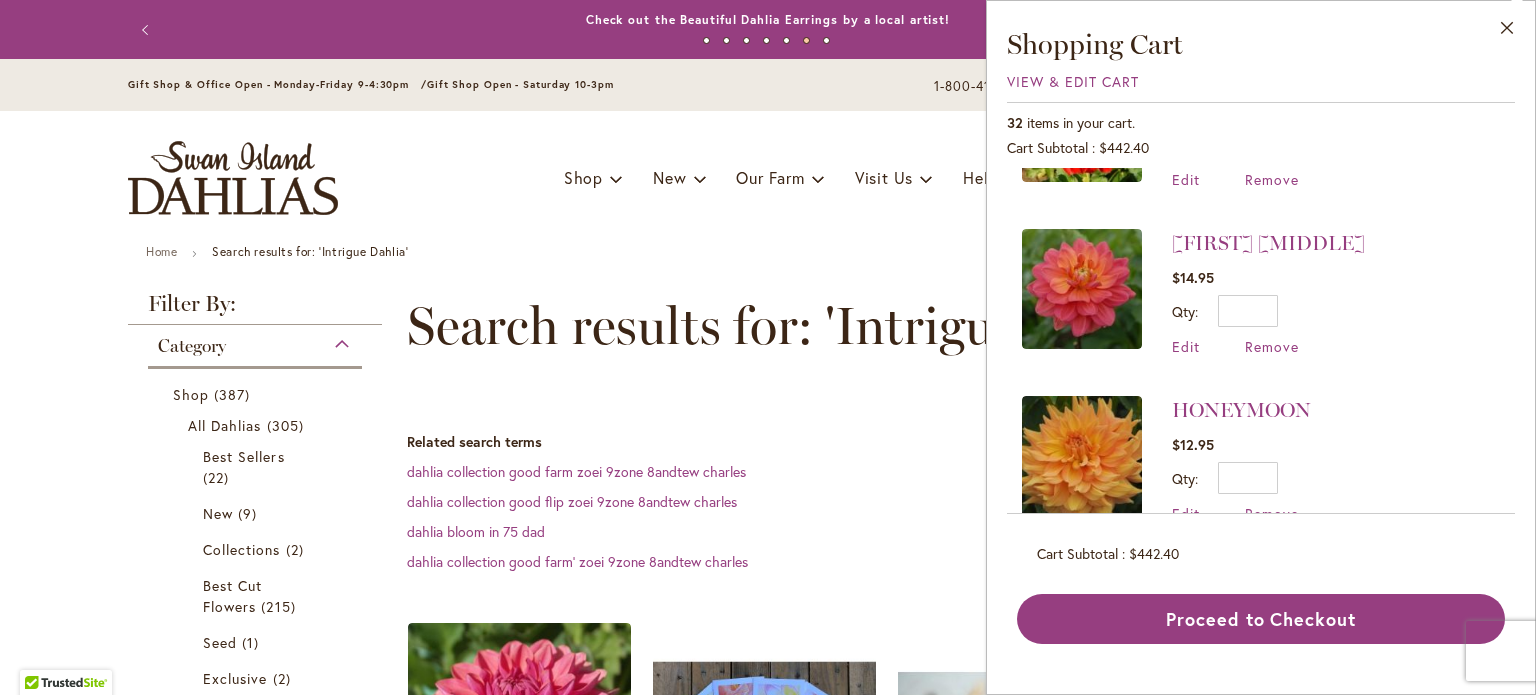 scroll, scrollTop: 2992, scrollLeft: 0, axis: vertical 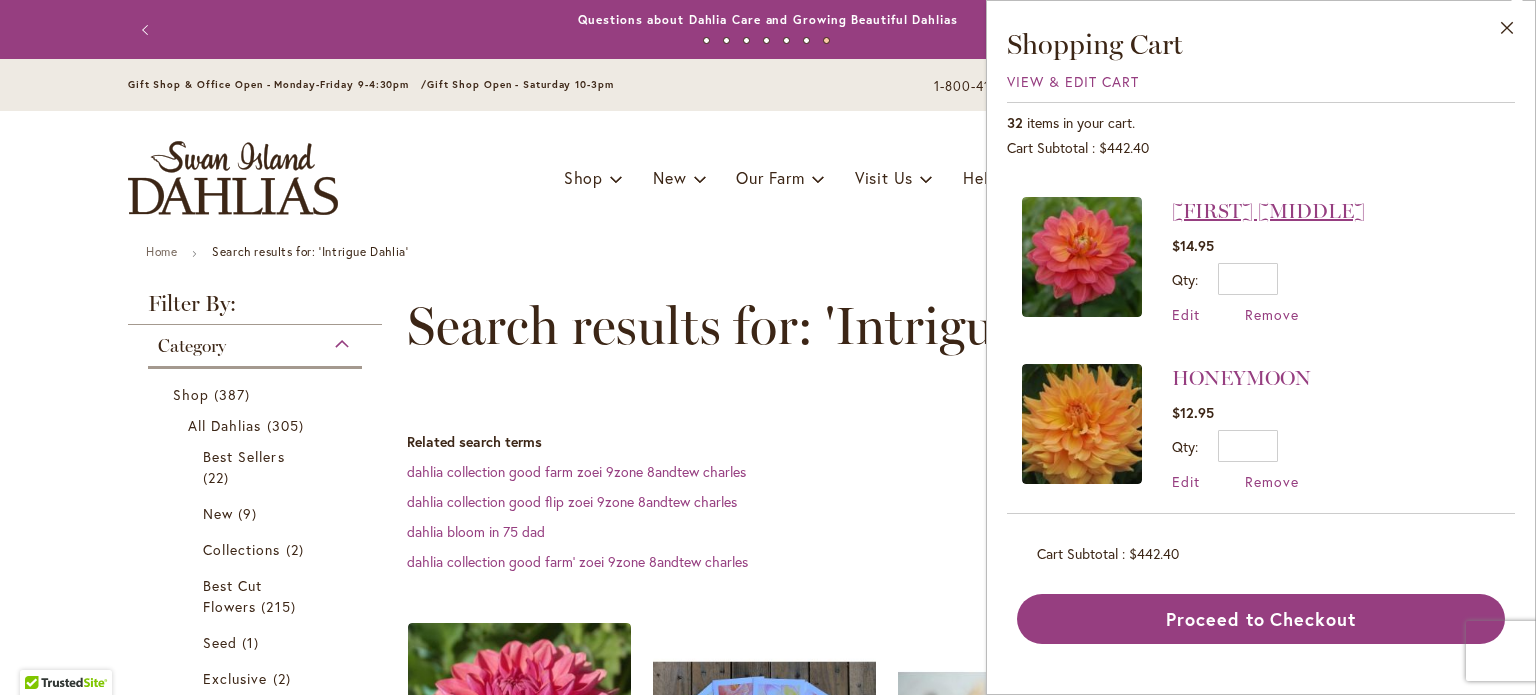 click on "[FIRST] [MIDDLE]" at bounding box center (1268, 211) 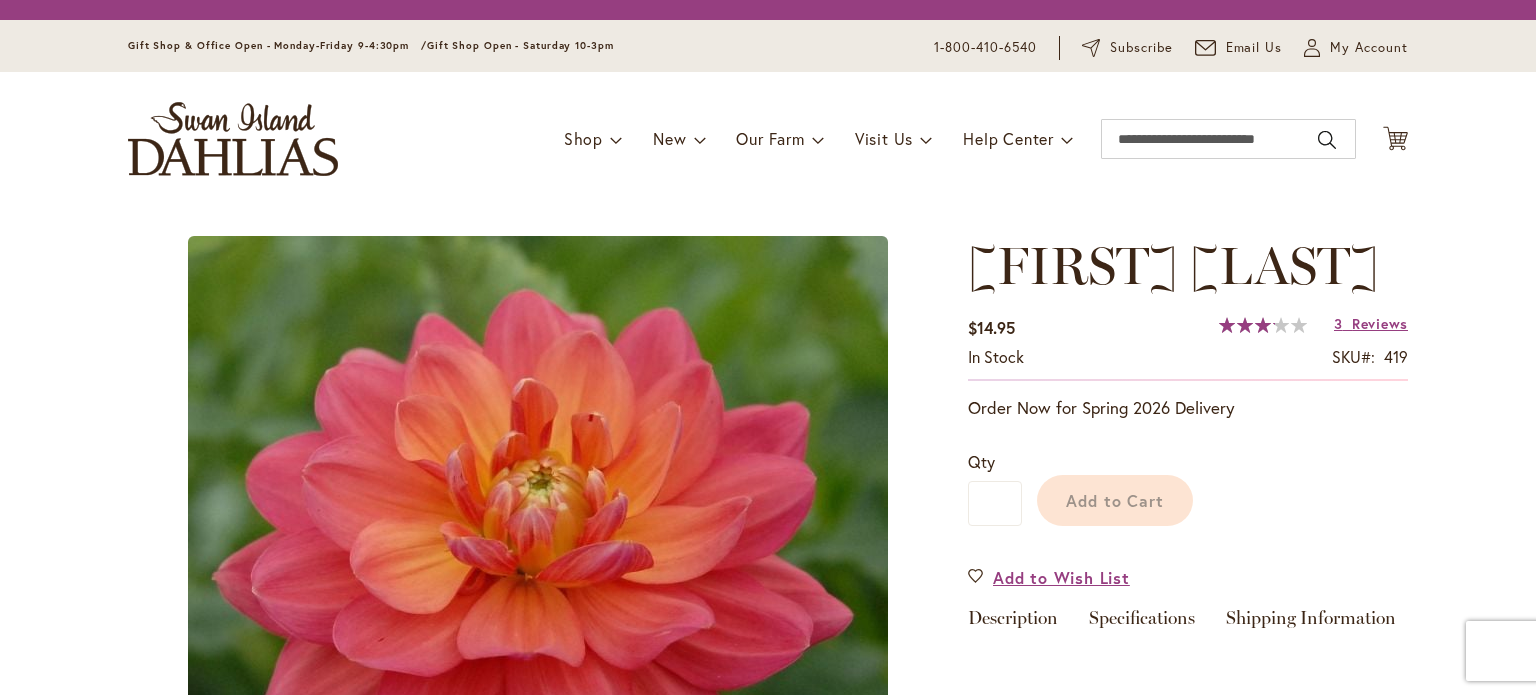 scroll, scrollTop: 0, scrollLeft: 0, axis: both 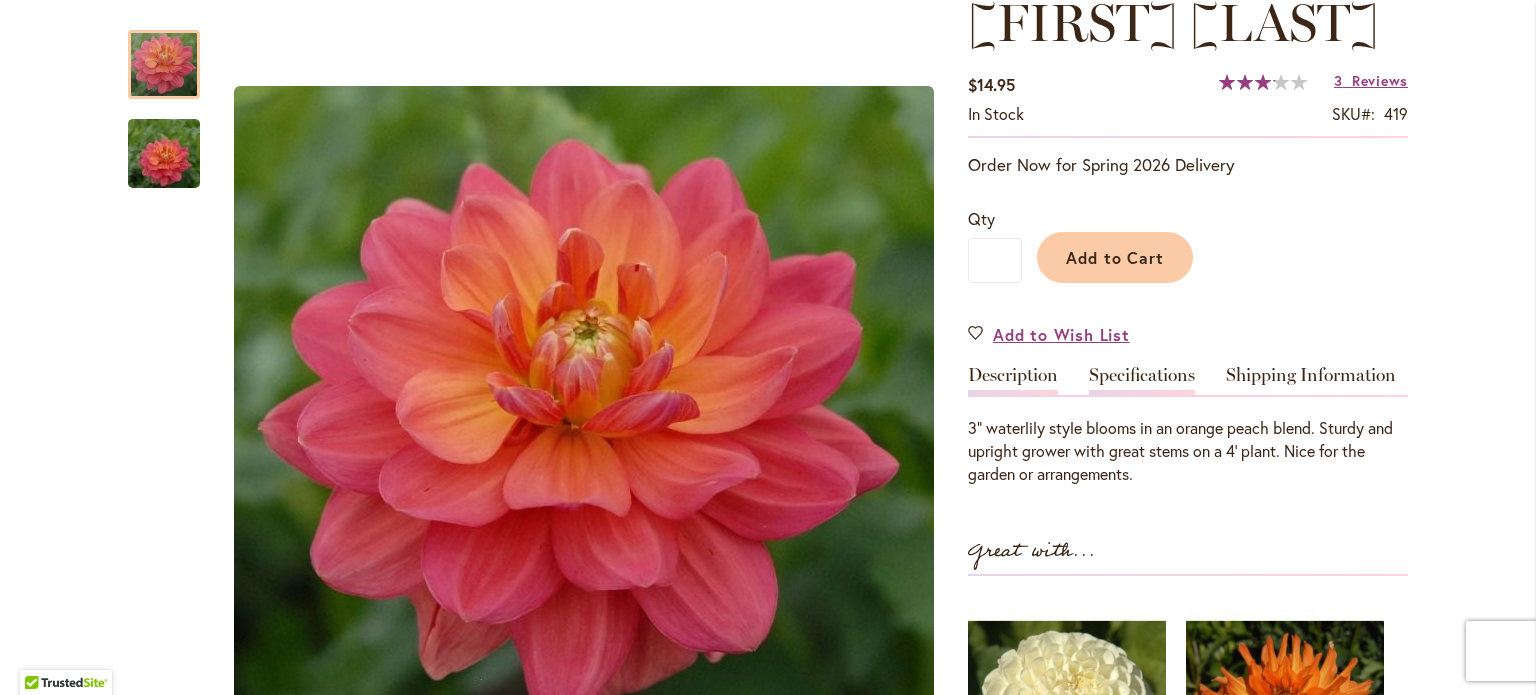 click on "Specifications" at bounding box center (1142, 380) 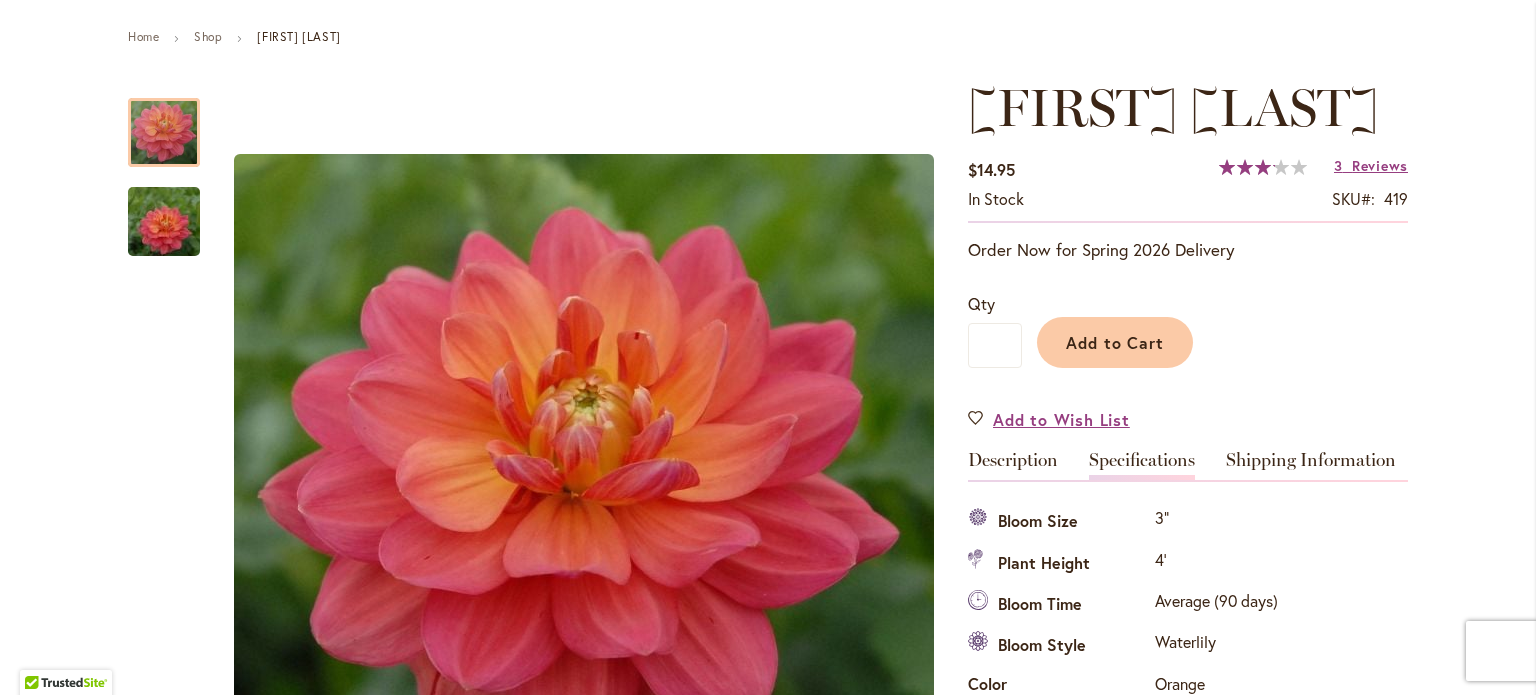 scroll, scrollTop: 0, scrollLeft: 0, axis: both 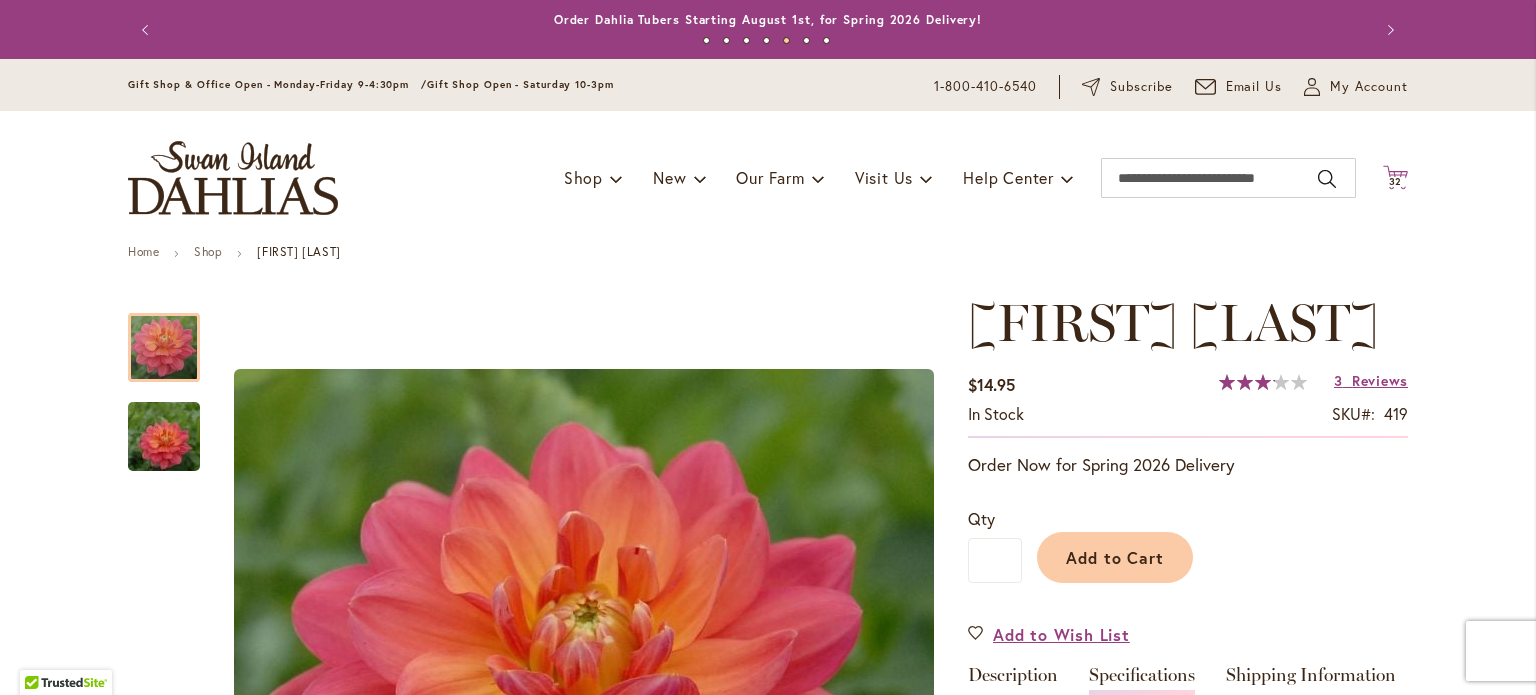 click on "32" at bounding box center (1396, 181) 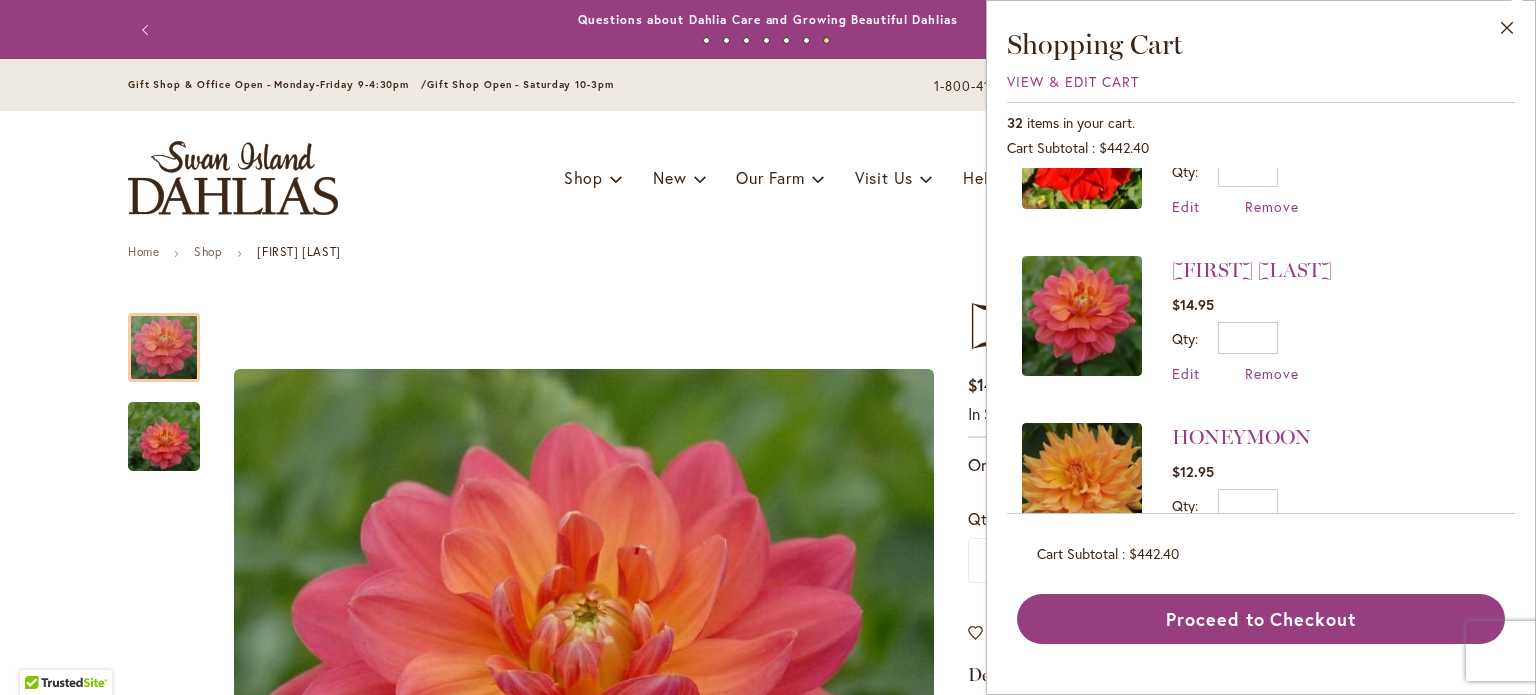 scroll, scrollTop: 2992, scrollLeft: 0, axis: vertical 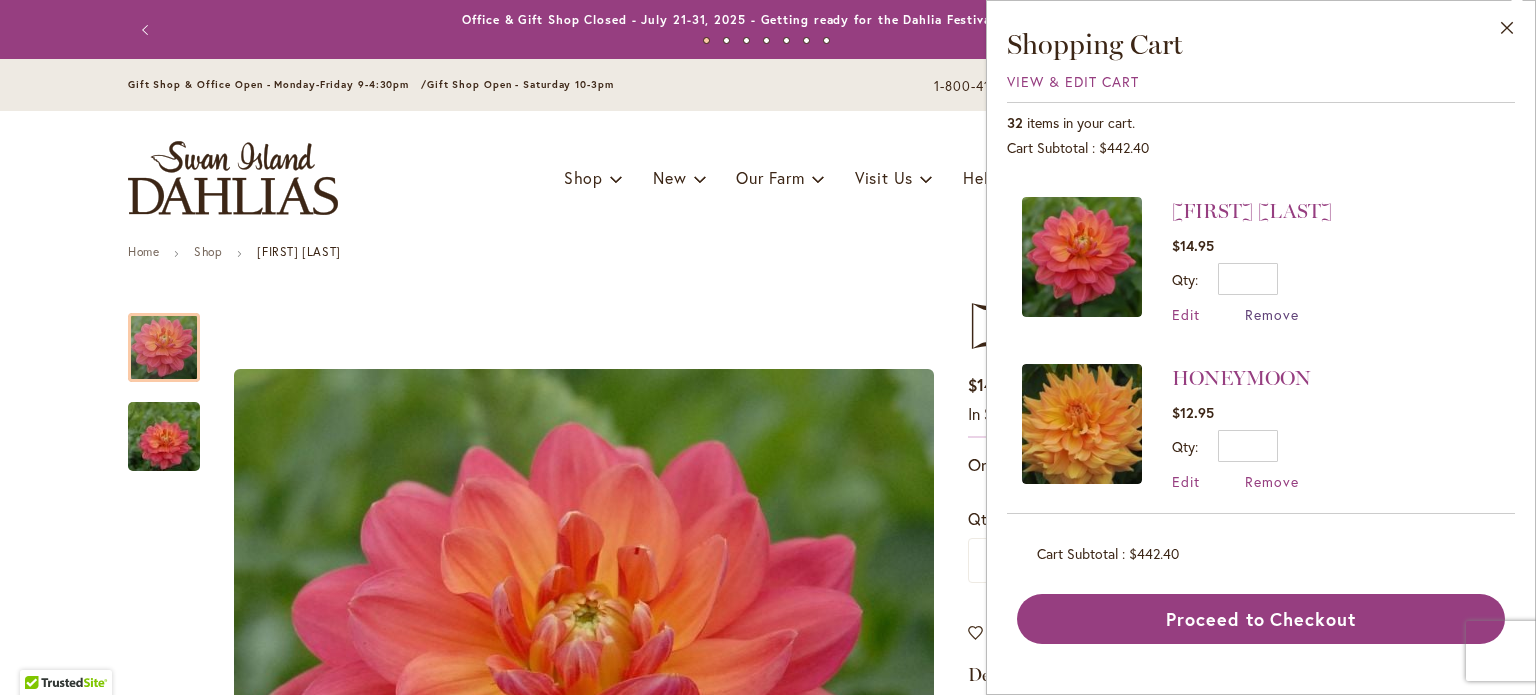 click on "Remove" at bounding box center (1272, 314) 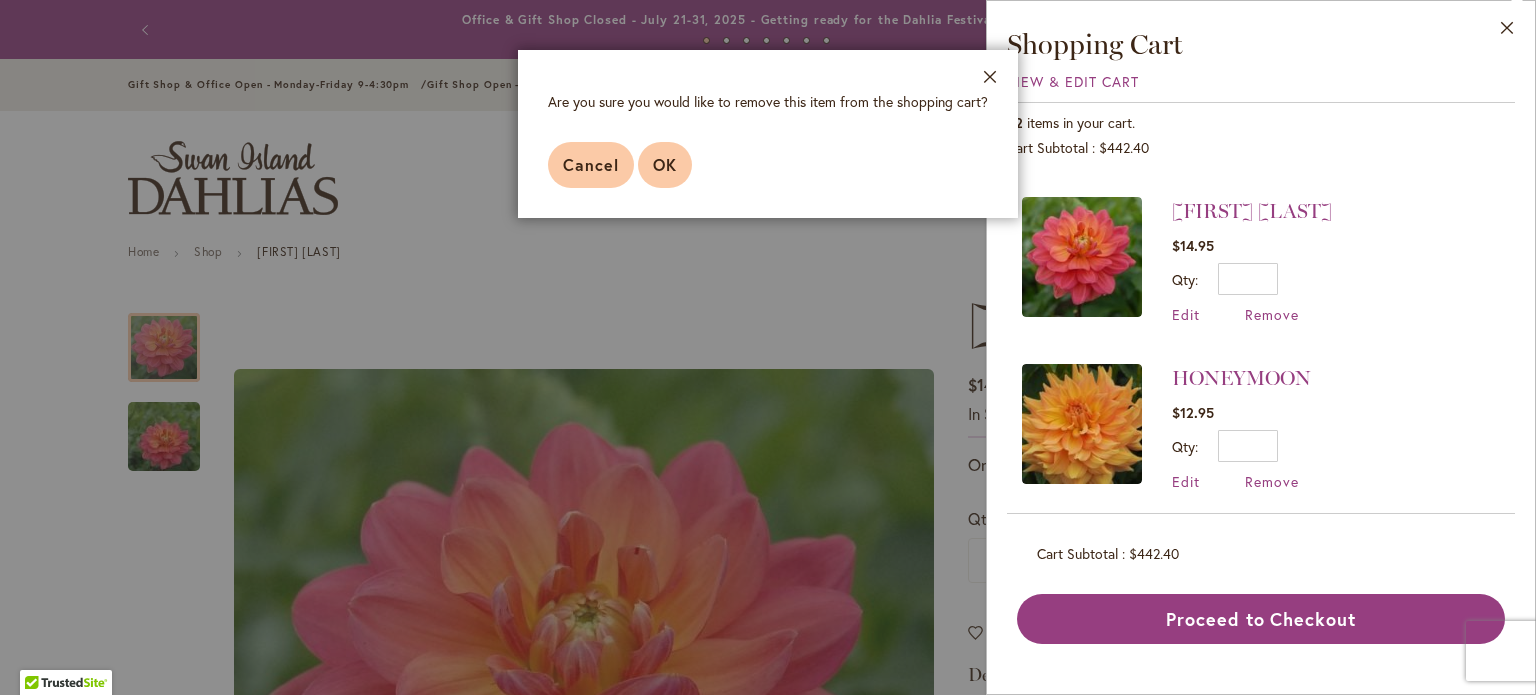 click on "OK" at bounding box center (665, 164) 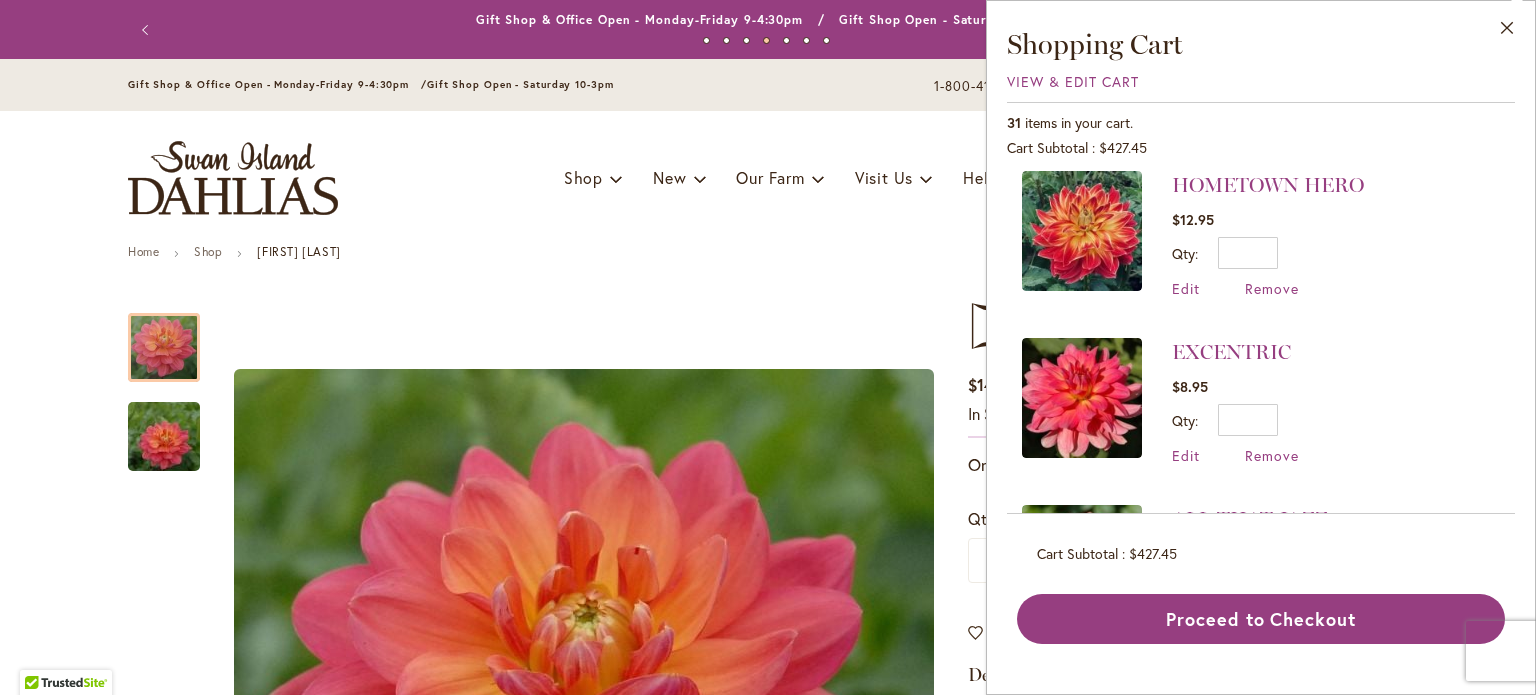 scroll, scrollTop: 1300, scrollLeft: 0, axis: vertical 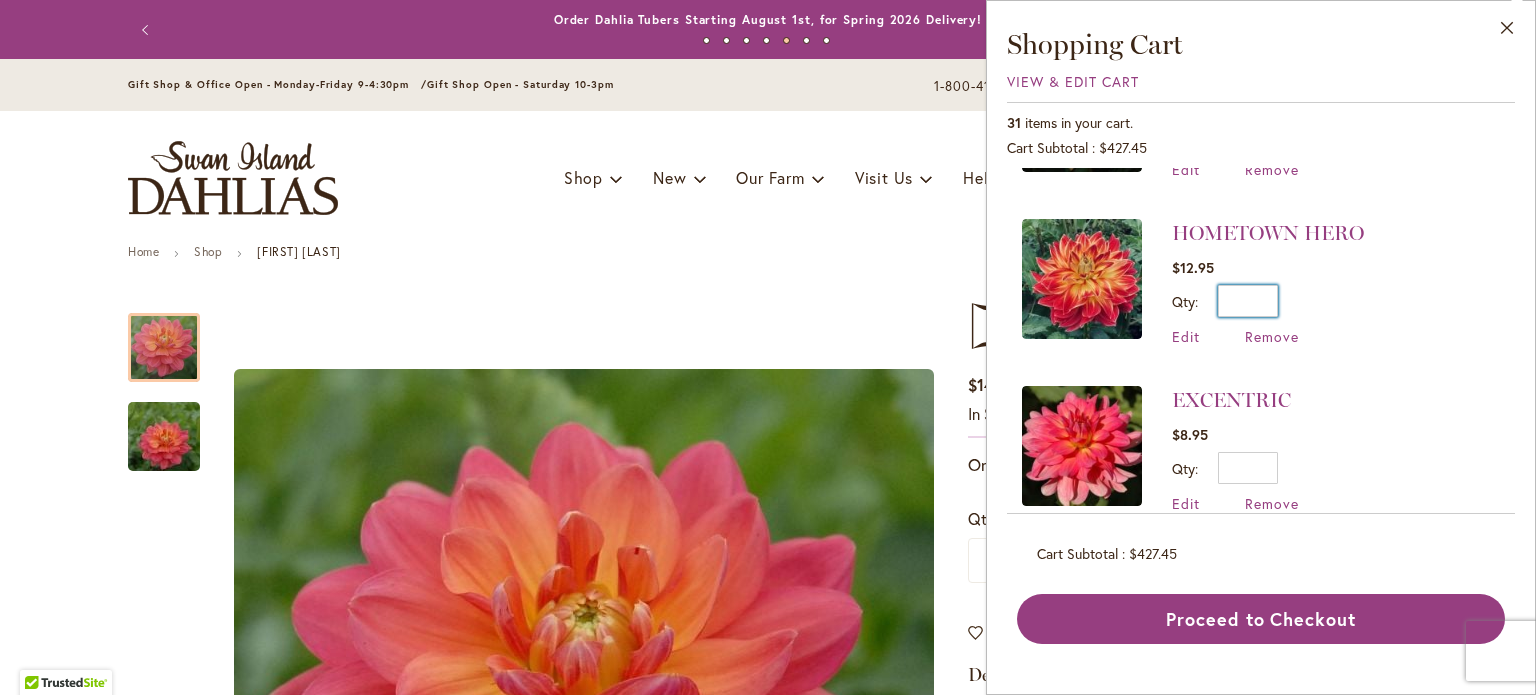 click on "*" at bounding box center [1248, 301] 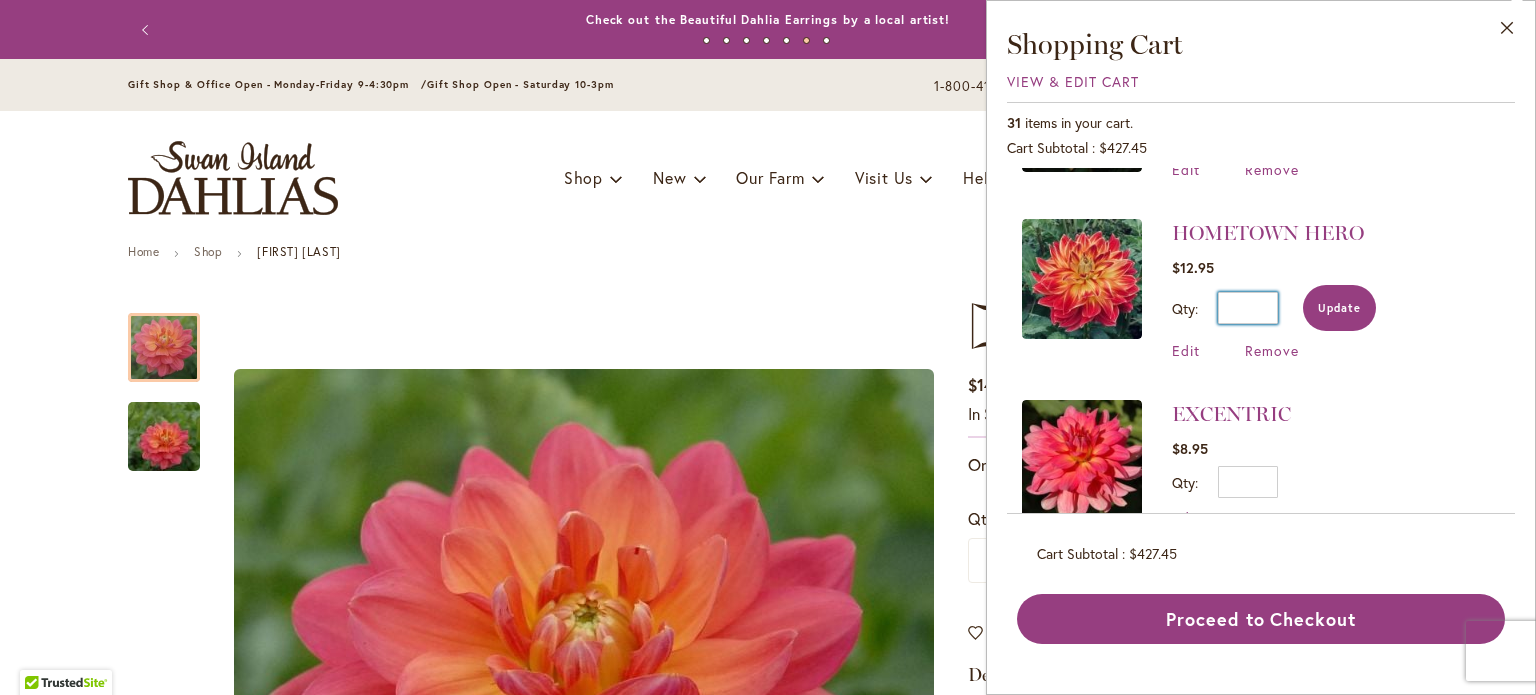 type on "*" 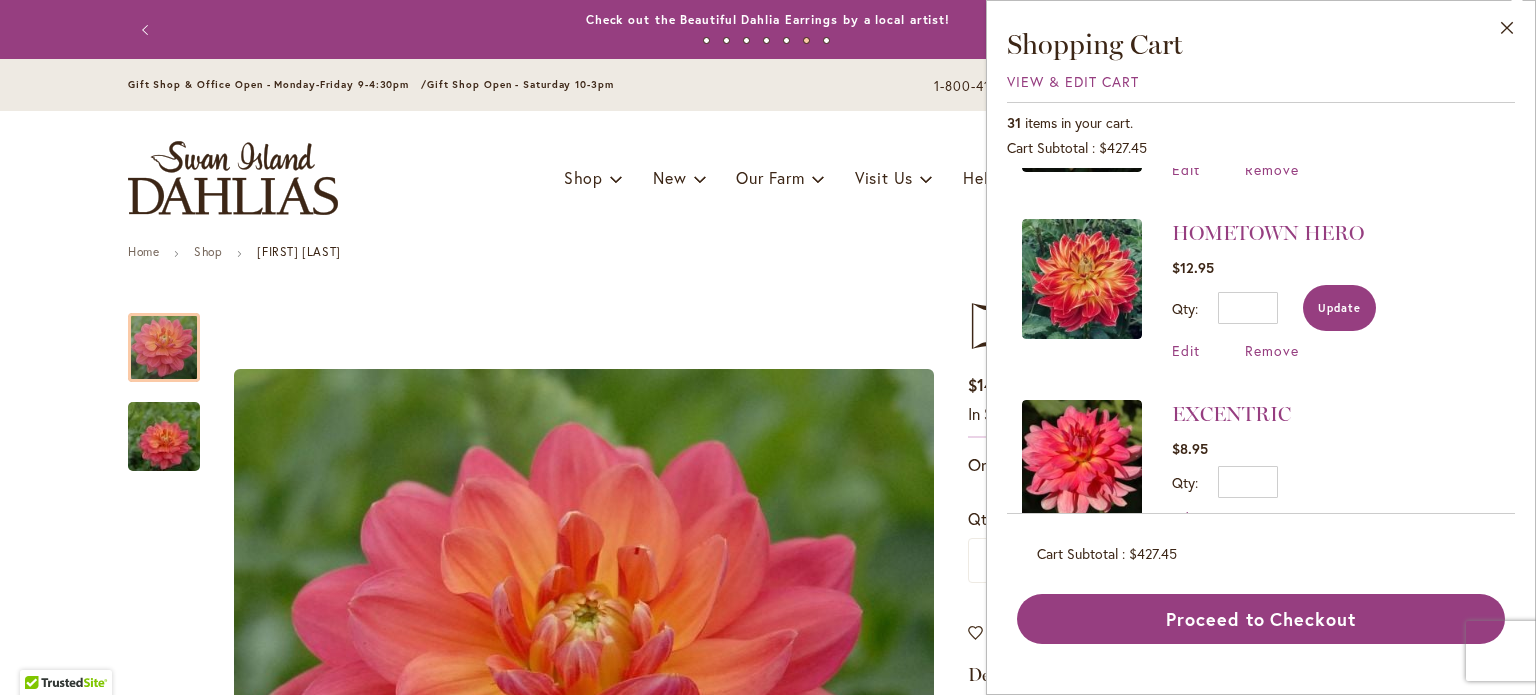click on "Update" at bounding box center [1339, 308] 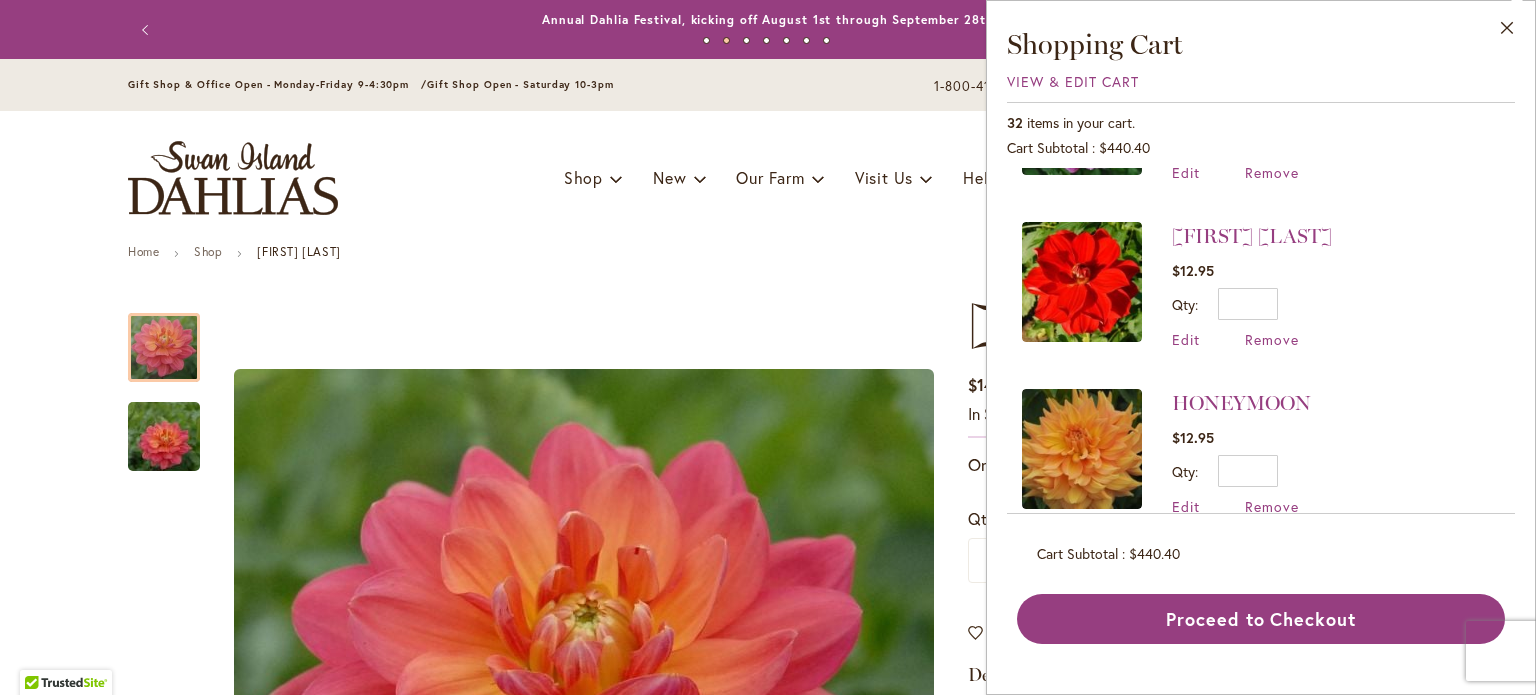 scroll, scrollTop: 2826, scrollLeft: 0, axis: vertical 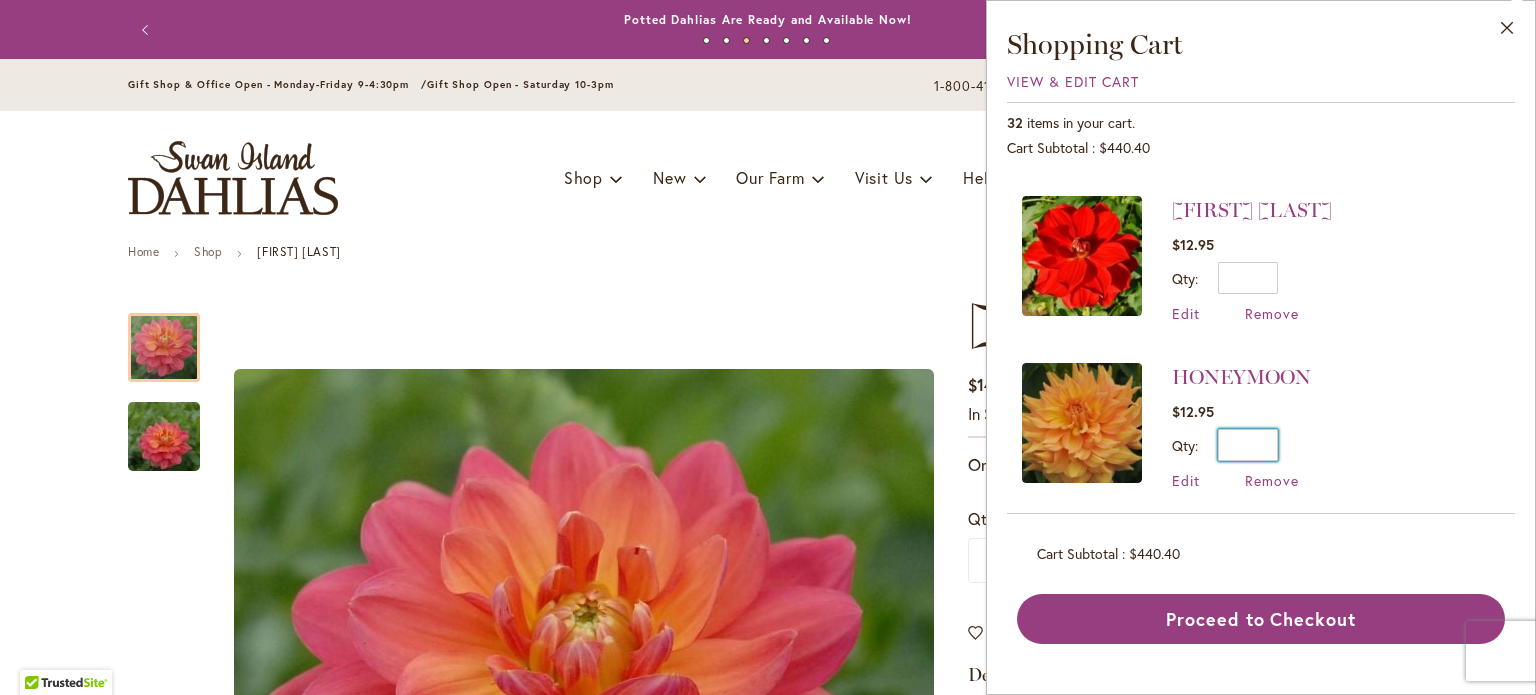 click on "*" at bounding box center [1248, 445] 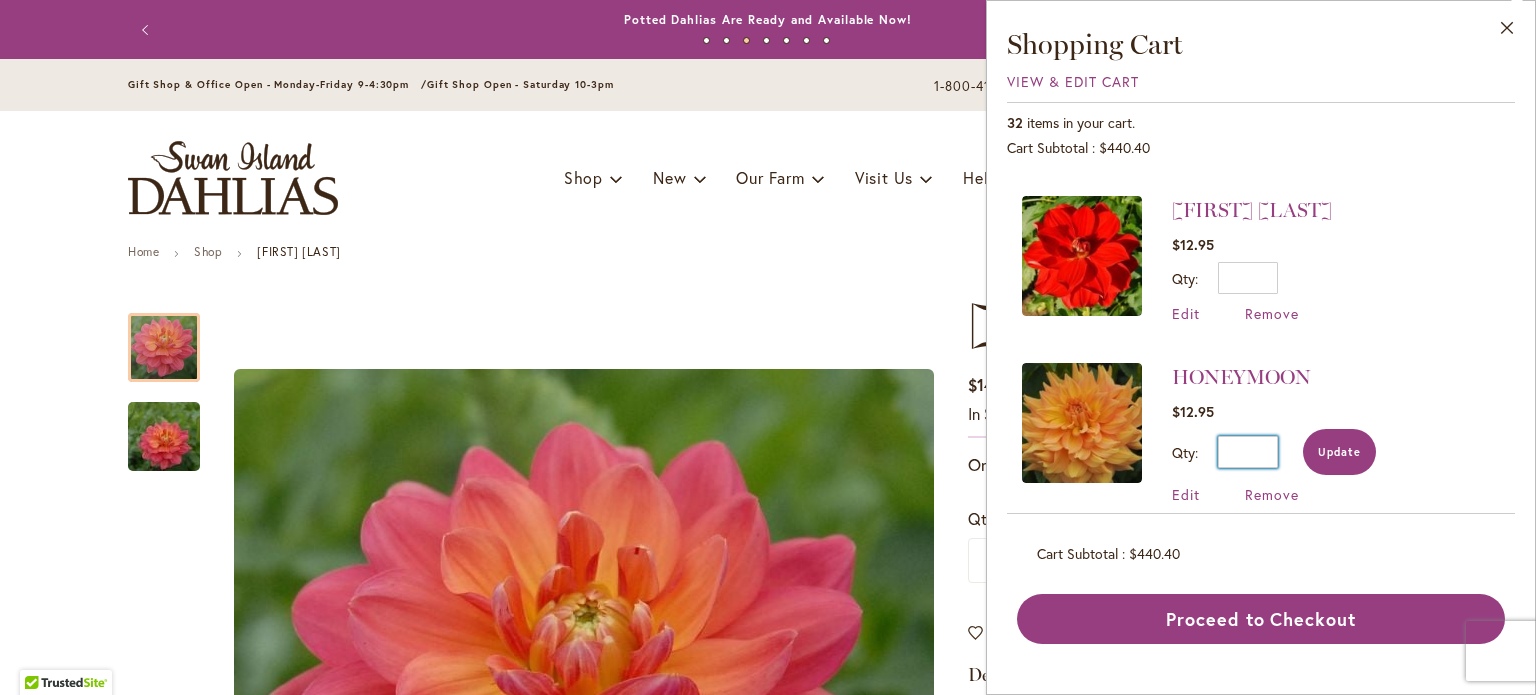type on "*" 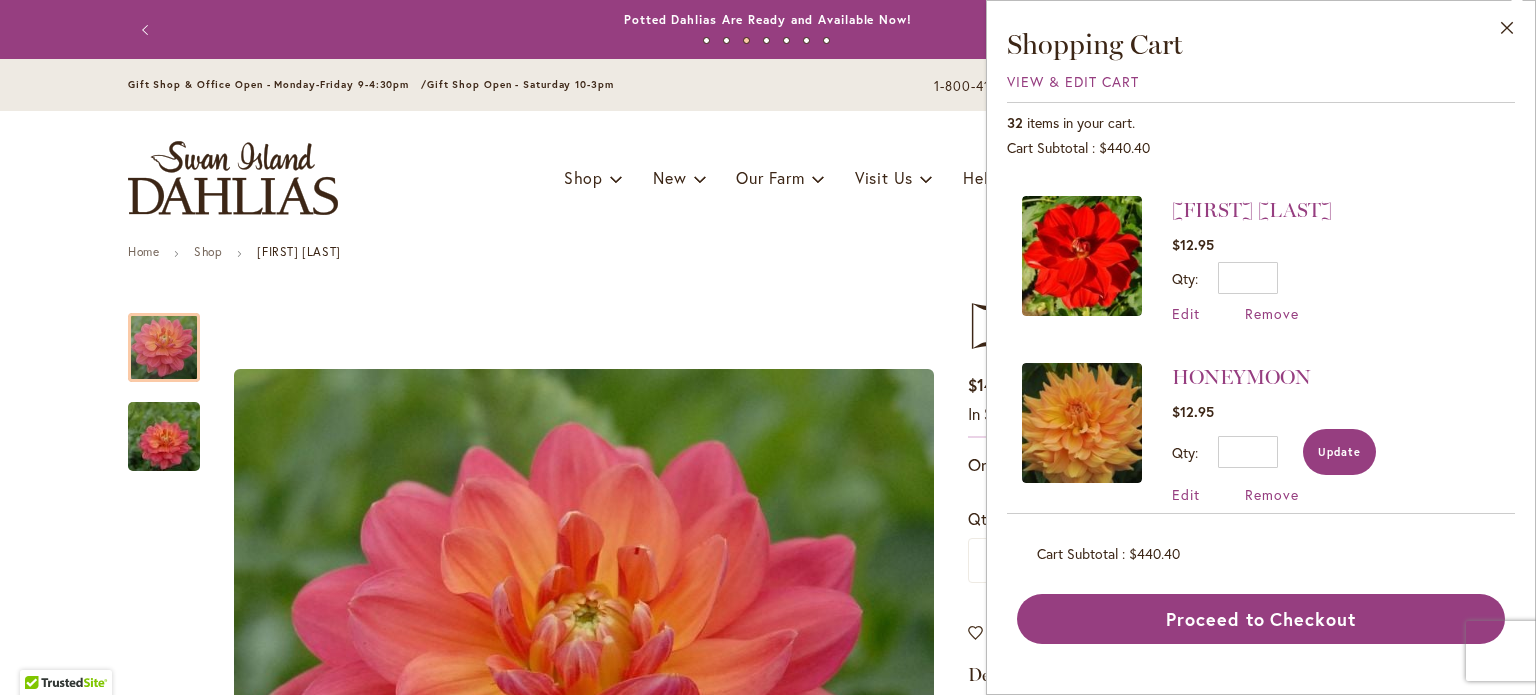 click on "Update" at bounding box center (1339, 452) 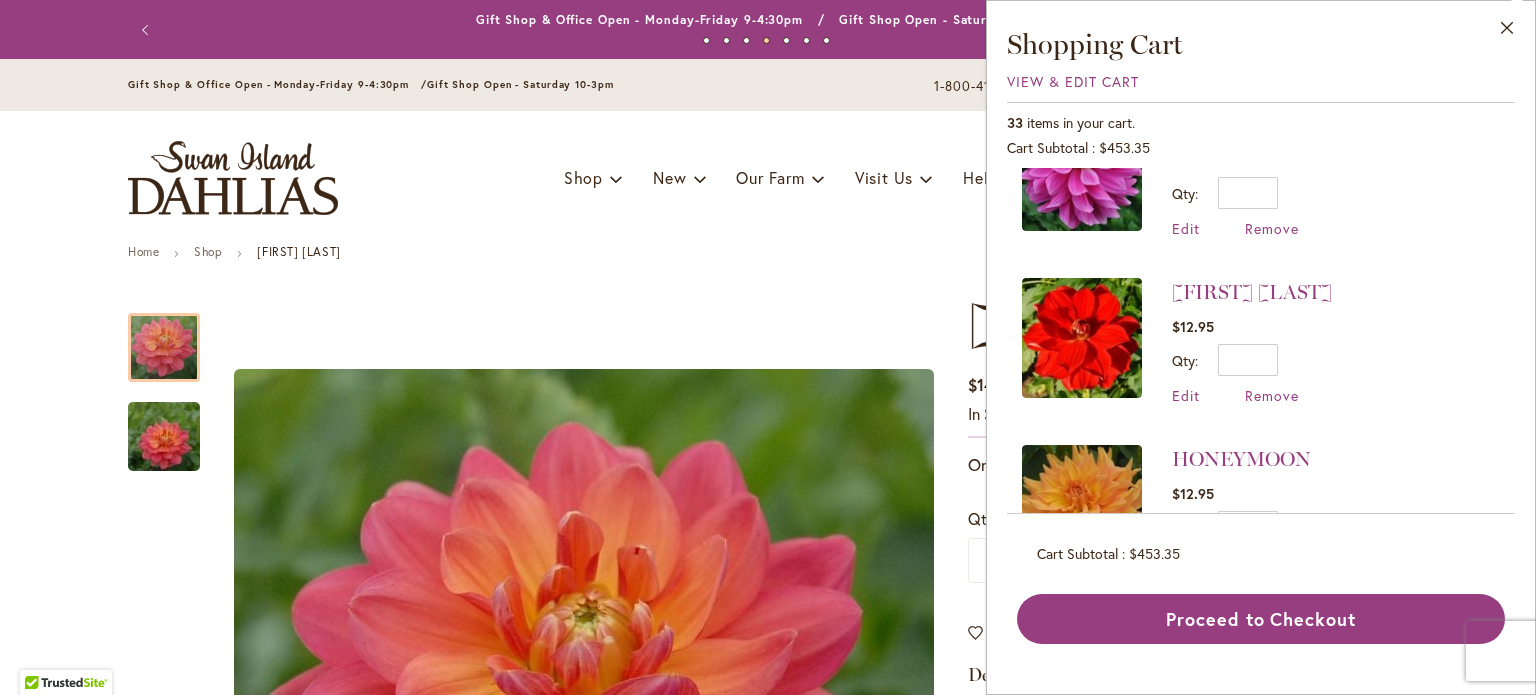 scroll, scrollTop: 0, scrollLeft: 0, axis: both 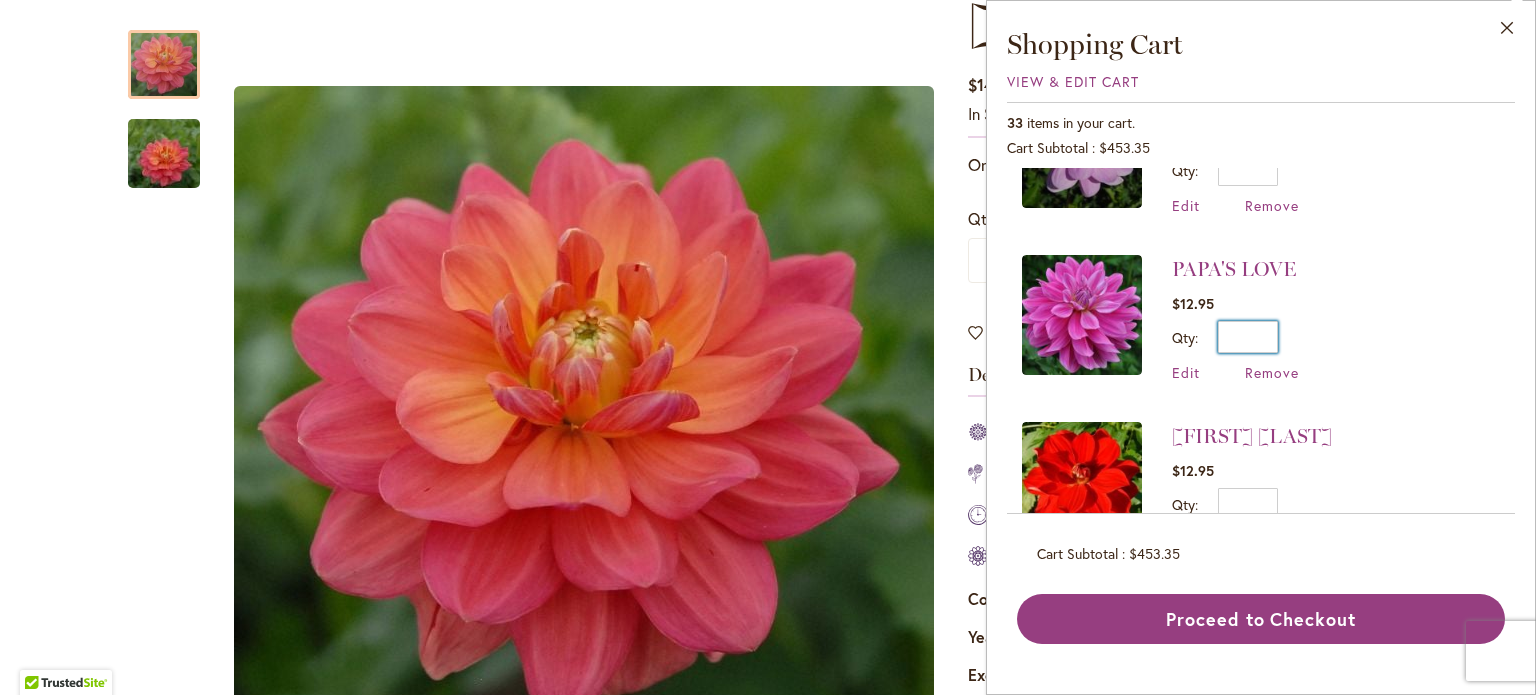 click on "*" at bounding box center (1248, 337) 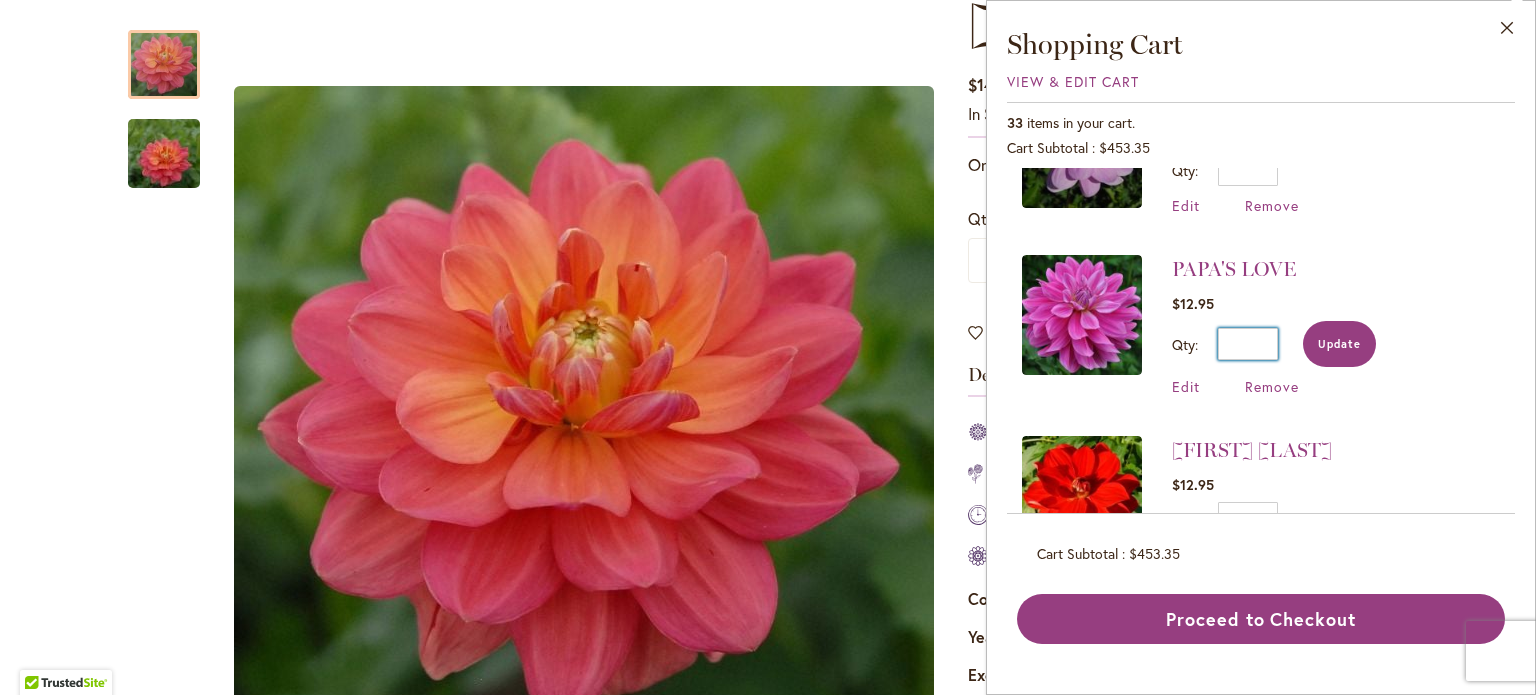 type on "*" 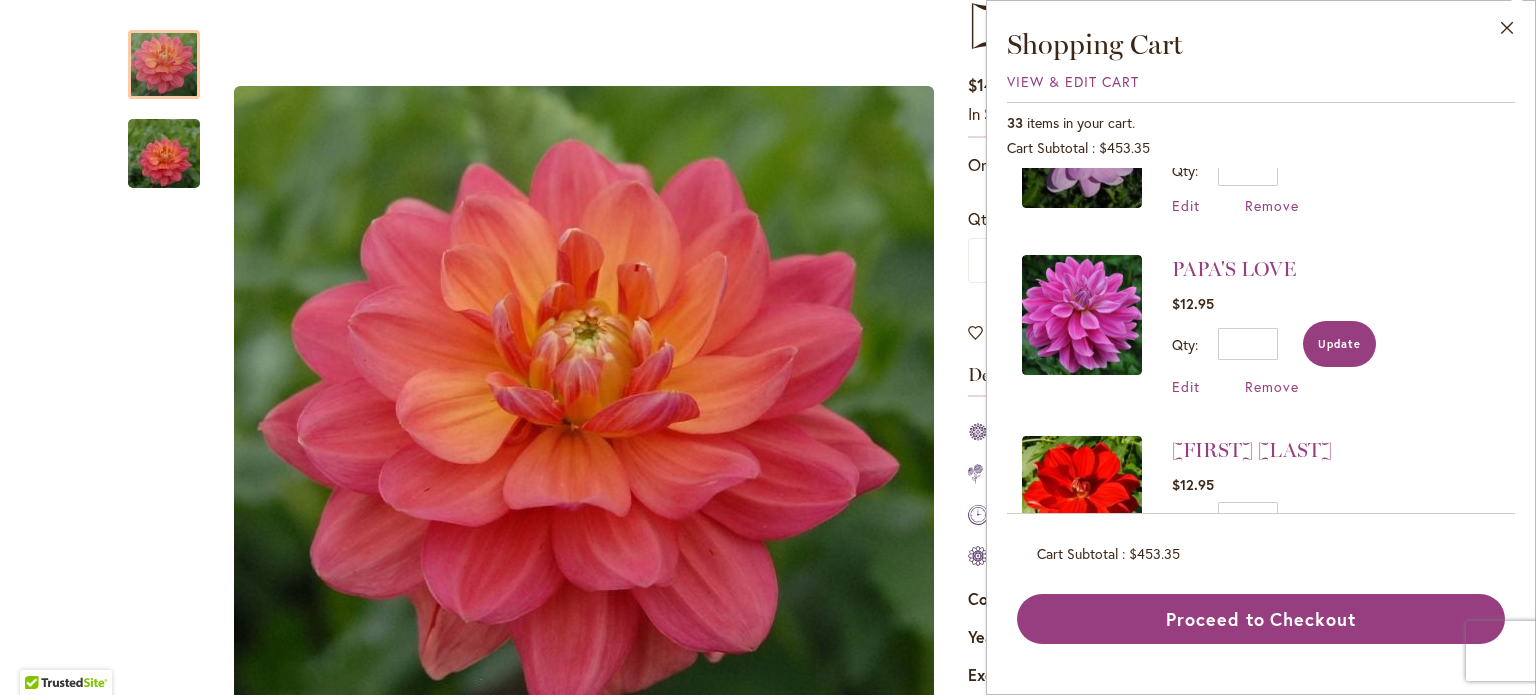 click on "Update" at bounding box center (1339, 344) 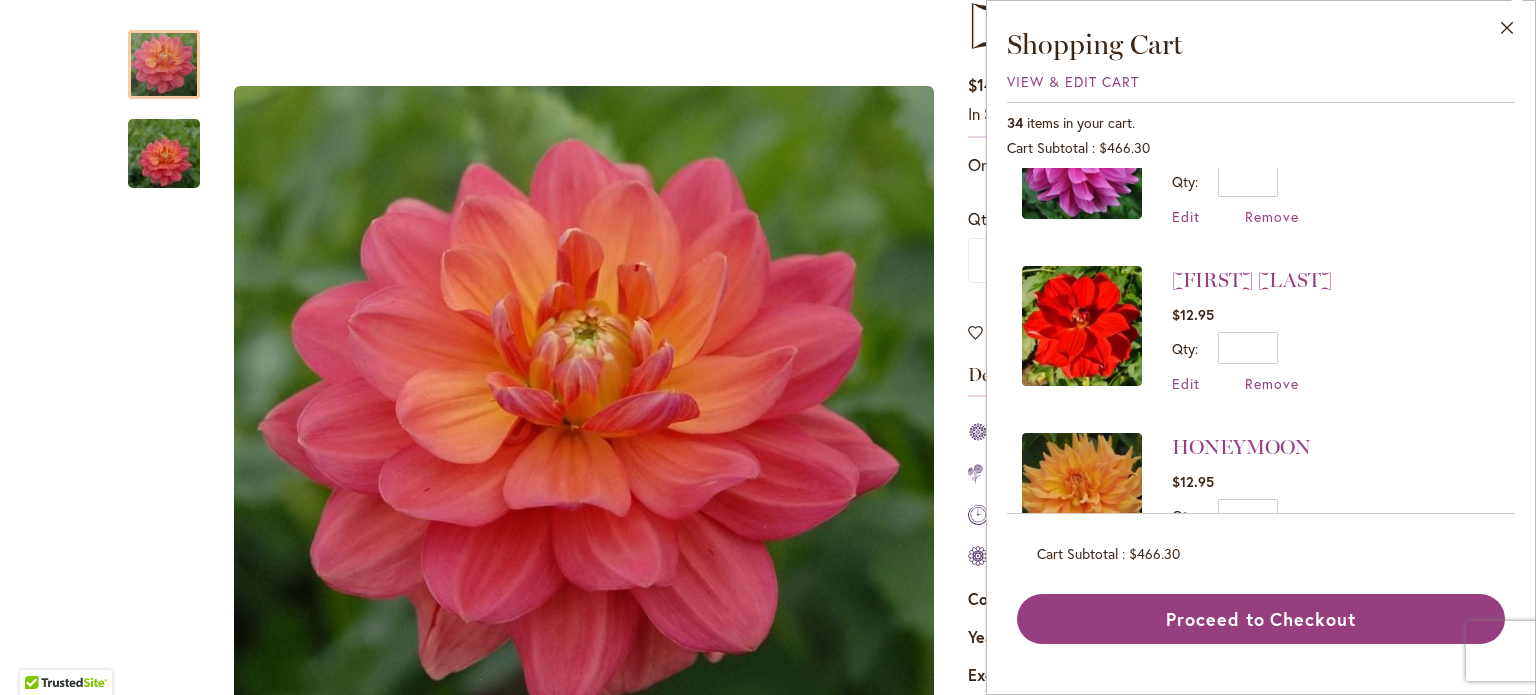 scroll, scrollTop: 2726, scrollLeft: 0, axis: vertical 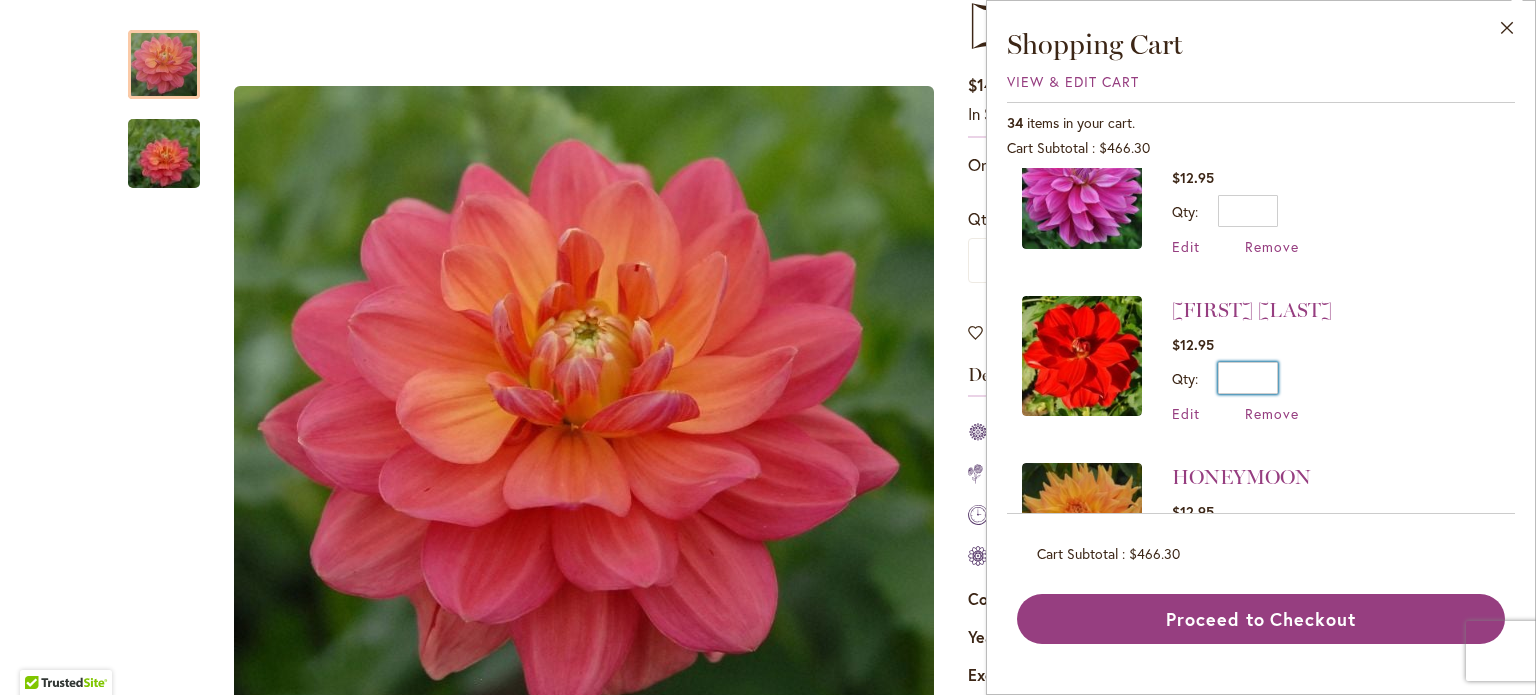 click on "*" at bounding box center [1248, 378] 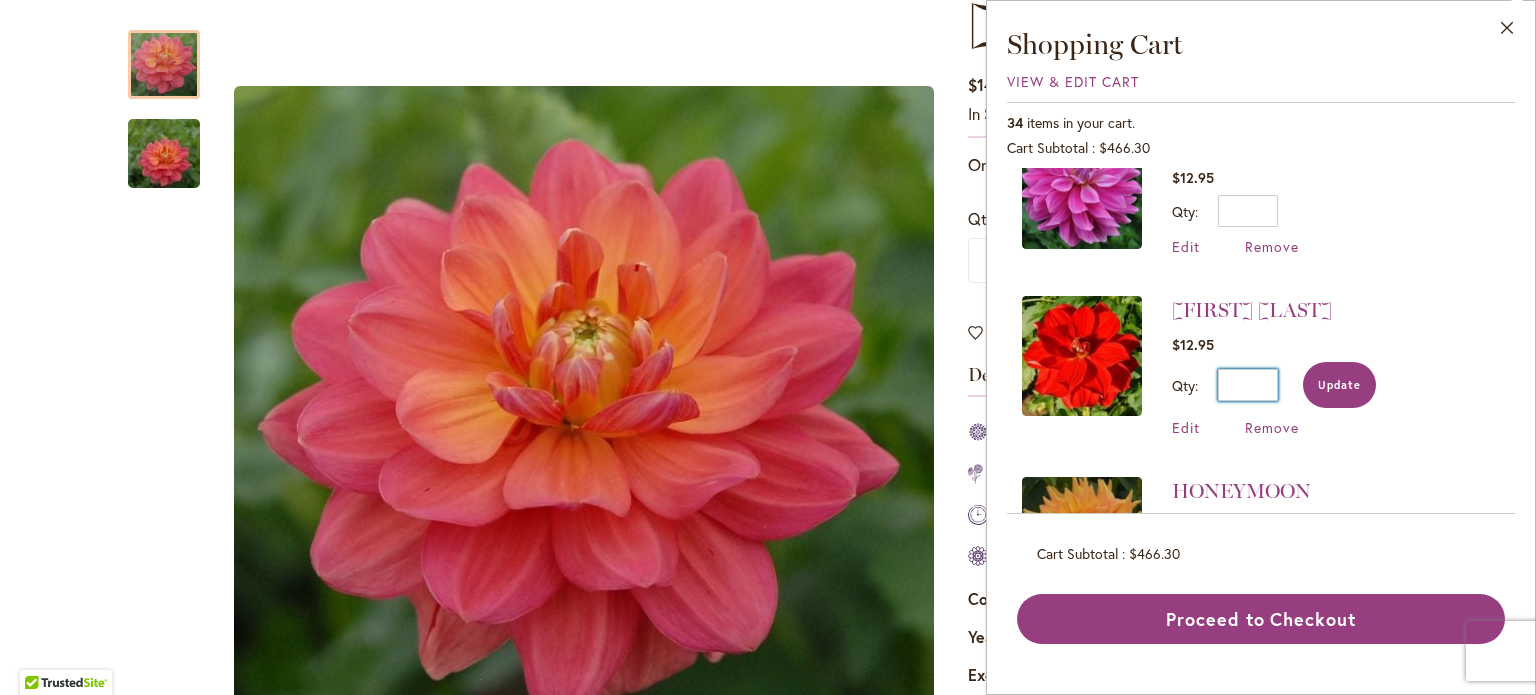 type on "*" 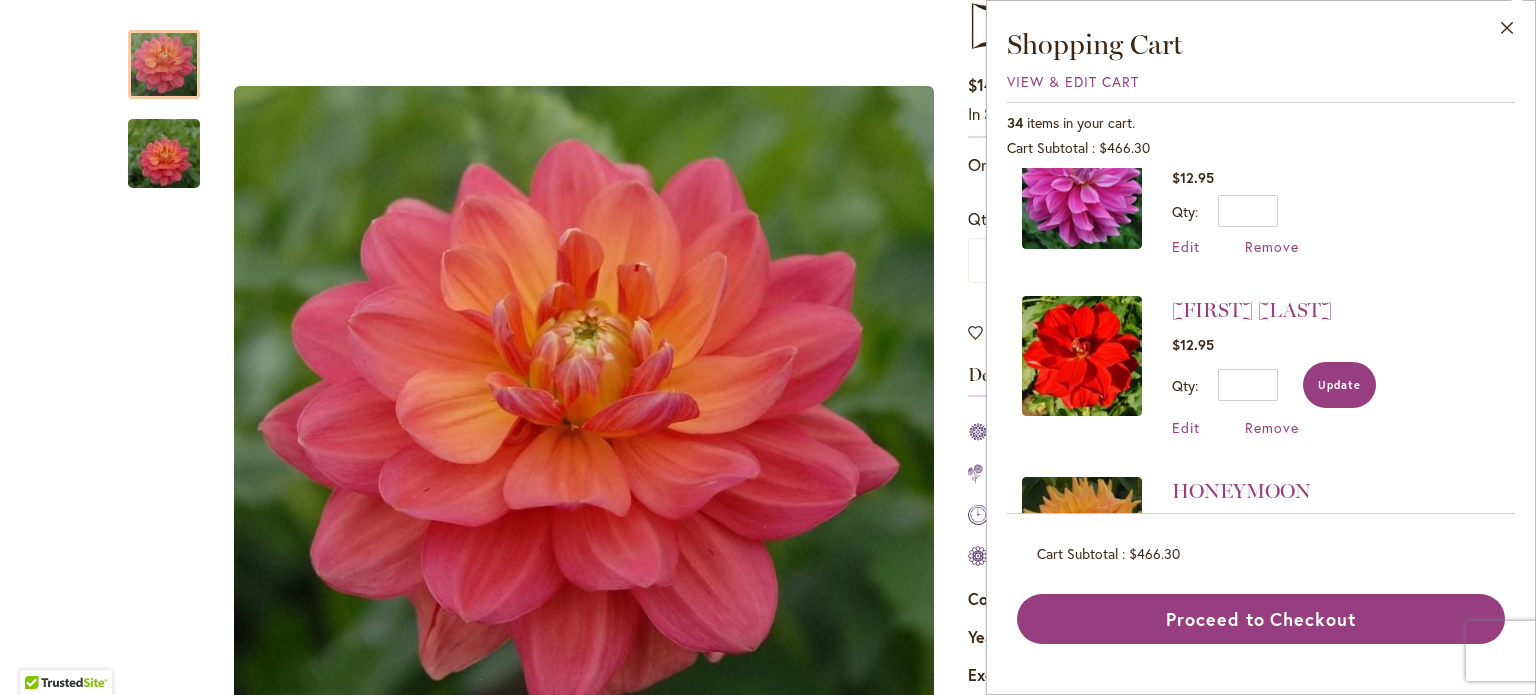 click on "Update" at bounding box center (1339, 385) 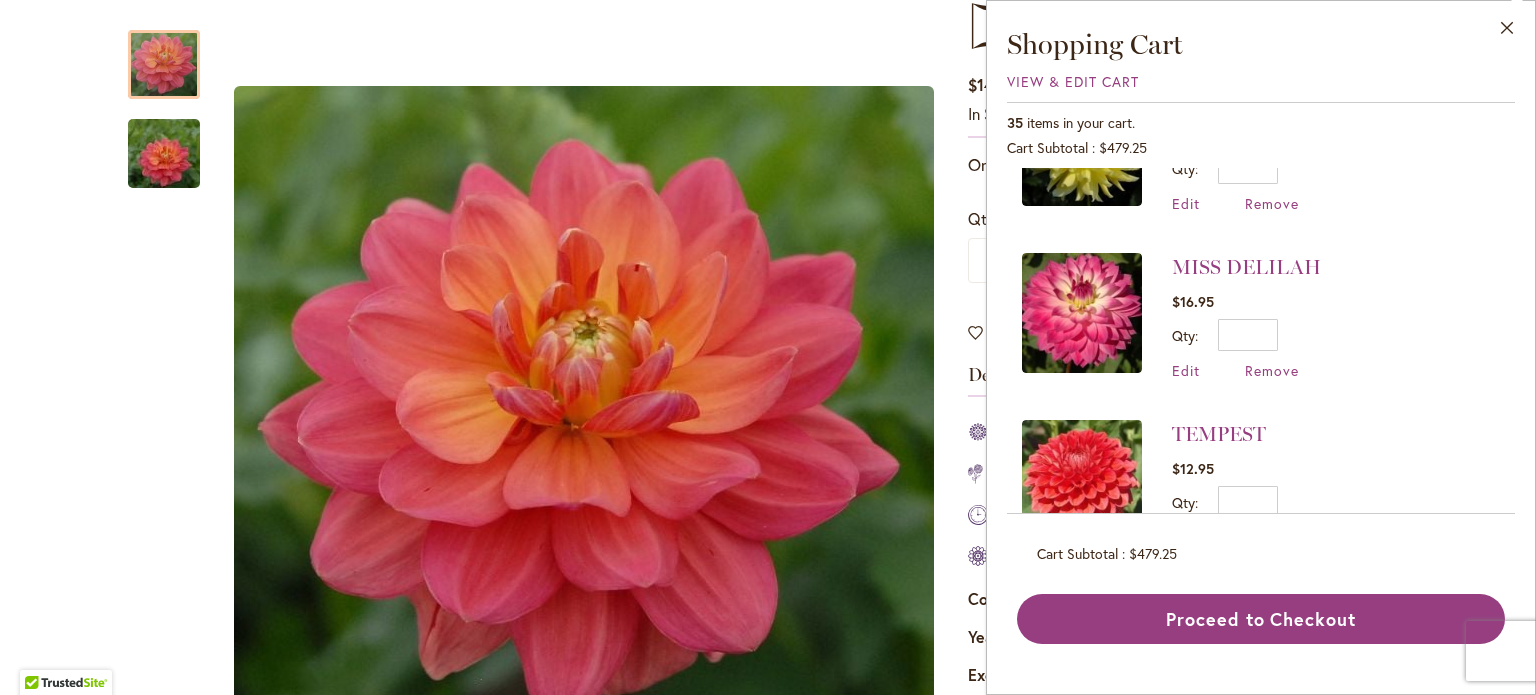 scroll, scrollTop: 300, scrollLeft: 0, axis: vertical 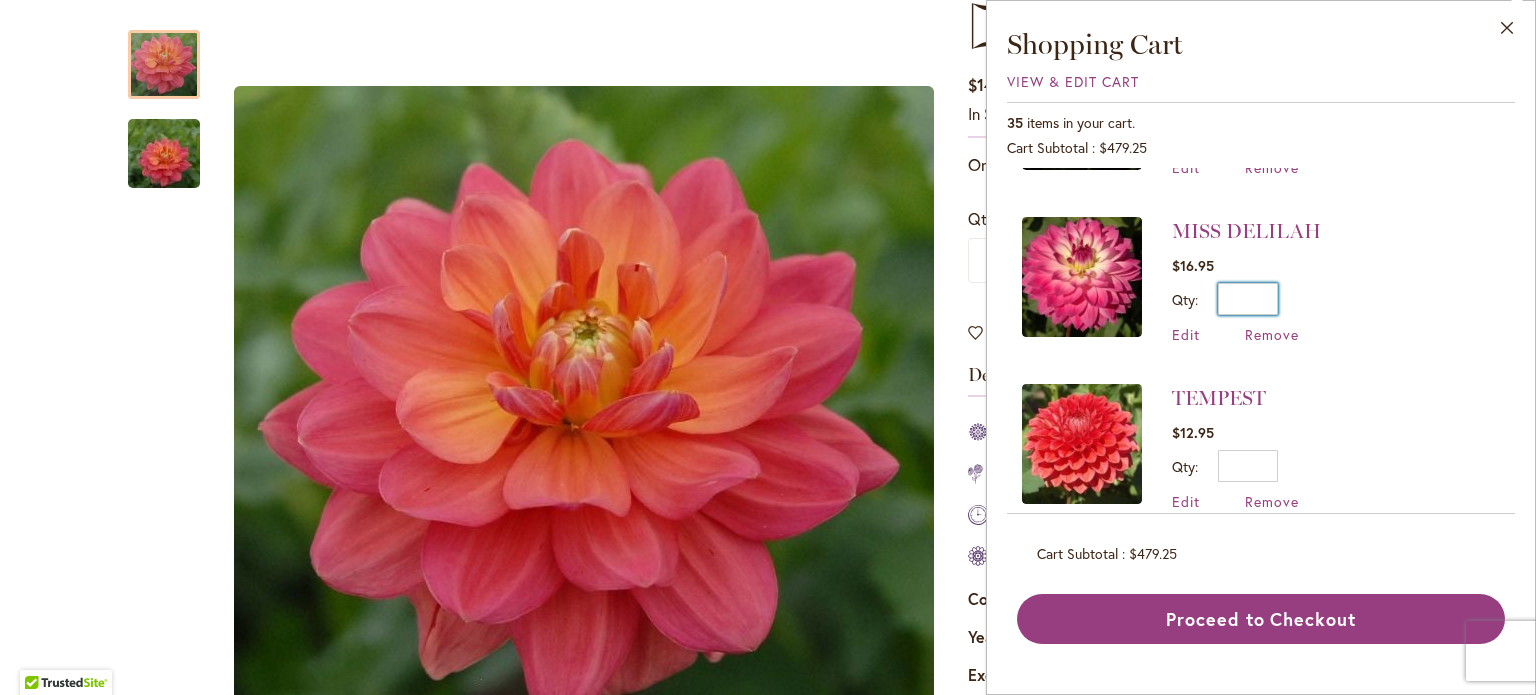 click on "*" at bounding box center [1248, 299] 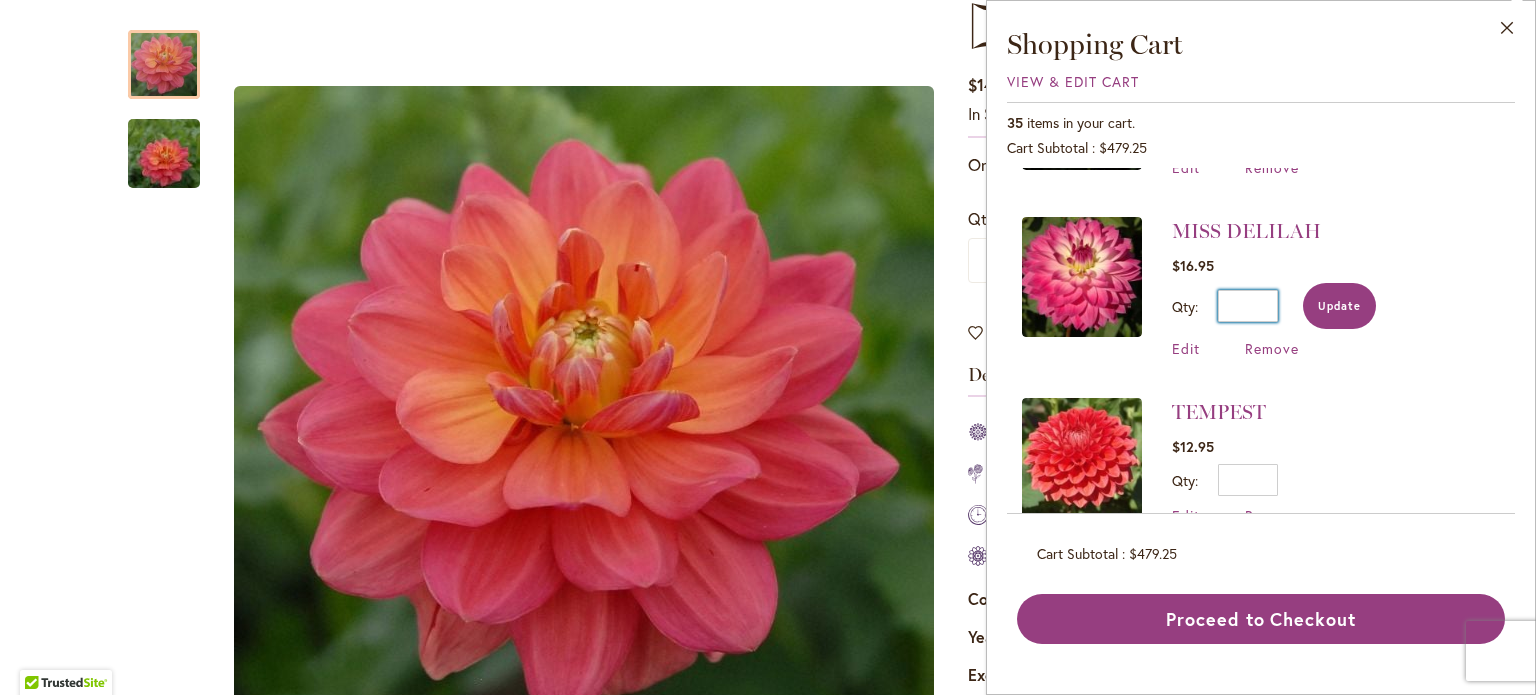 type on "*" 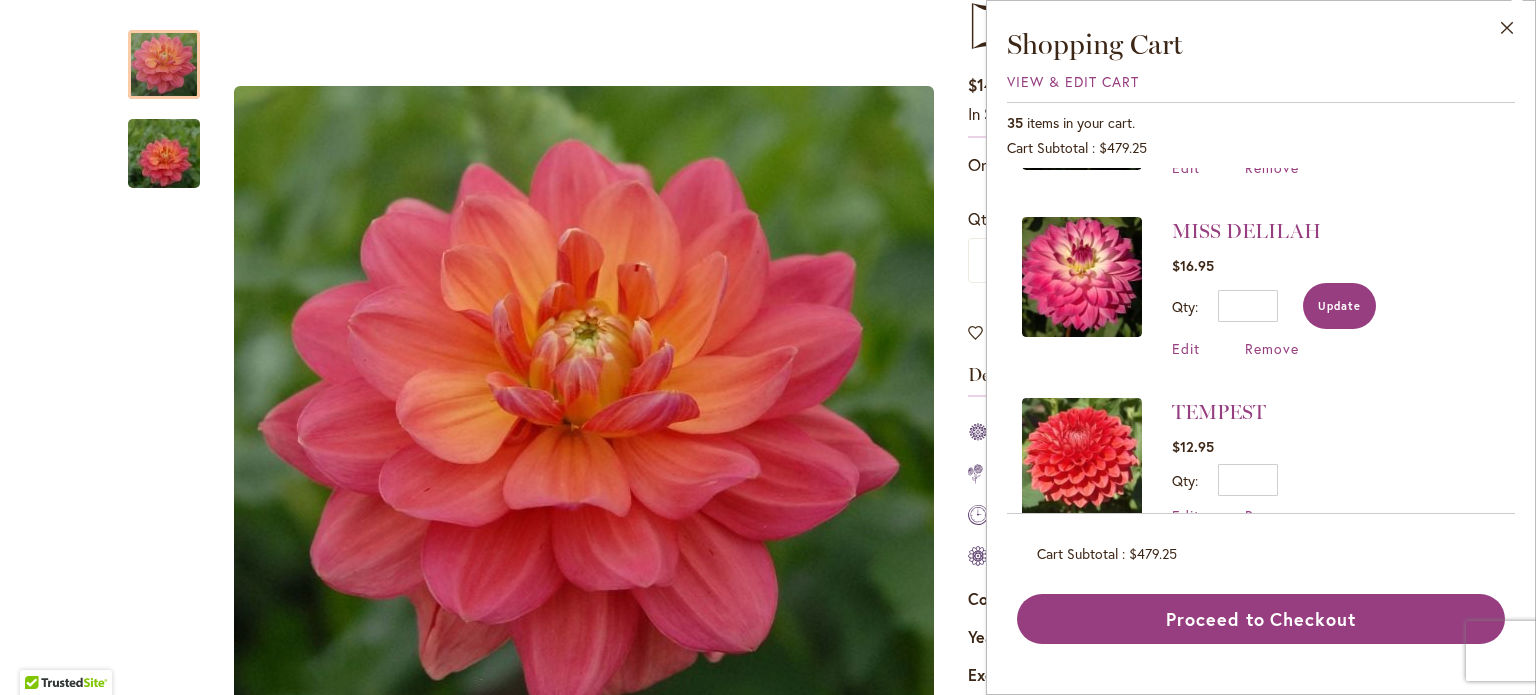 click on "Update" at bounding box center [1339, 306] 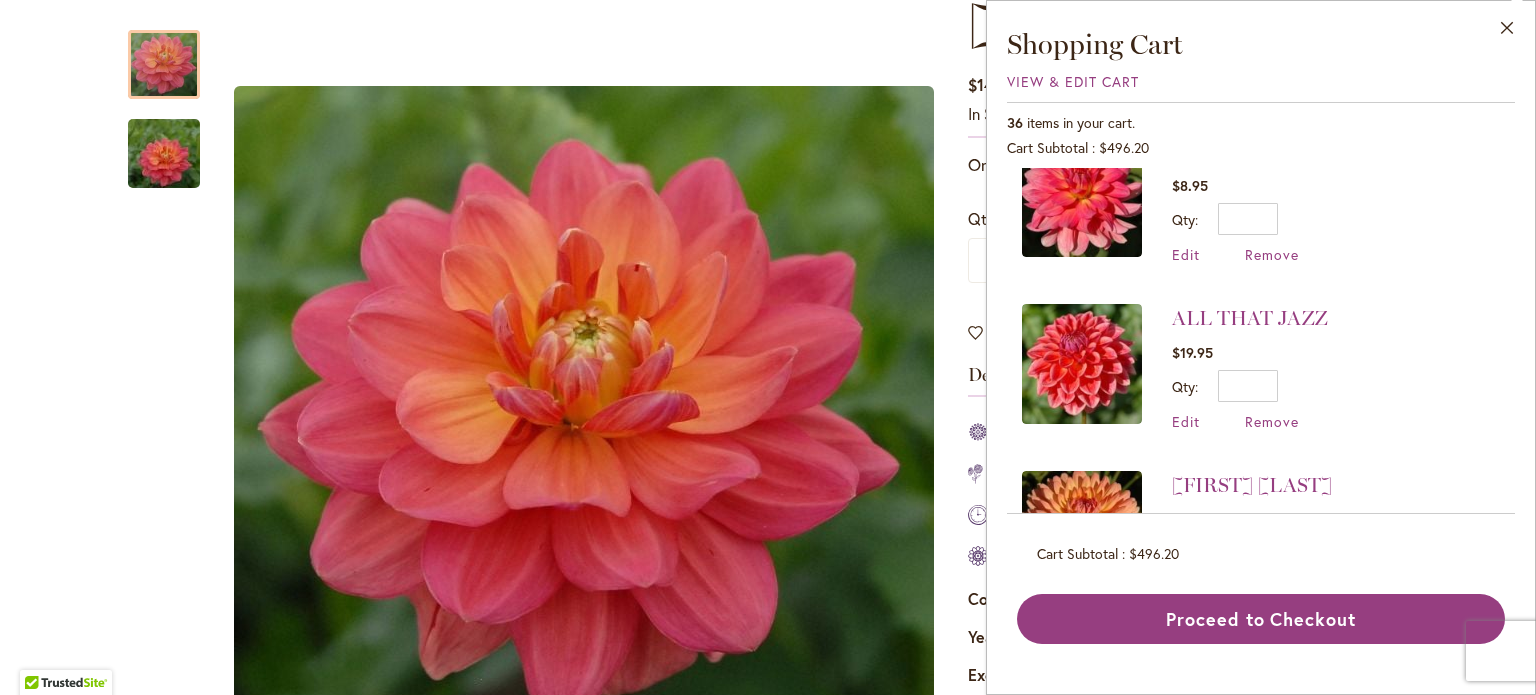 scroll, scrollTop: 1500, scrollLeft: 0, axis: vertical 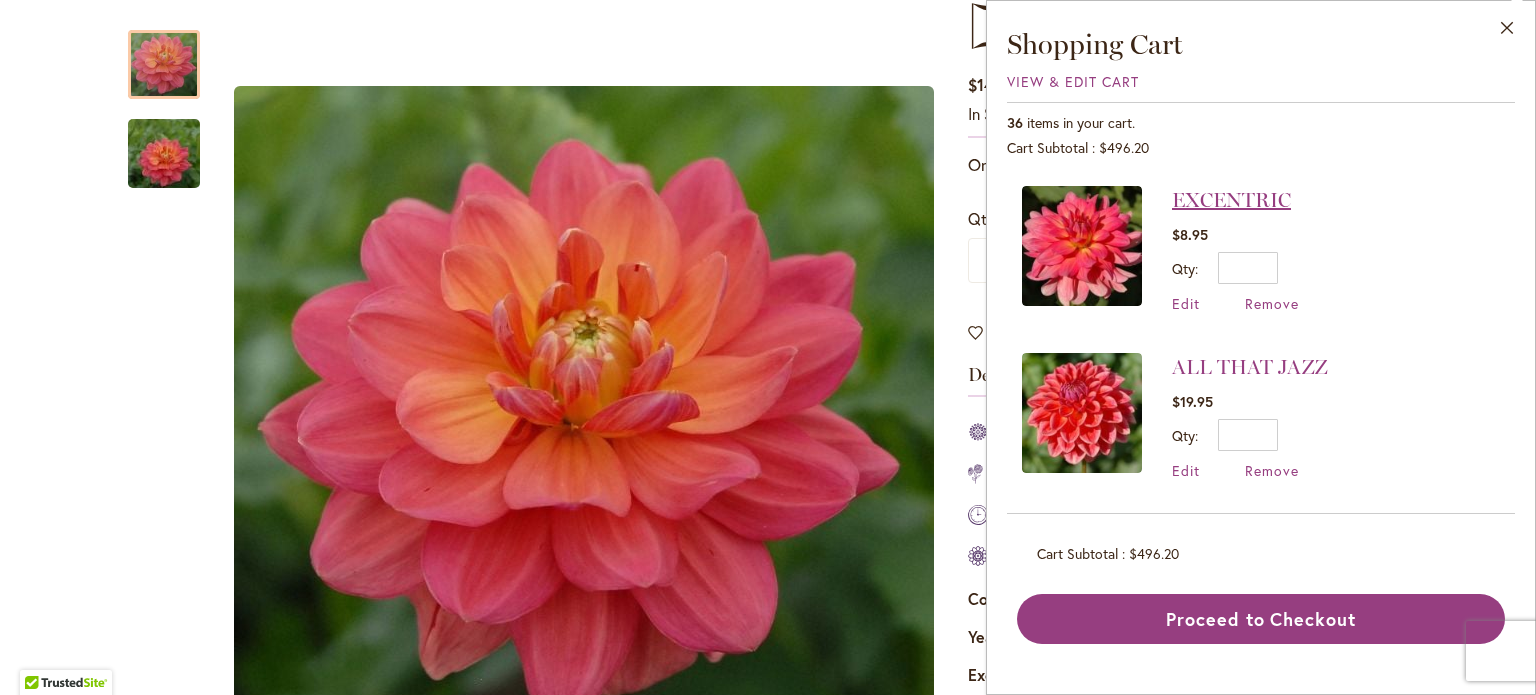 click on "EXCENTRIC" at bounding box center [1231, 200] 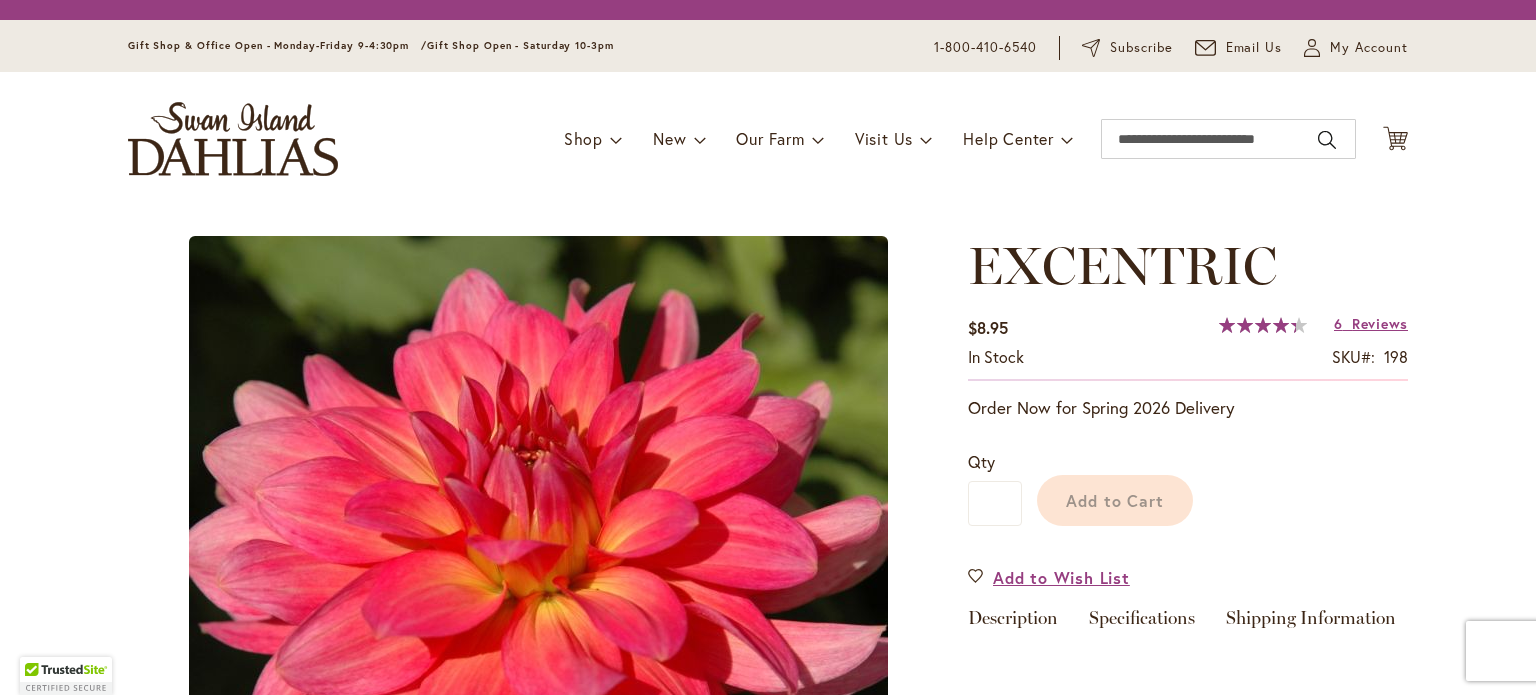 scroll, scrollTop: 0, scrollLeft: 0, axis: both 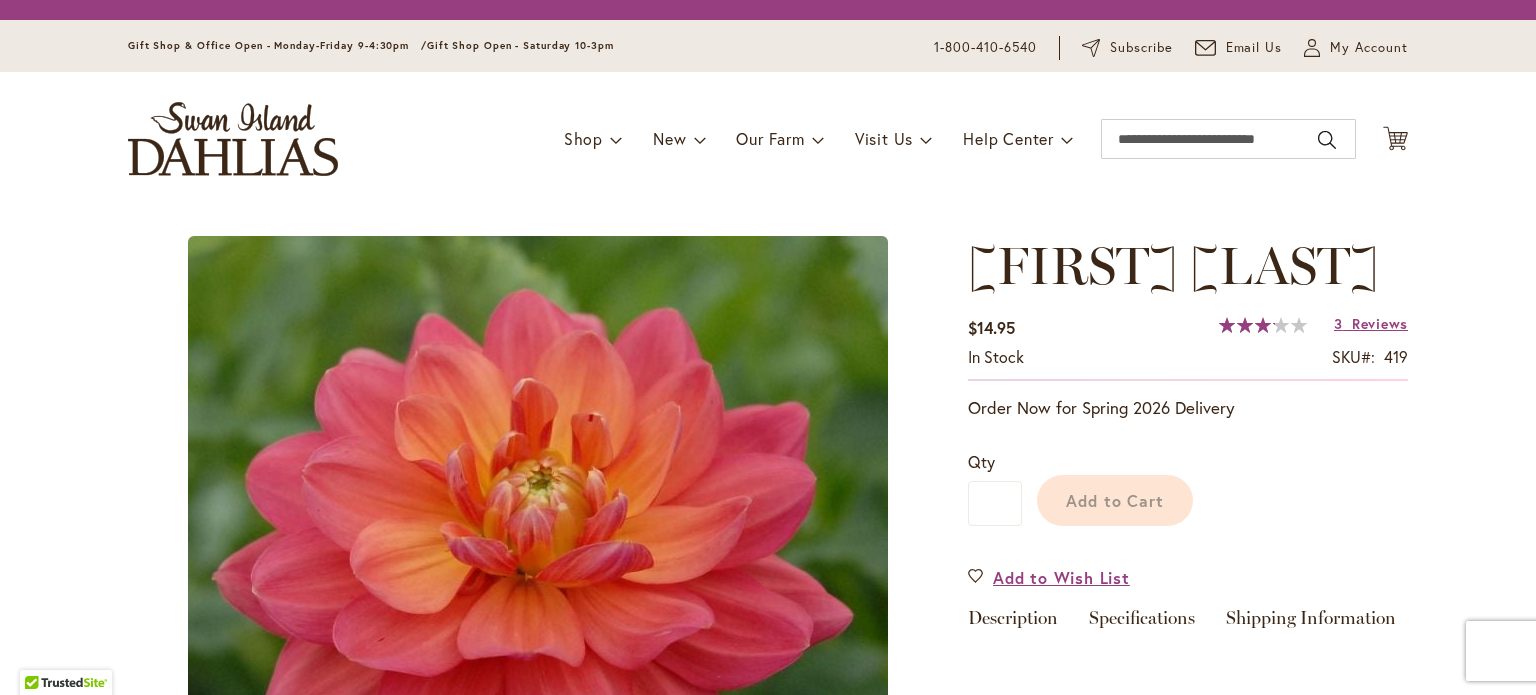 type on "******" 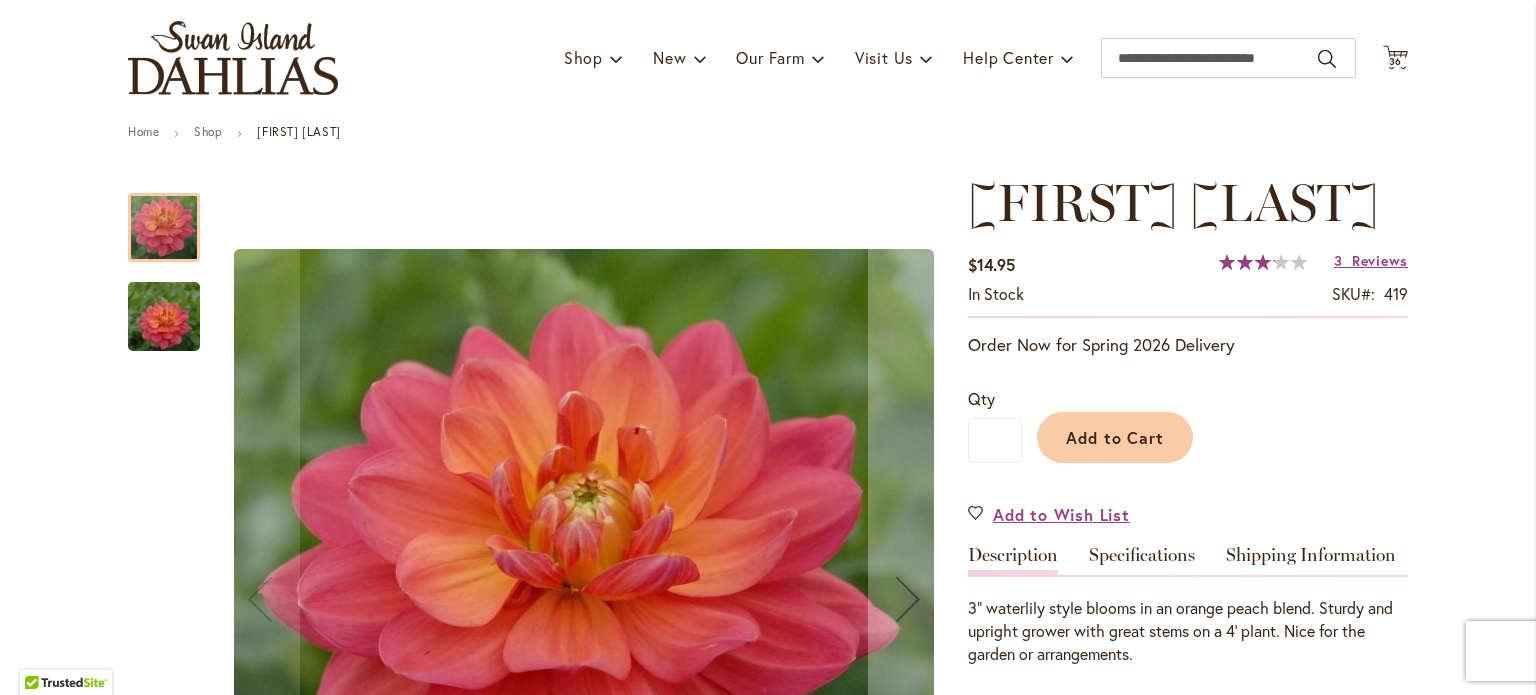 scroll, scrollTop: 0, scrollLeft: 0, axis: both 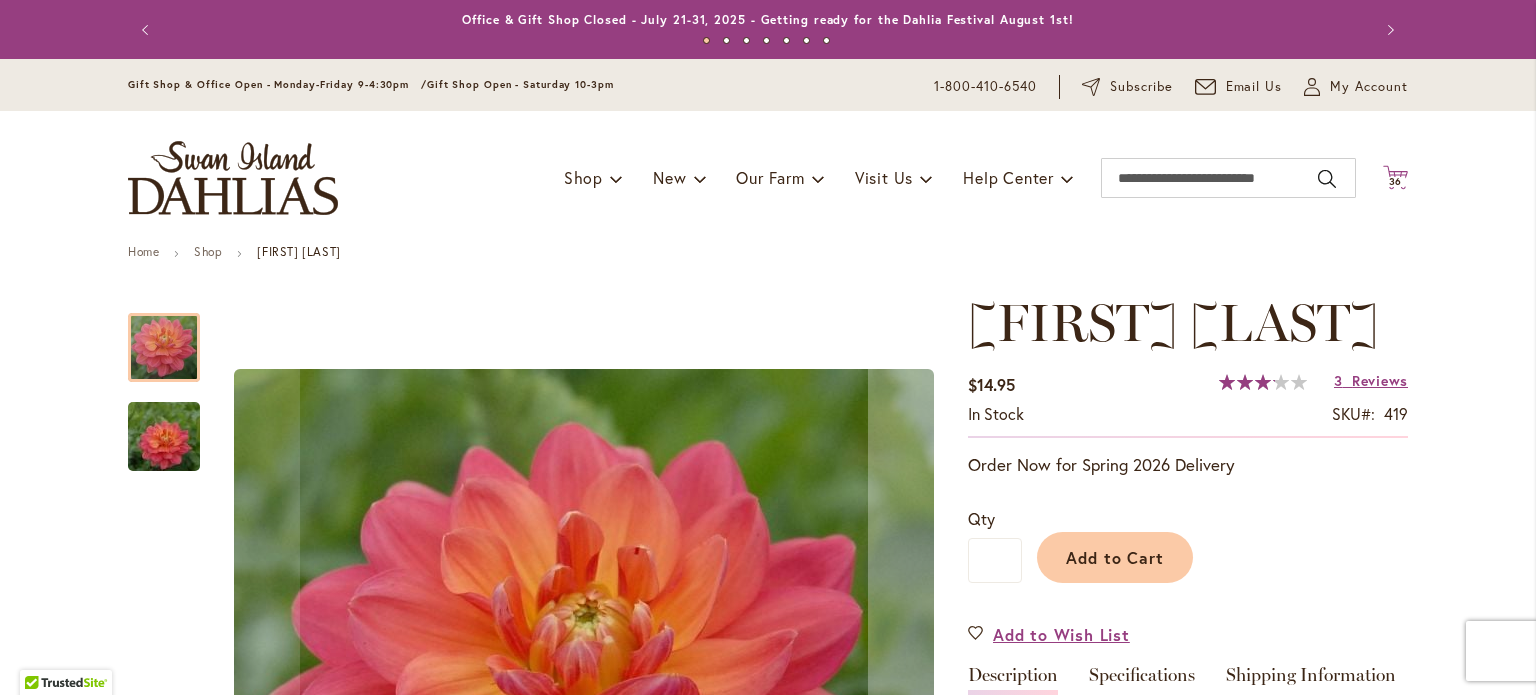 click on "Cart
.cls-1 {
fill: #231f20;
}" 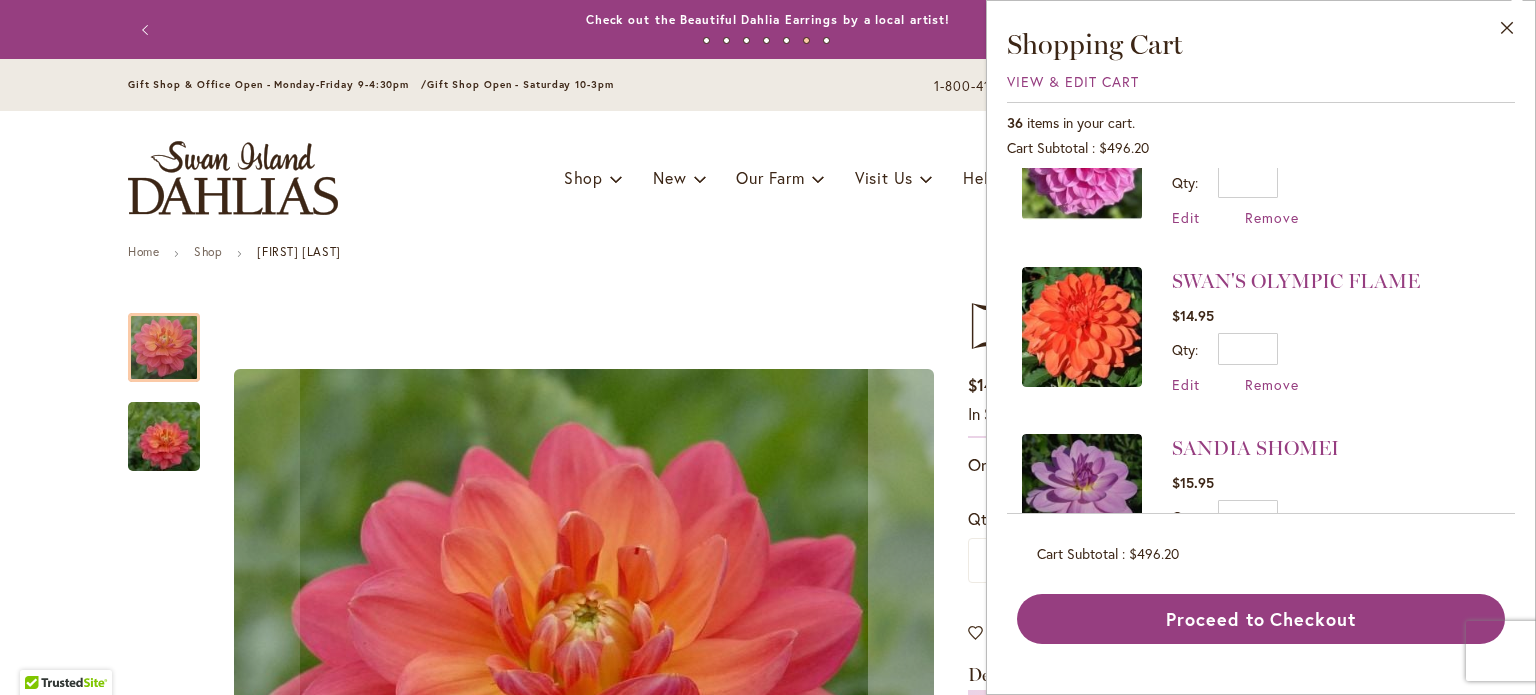scroll, scrollTop: 2300, scrollLeft: 0, axis: vertical 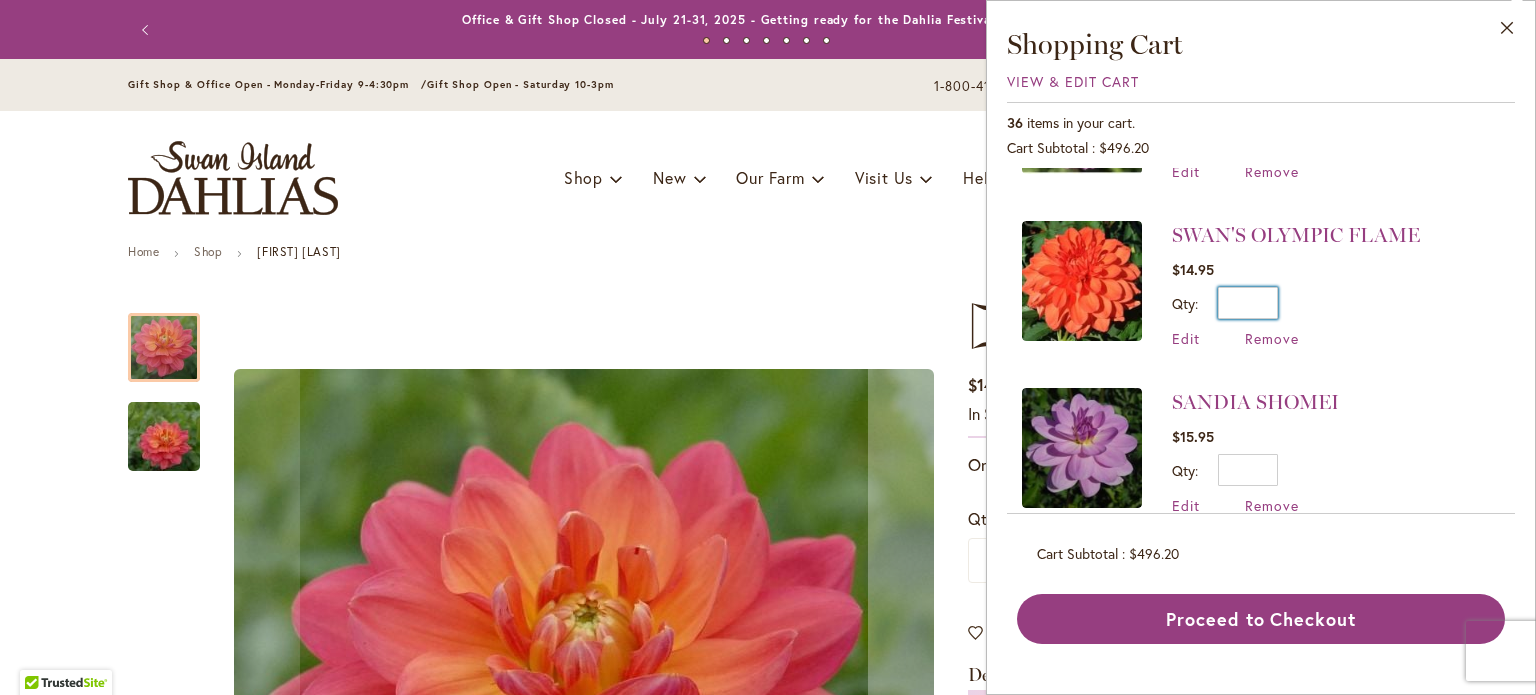 click on "*" at bounding box center (1248, 303) 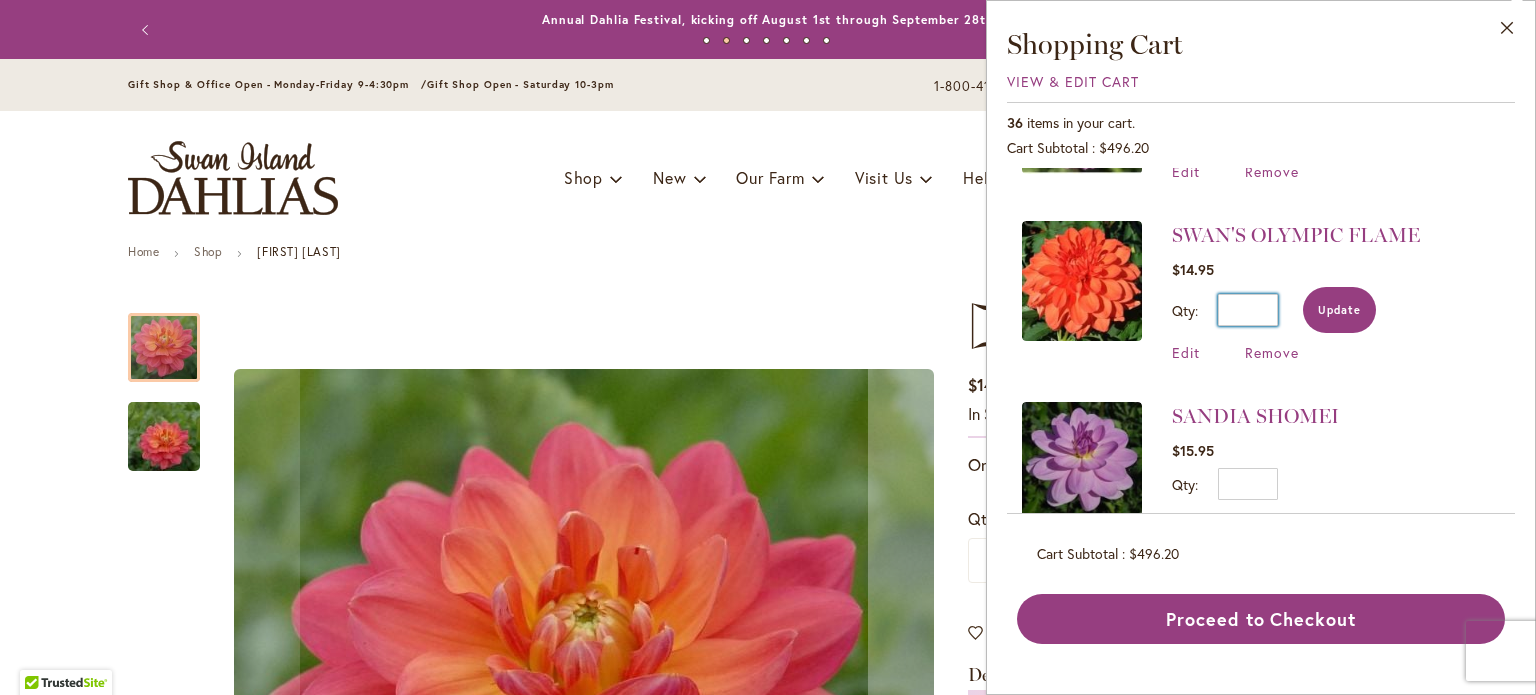 type on "*" 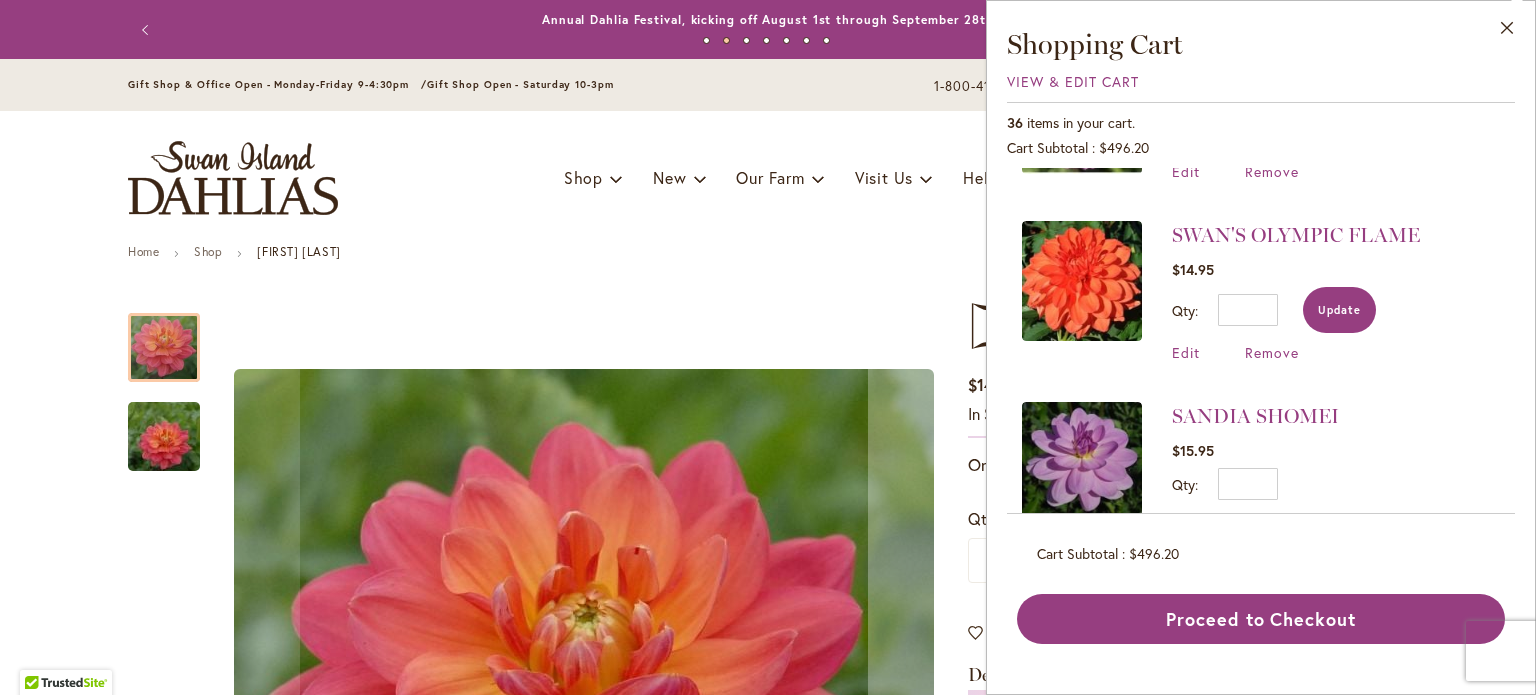 click on "Update" at bounding box center (1339, 310) 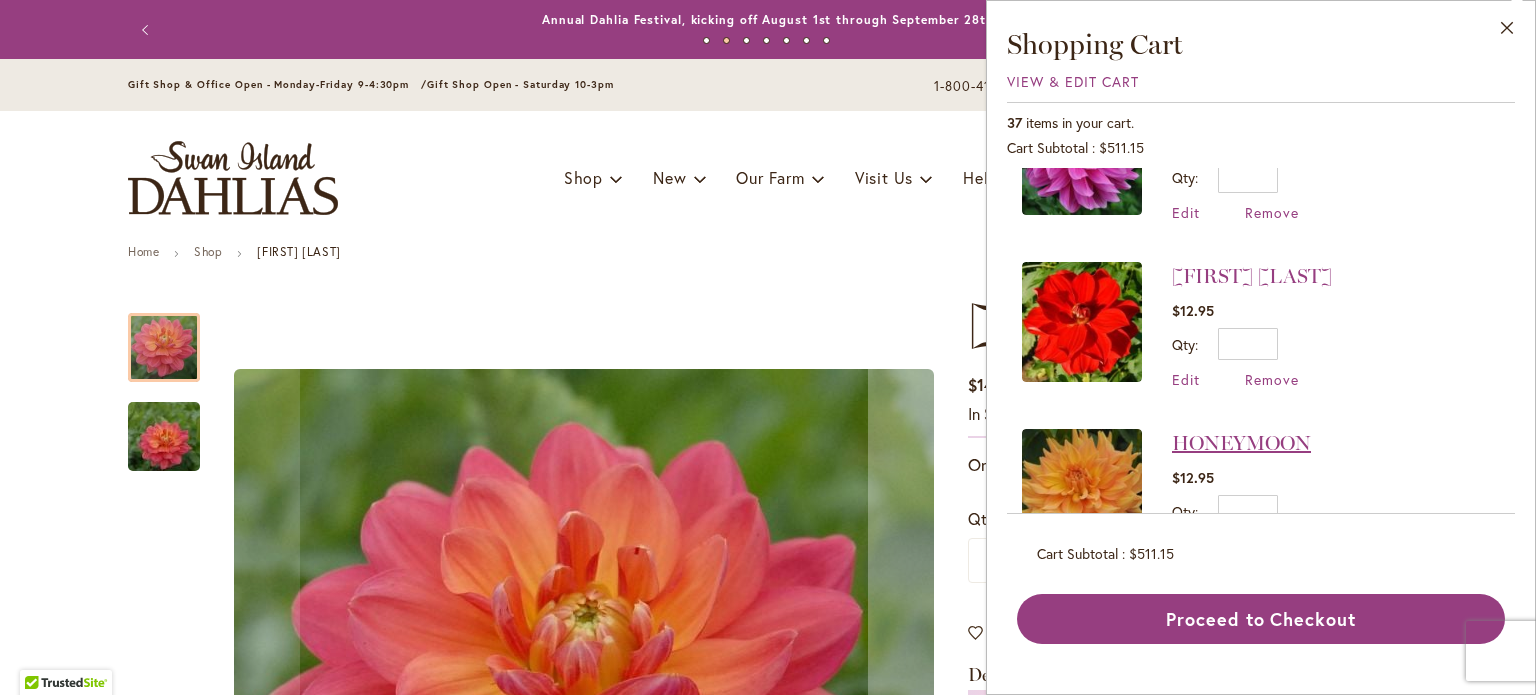 scroll, scrollTop: 2826, scrollLeft: 0, axis: vertical 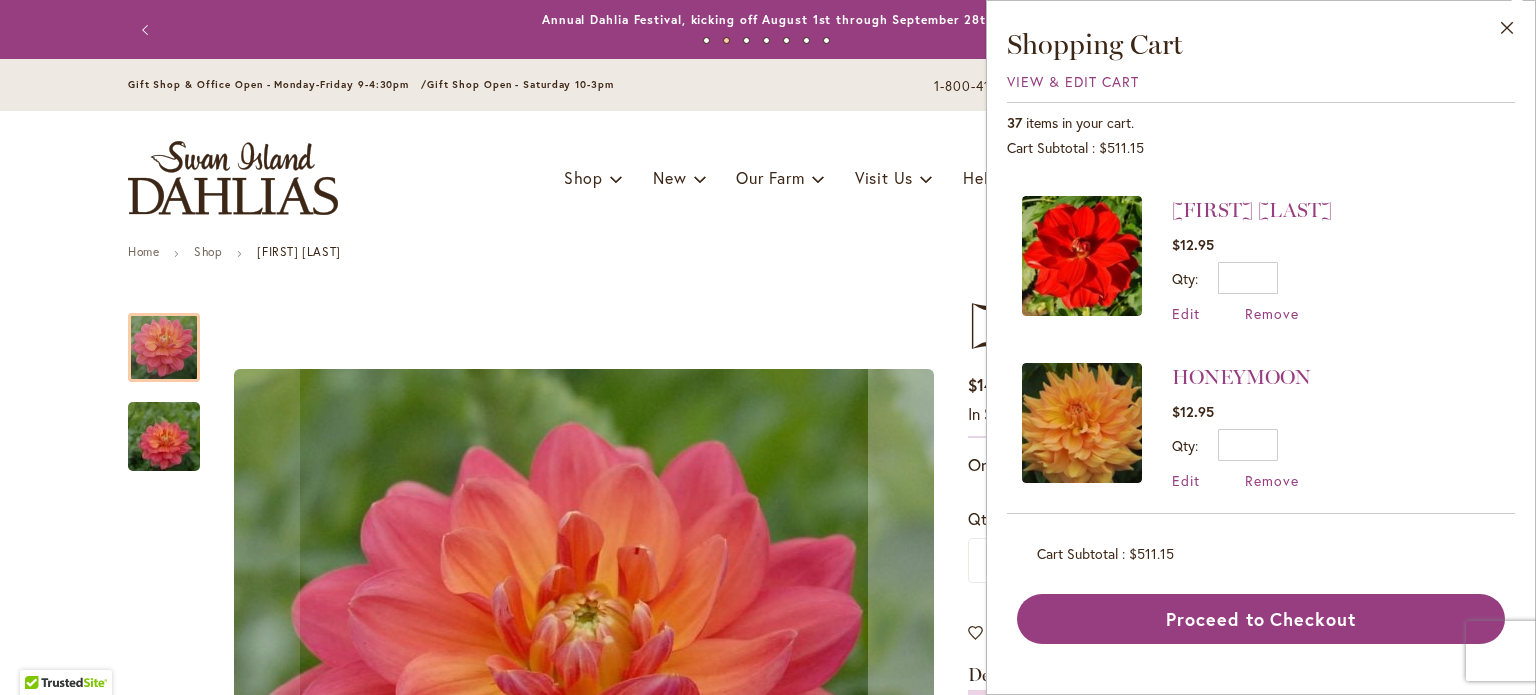 click on "Home
Shop
LORA ASHLEY
Skip to the end of the images gallery
Skip to the beginning of the images gallery
LORA ASHLEY
$14.95
In stock
SKU
419
% of" at bounding box center [768, 2210] 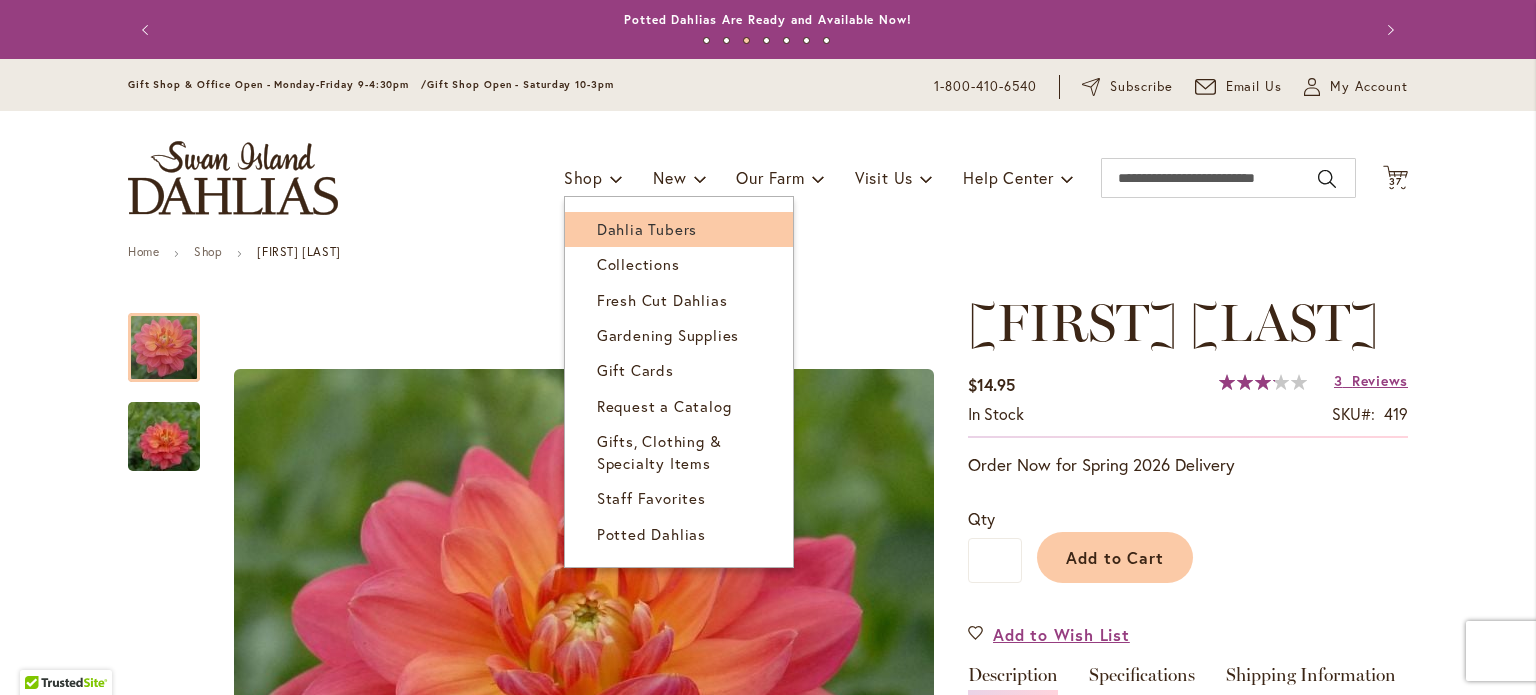 click on "Dahlia Tubers" at bounding box center [647, 229] 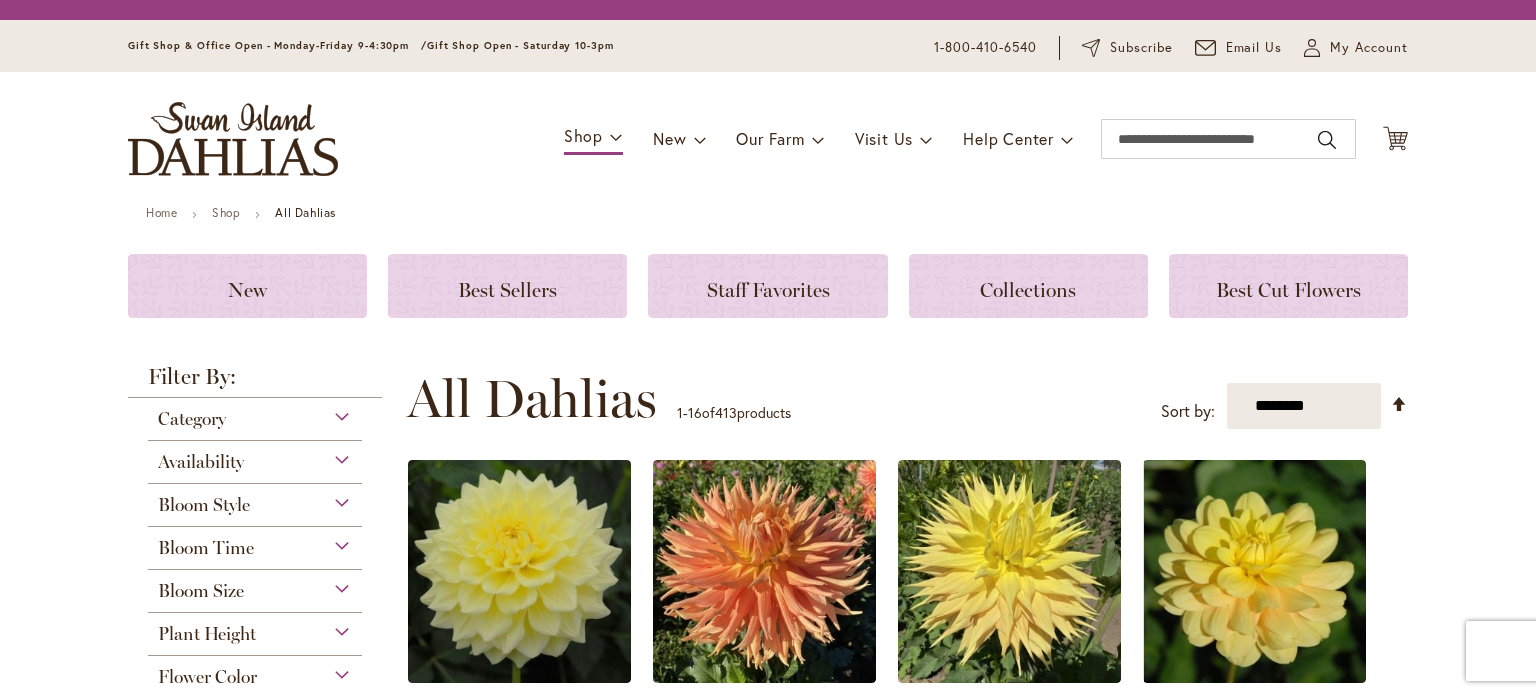 scroll, scrollTop: 0, scrollLeft: 0, axis: both 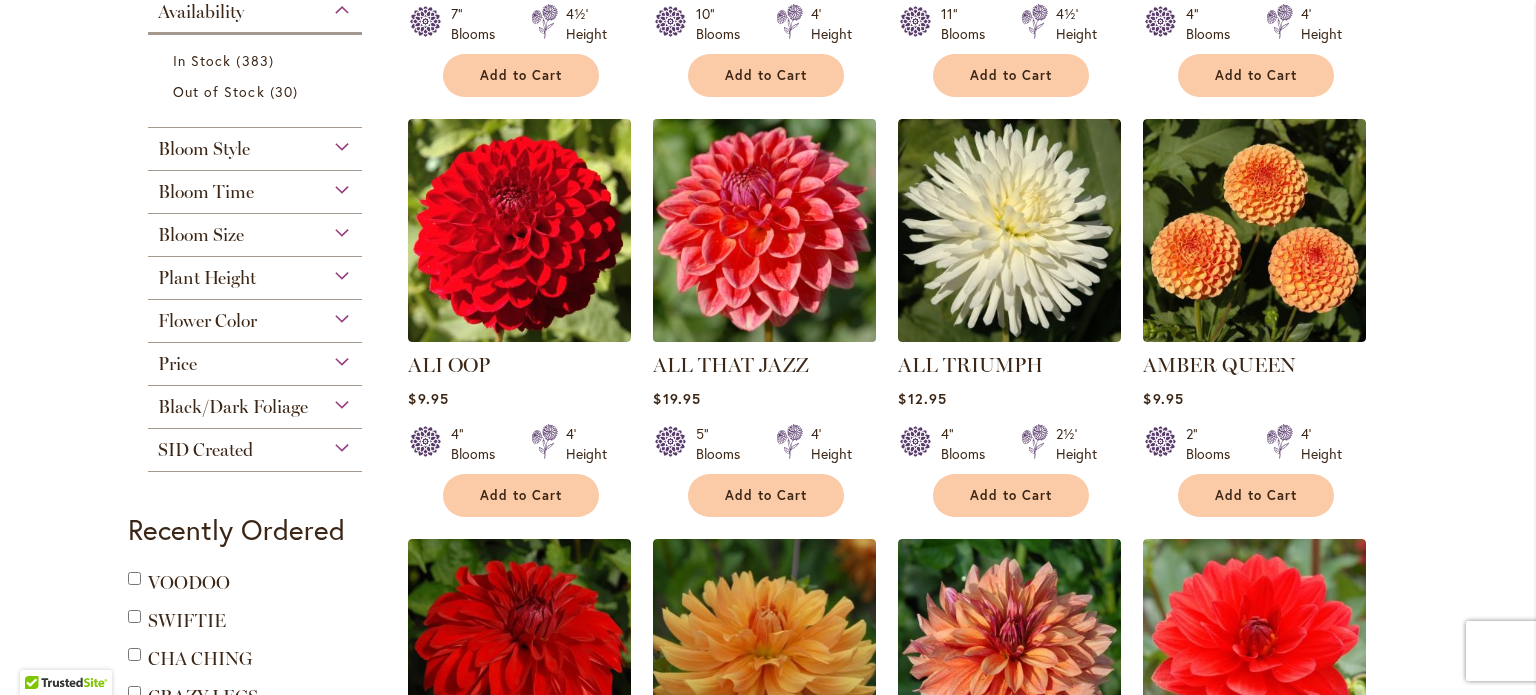 click at bounding box center [765, 231] 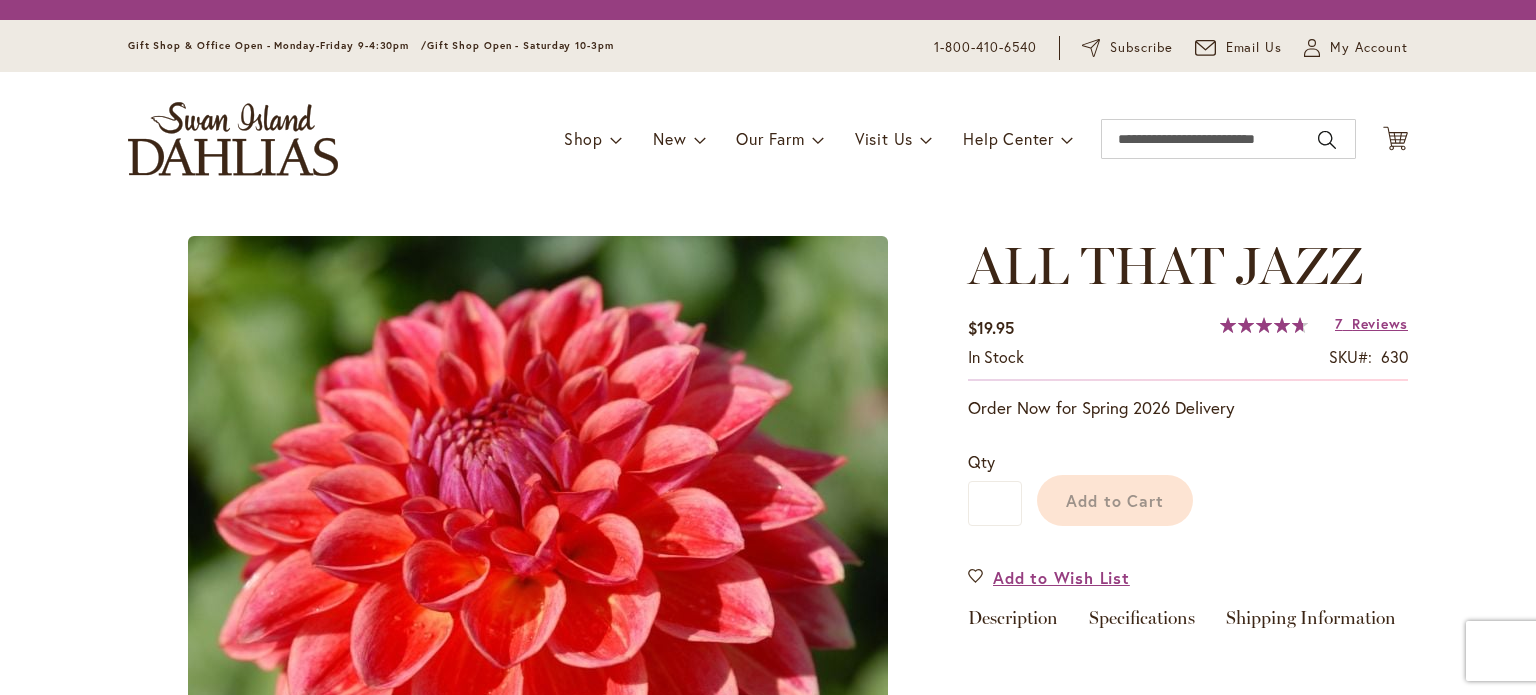 scroll, scrollTop: 0, scrollLeft: 0, axis: both 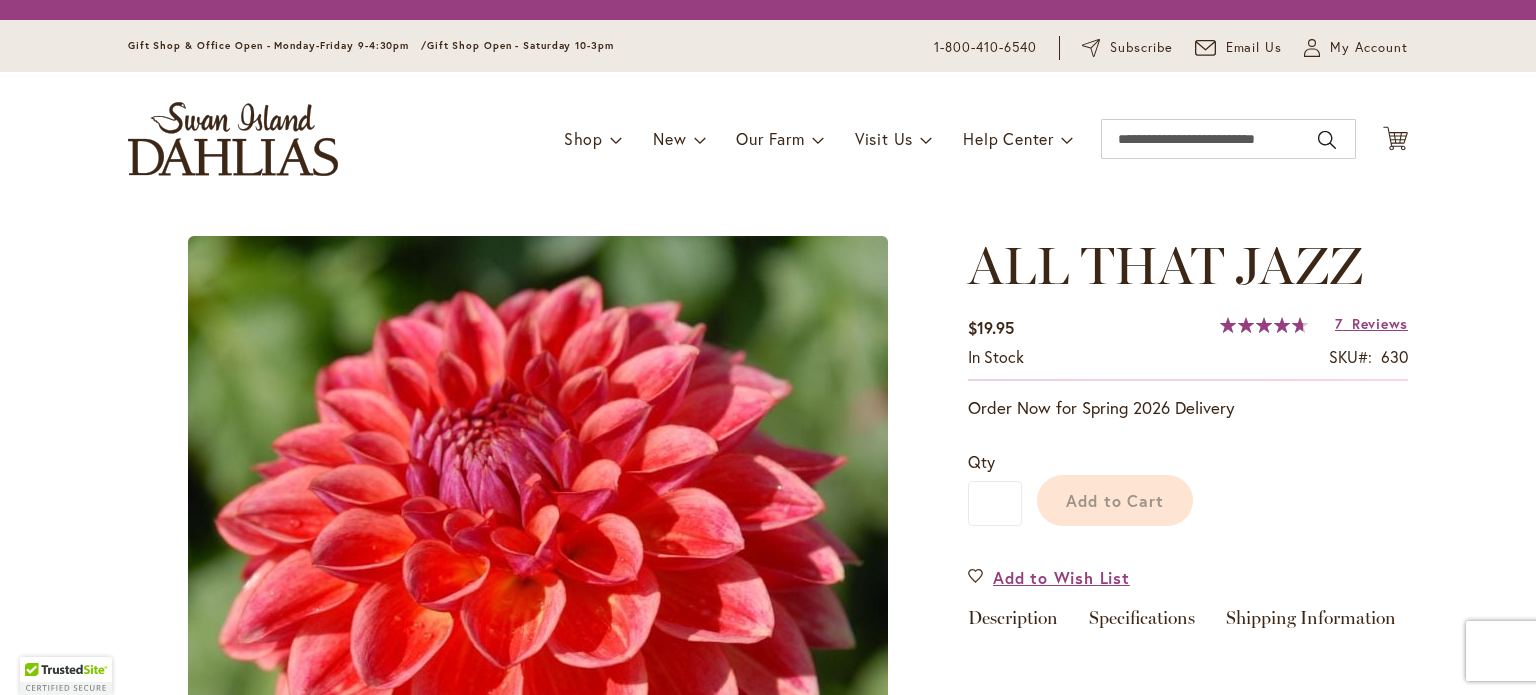 type on "******" 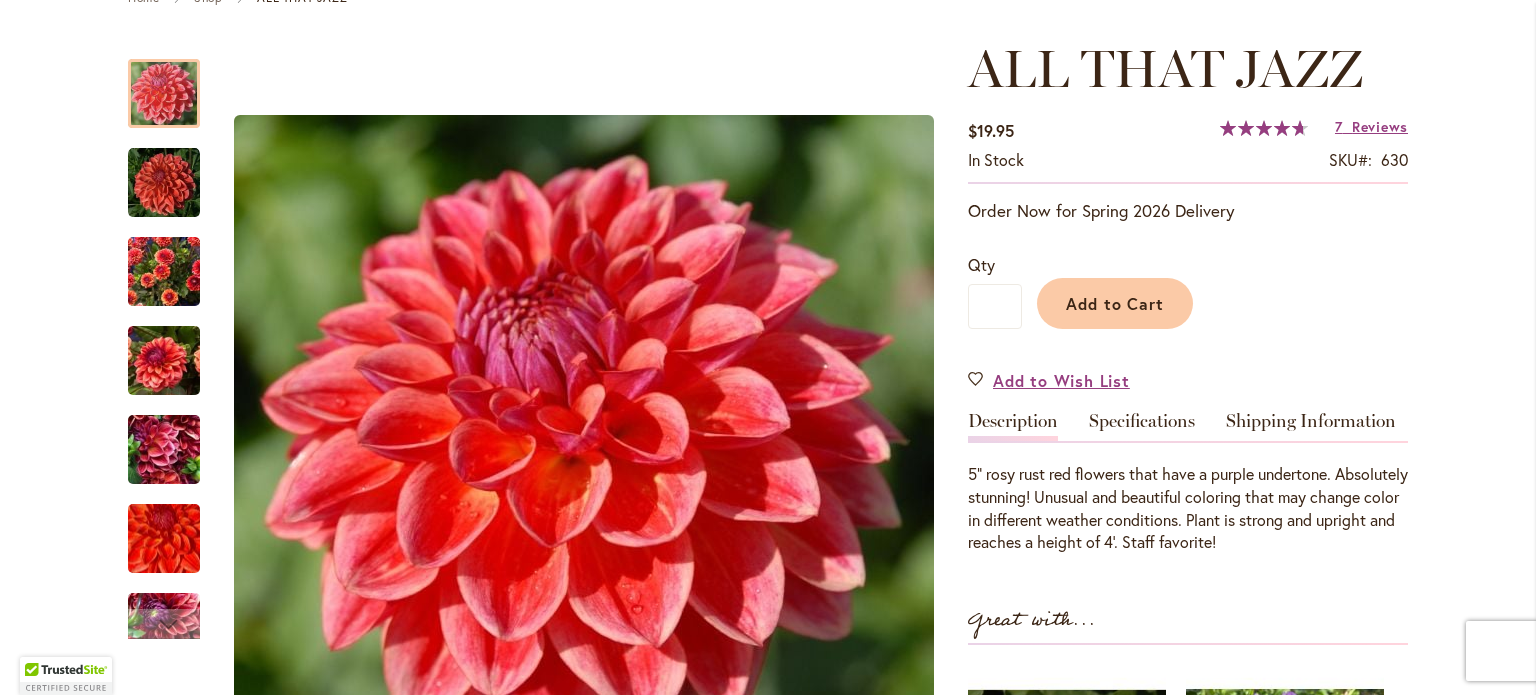 scroll, scrollTop: 300, scrollLeft: 0, axis: vertical 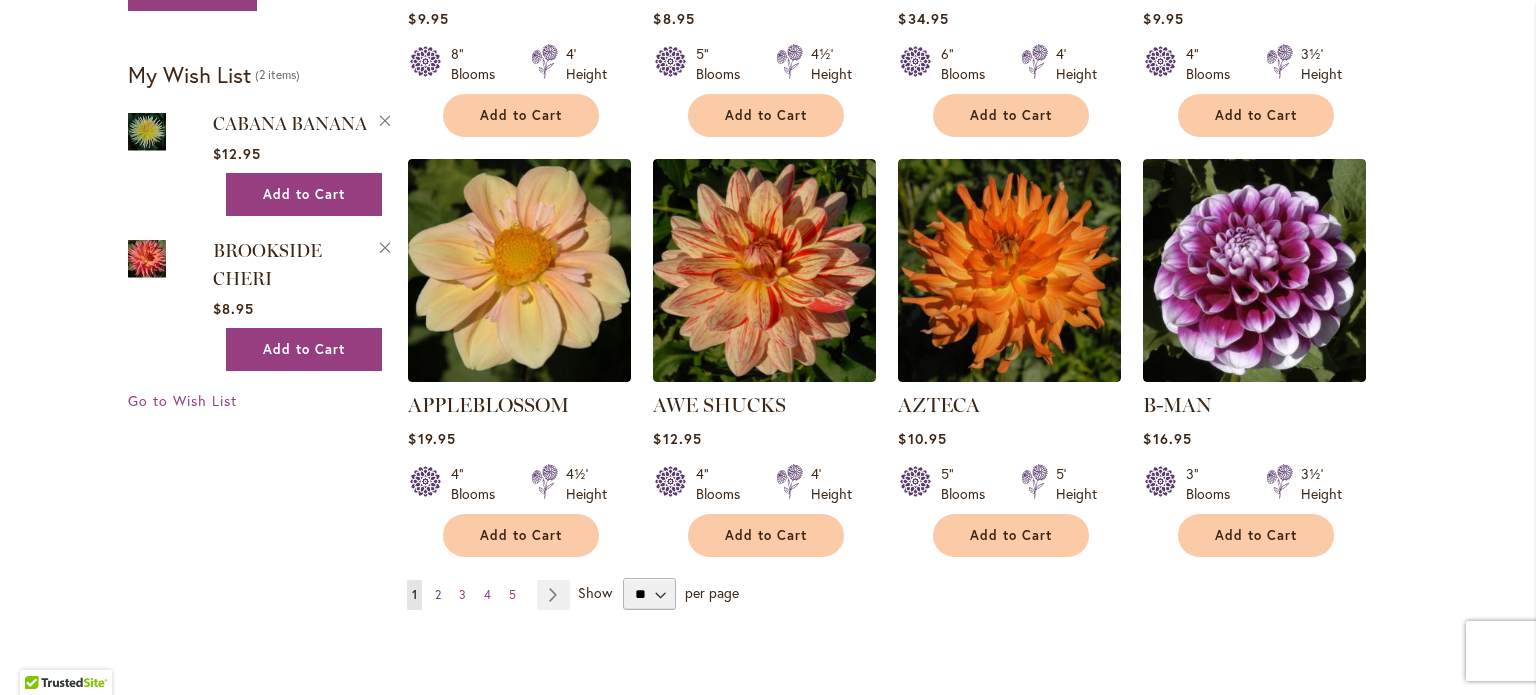 click on "2" at bounding box center [438, 594] 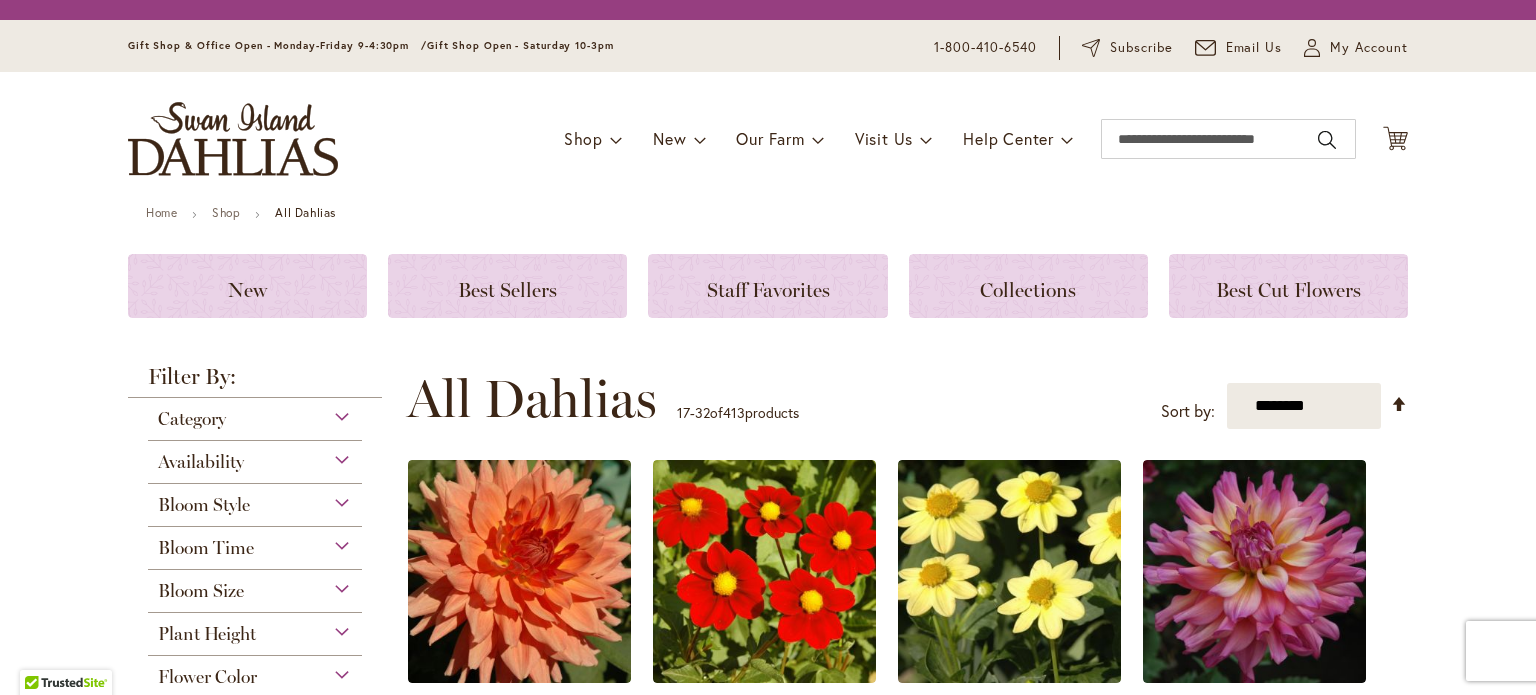 scroll, scrollTop: 0, scrollLeft: 0, axis: both 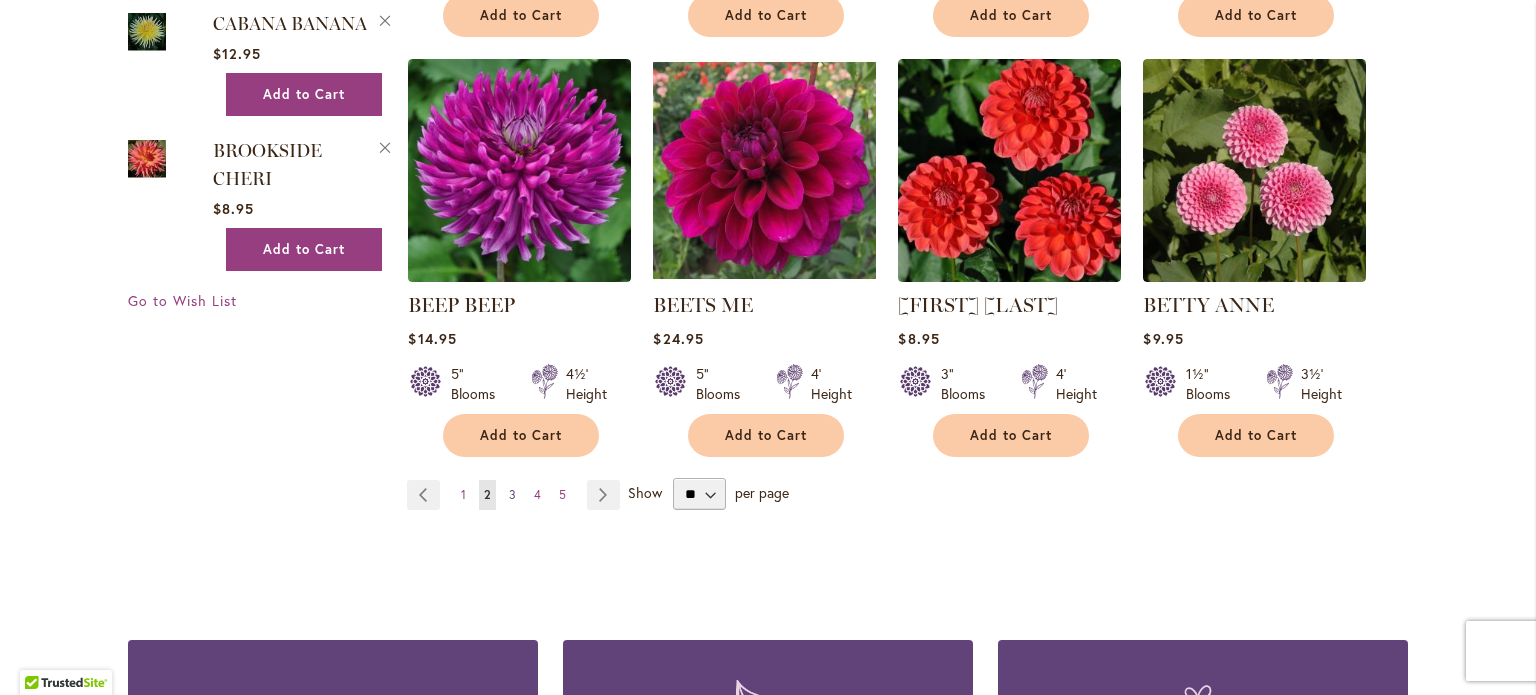 click on "3" at bounding box center [512, 494] 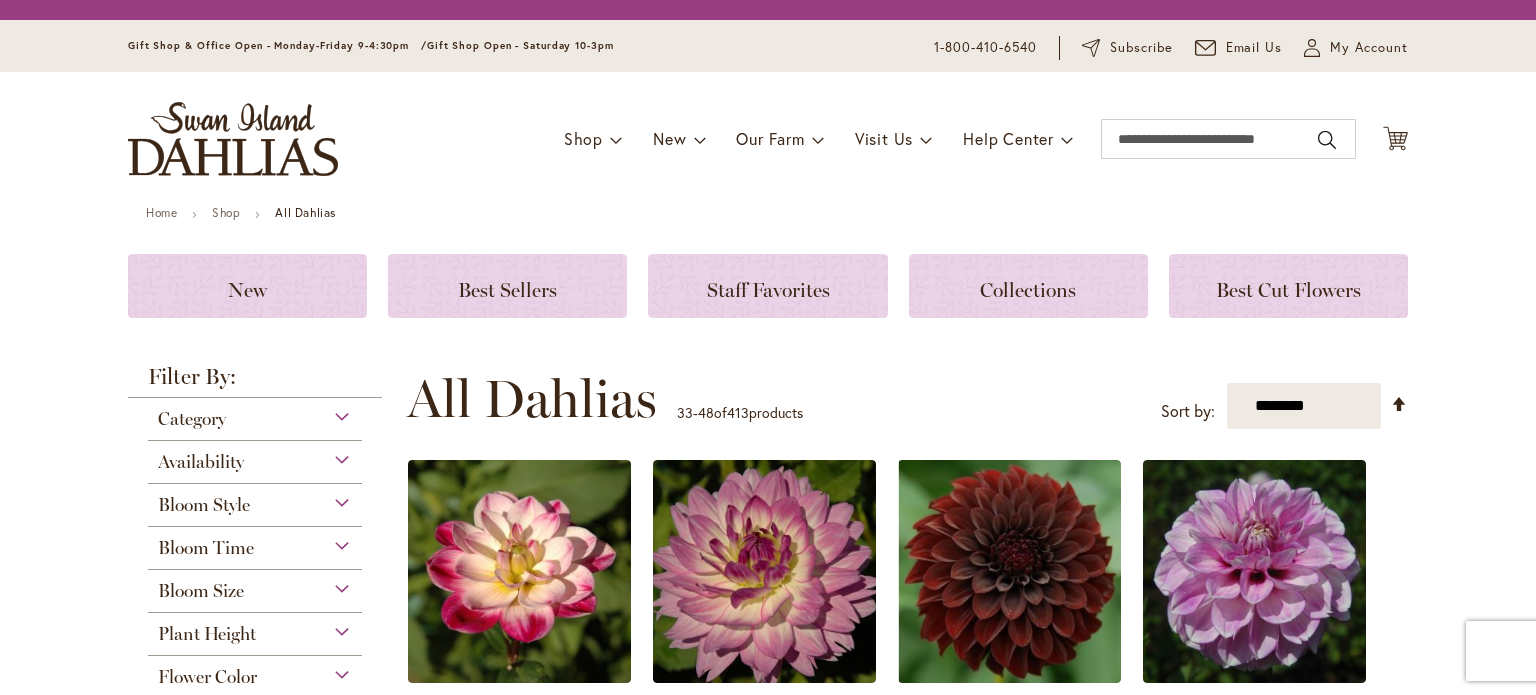 scroll, scrollTop: 0, scrollLeft: 0, axis: both 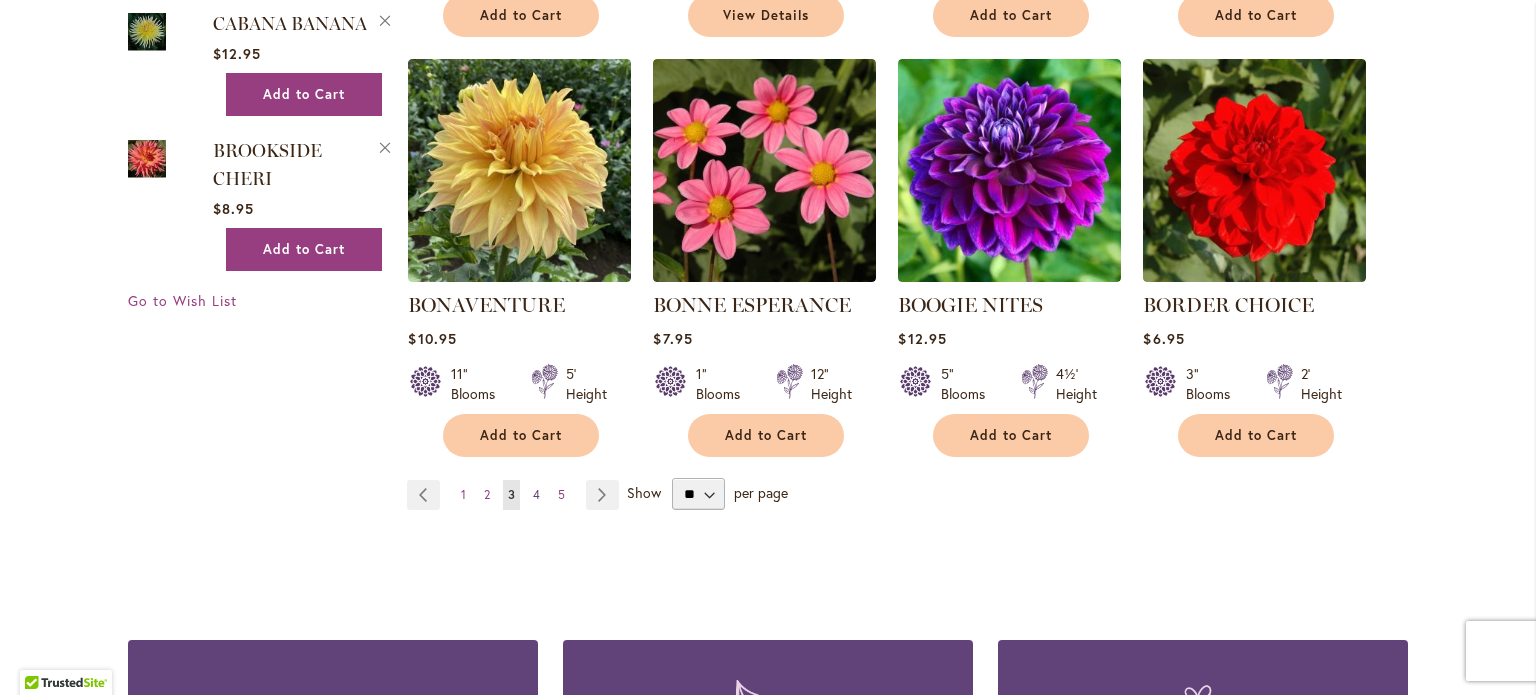 click on "4" at bounding box center [536, 494] 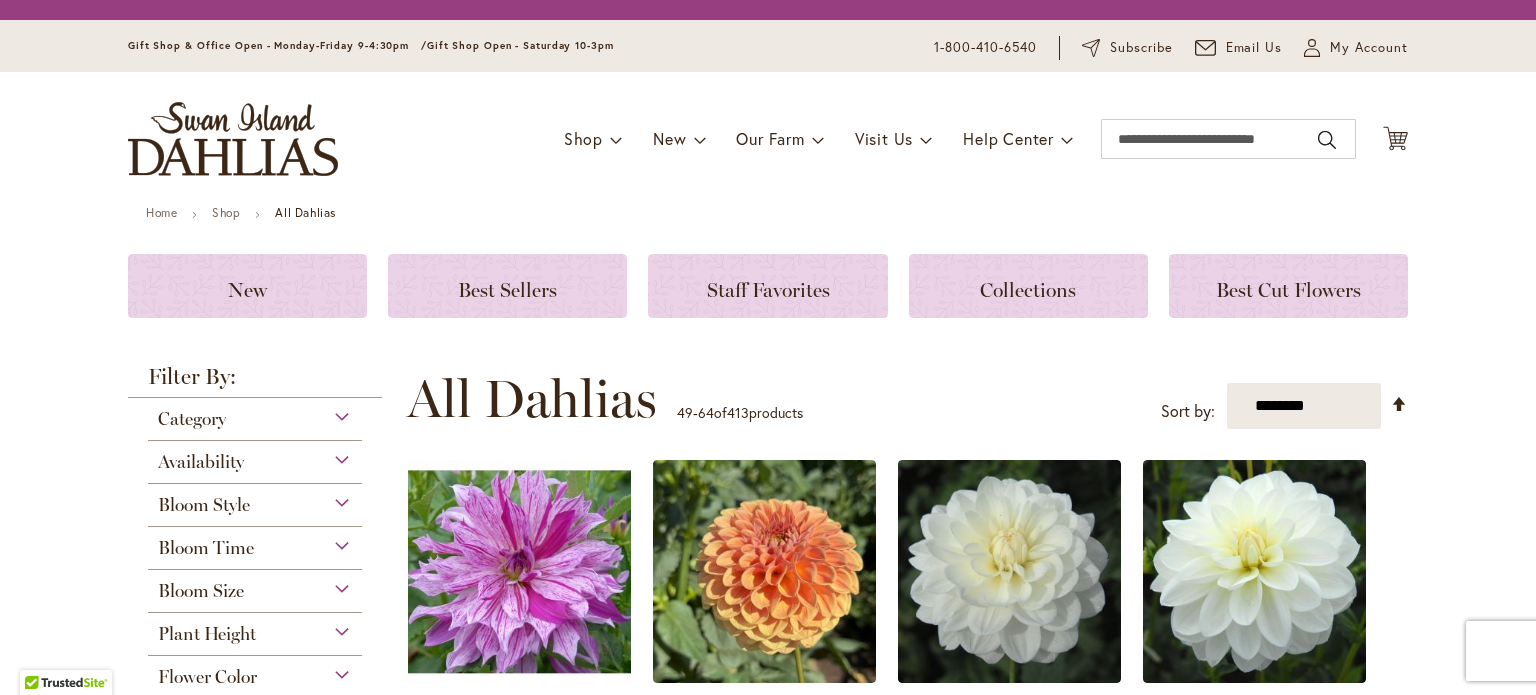 scroll, scrollTop: 0, scrollLeft: 0, axis: both 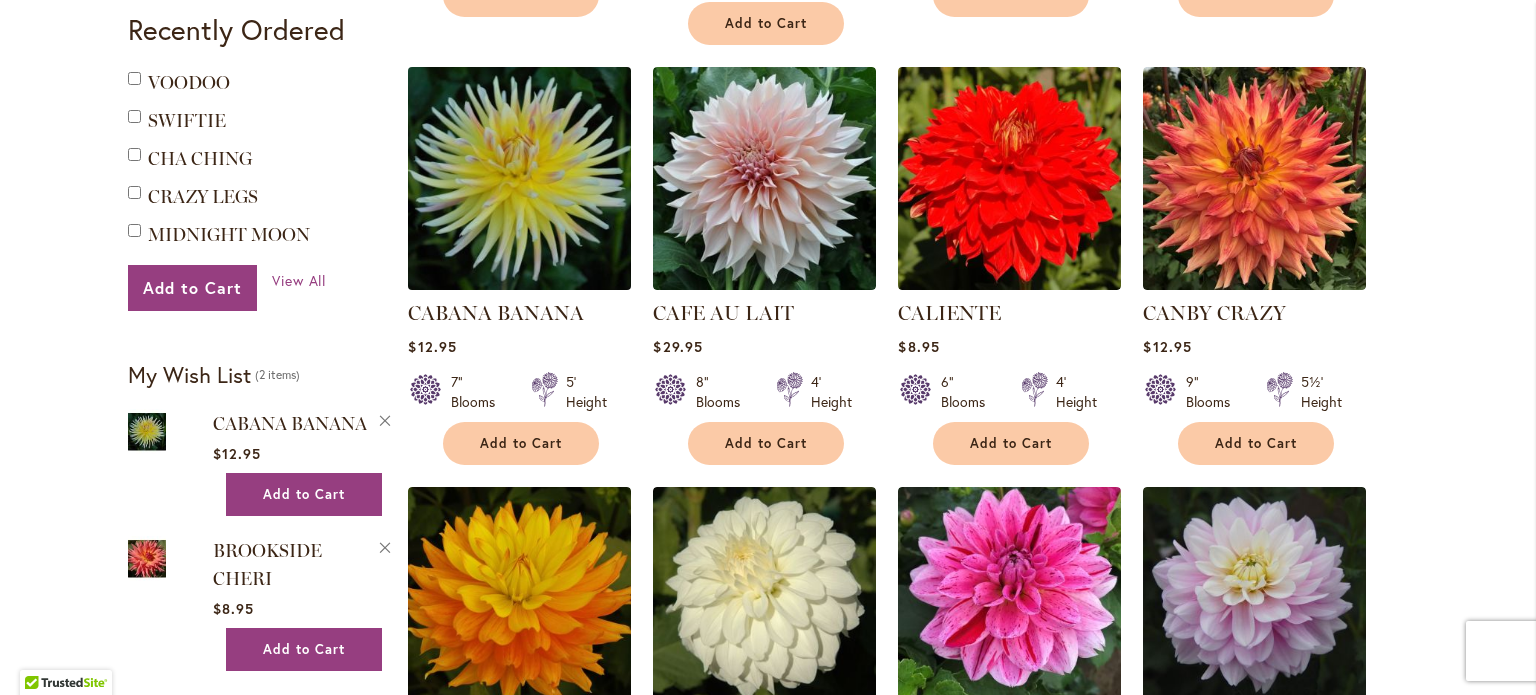 click at bounding box center (520, 179) 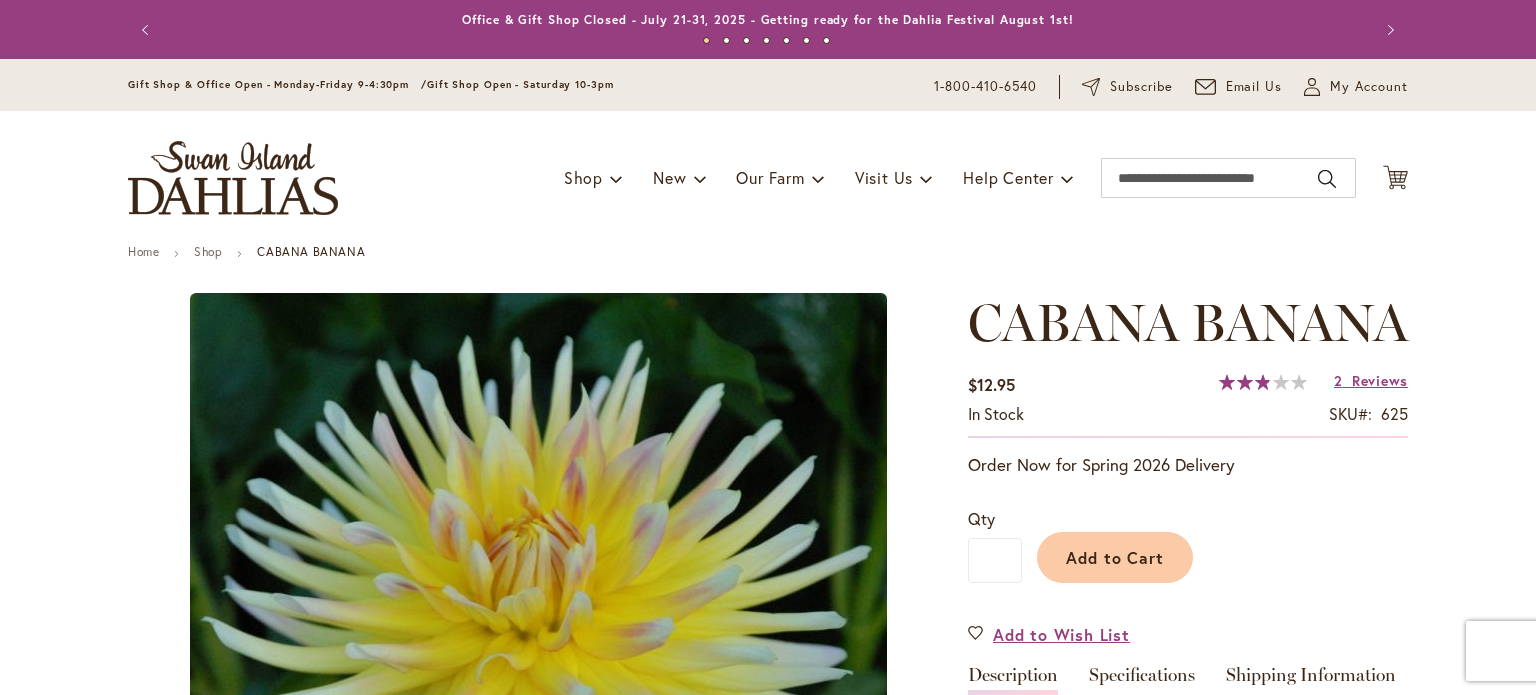 scroll, scrollTop: 0, scrollLeft: 0, axis: both 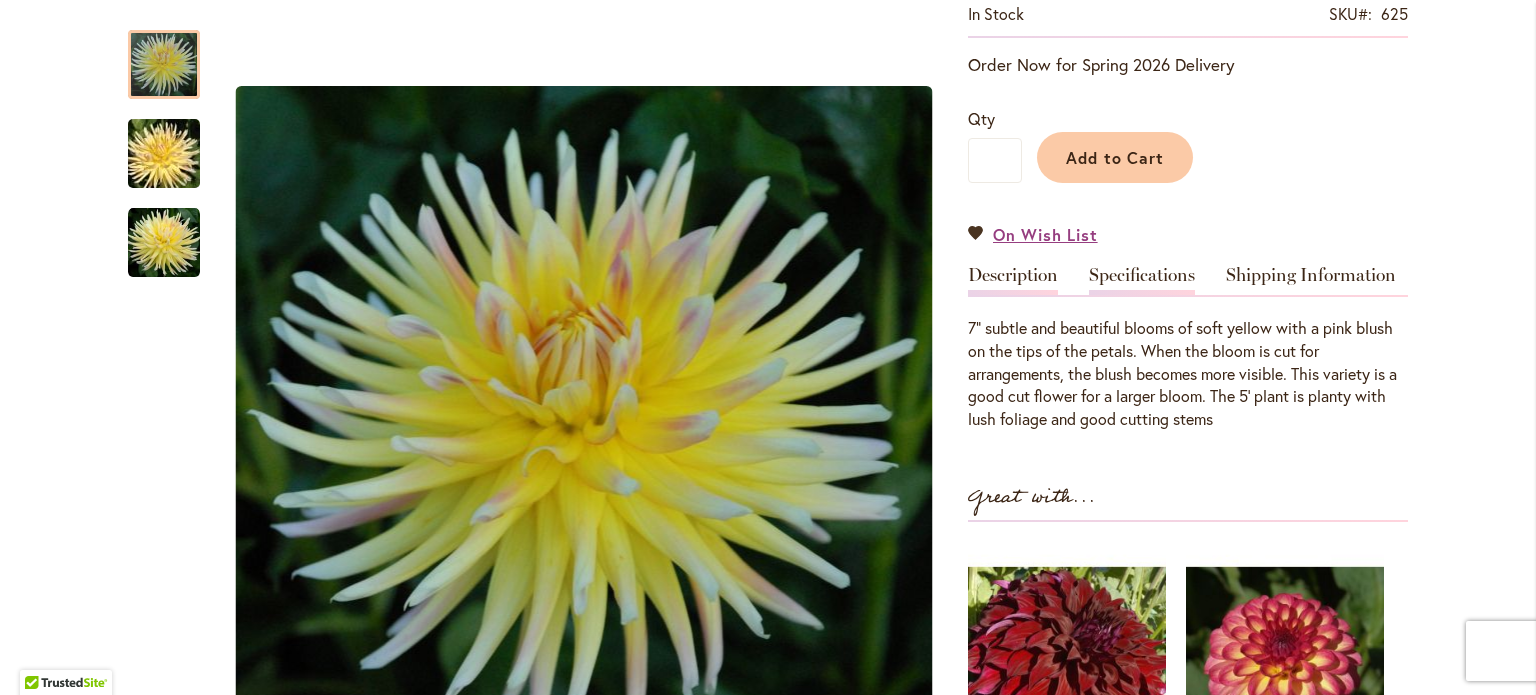 click on "Specifications" at bounding box center [1142, 280] 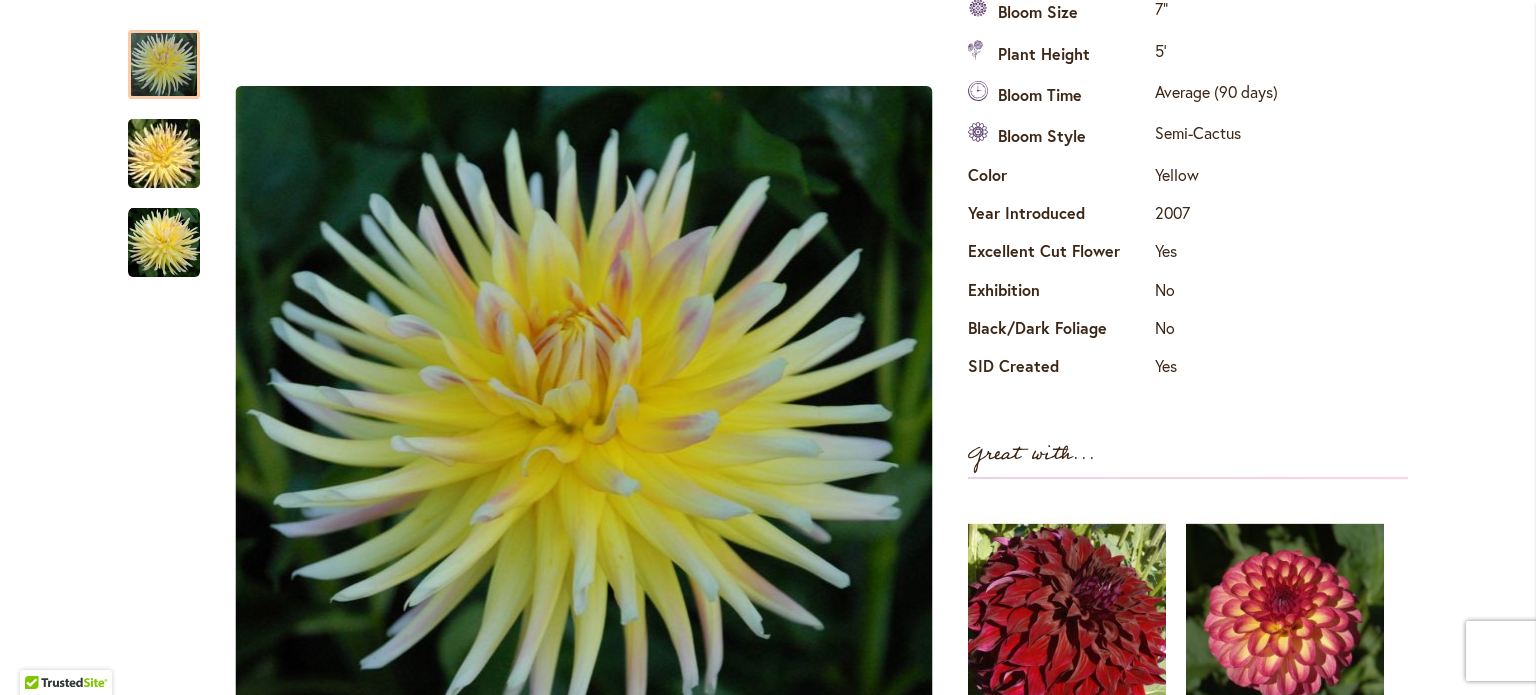 click on "Description" at bounding box center [1013, -44] 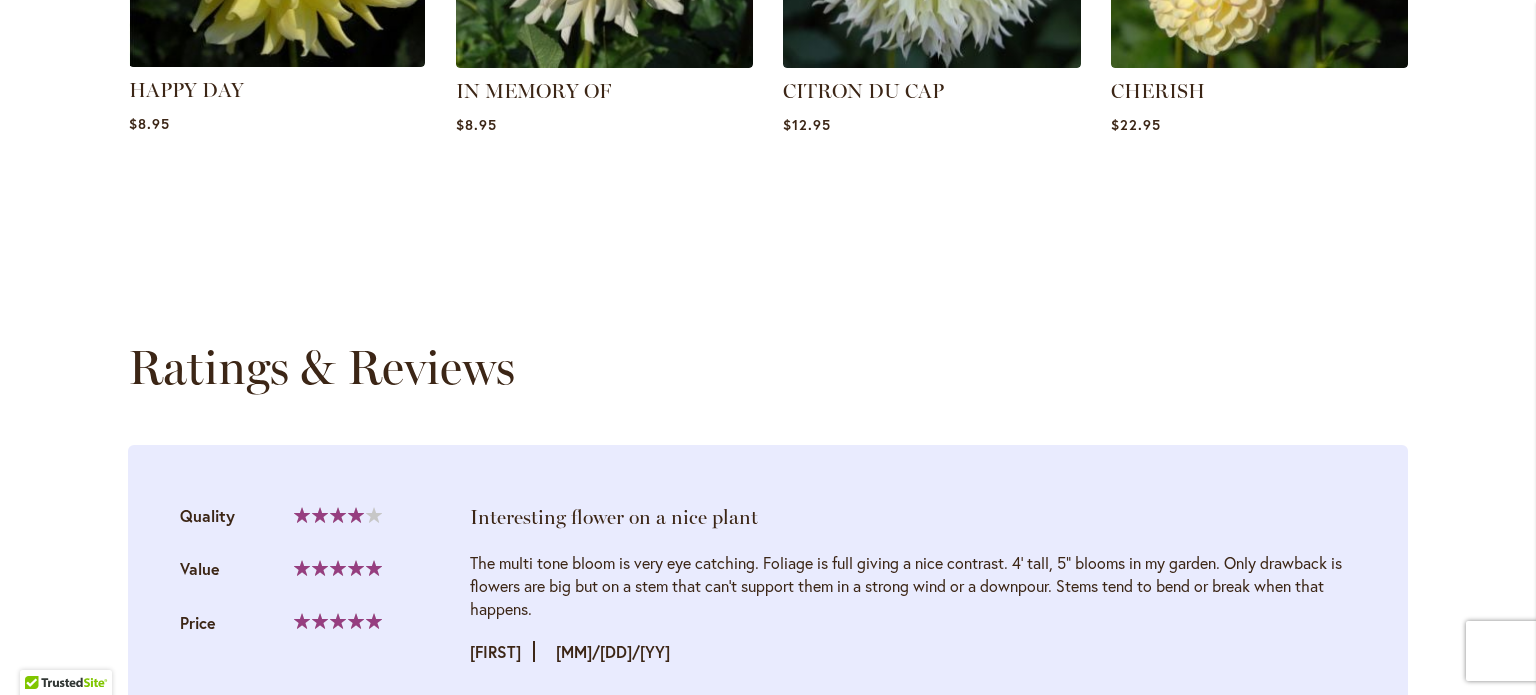 scroll, scrollTop: 1724, scrollLeft: 0, axis: vertical 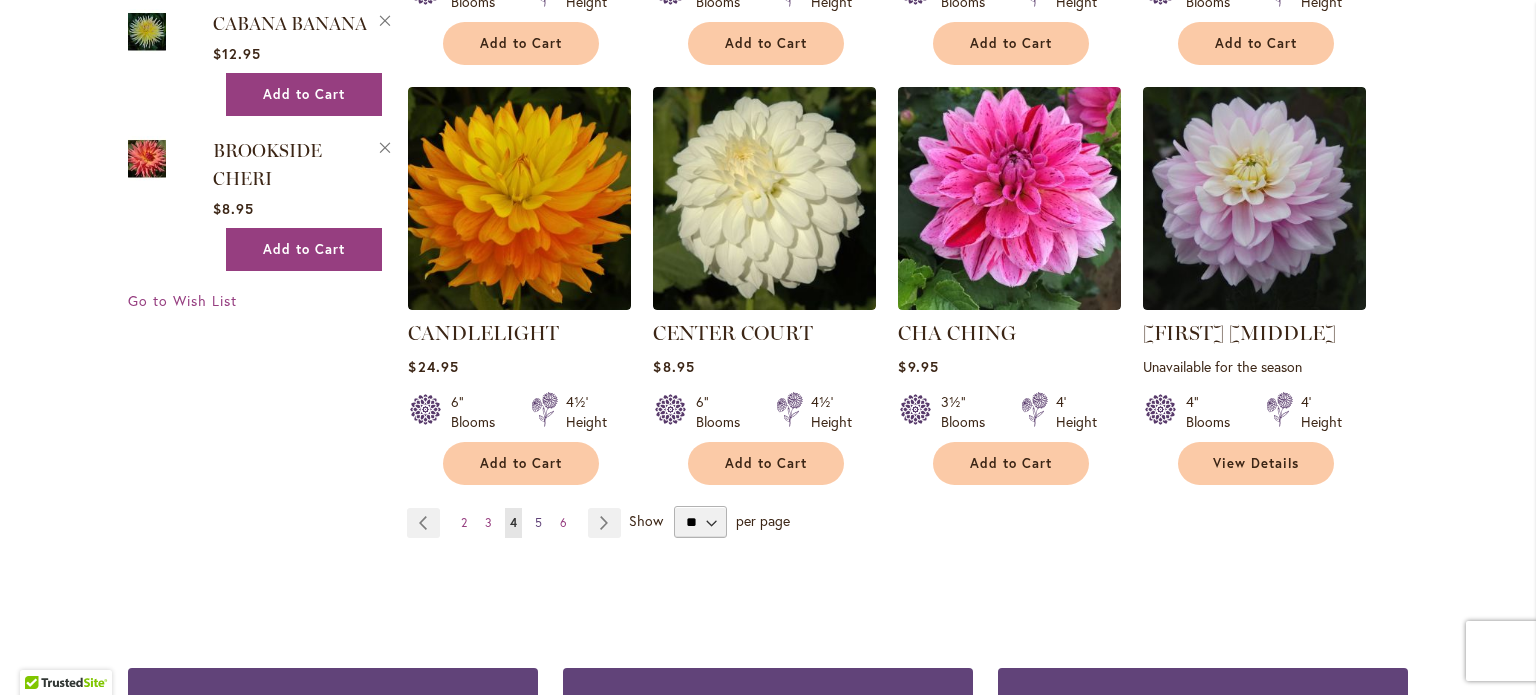 click on "5" at bounding box center (538, 522) 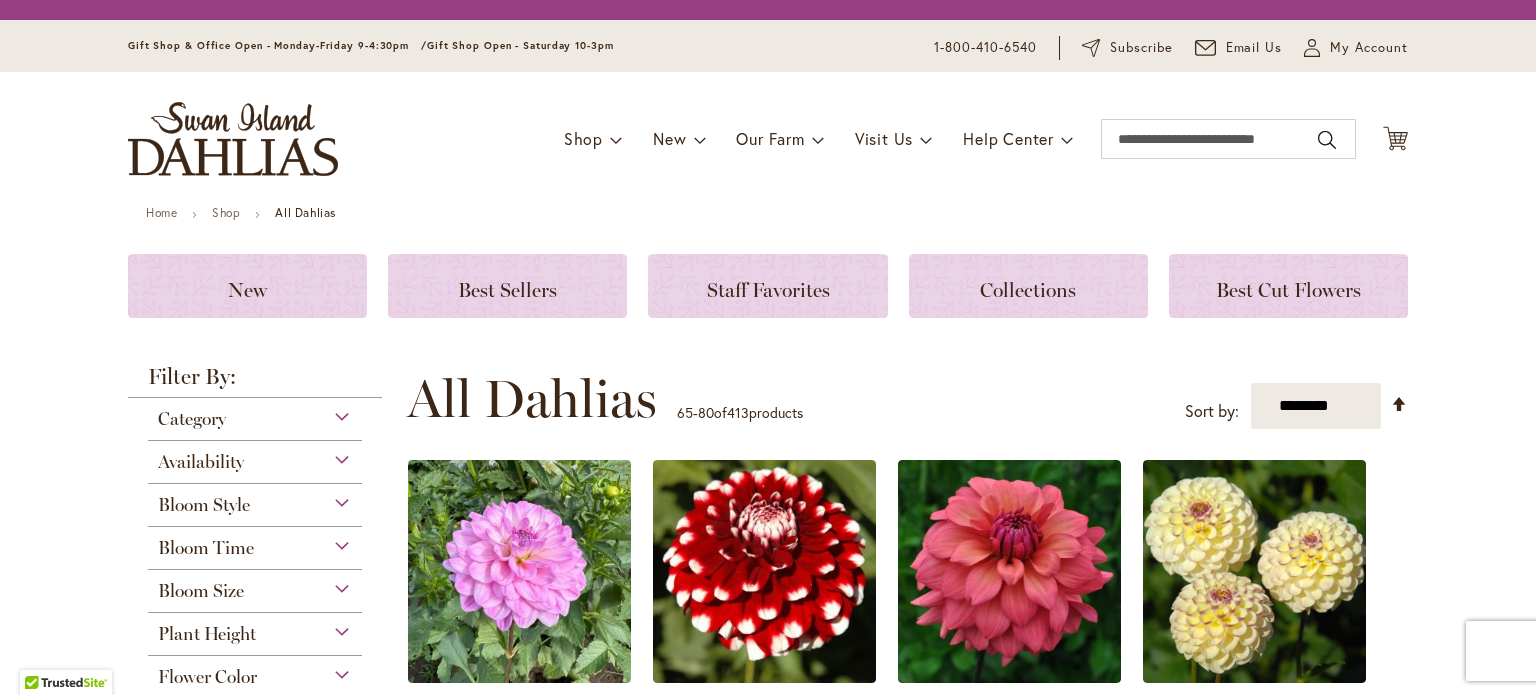 scroll, scrollTop: 0, scrollLeft: 0, axis: both 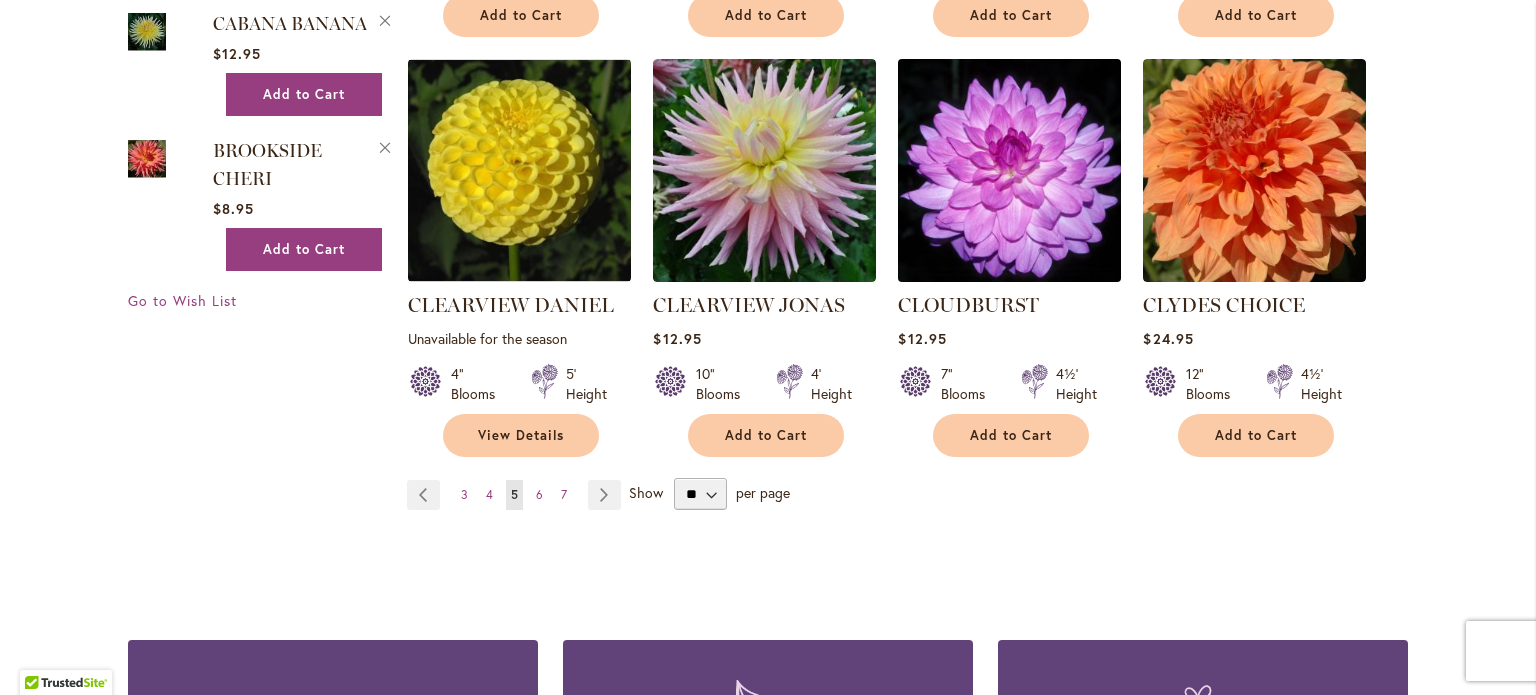 click at bounding box center (1010, 171) 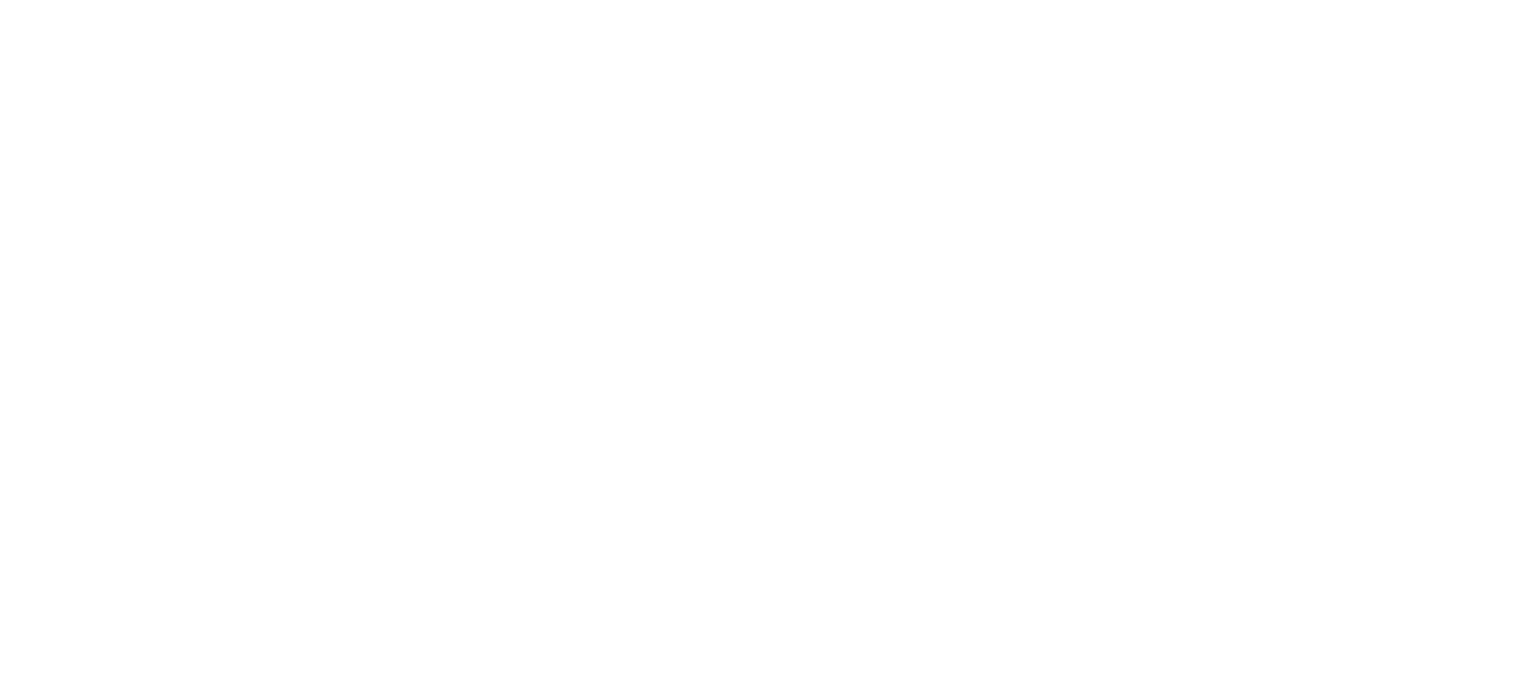 scroll, scrollTop: 0, scrollLeft: 0, axis: both 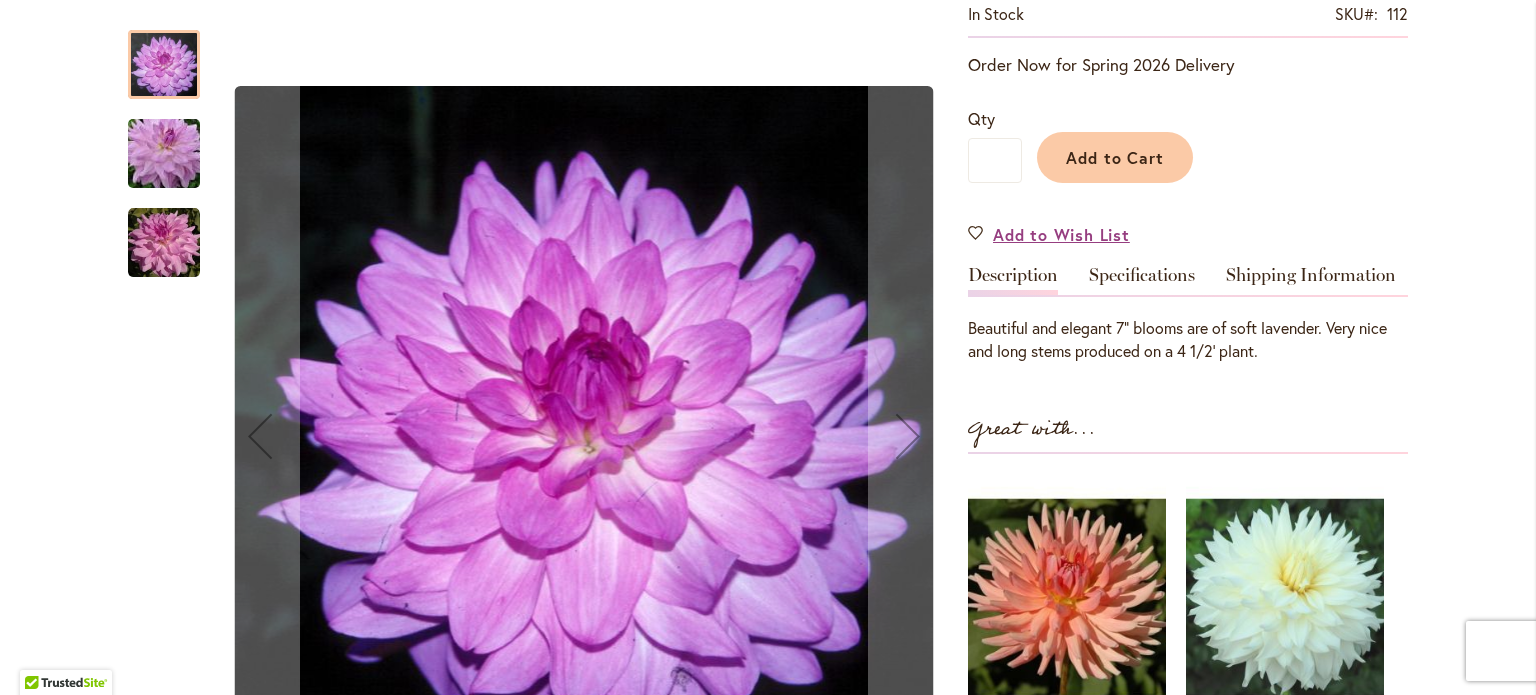 click on "CLOUDBURST
$12.95
In stock
SKU
112
Rating:
100                          % of  100
2
Reviews
Add Your Review
Order Now for Spring [YEAR] Delivery
Qty
*
Add to Cart" at bounding box center [1188, 421] 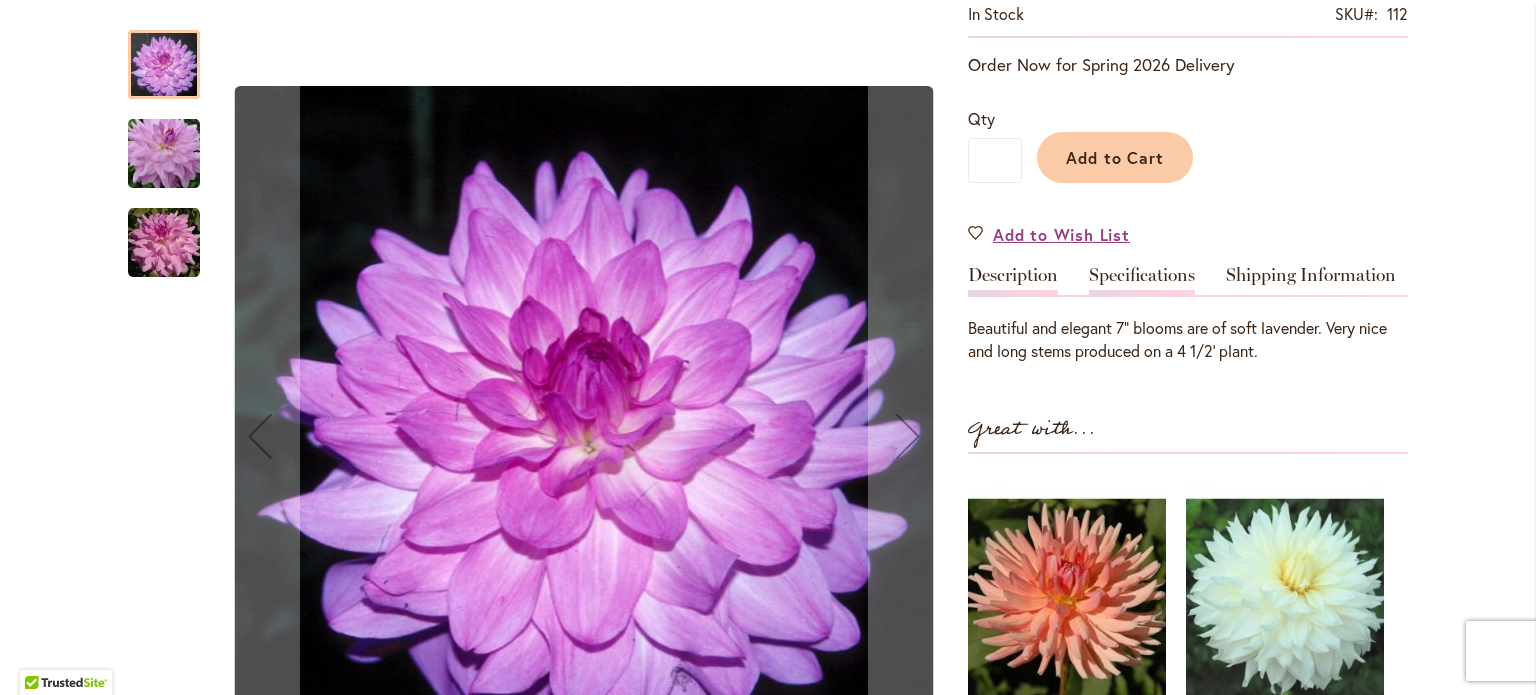click on "Specifications" at bounding box center [1142, 280] 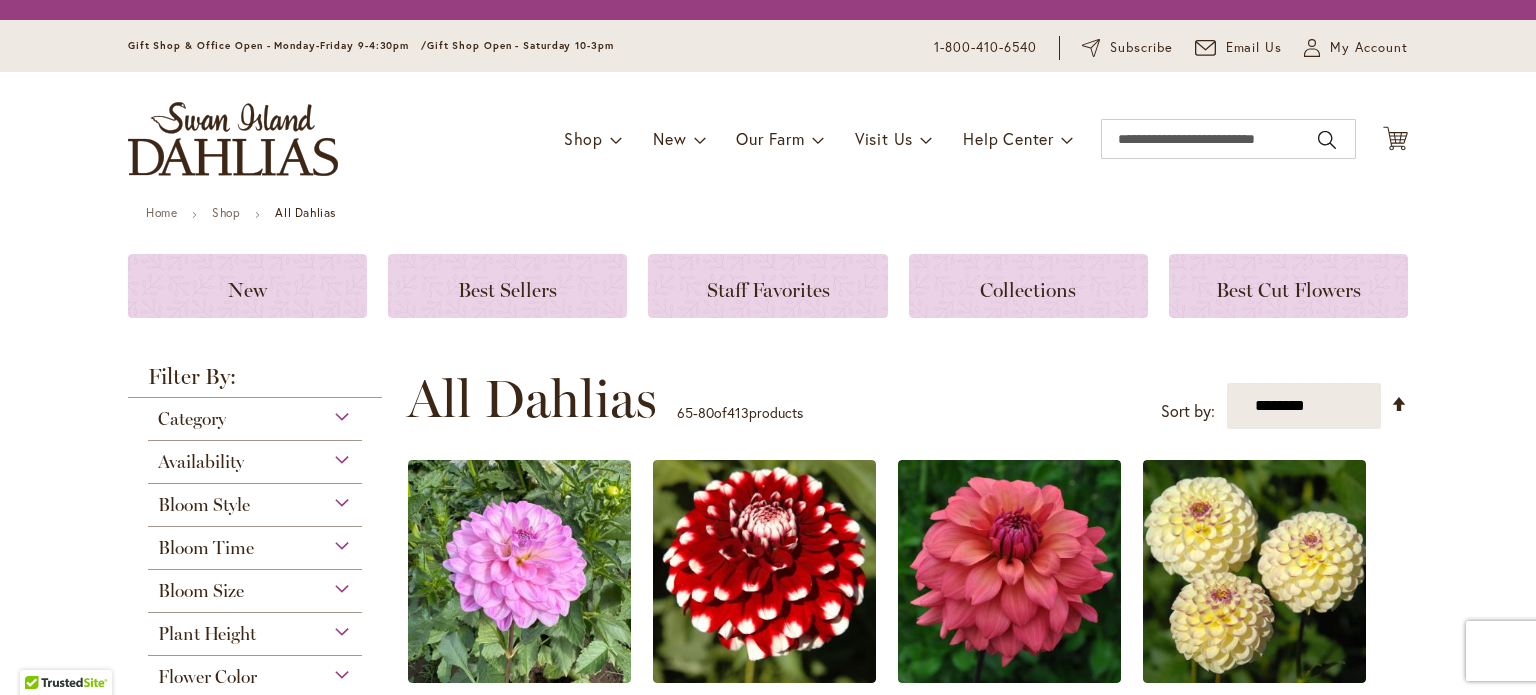 scroll, scrollTop: 0, scrollLeft: 0, axis: both 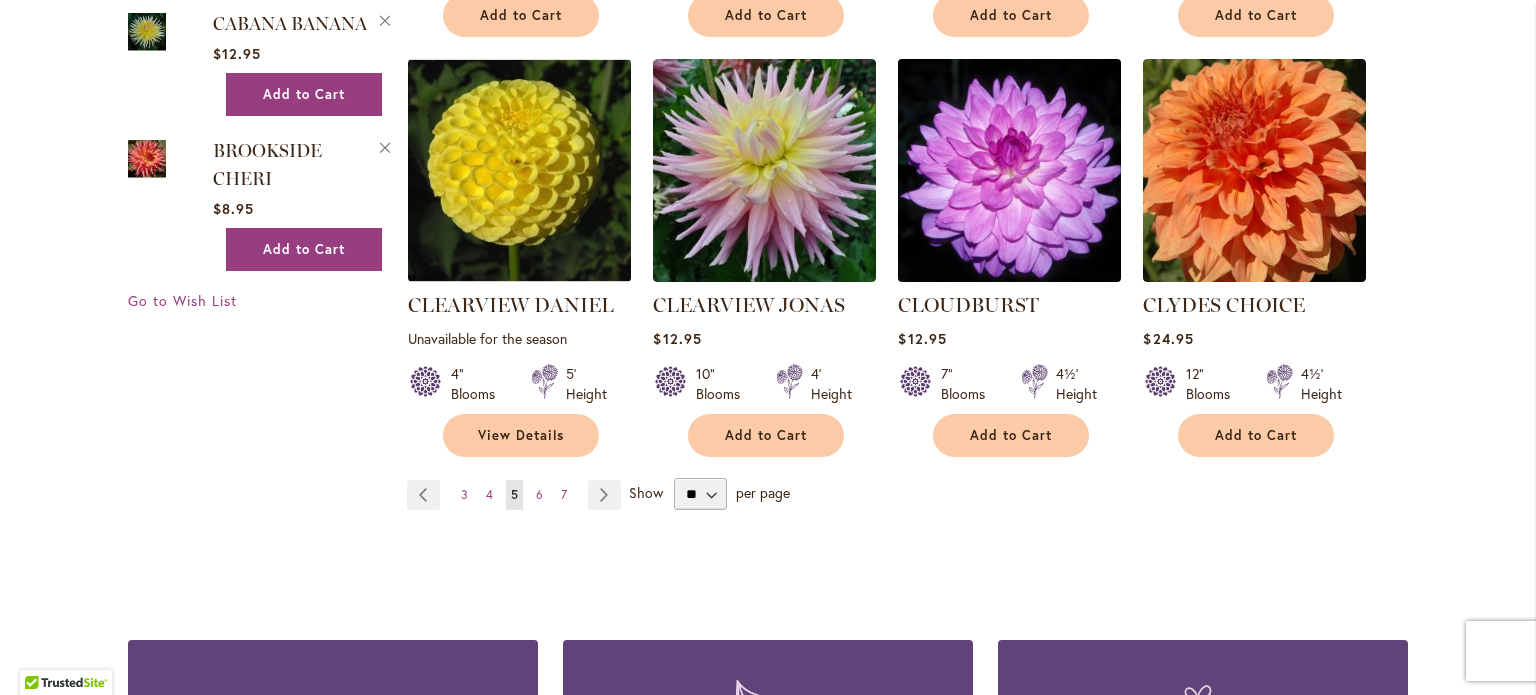 click at bounding box center (1010, 171) 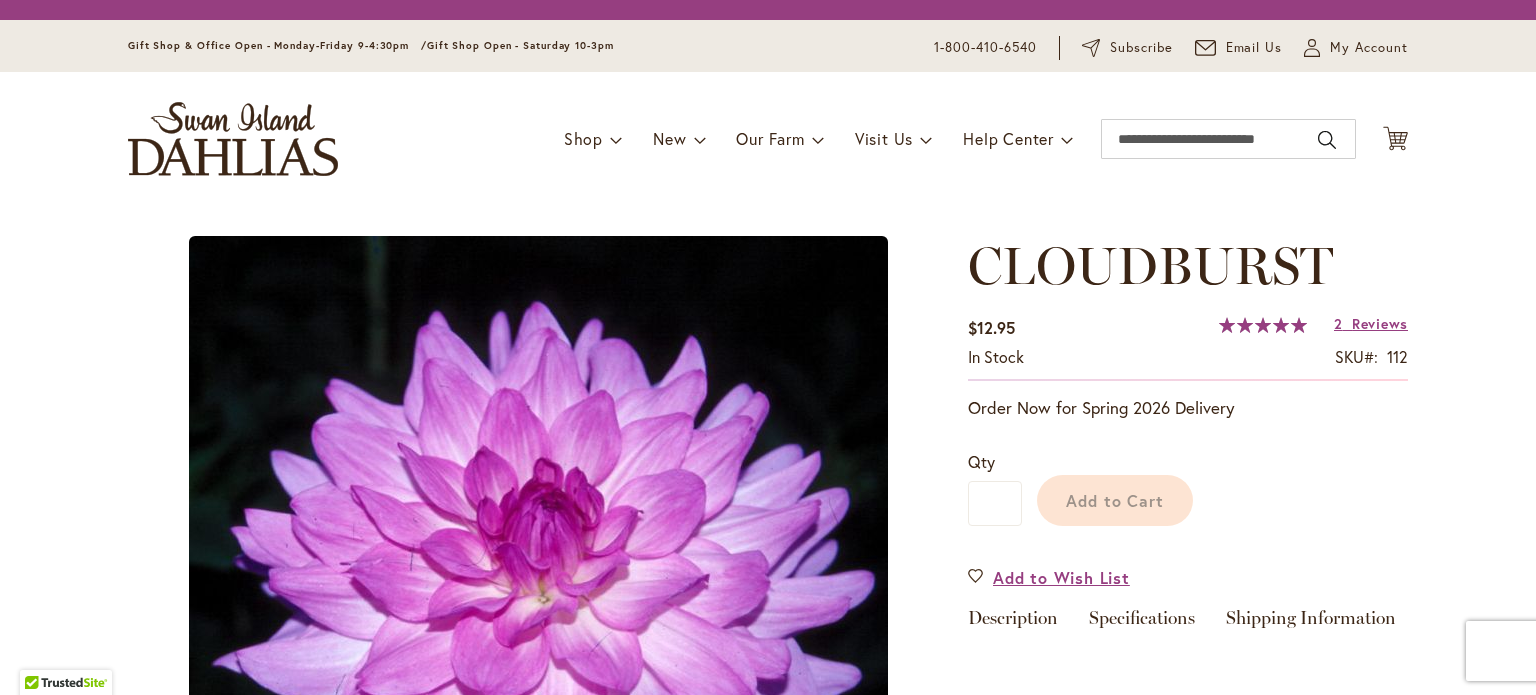 scroll, scrollTop: 0, scrollLeft: 0, axis: both 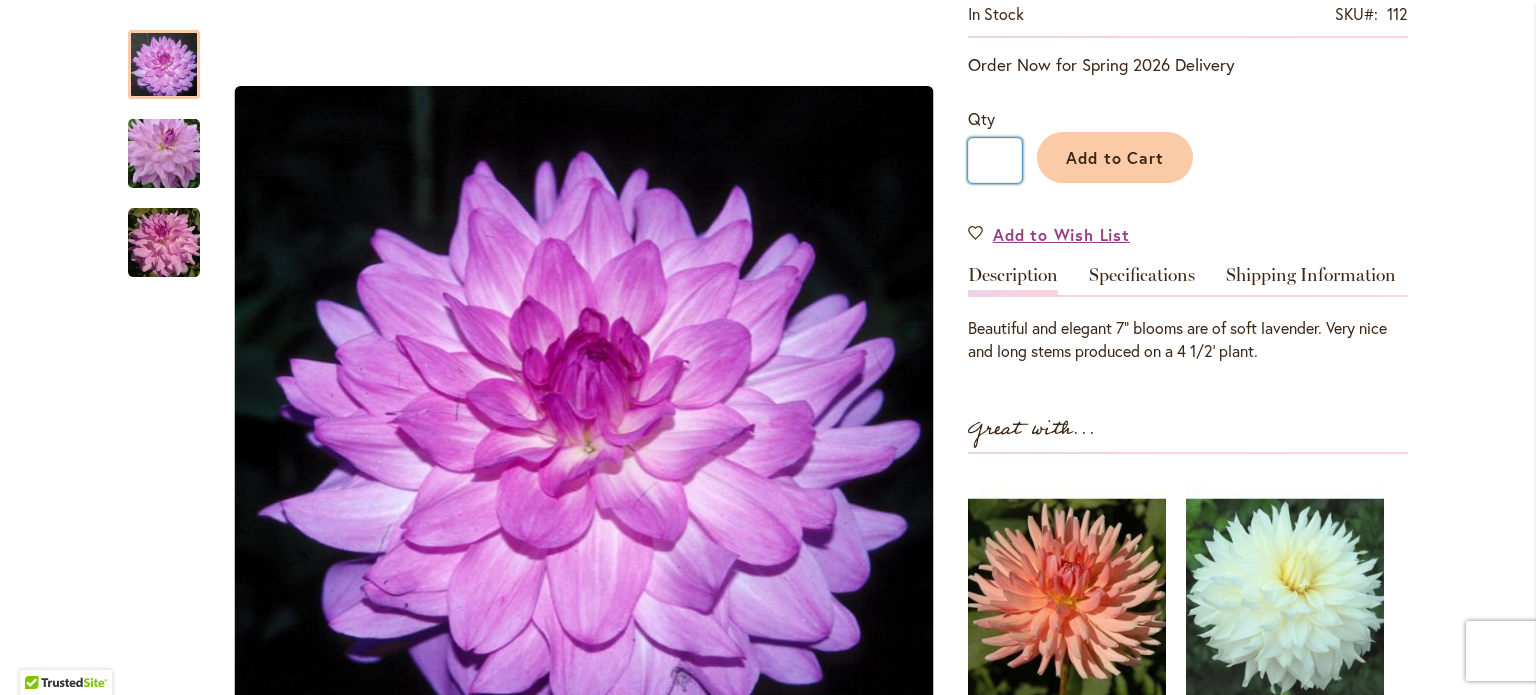 click on "*" at bounding box center [995, 160] 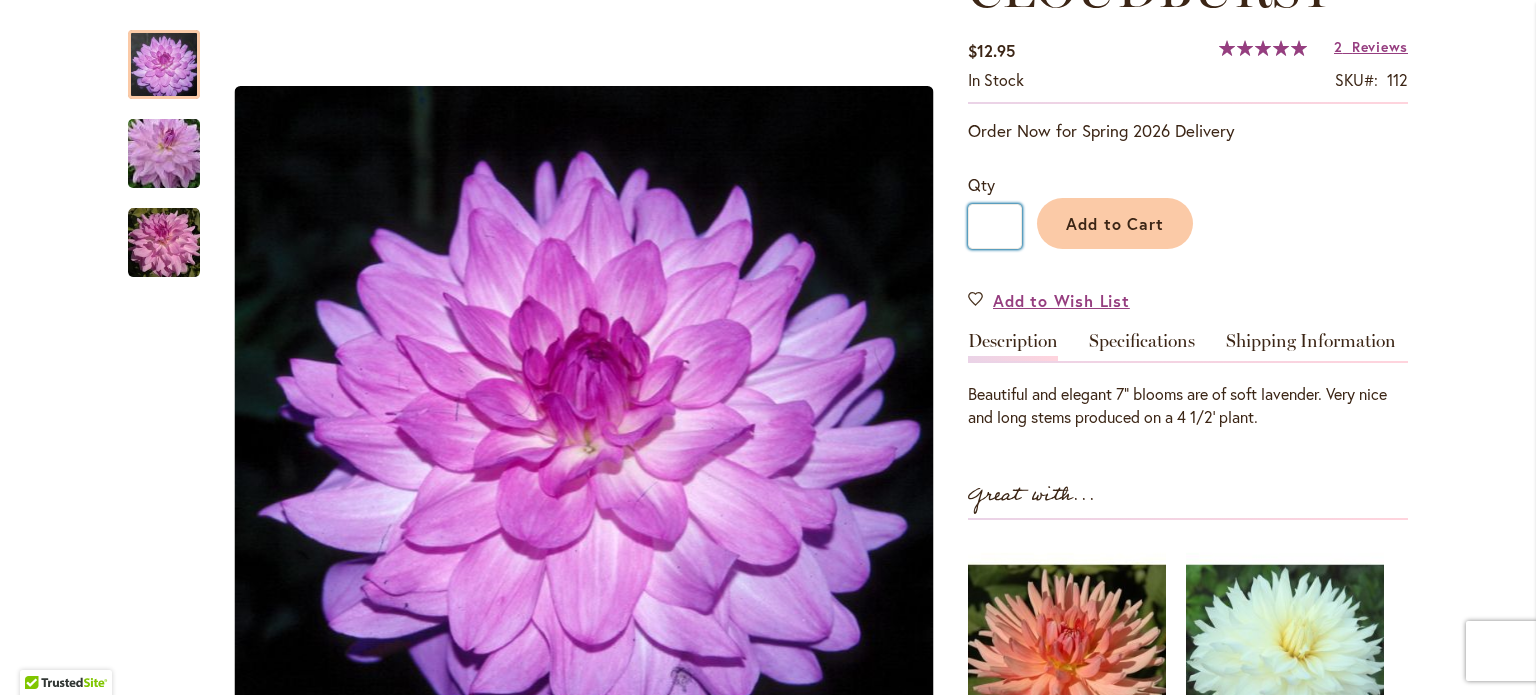 scroll, scrollTop: 300, scrollLeft: 0, axis: vertical 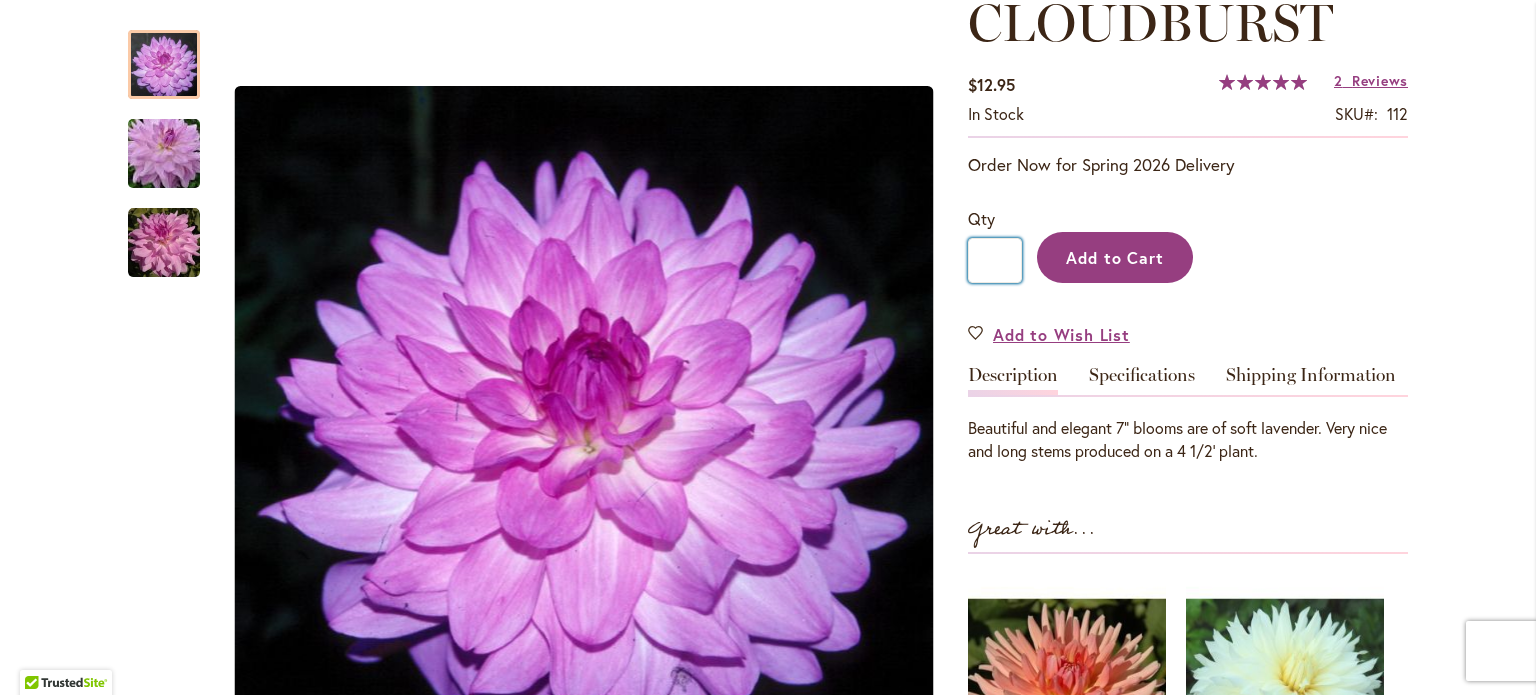 type on "*" 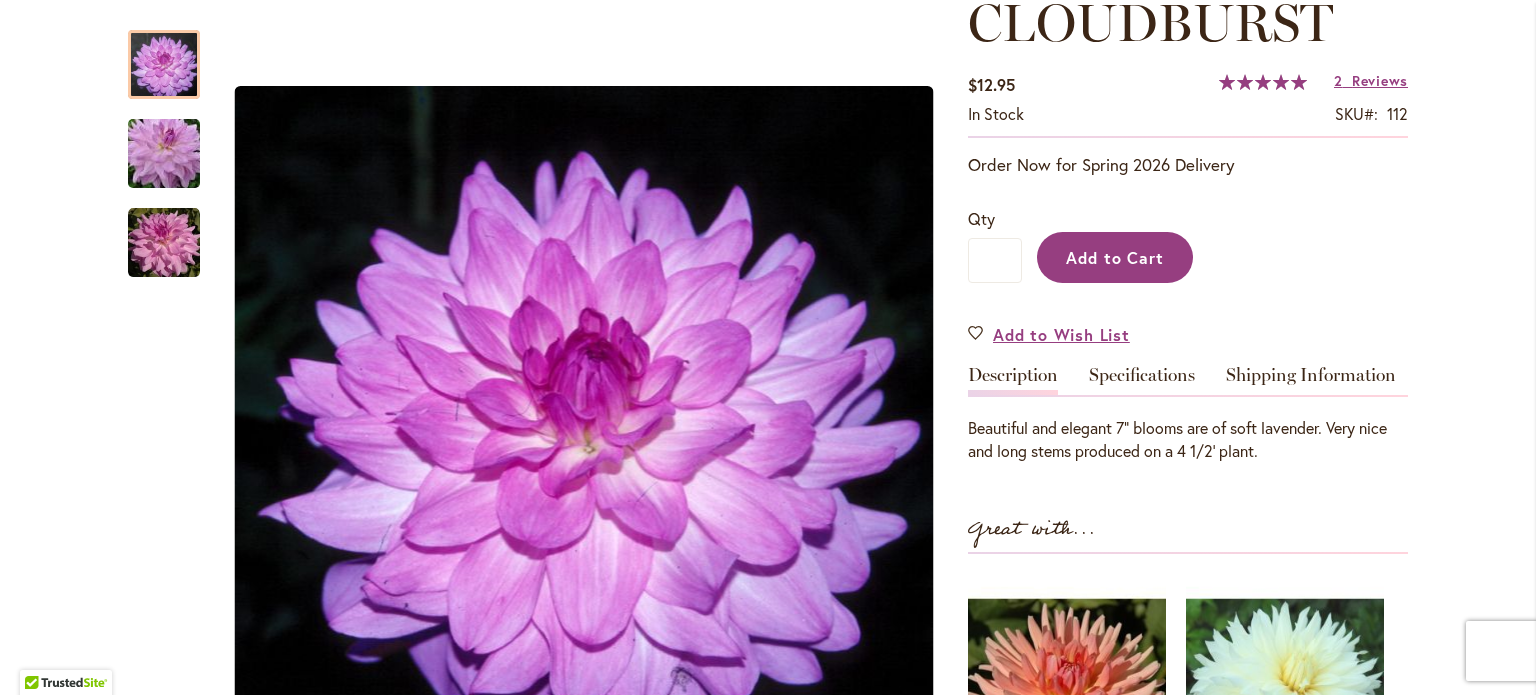 click on "Add to Cart" at bounding box center (1115, 257) 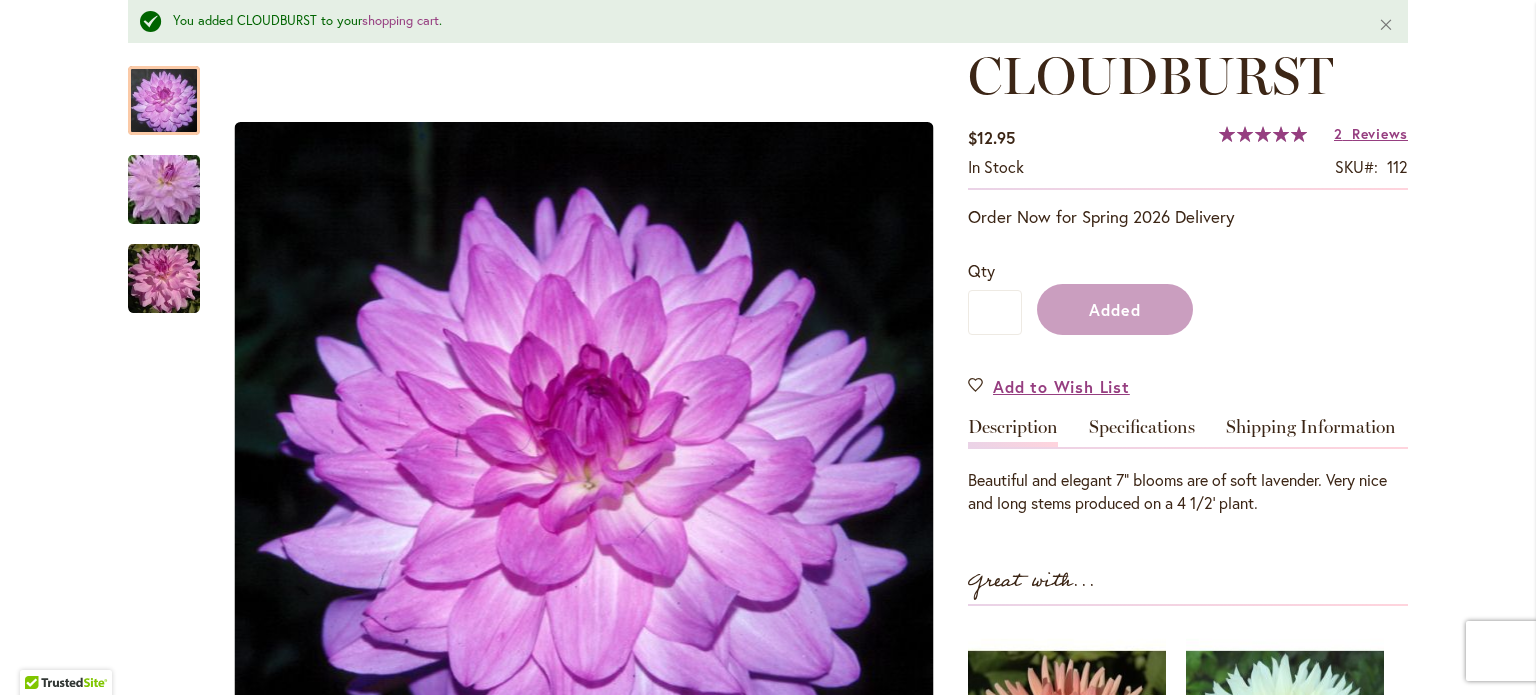 scroll, scrollTop: 352, scrollLeft: 0, axis: vertical 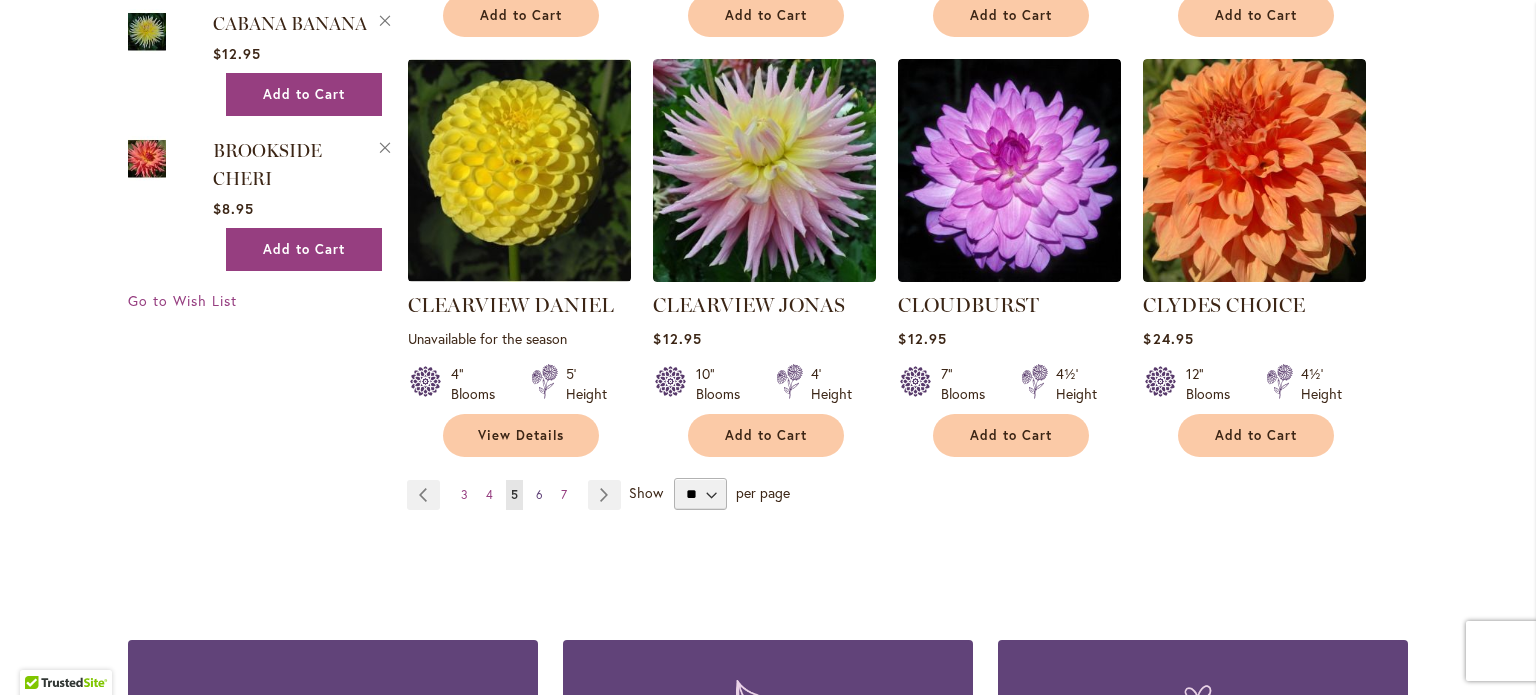 click on "6" at bounding box center (539, 494) 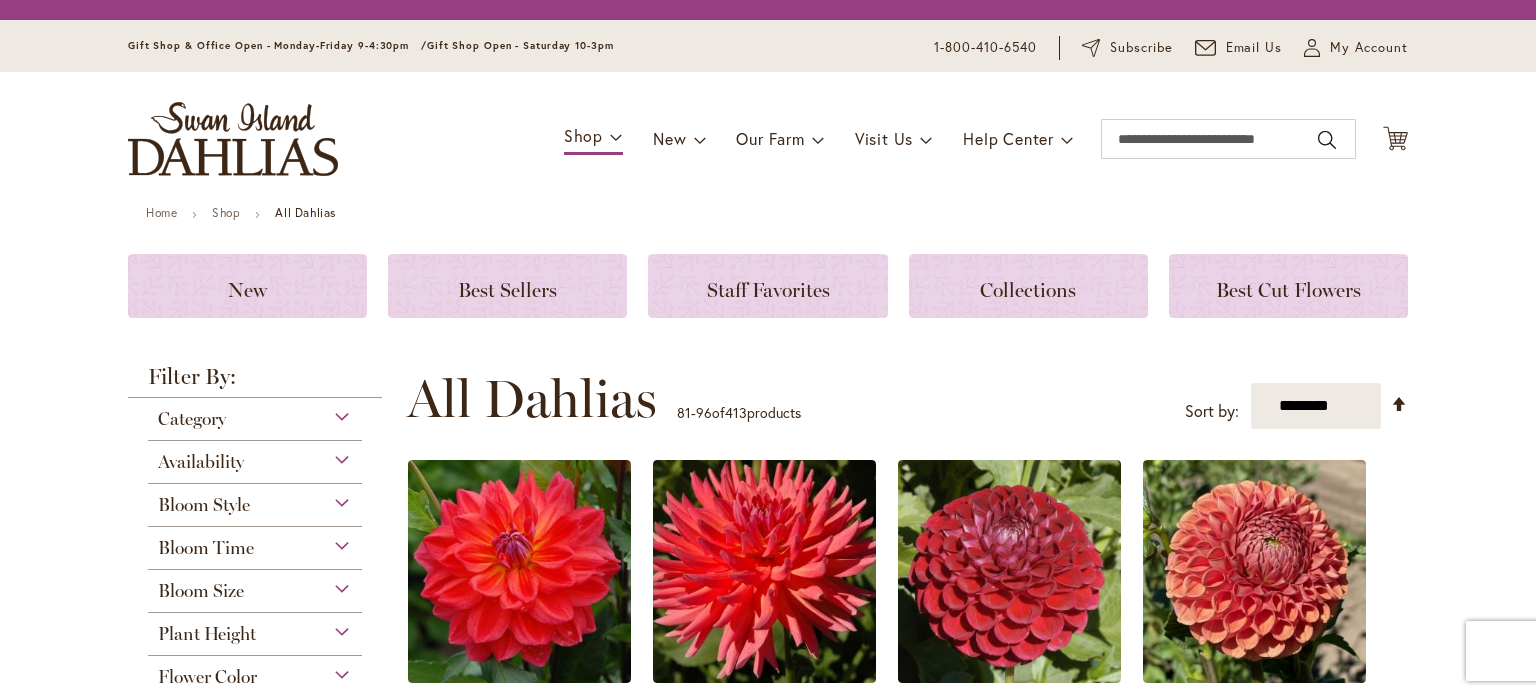 scroll, scrollTop: 0, scrollLeft: 0, axis: both 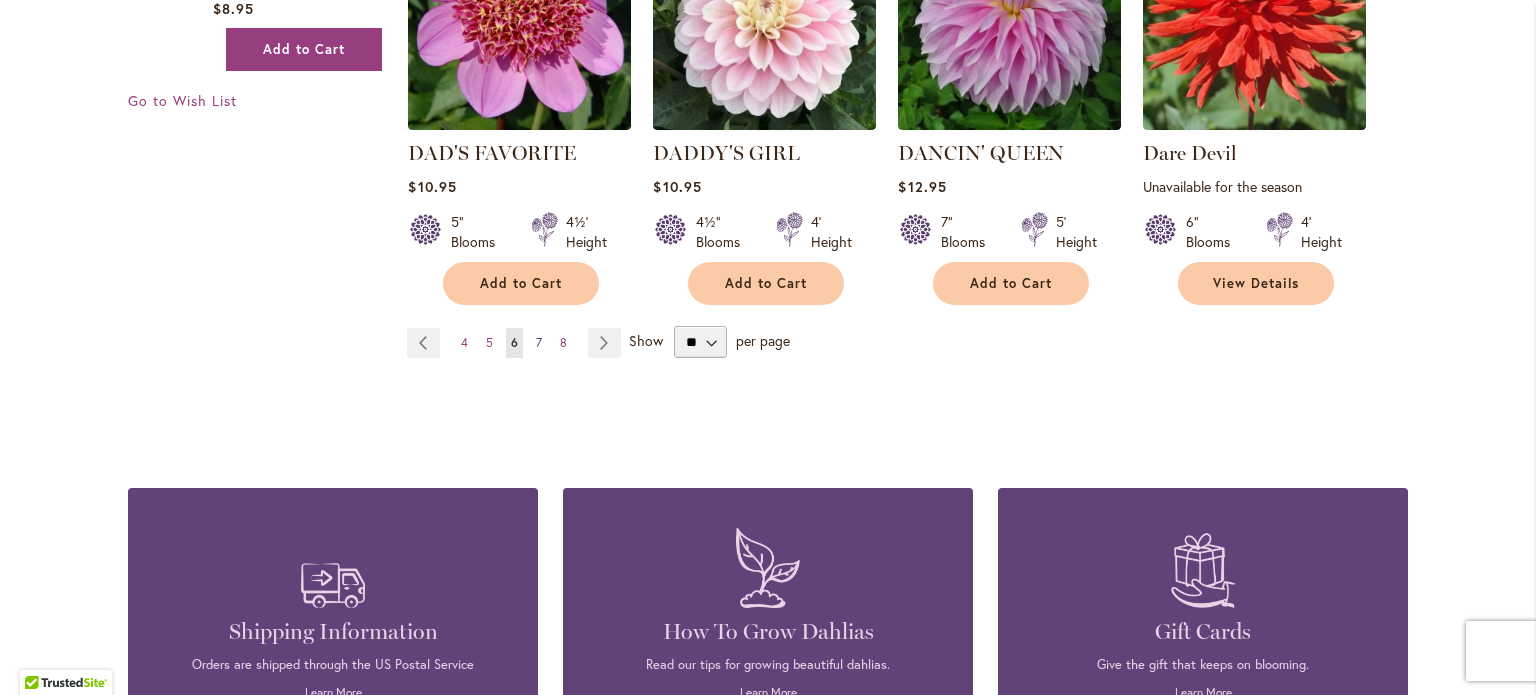 click on "Page
7" at bounding box center (539, 343) 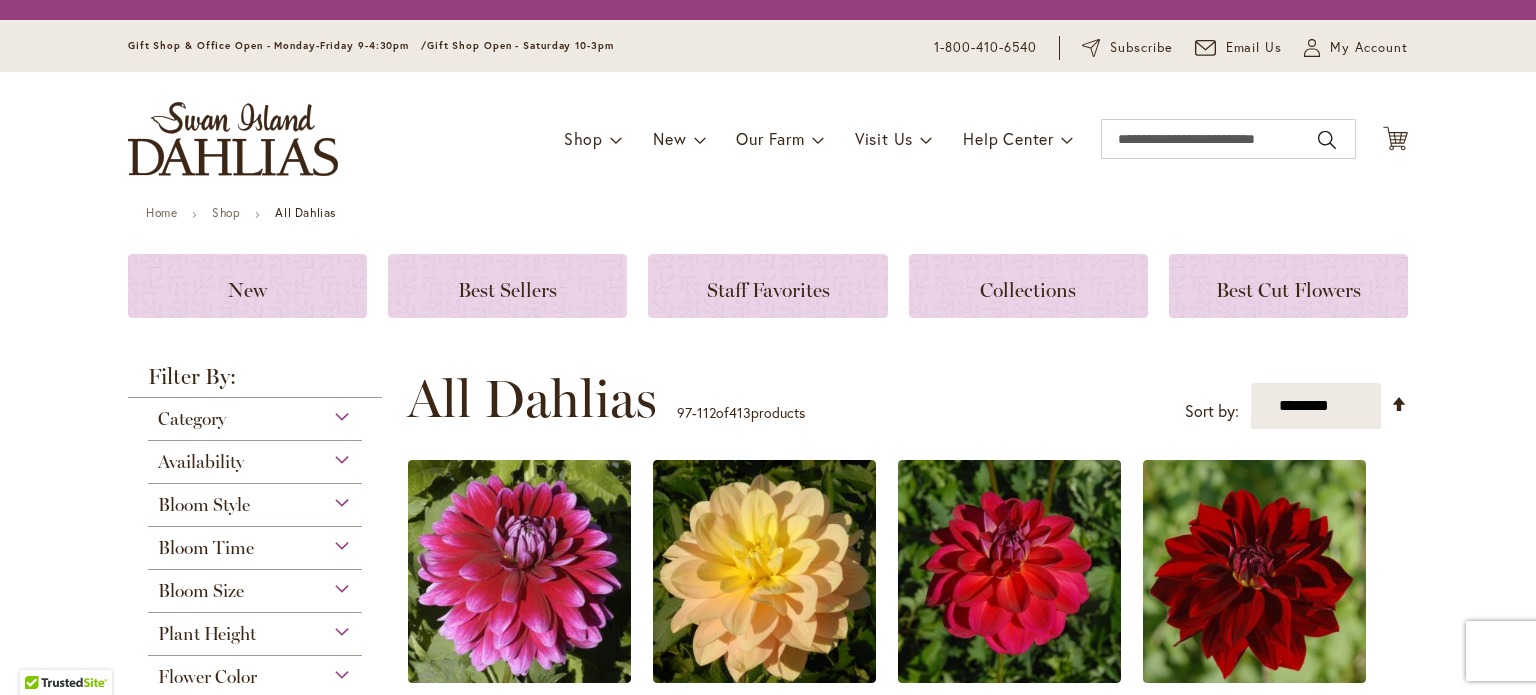 scroll, scrollTop: 0, scrollLeft: 0, axis: both 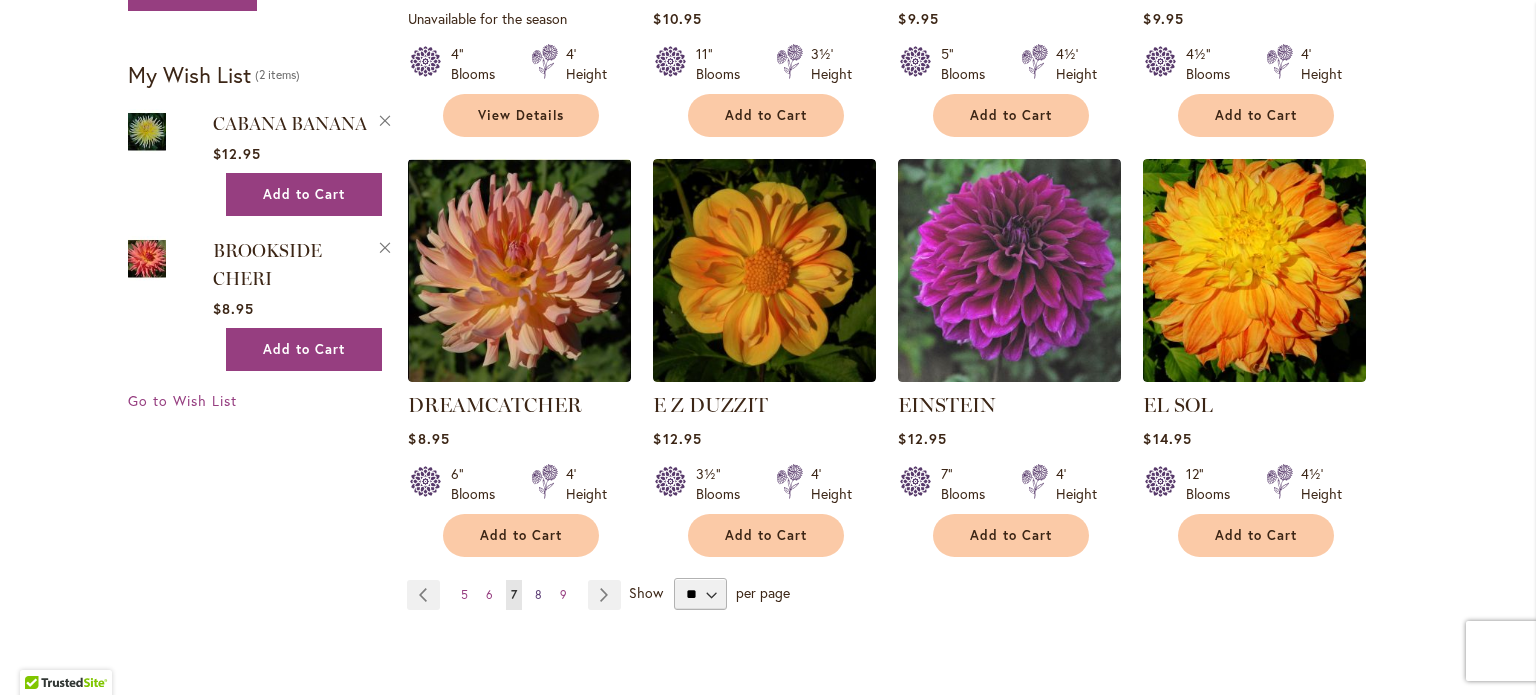 click on "8" at bounding box center (538, 594) 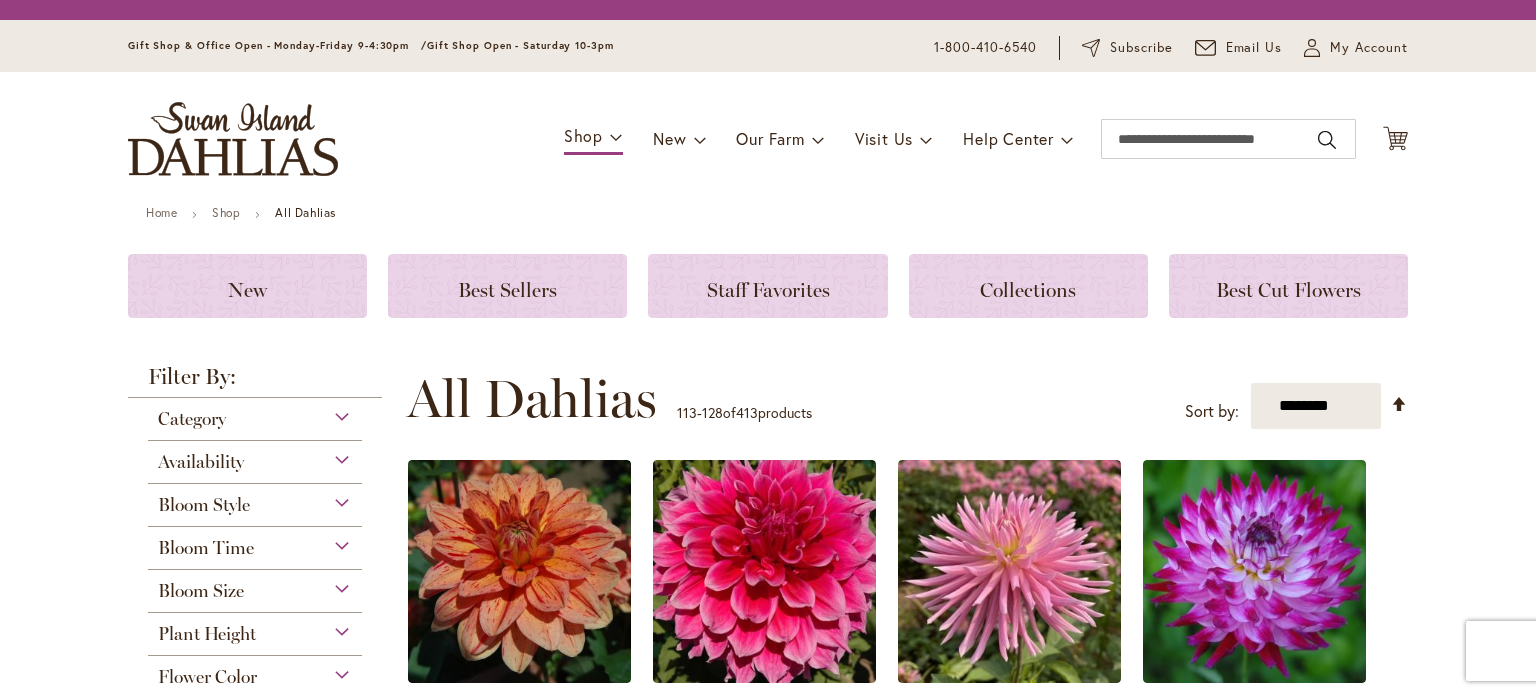 scroll, scrollTop: 0, scrollLeft: 0, axis: both 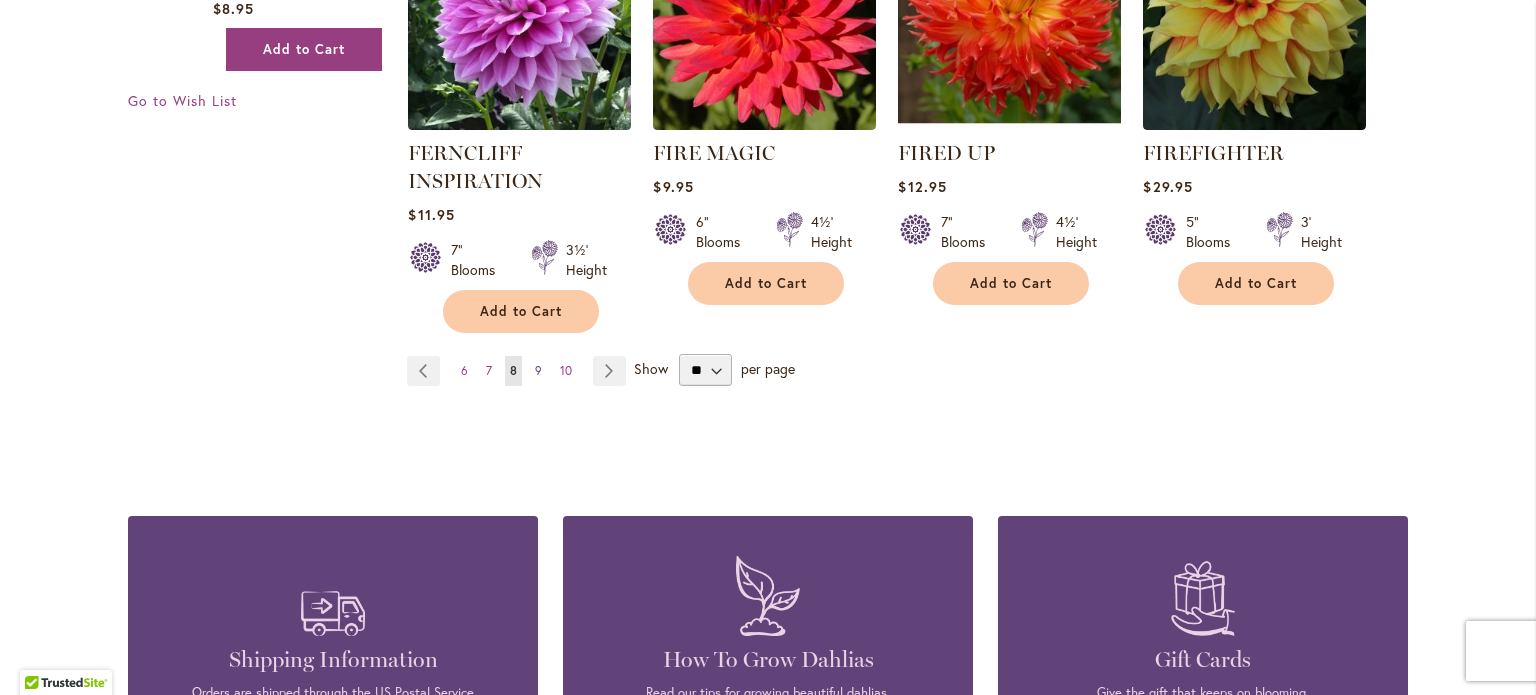 click on "Page
9" at bounding box center (538, 371) 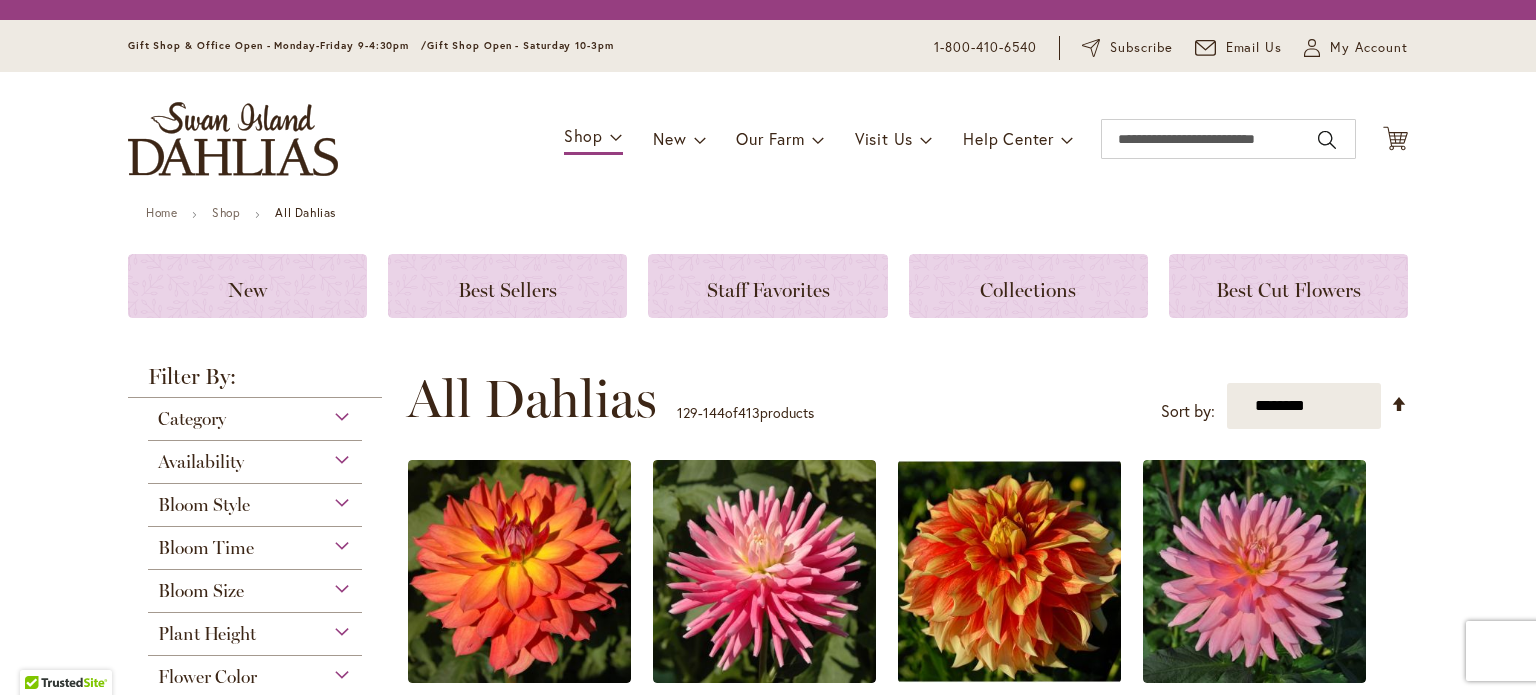 scroll, scrollTop: 0, scrollLeft: 0, axis: both 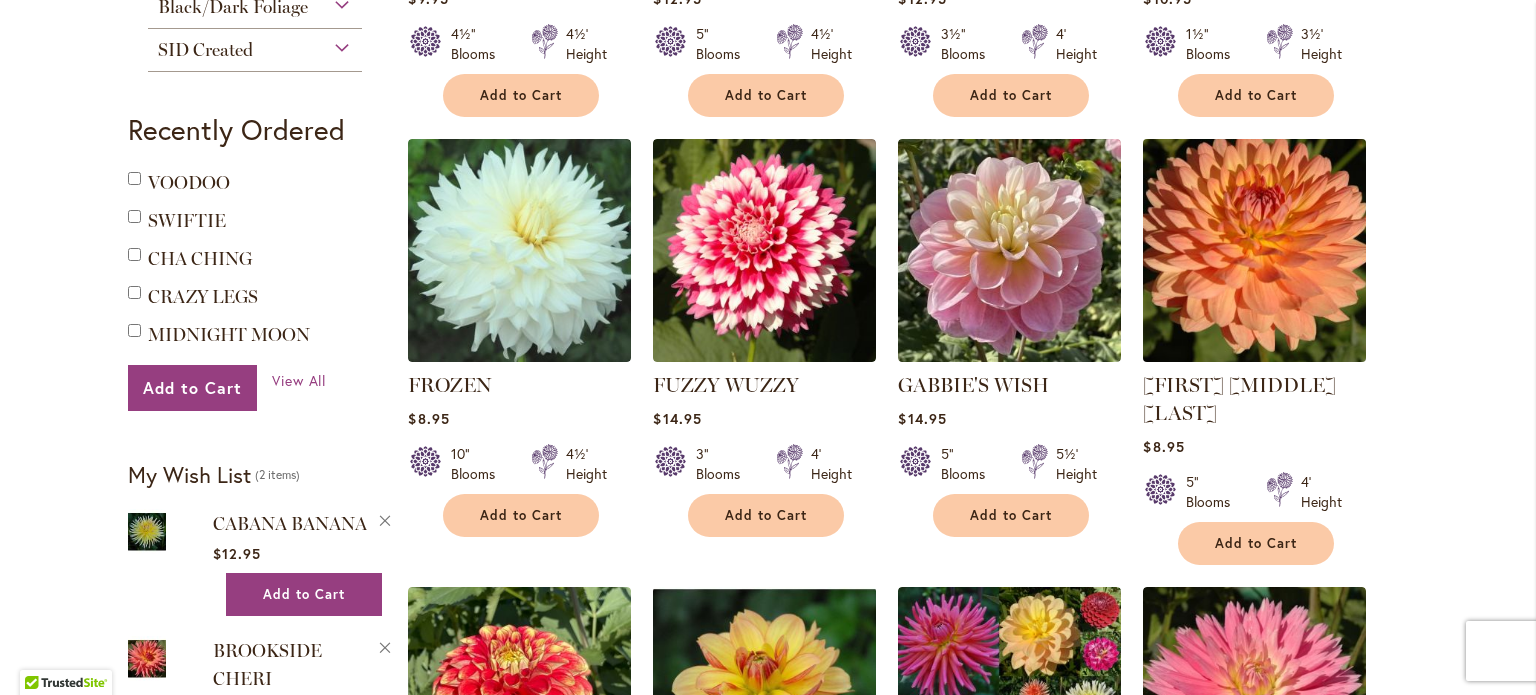 click at bounding box center (1255, 251) 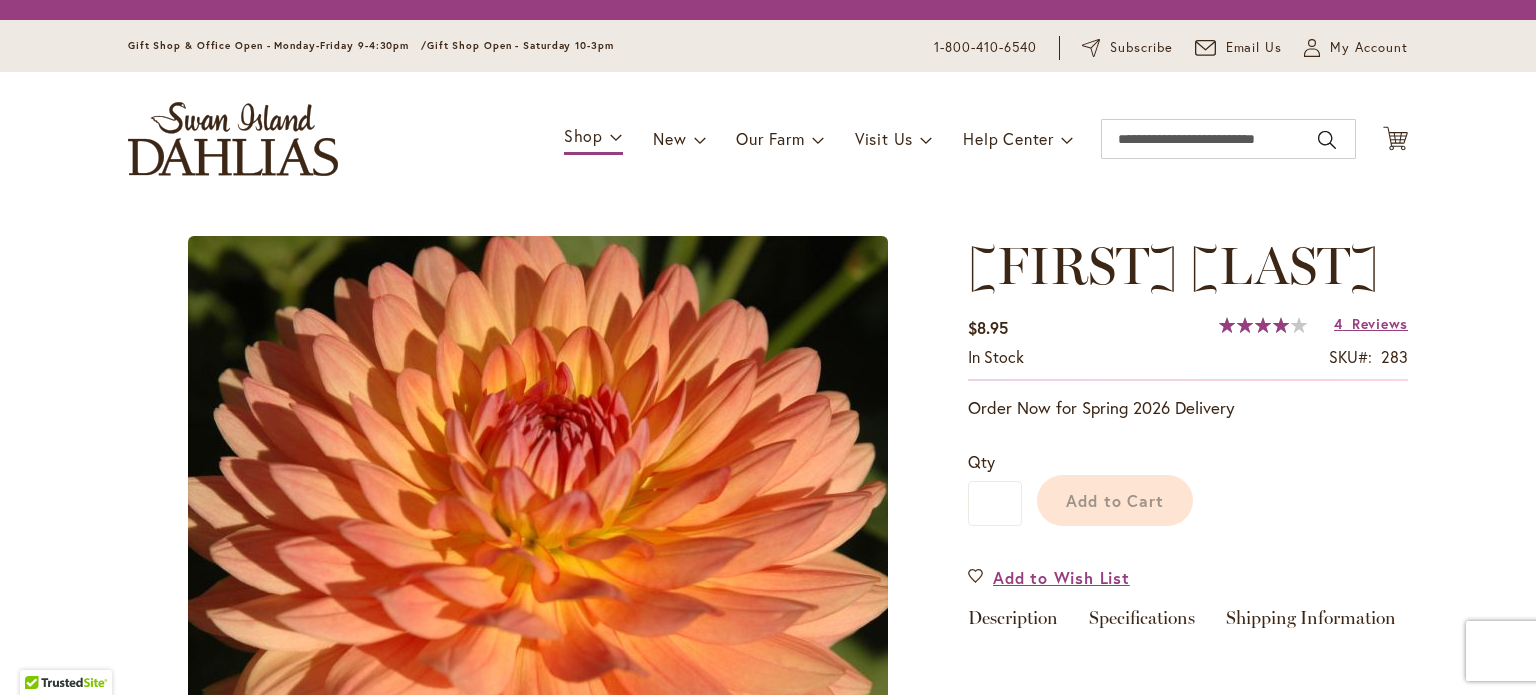 scroll, scrollTop: 0, scrollLeft: 0, axis: both 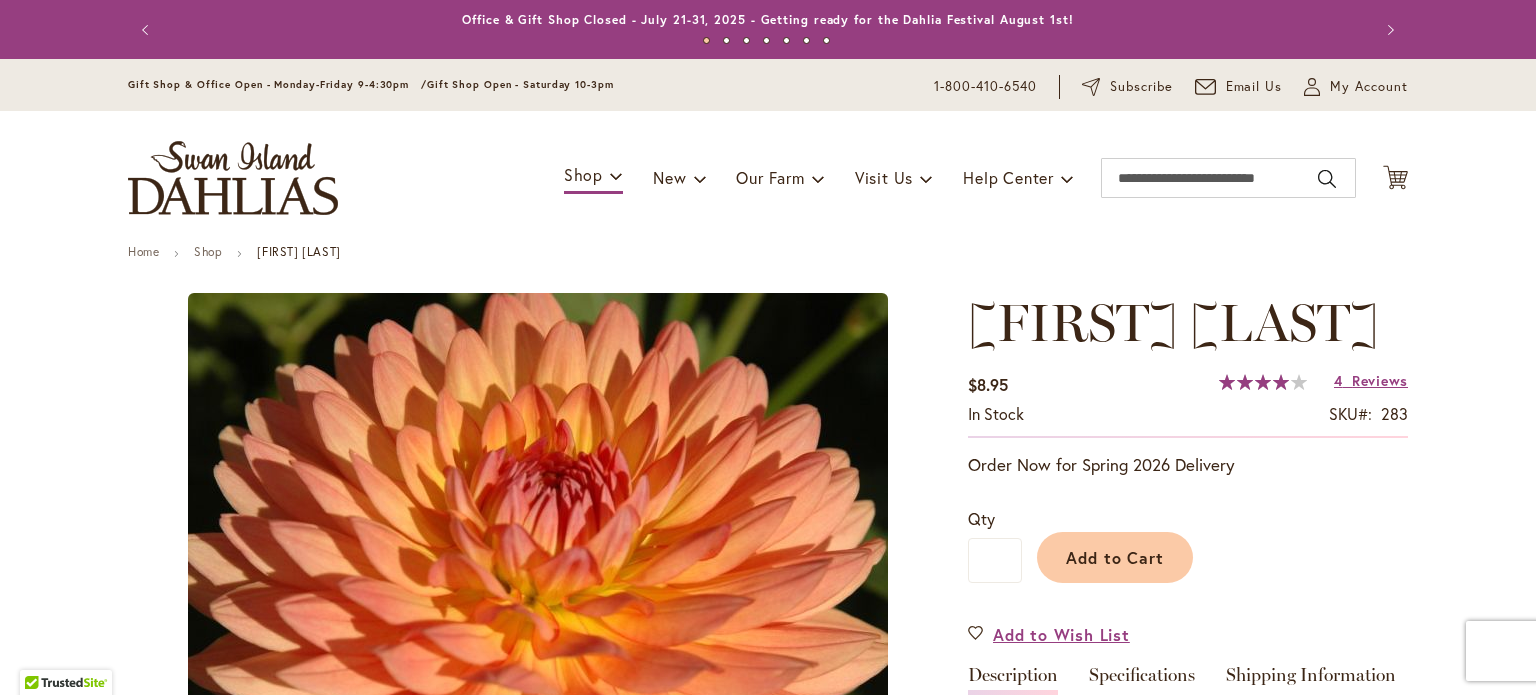 type on "******" 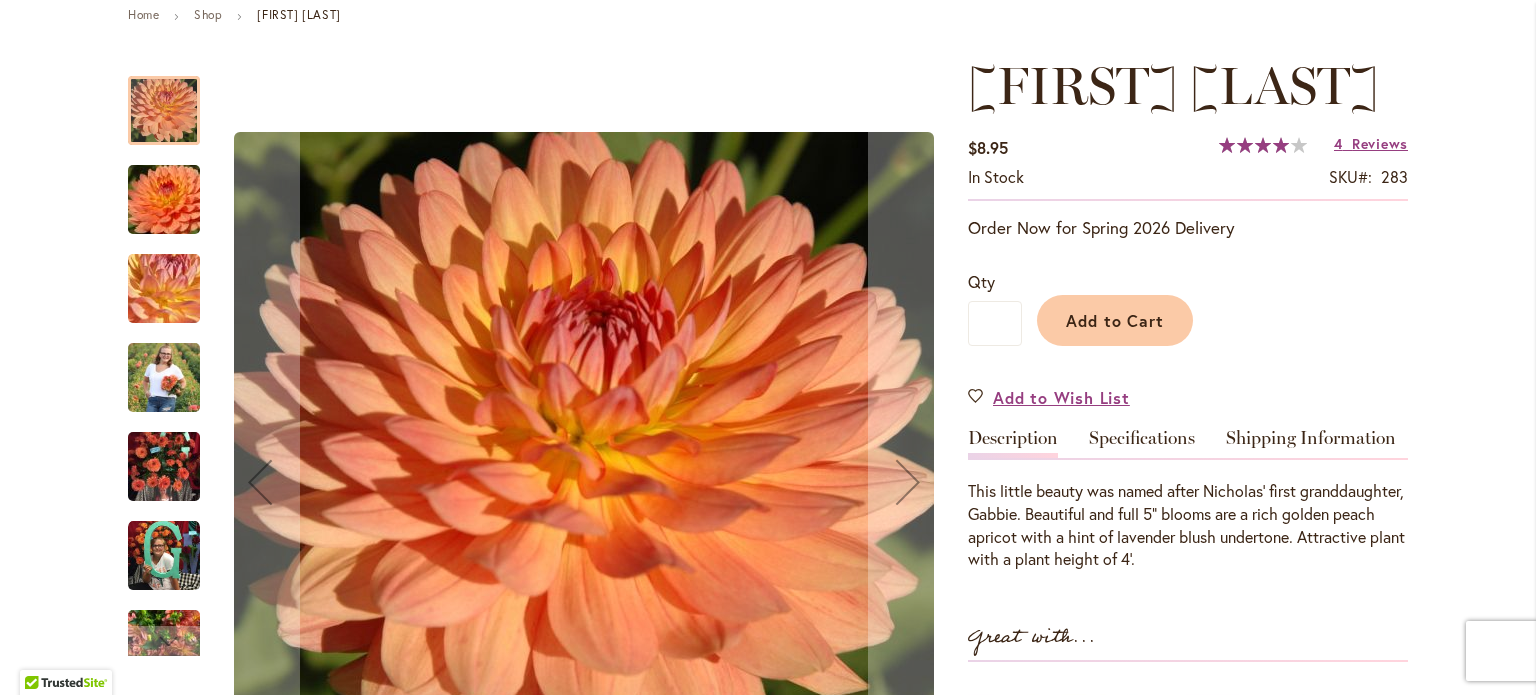 scroll, scrollTop: 300, scrollLeft: 0, axis: vertical 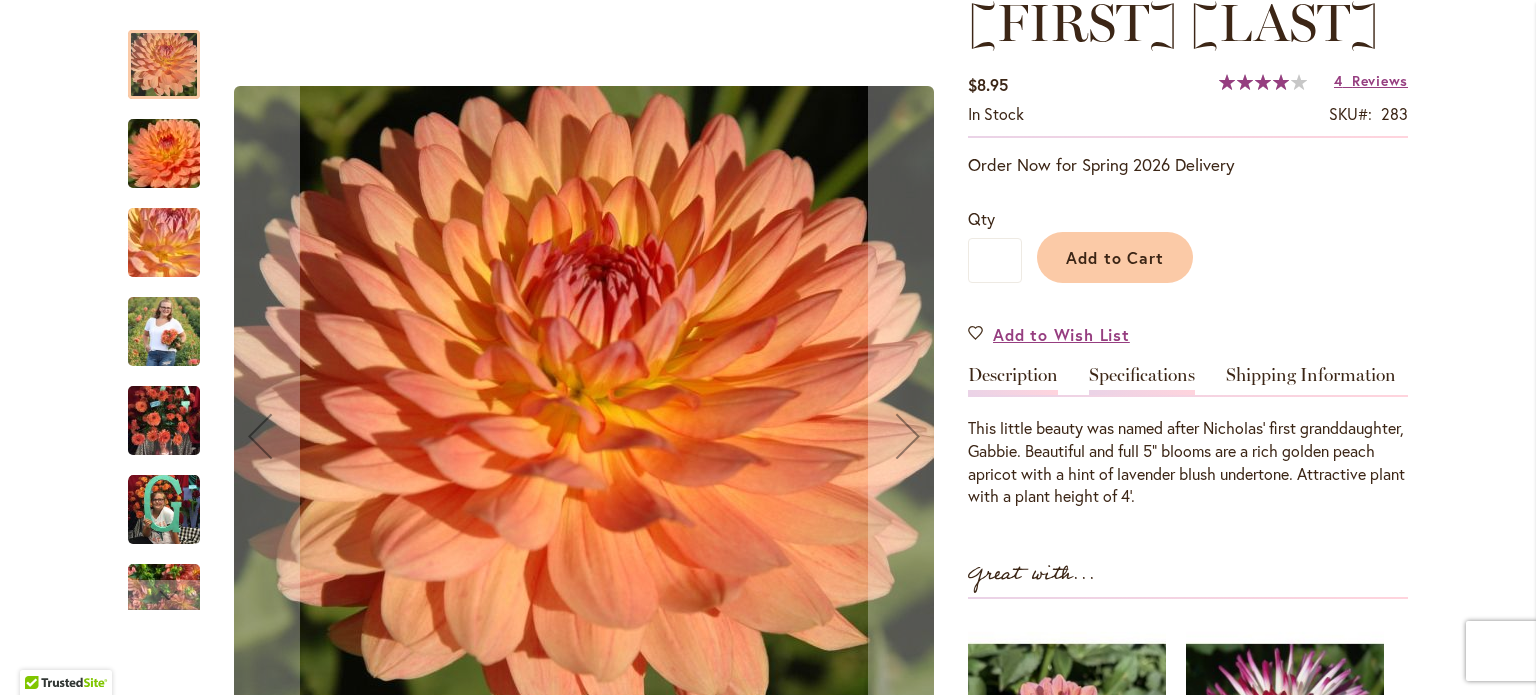 click on "Specifications" at bounding box center [1142, 380] 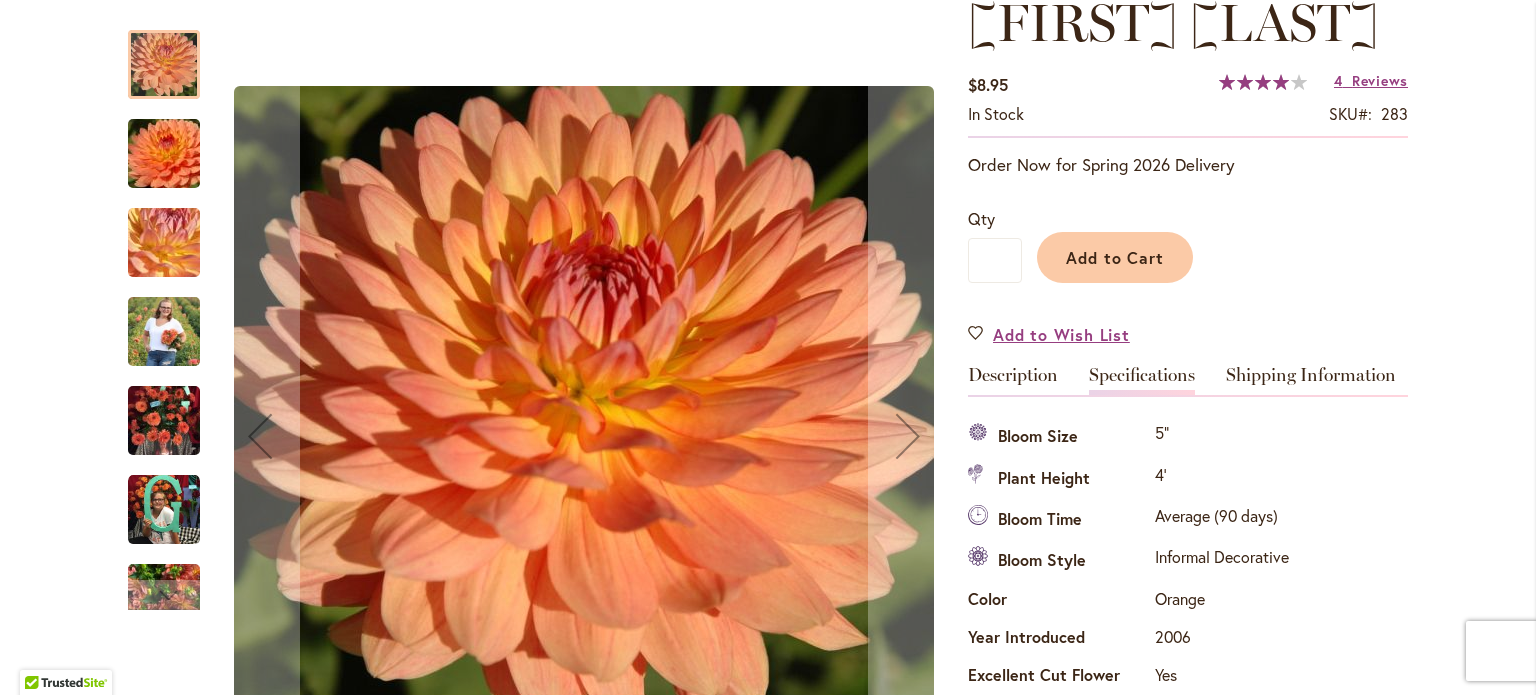 scroll, scrollTop: 724, scrollLeft: 0, axis: vertical 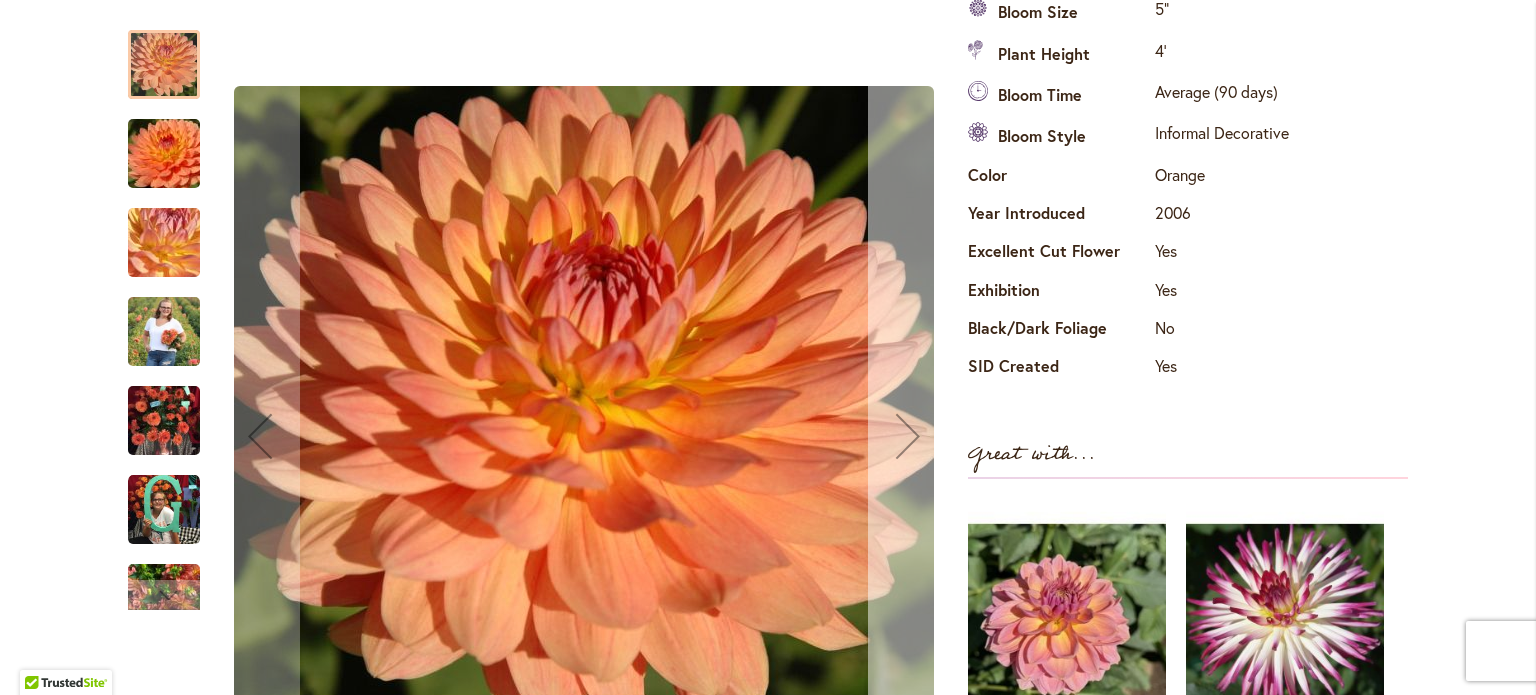 click at bounding box center (908, 436) 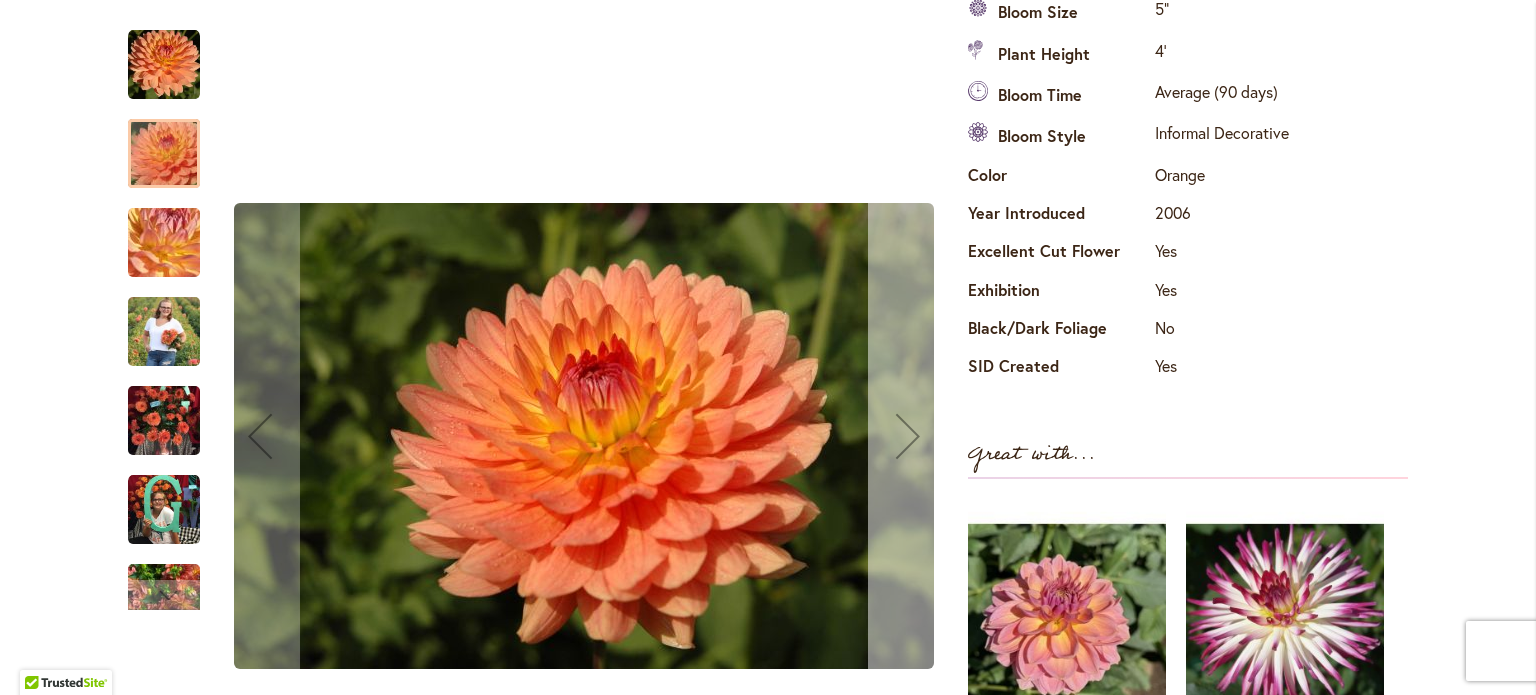 click at bounding box center (908, 436) 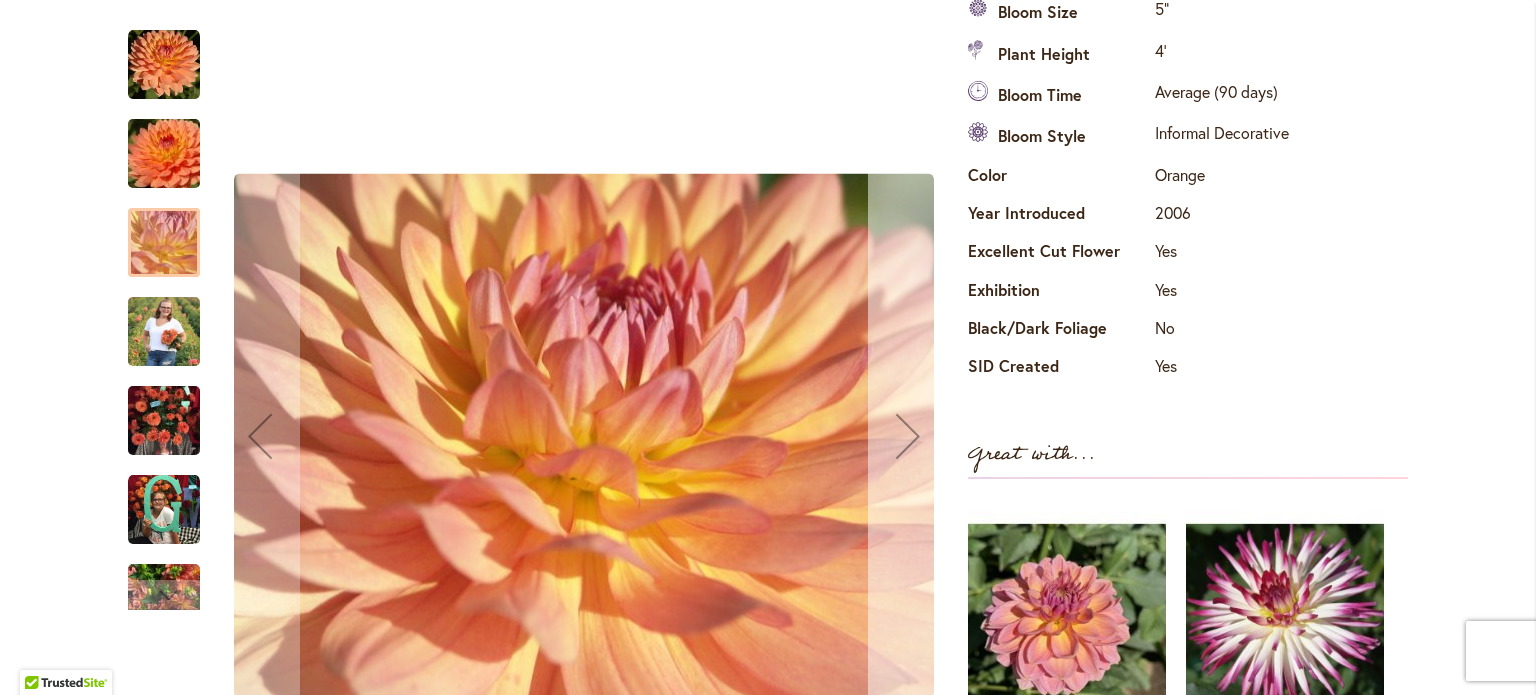 click at bounding box center (908, 436) 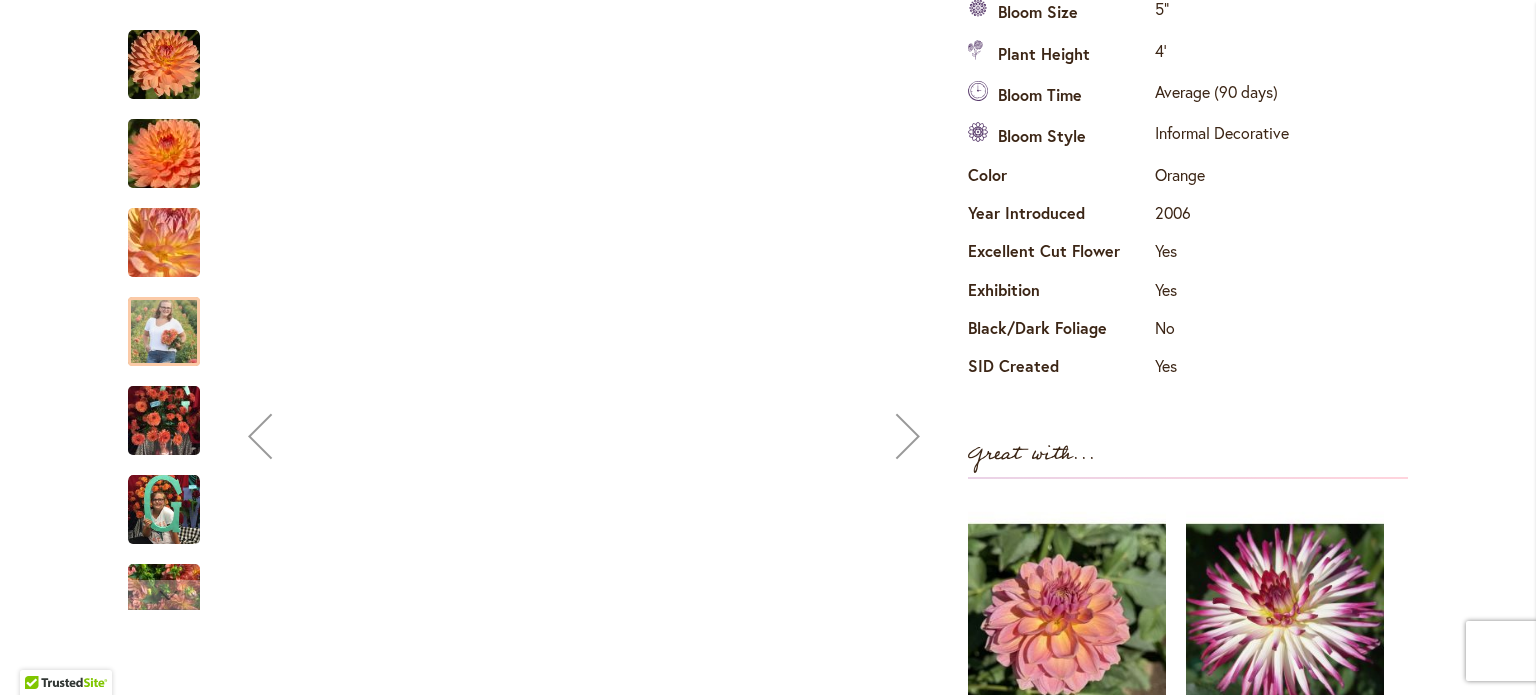 click at bounding box center [908, 436] 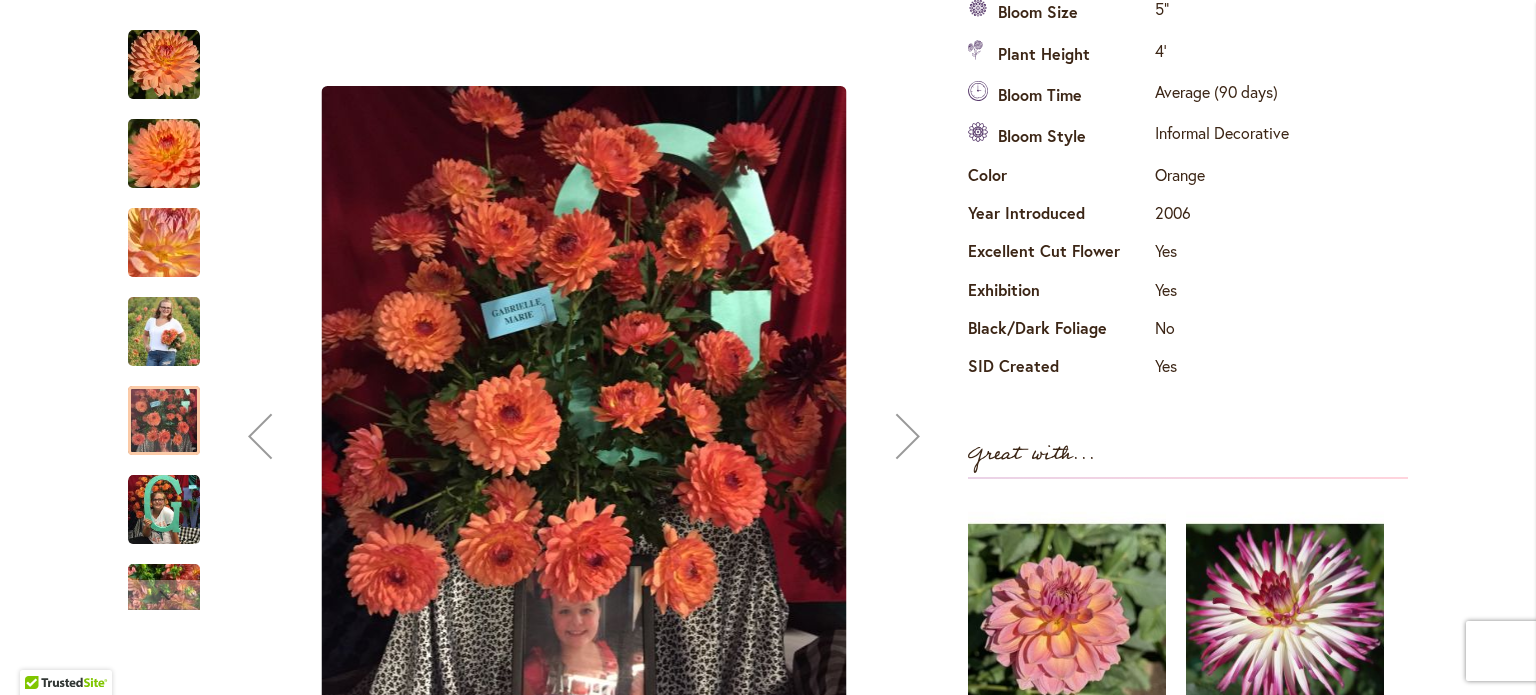 click at bounding box center (908, 436) 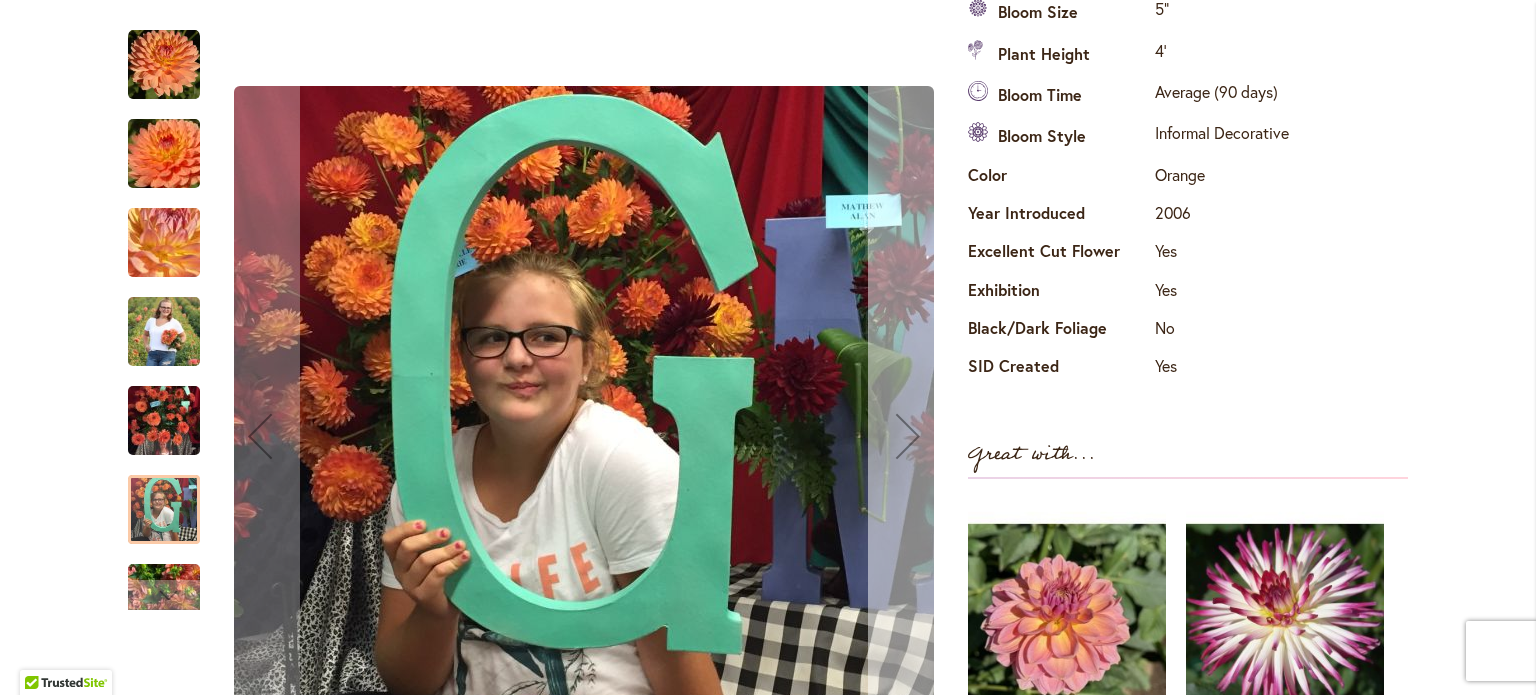 click at bounding box center [908, 436] 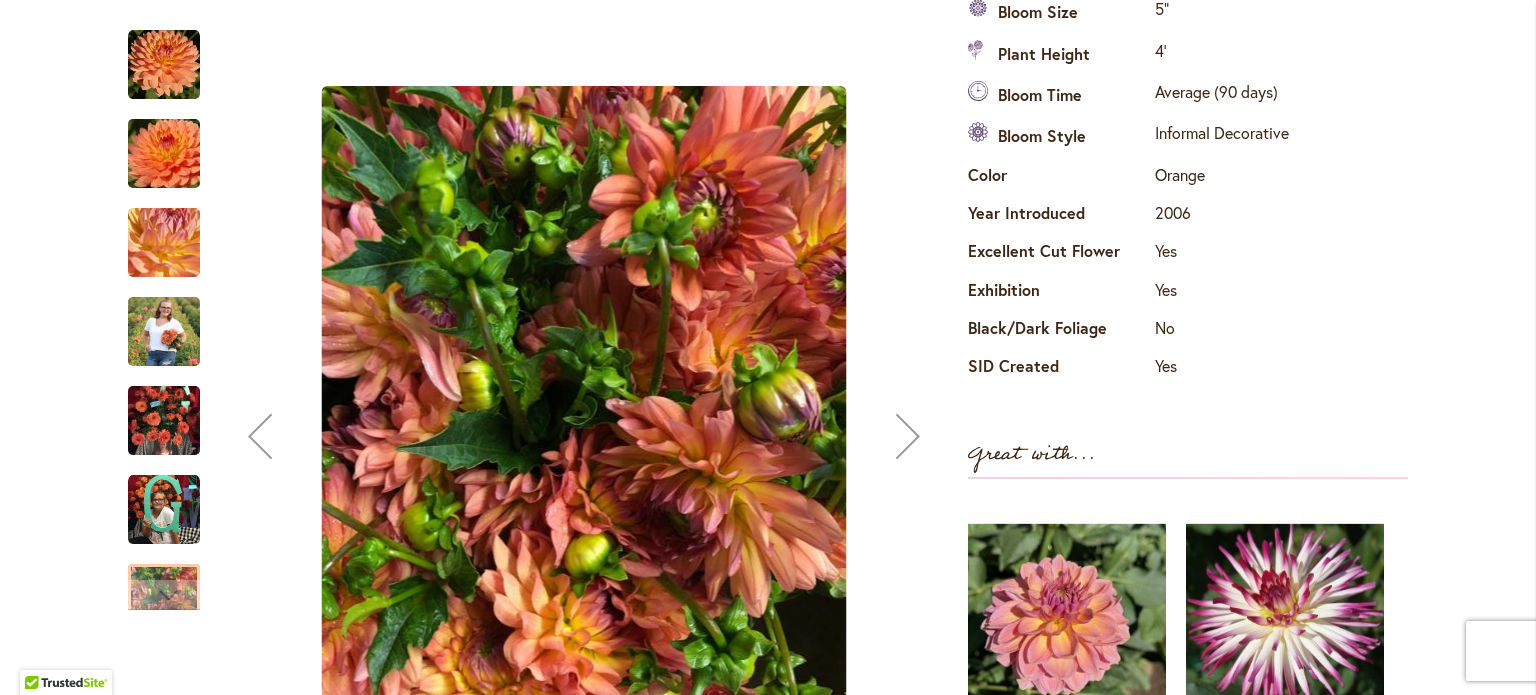 click at bounding box center [908, 436] 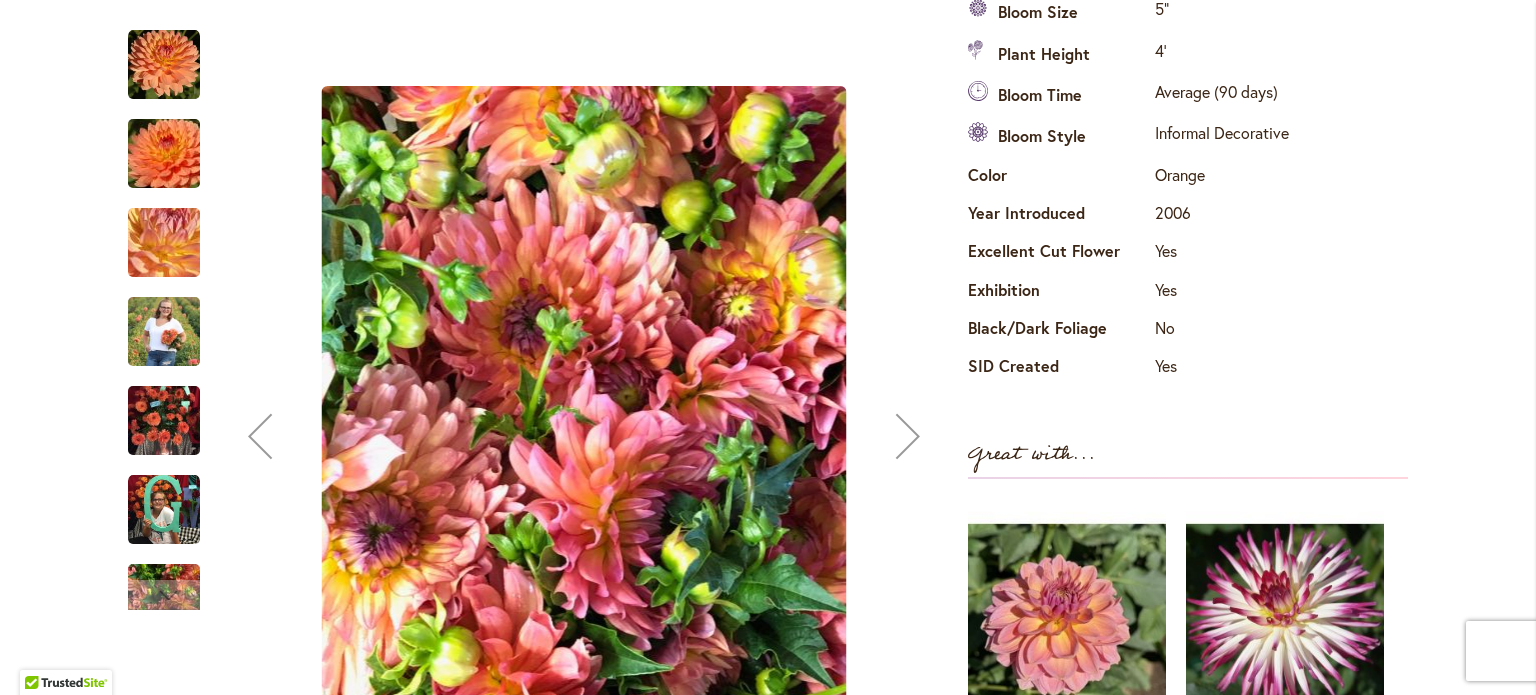 click at bounding box center (908, 436) 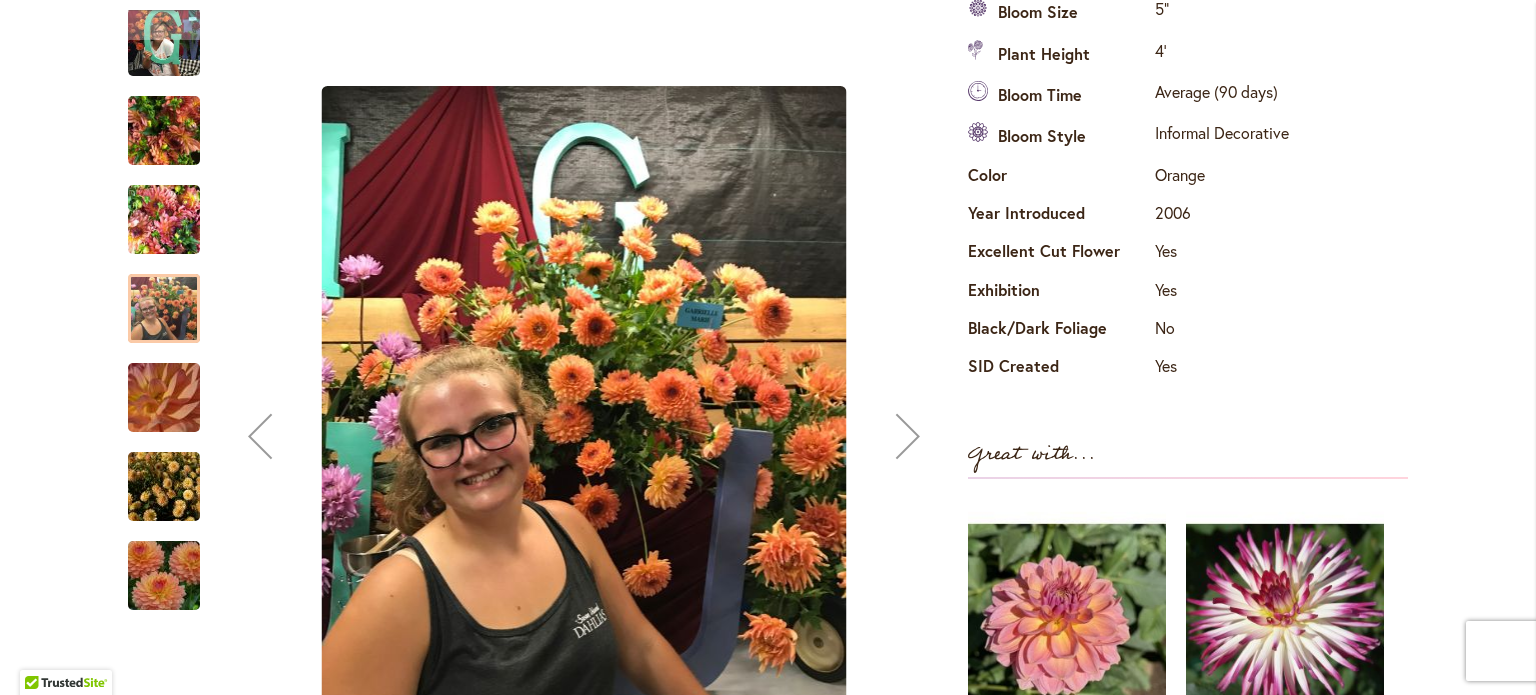 click at bounding box center (908, 436) 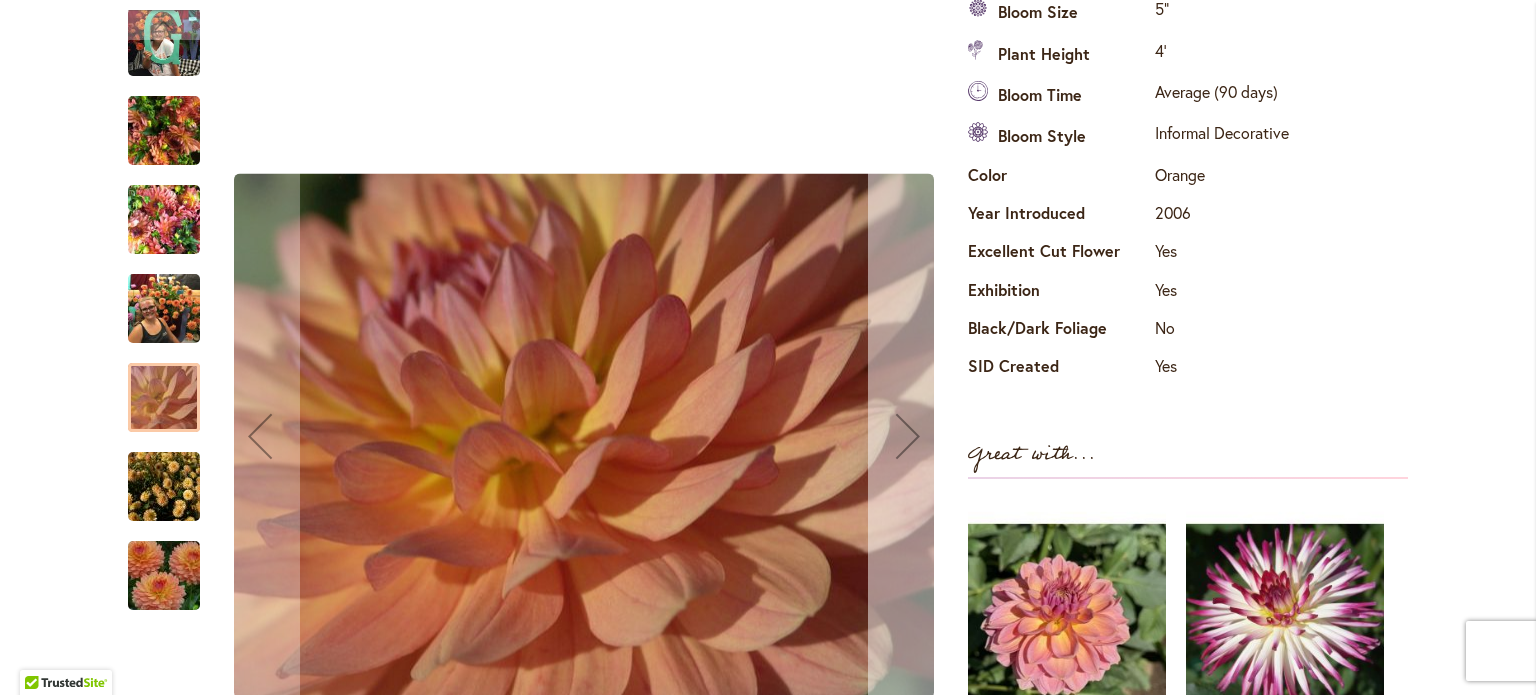 click at bounding box center (908, 436) 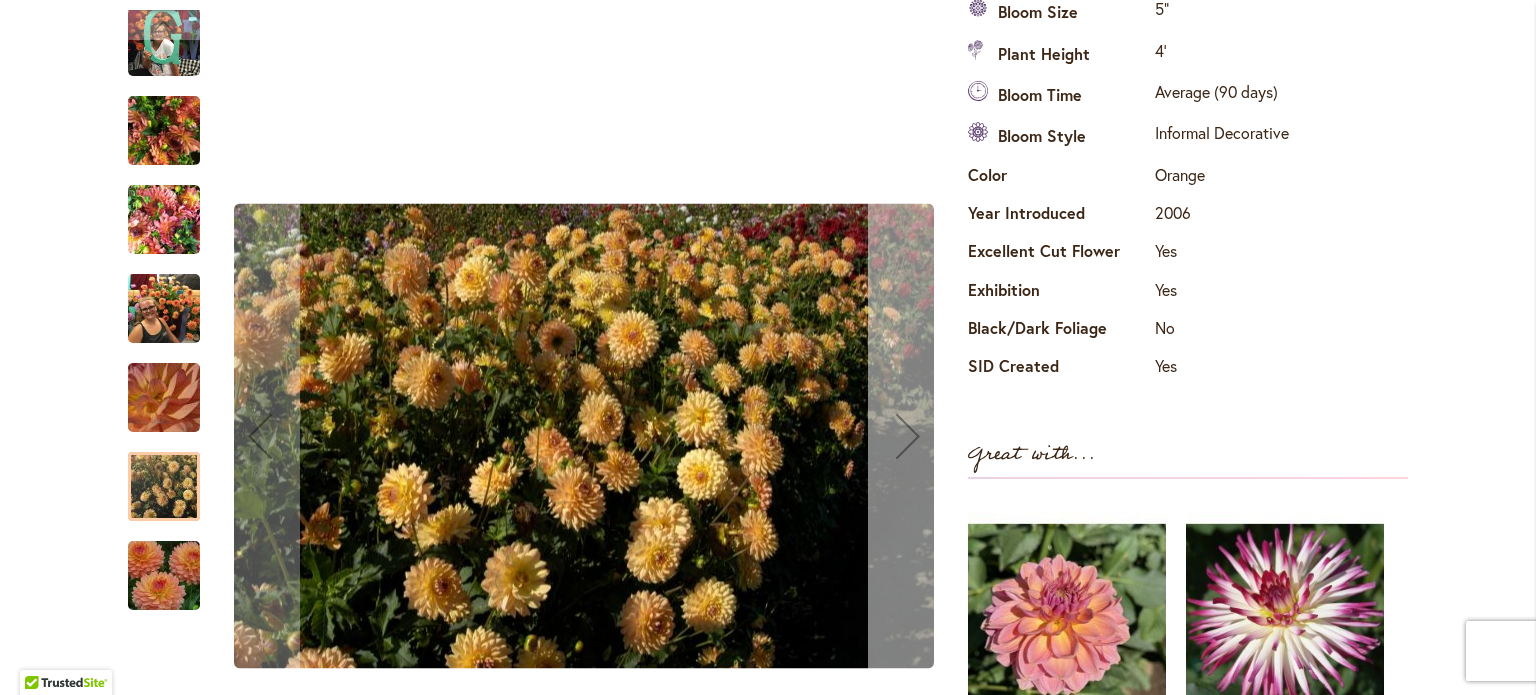 click at bounding box center [908, 436] 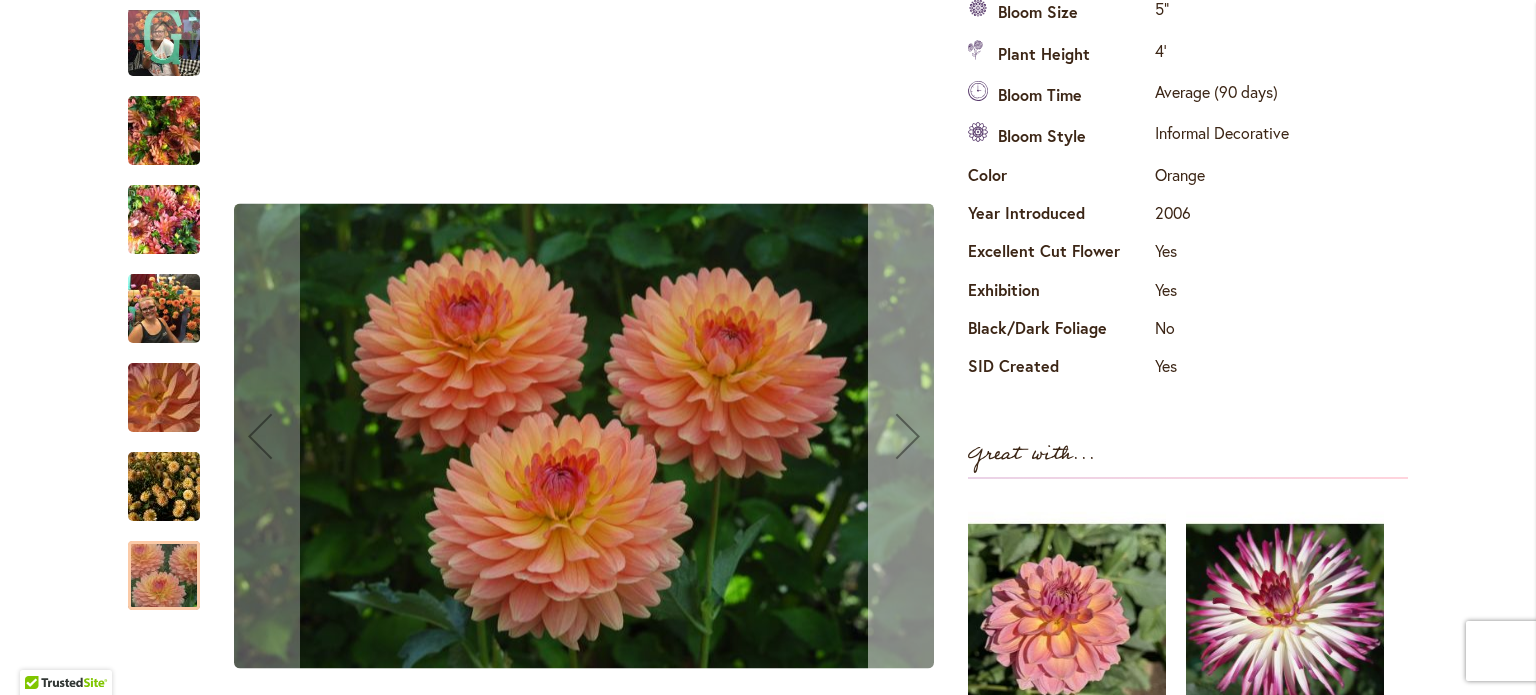 click at bounding box center [908, 436] 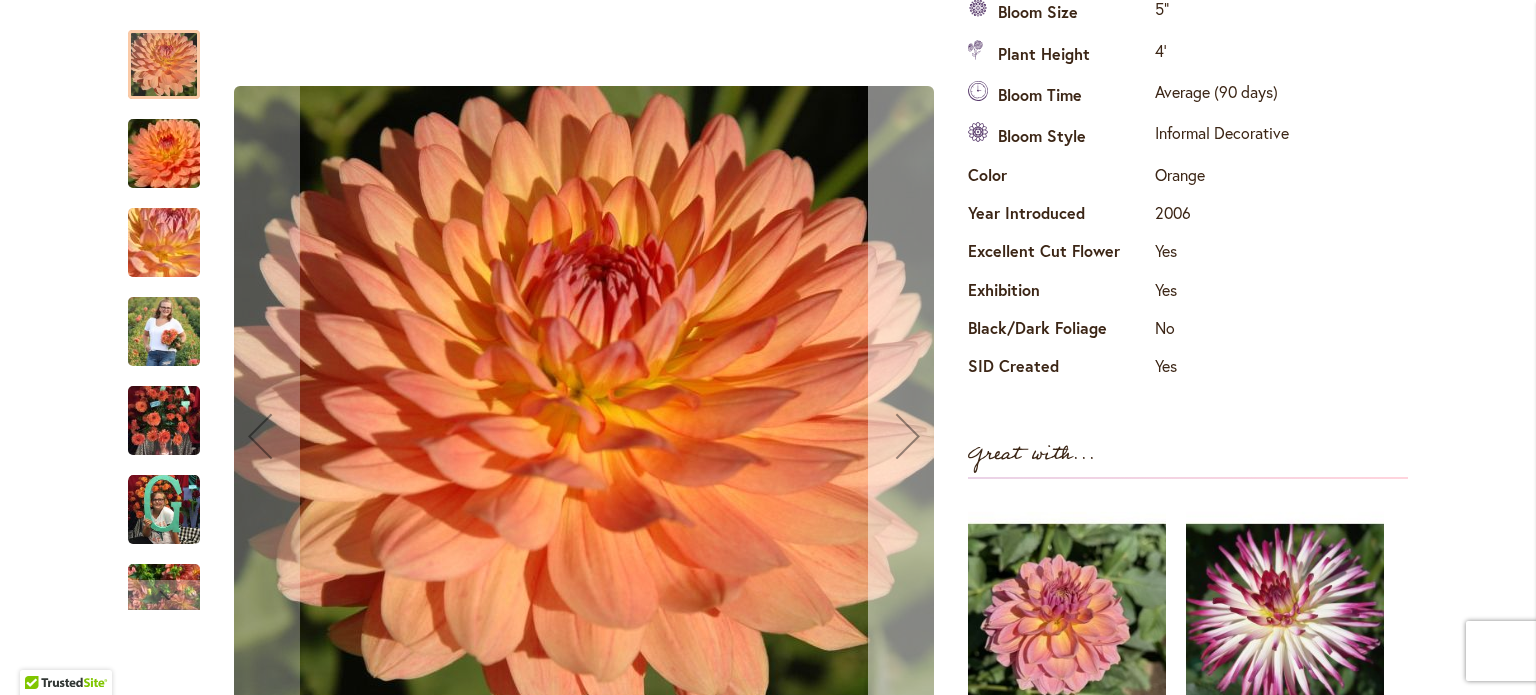 click at bounding box center [908, 436] 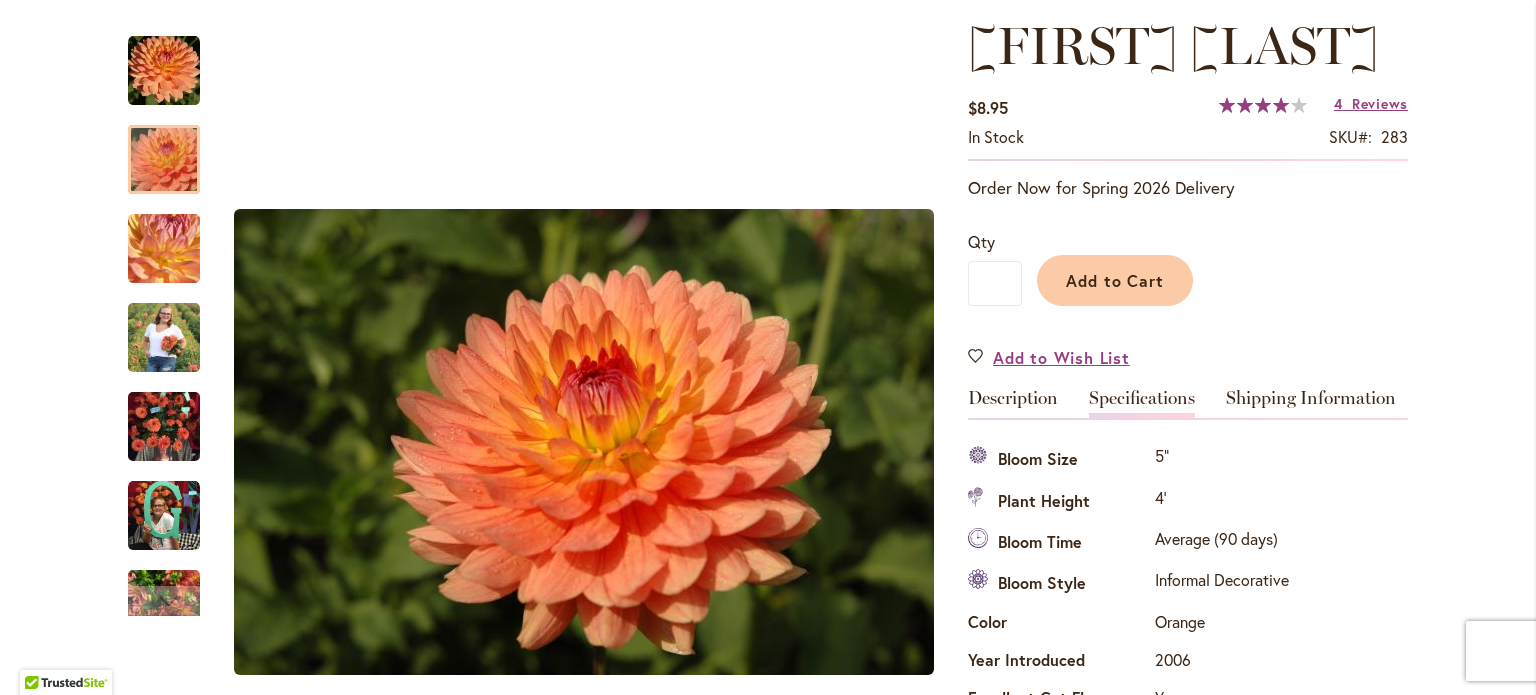 scroll, scrollTop: 224, scrollLeft: 0, axis: vertical 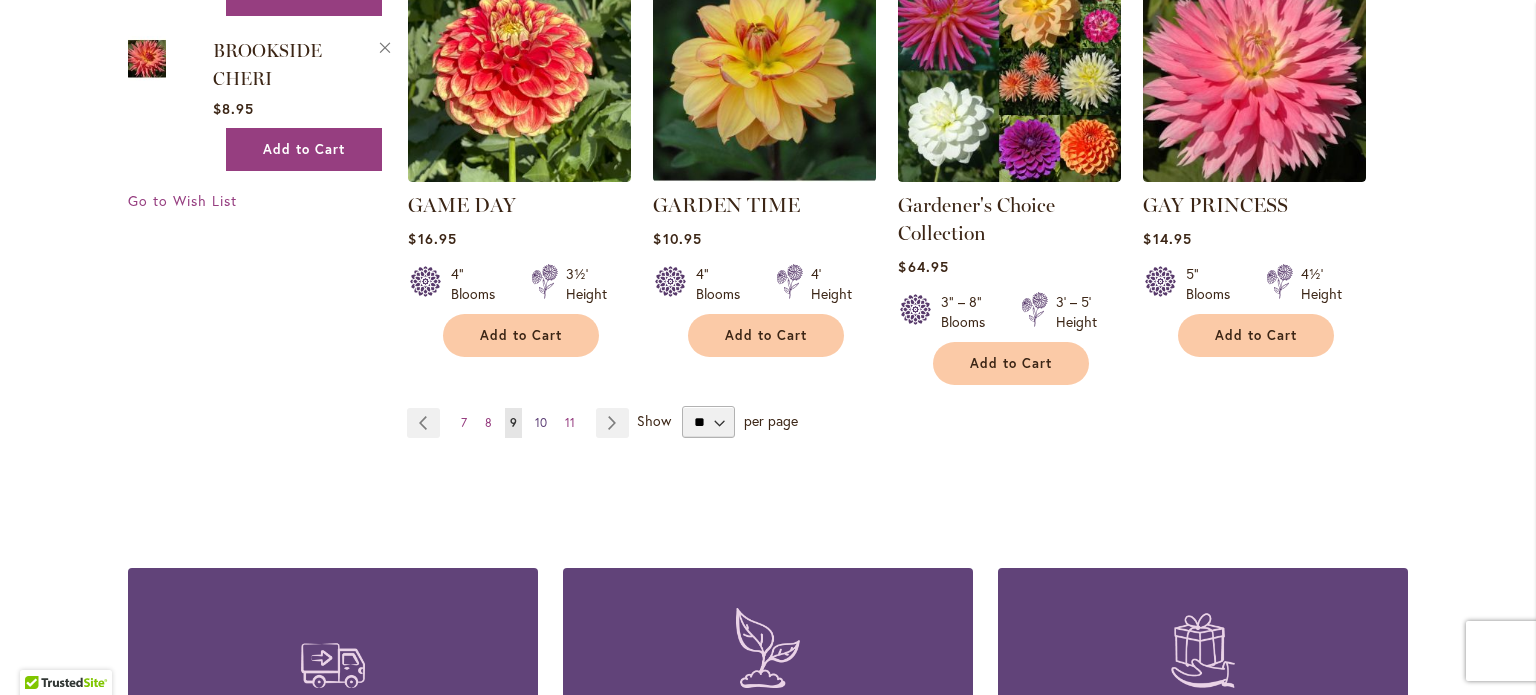 click on "10" at bounding box center [541, 422] 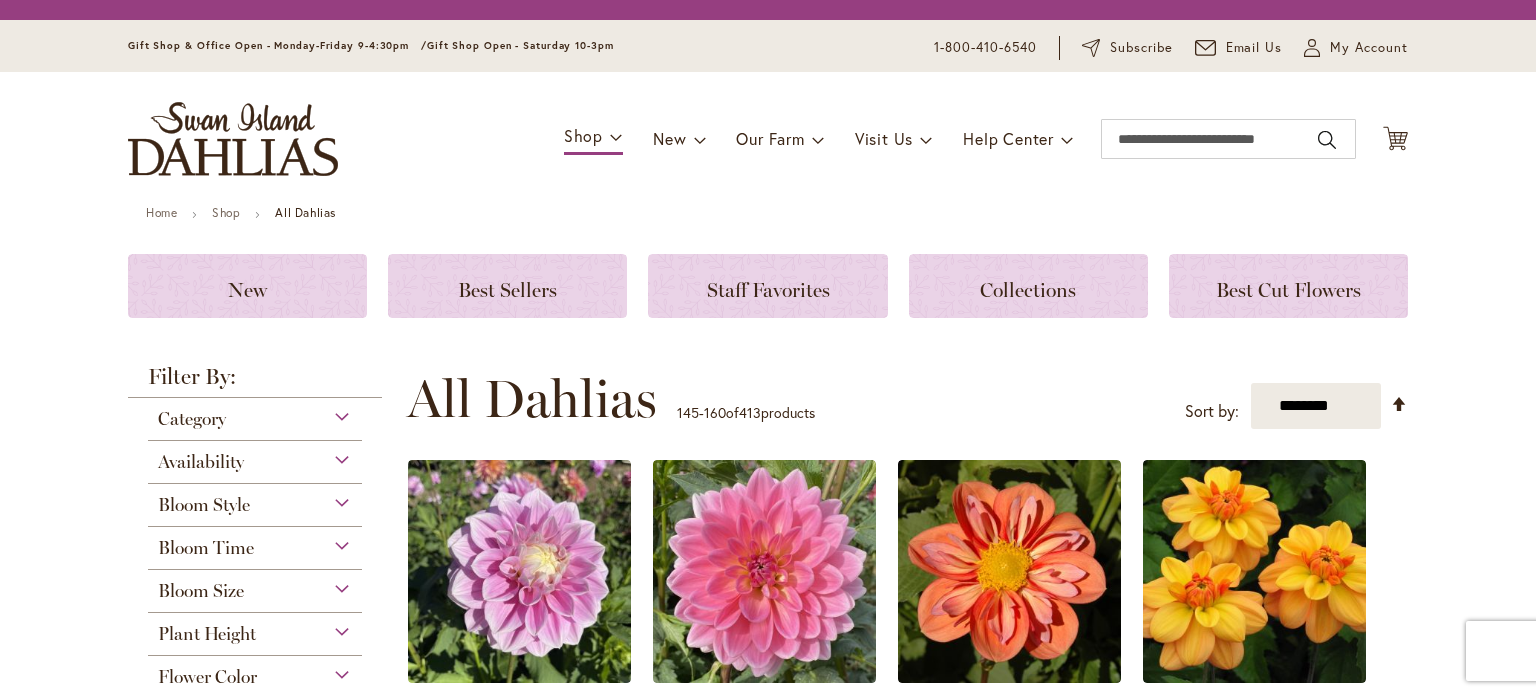 scroll, scrollTop: 0, scrollLeft: 0, axis: both 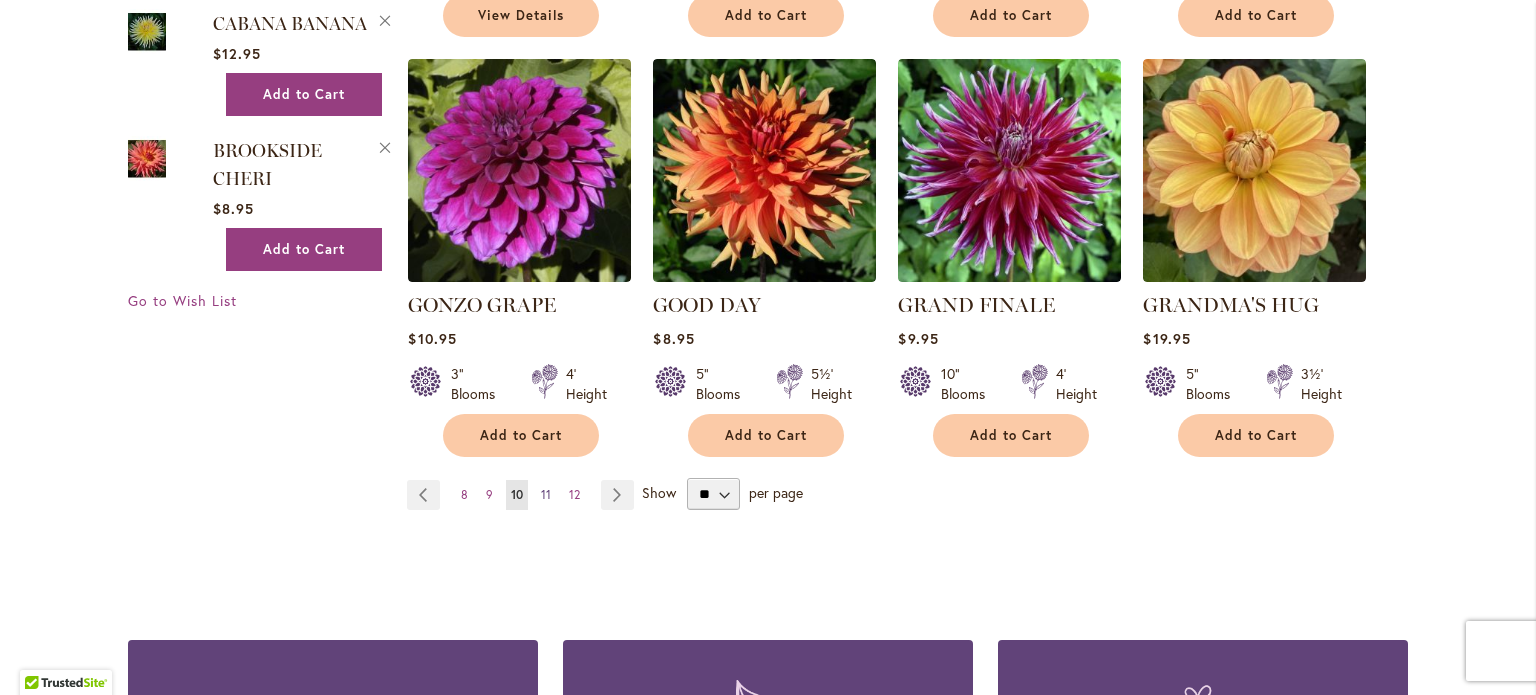 click on "11" at bounding box center [546, 494] 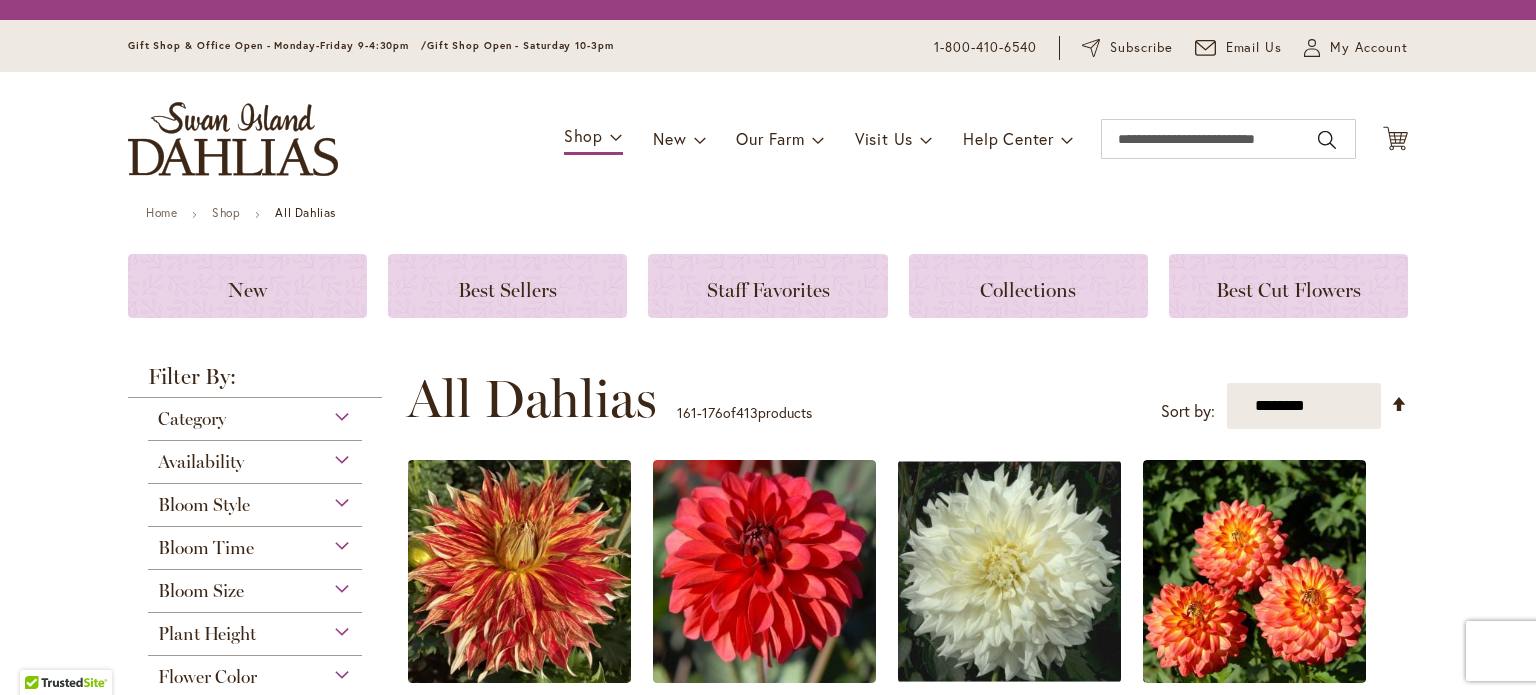 scroll, scrollTop: 0, scrollLeft: 0, axis: both 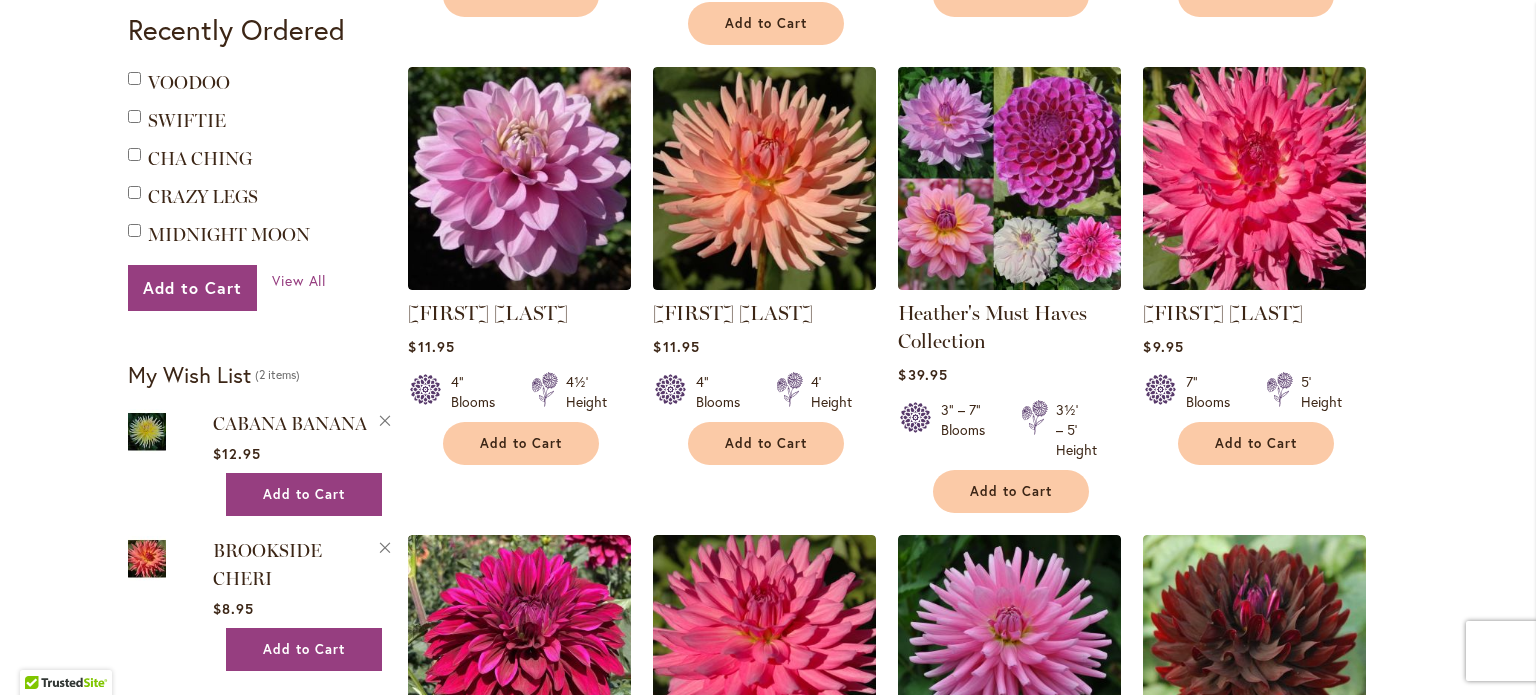 click at bounding box center [1255, 179] 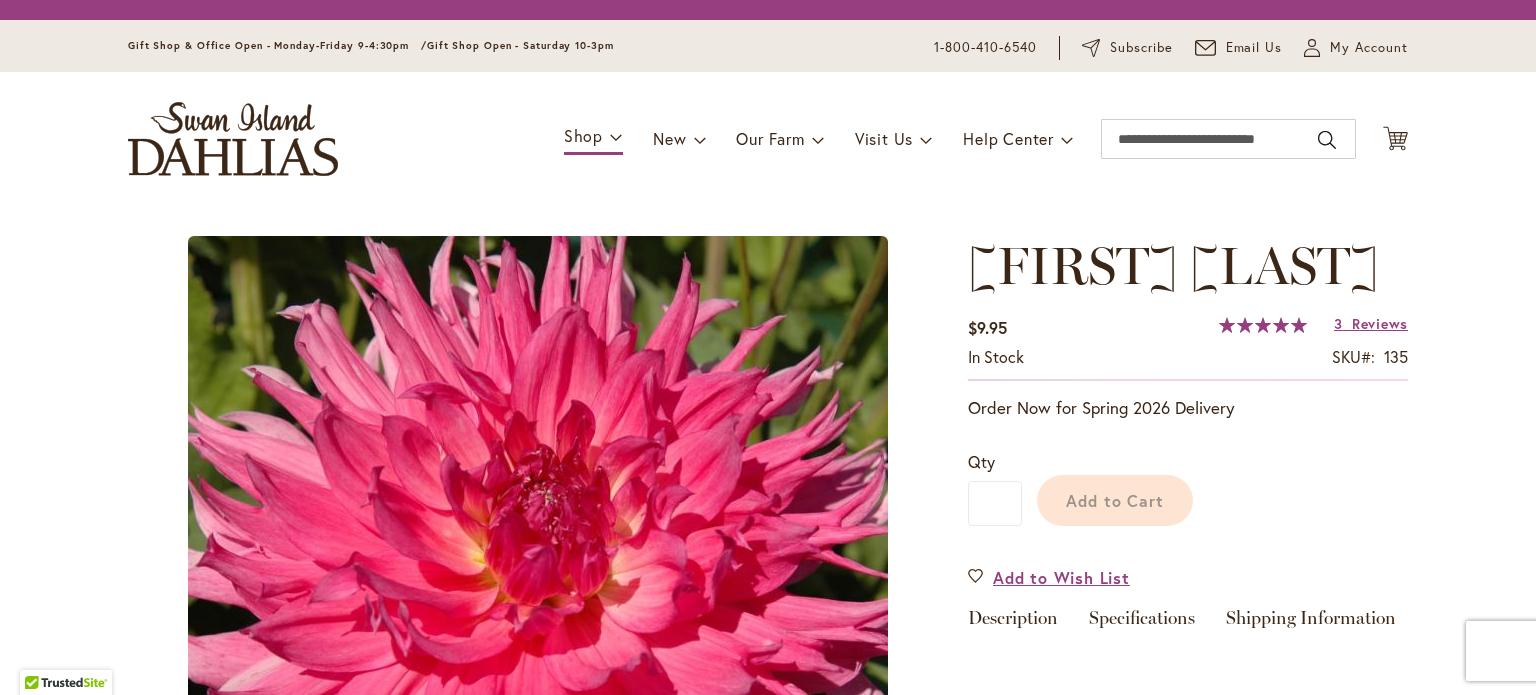 scroll, scrollTop: 0, scrollLeft: 0, axis: both 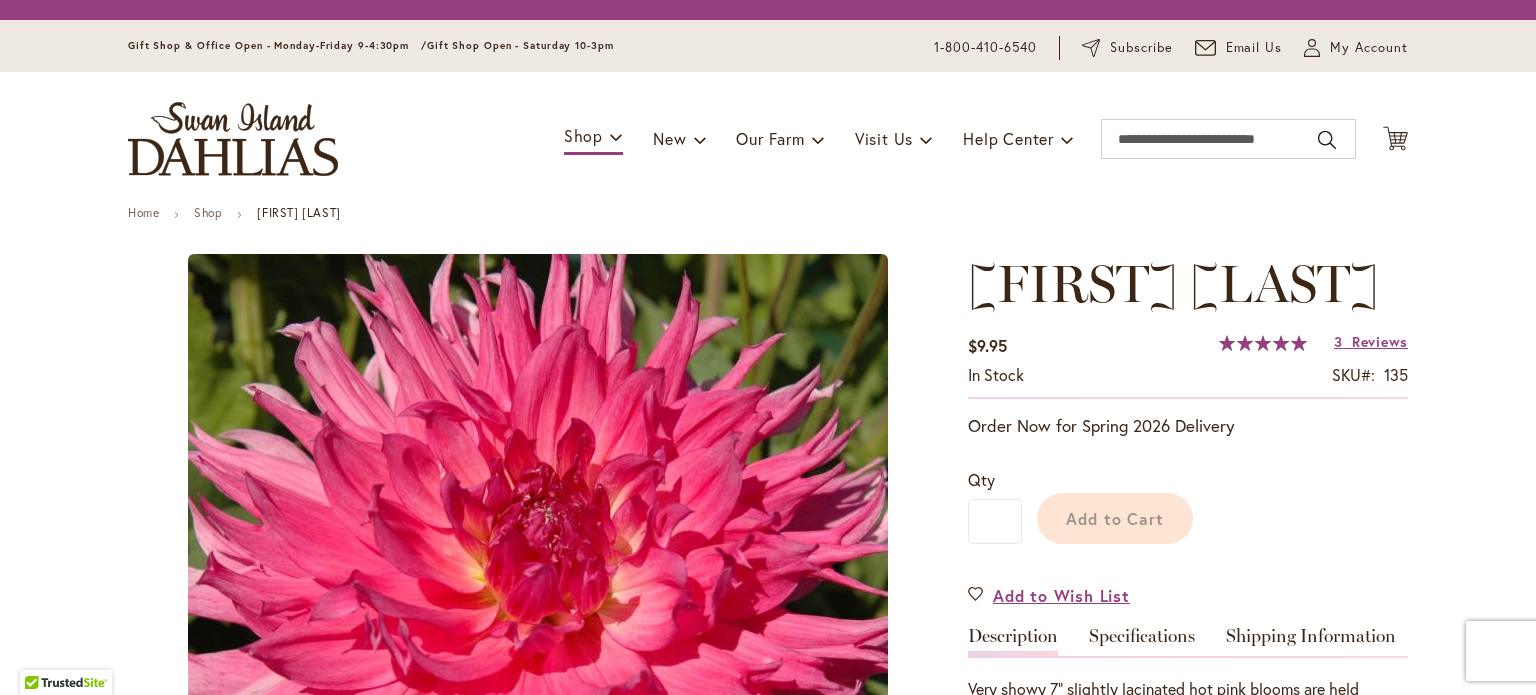 type on "******" 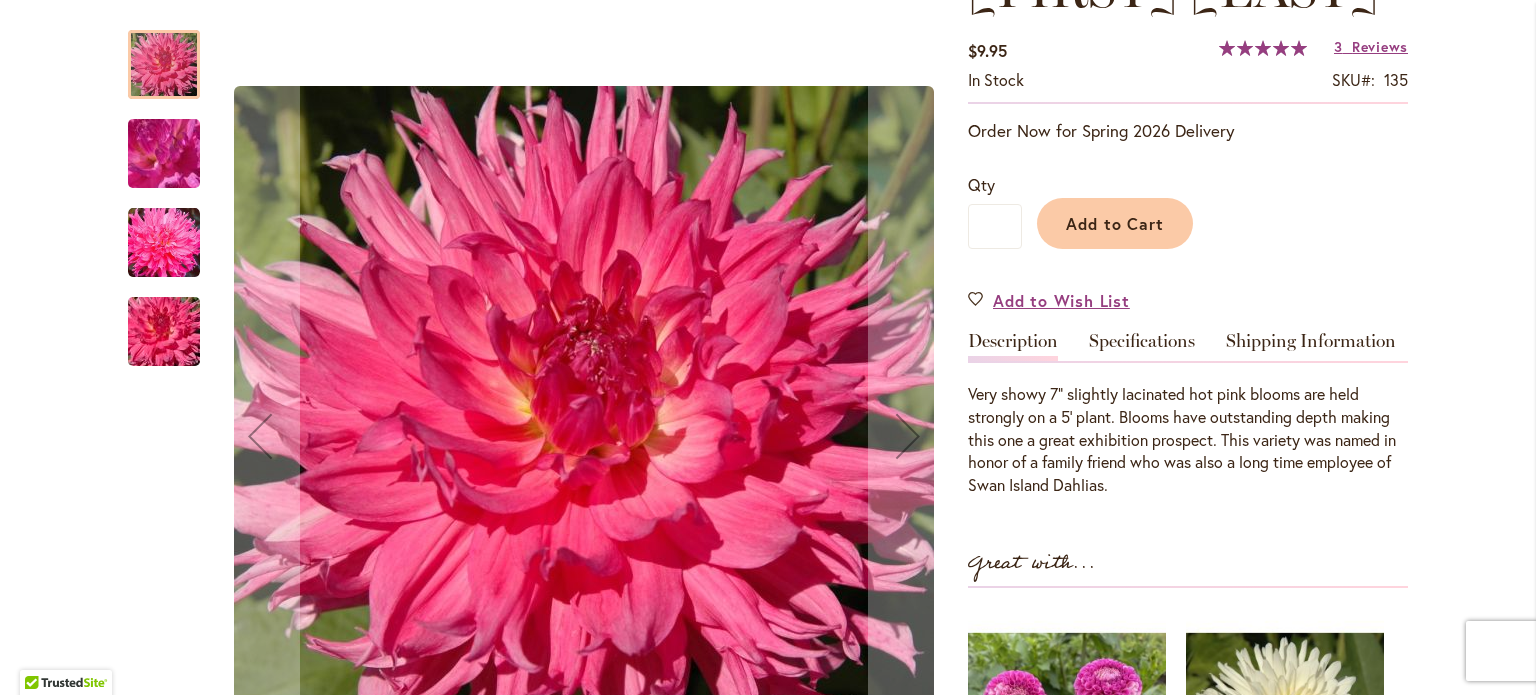 scroll, scrollTop: 300, scrollLeft: 0, axis: vertical 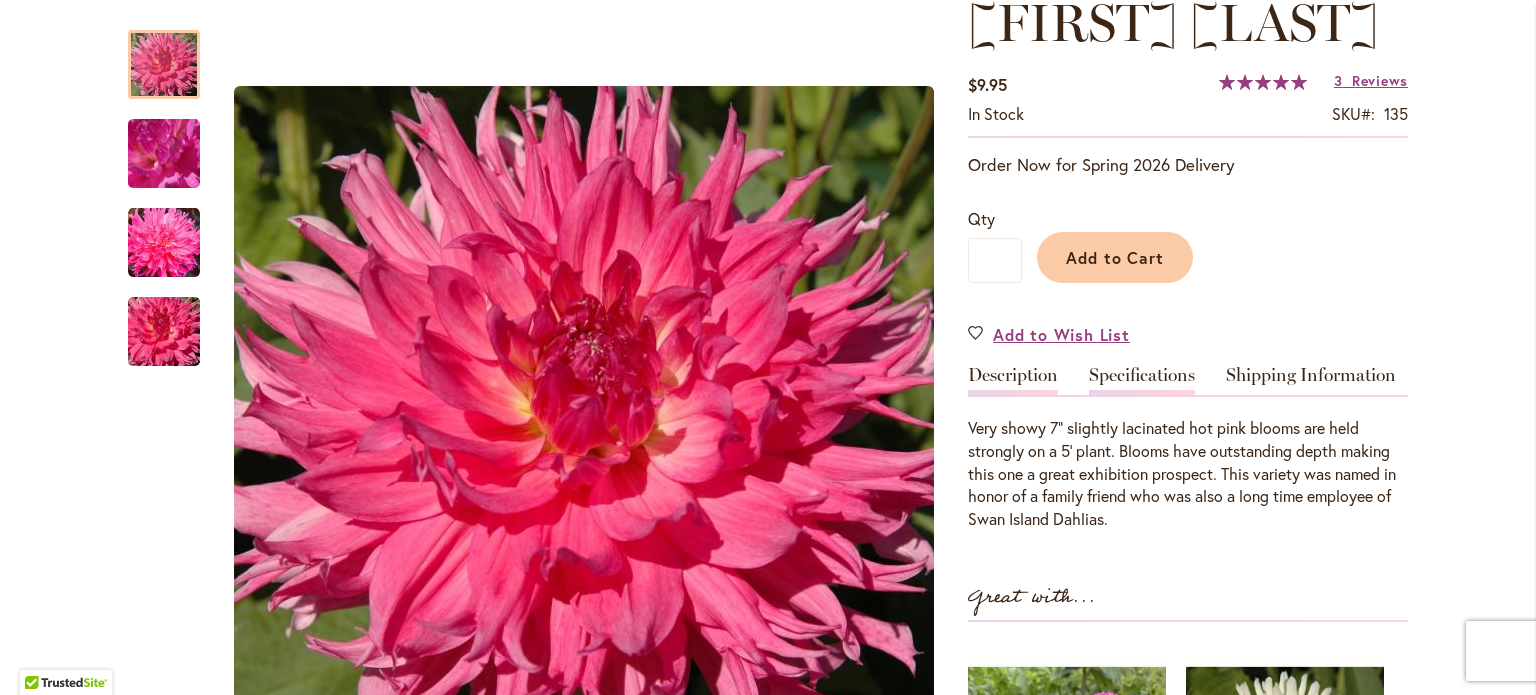 click on "Specifications" at bounding box center (1142, 380) 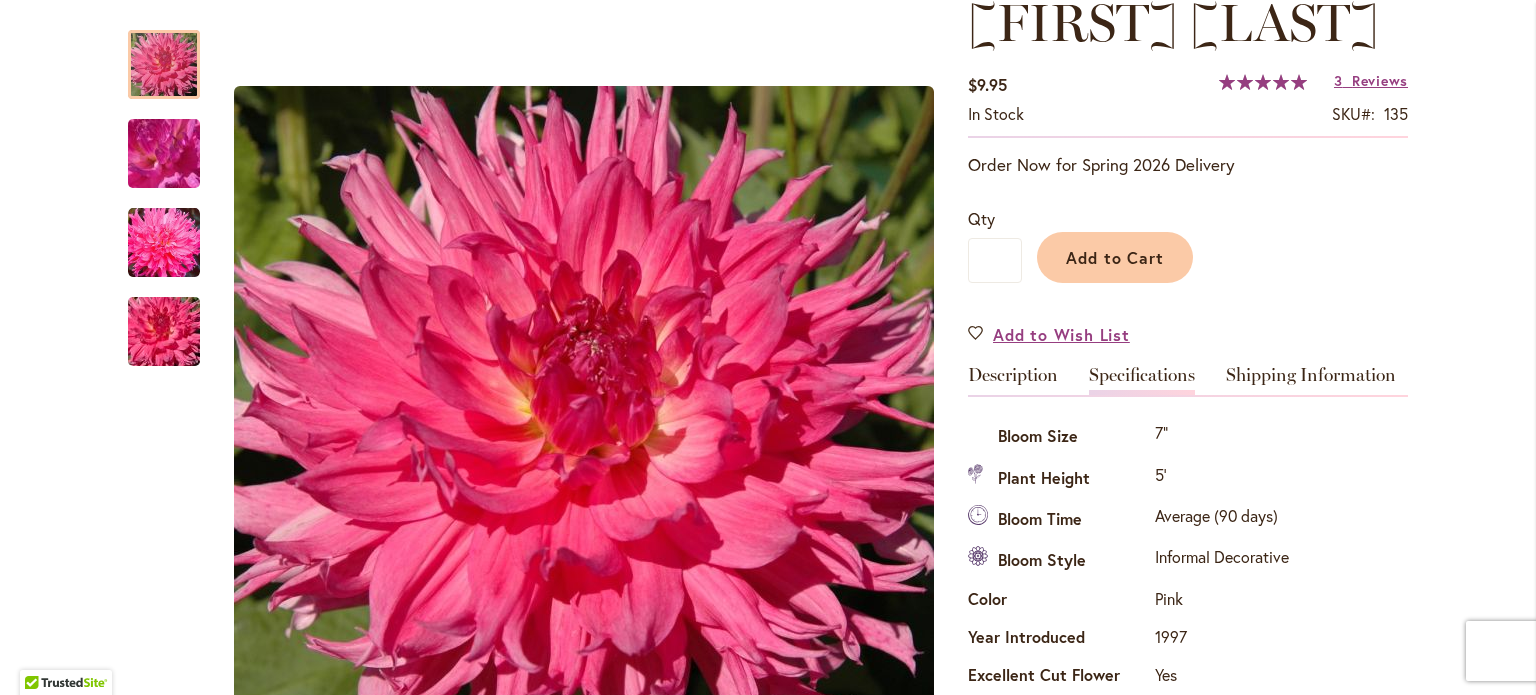 scroll, scrollTop: 724, scrollLeft: 0, axis: vertical 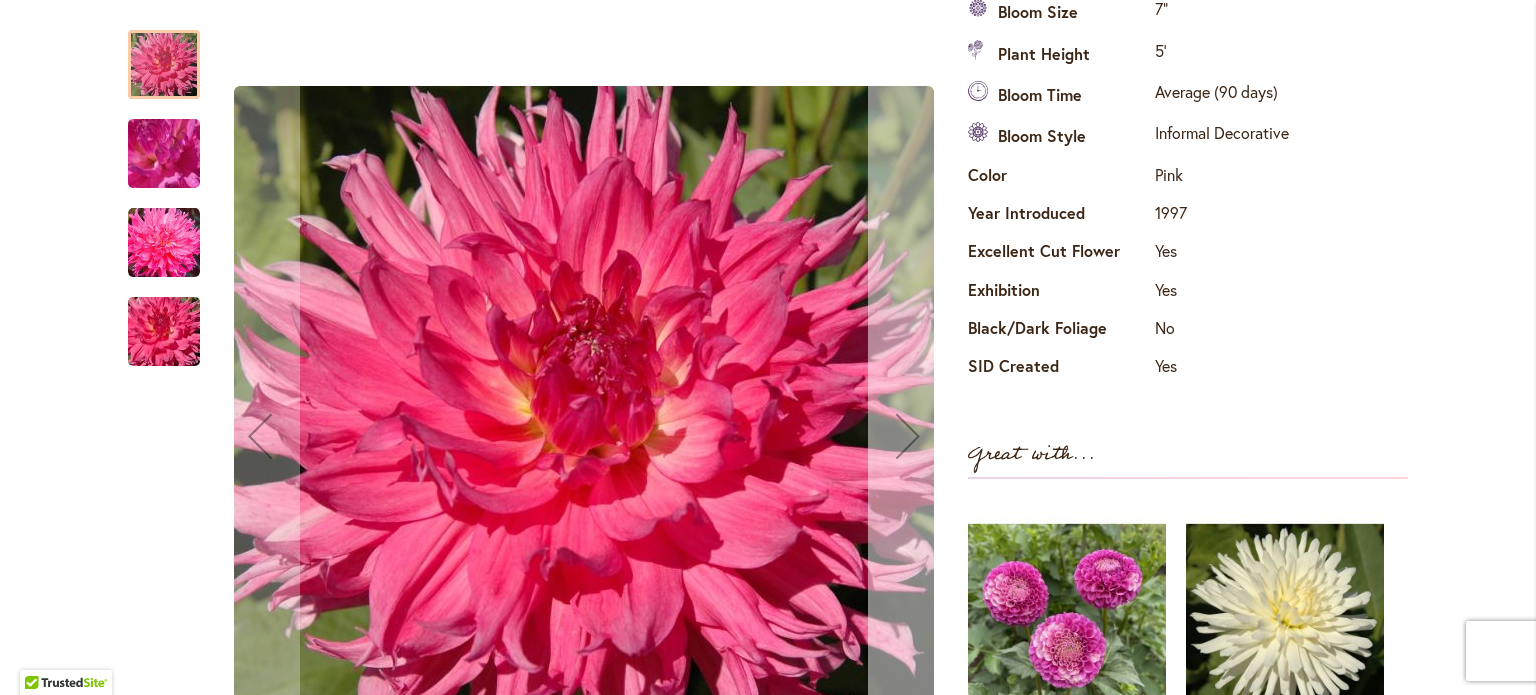 click at bounding box center (908, 436) 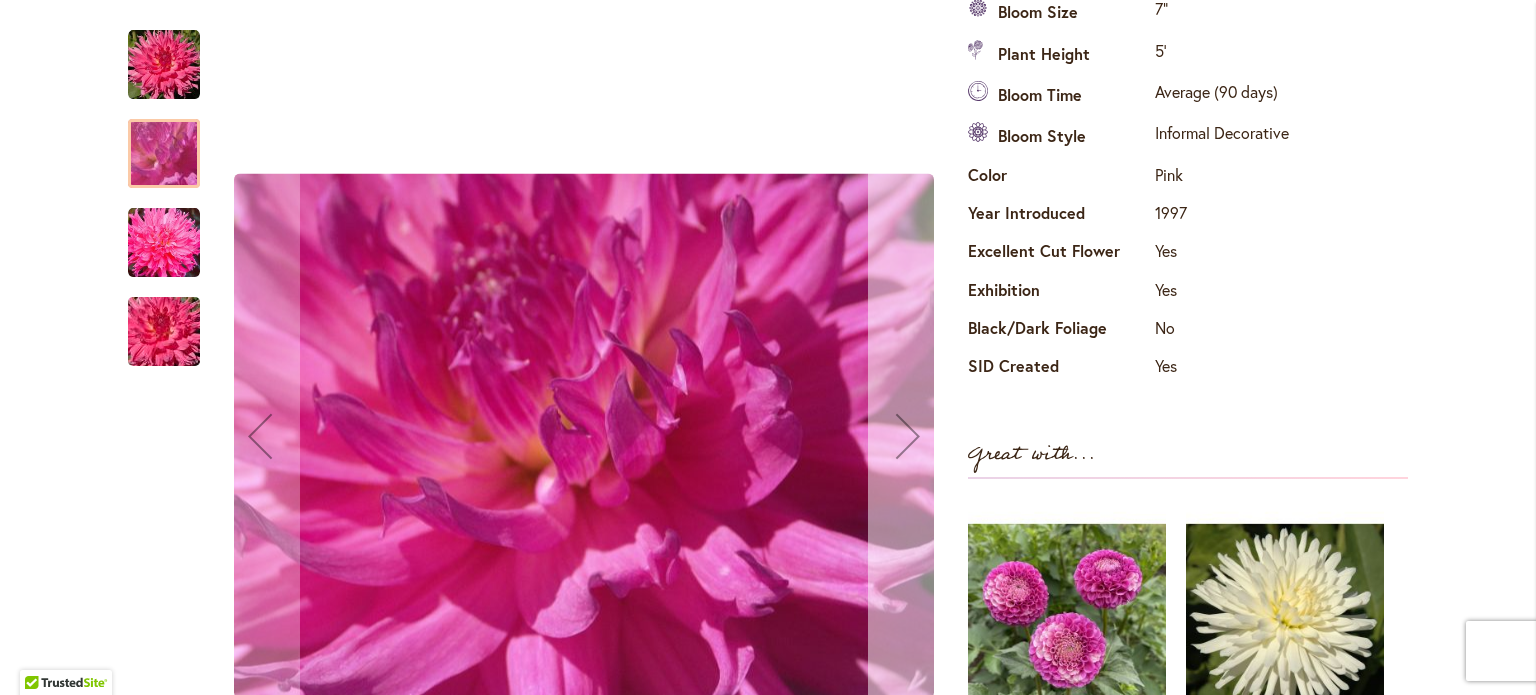 click at bounding box center (908, 436) 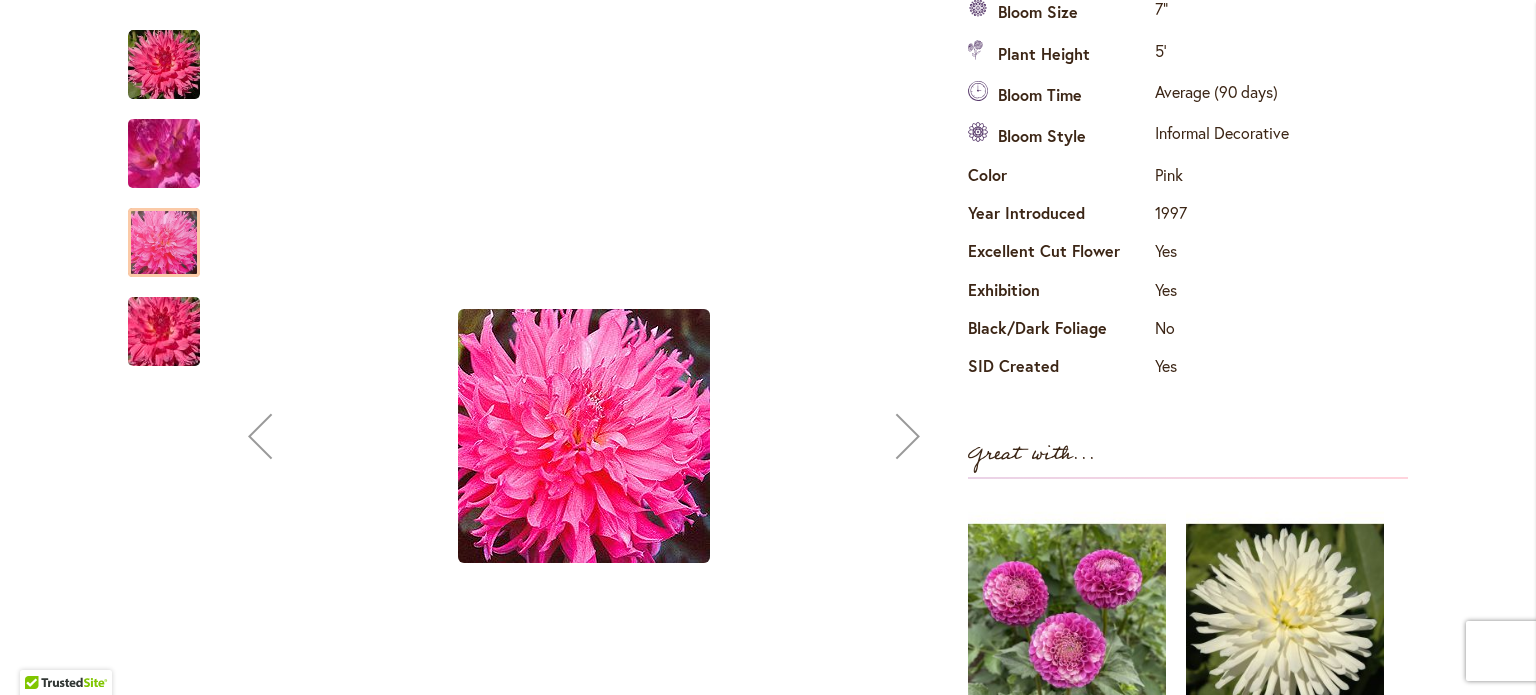 click at bounding box center [908, 436] 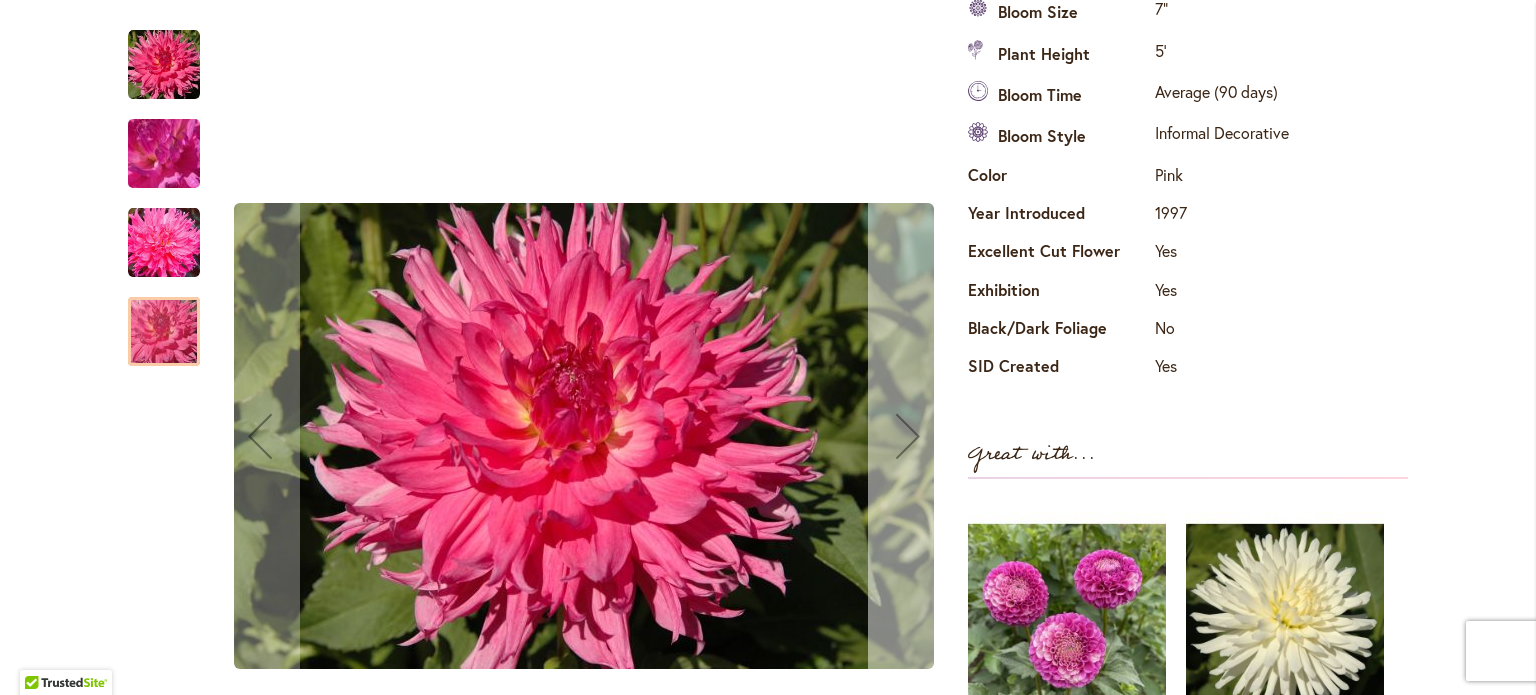 click at bounding box center (908, 436) 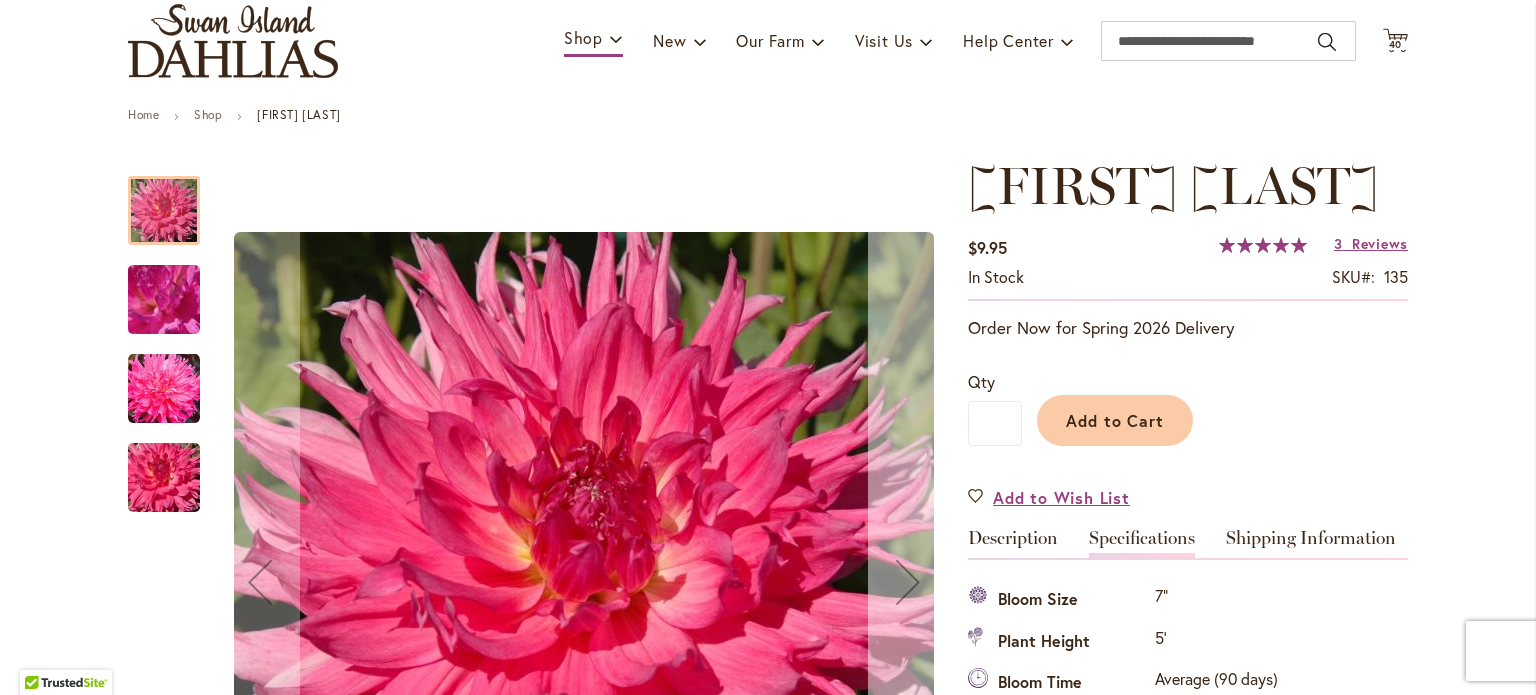 scroll, scrollTop: 124, scrollLeft: 0, axis: vertical 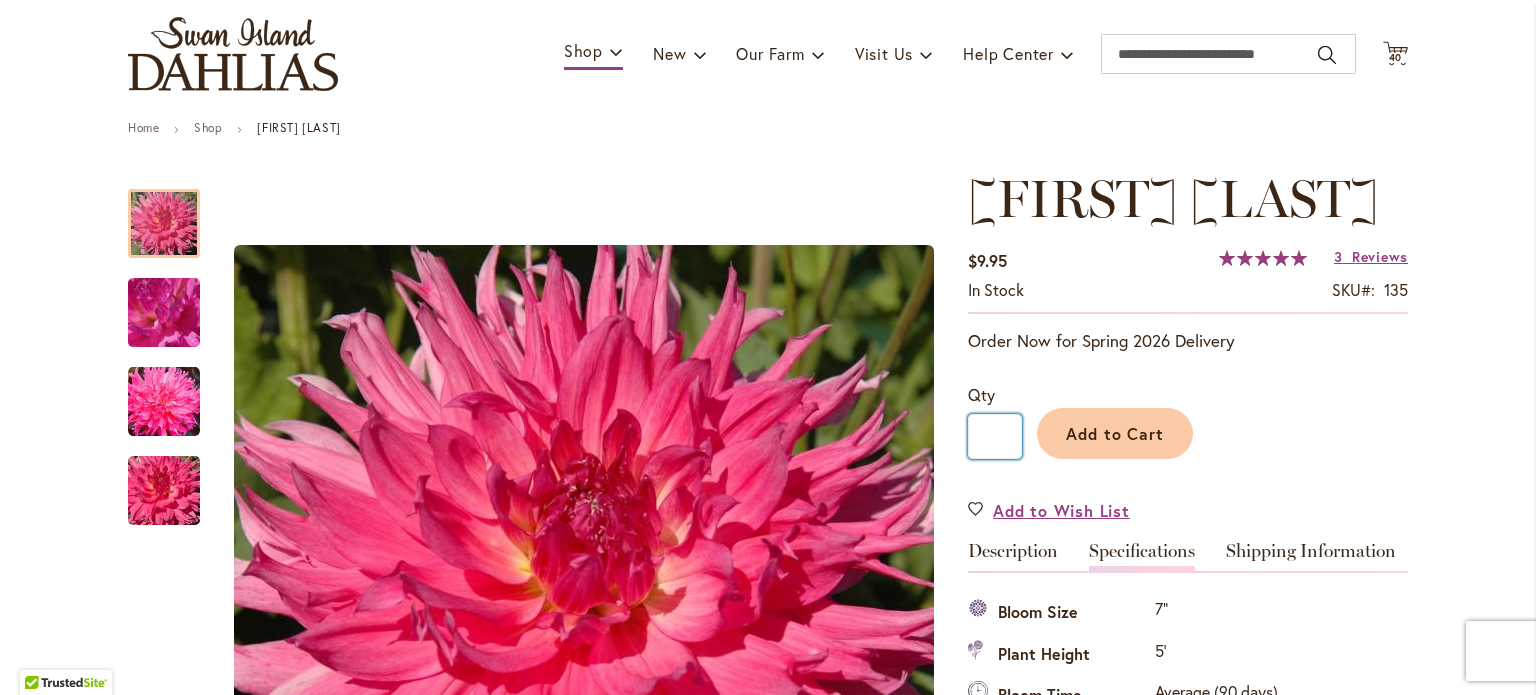 click on "*" at bounding box center (995, 436) 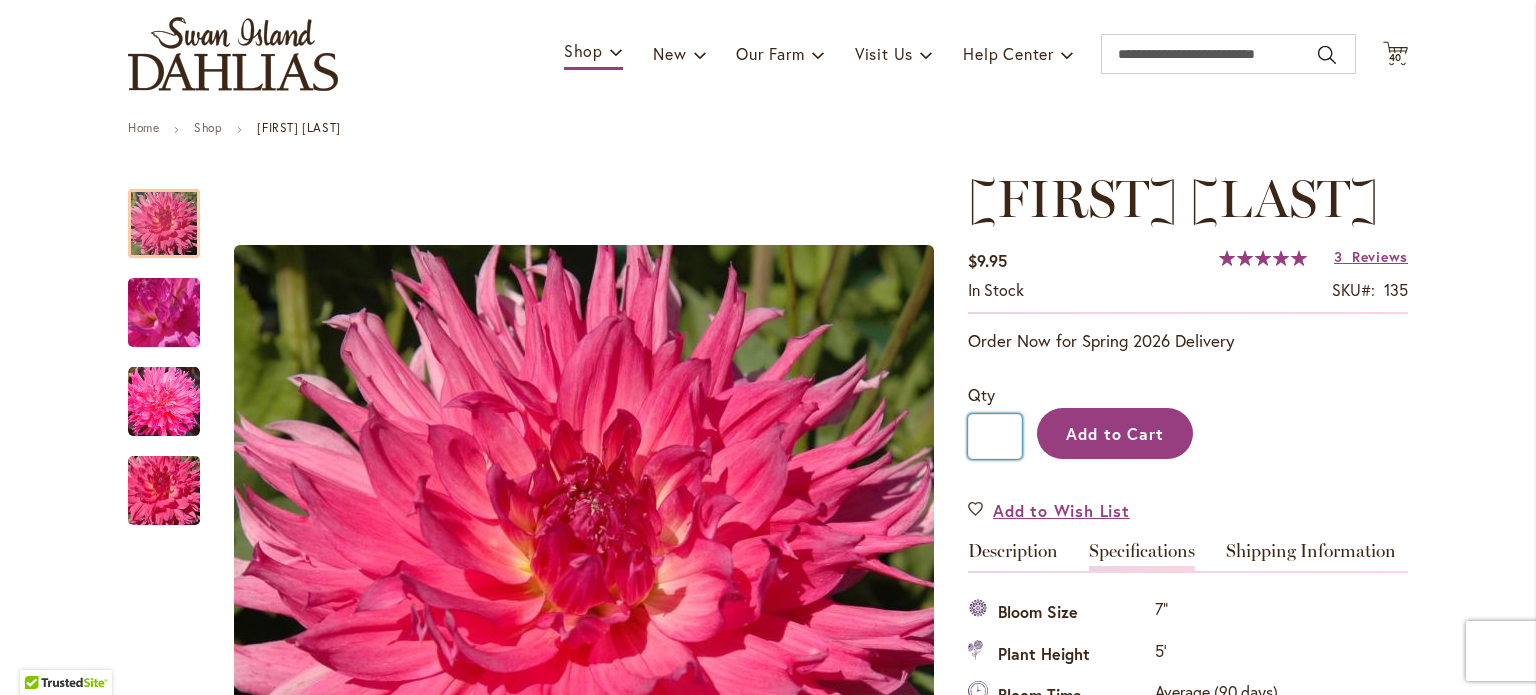 type on "*" 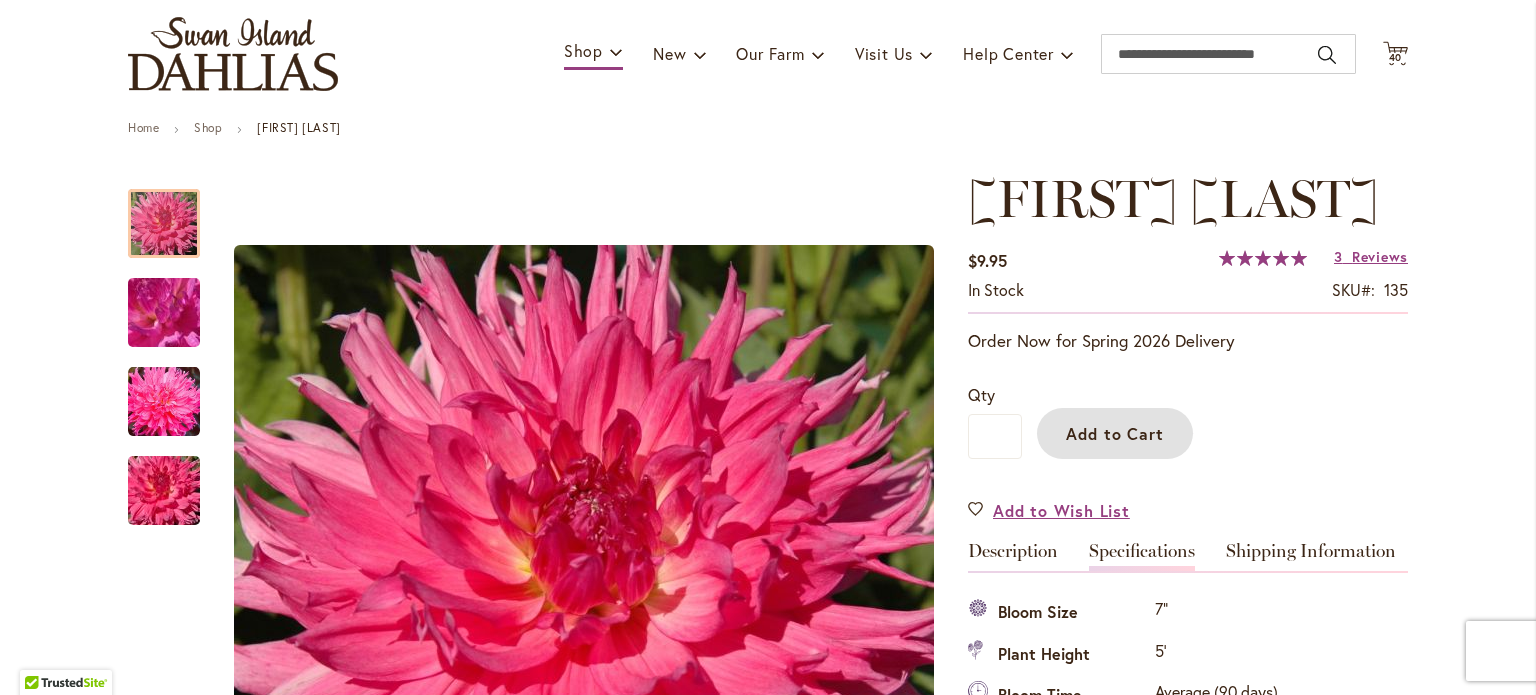 click on "Add to Cart" at bounding box center [1115, 433] 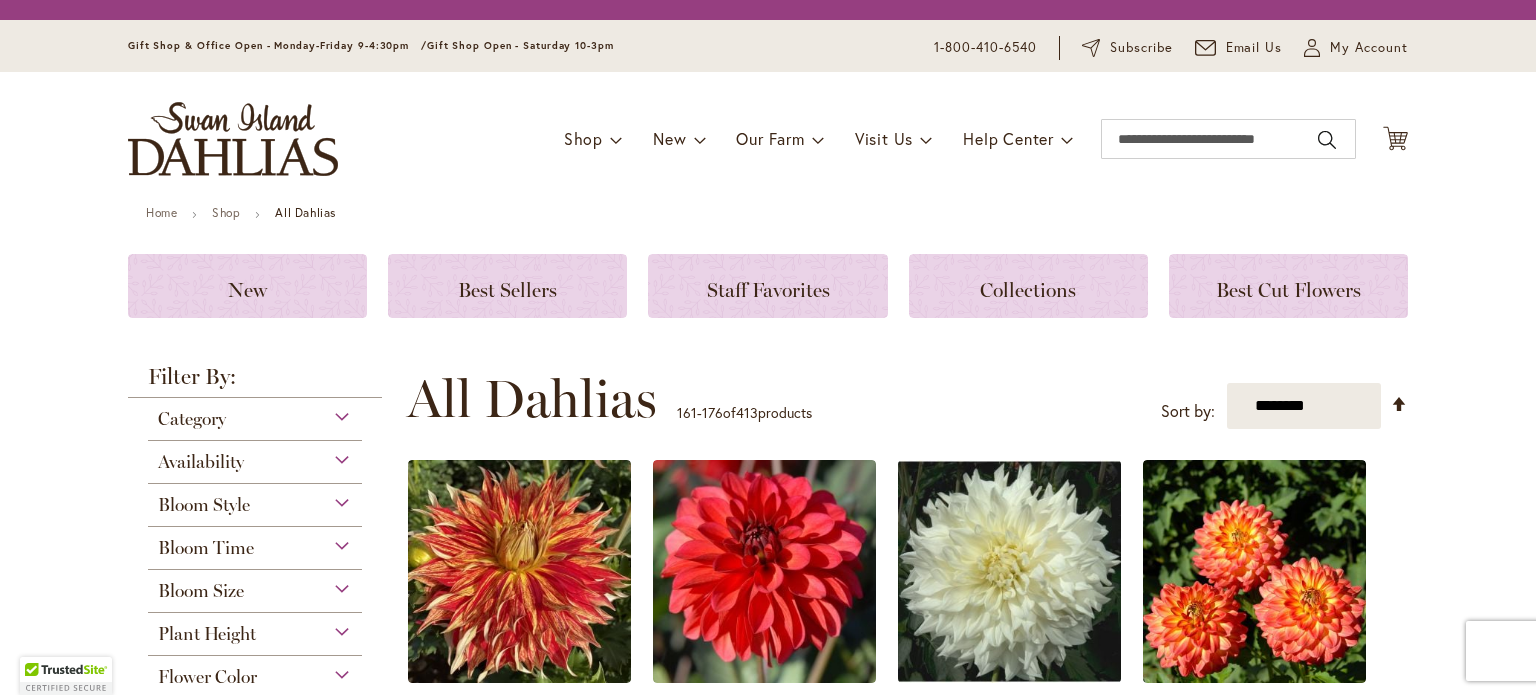 scroll, scrollTop: 0, scrollLeft: 0, axis: both 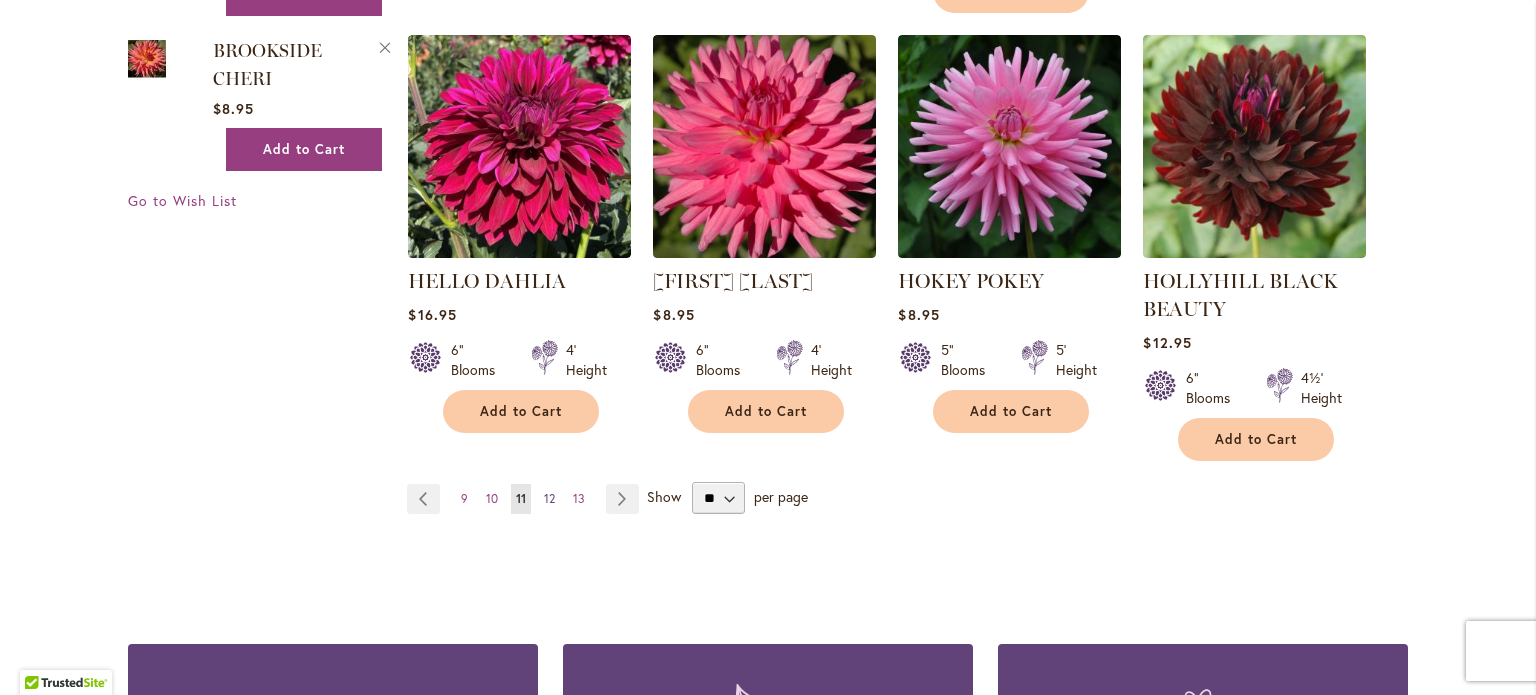 click on "12" at bounding box center (549, 498) 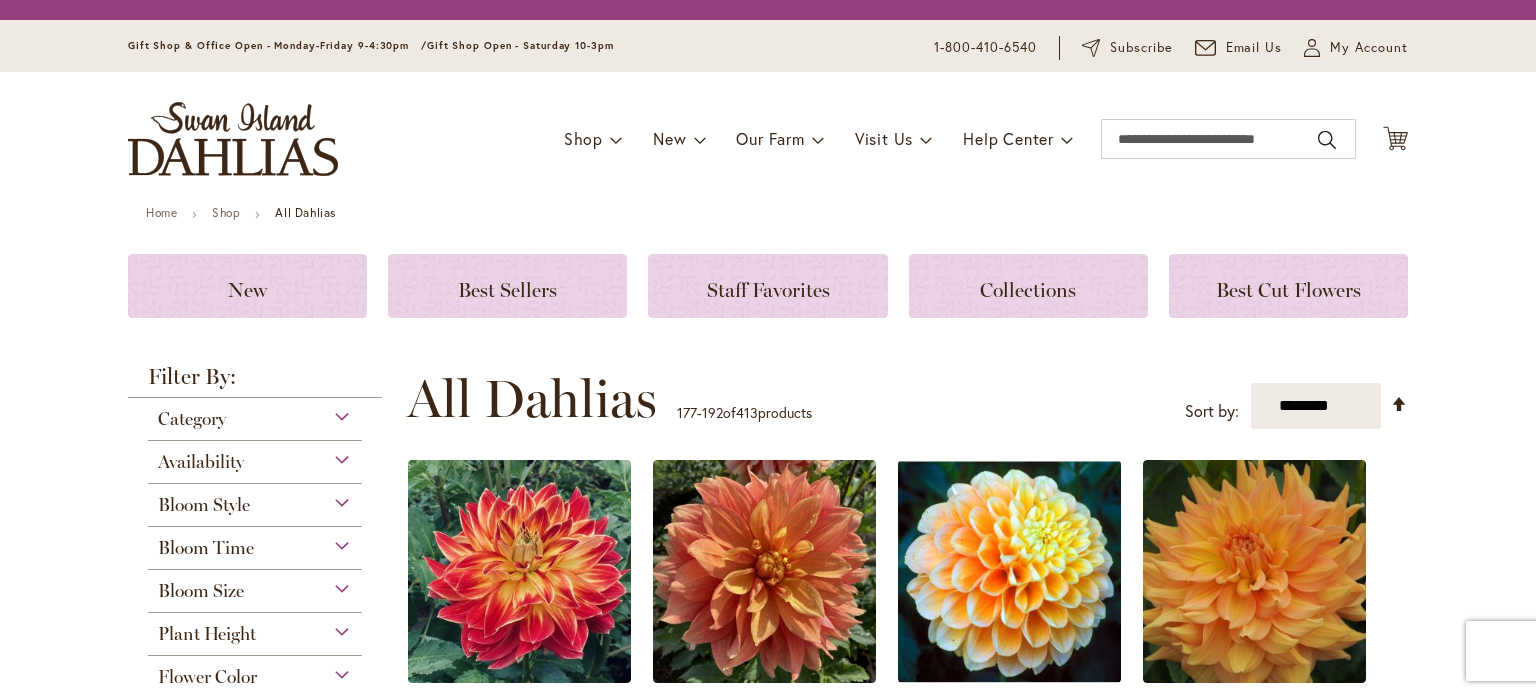 scroll, scrollTop: 0, scrollLeft: 0, axis: both 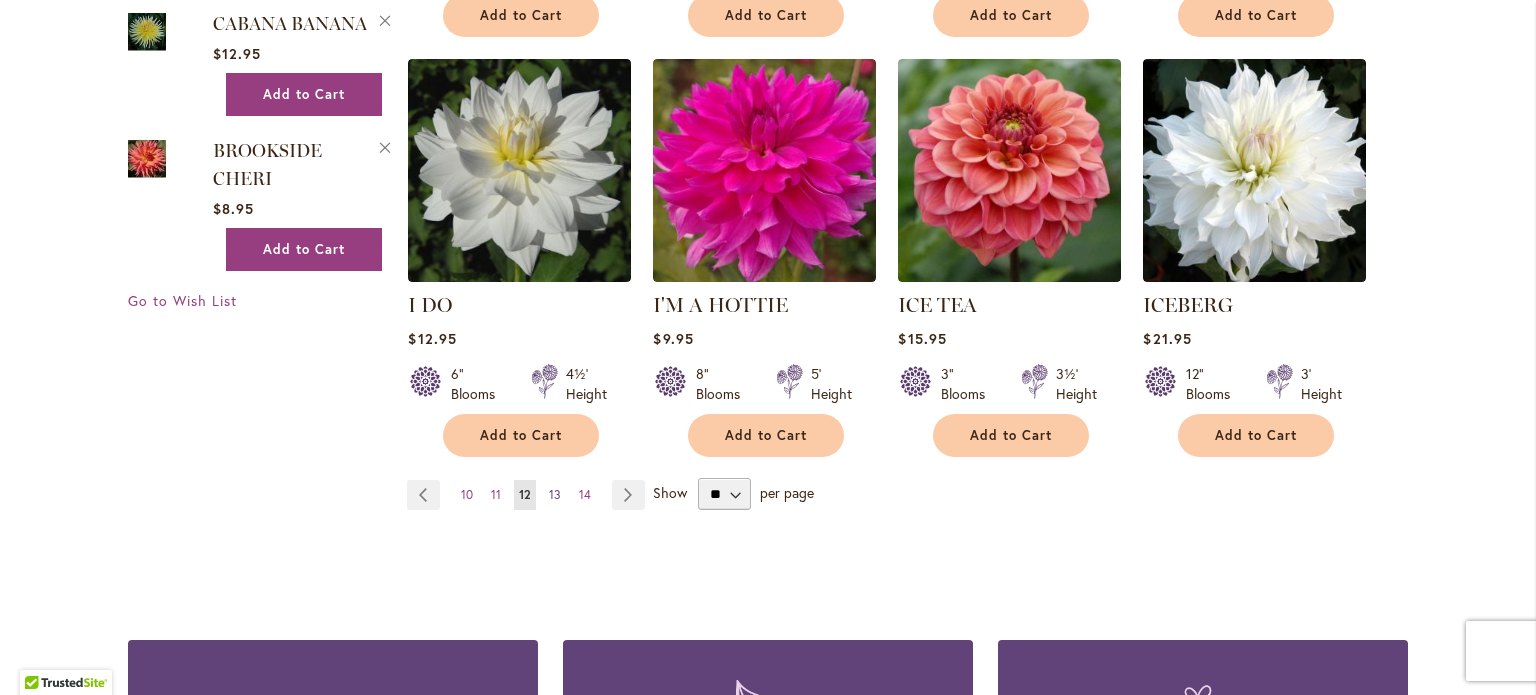 click on "13" at bounding box center (555, 494) 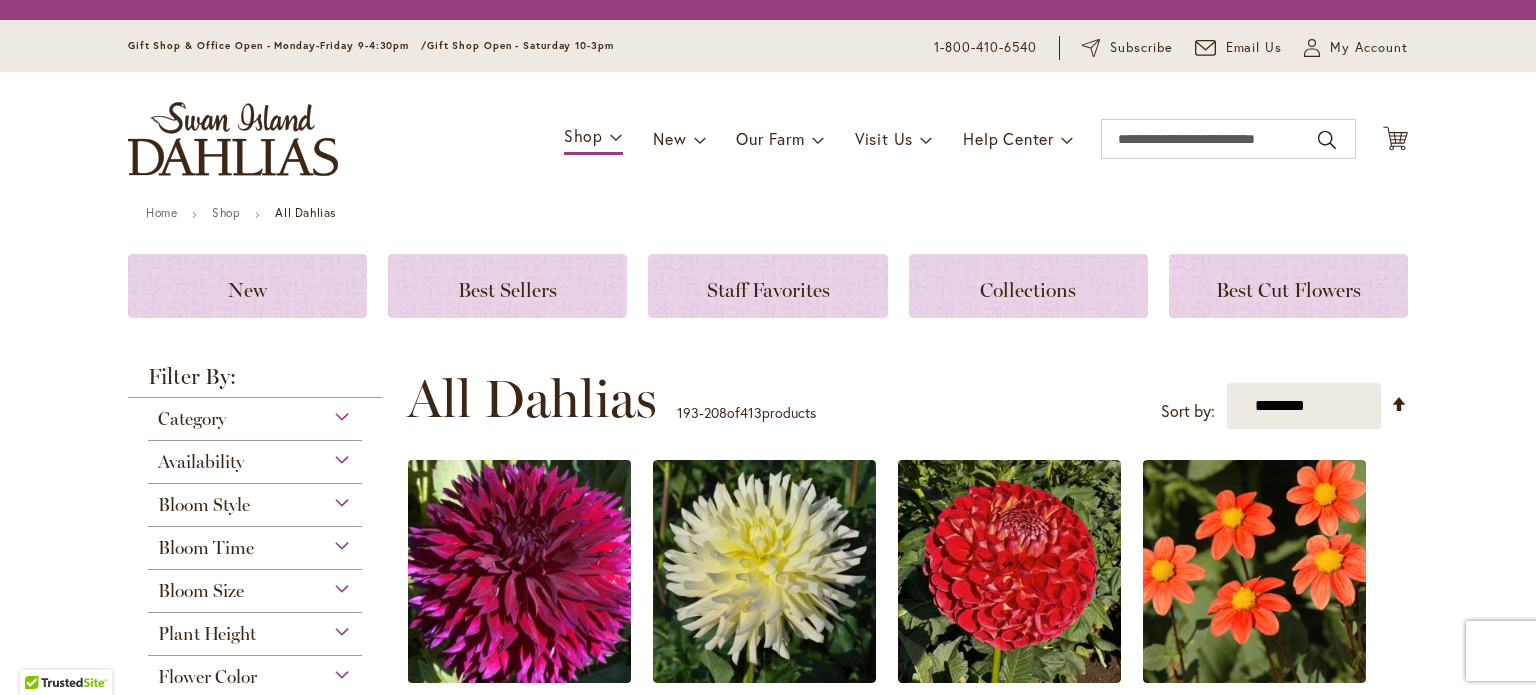 scroll, scrollTop: 0, scrollLeft: 0, axis: both 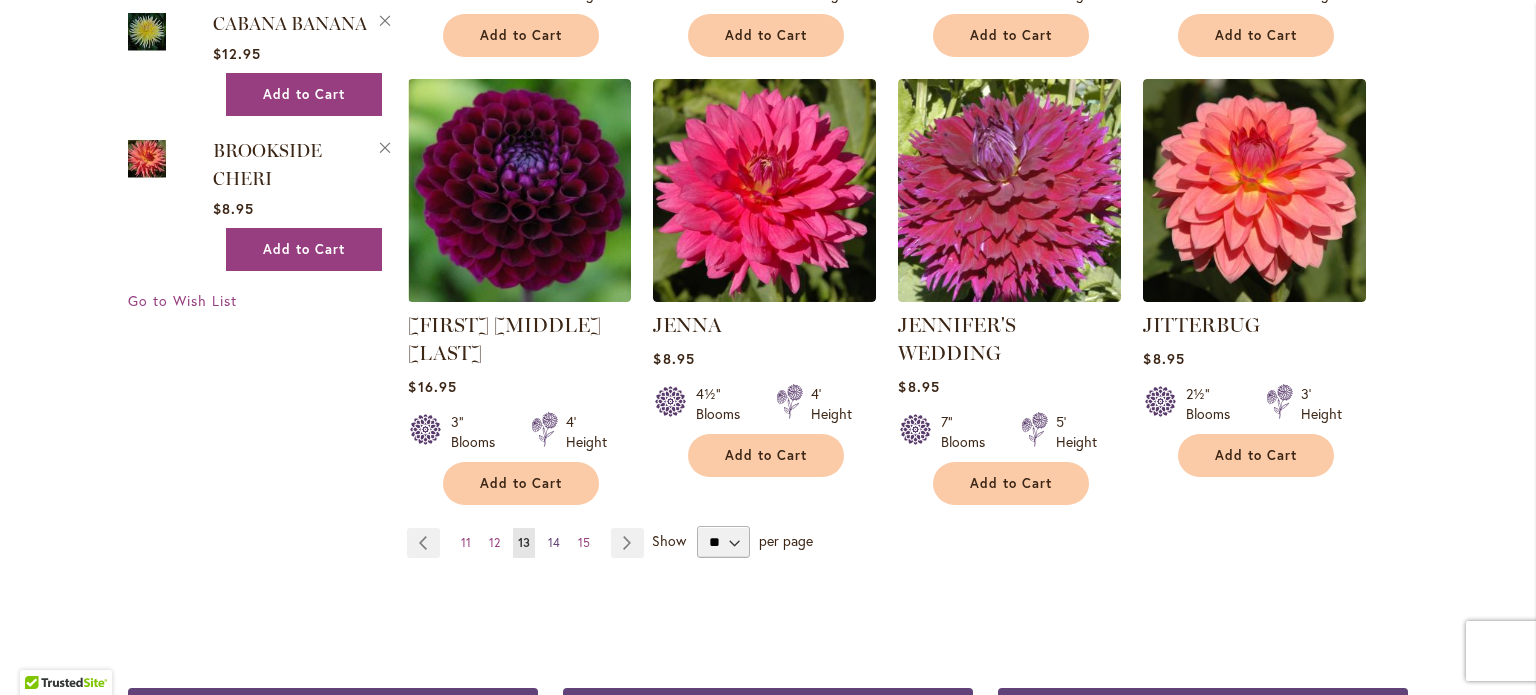 click on "14" at bounding box center [554, 542] 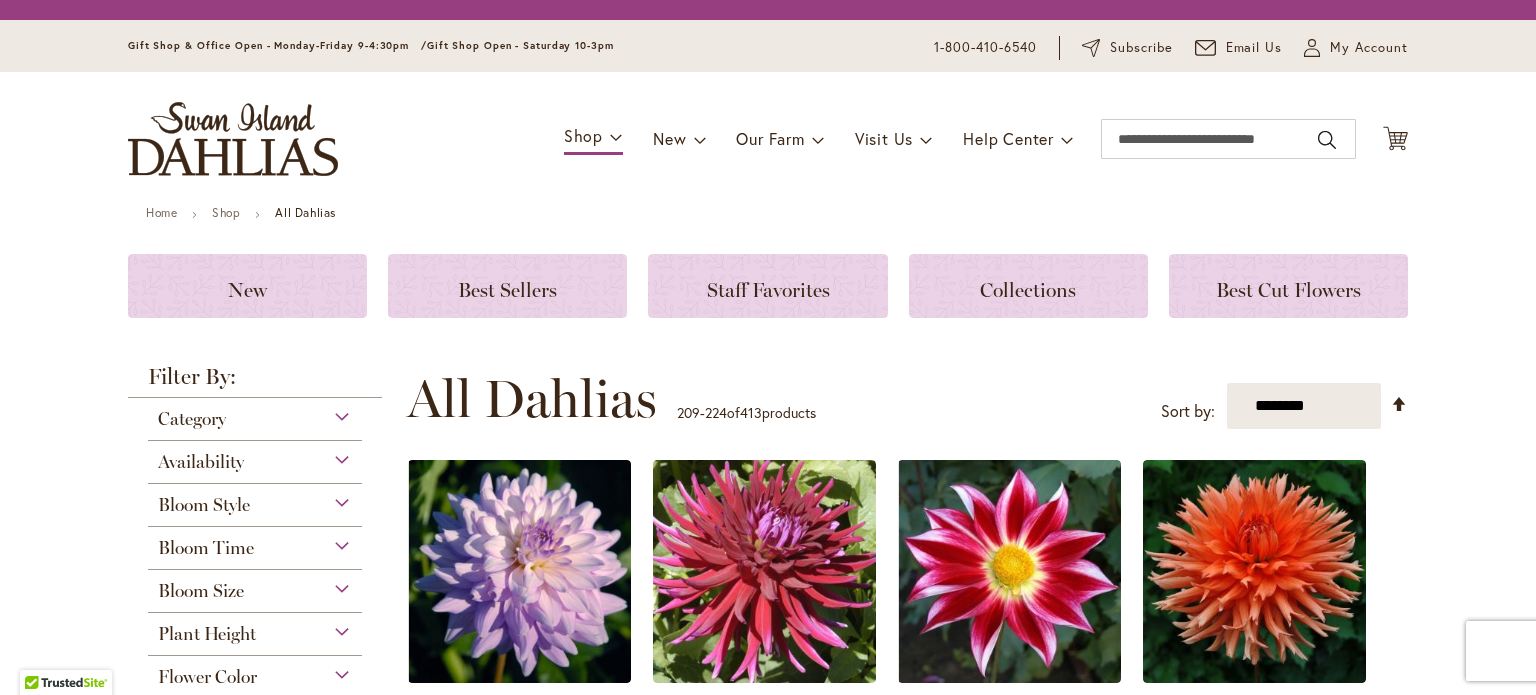 scroll, scrollTop: 0, scrollLeft: 0, axis: both 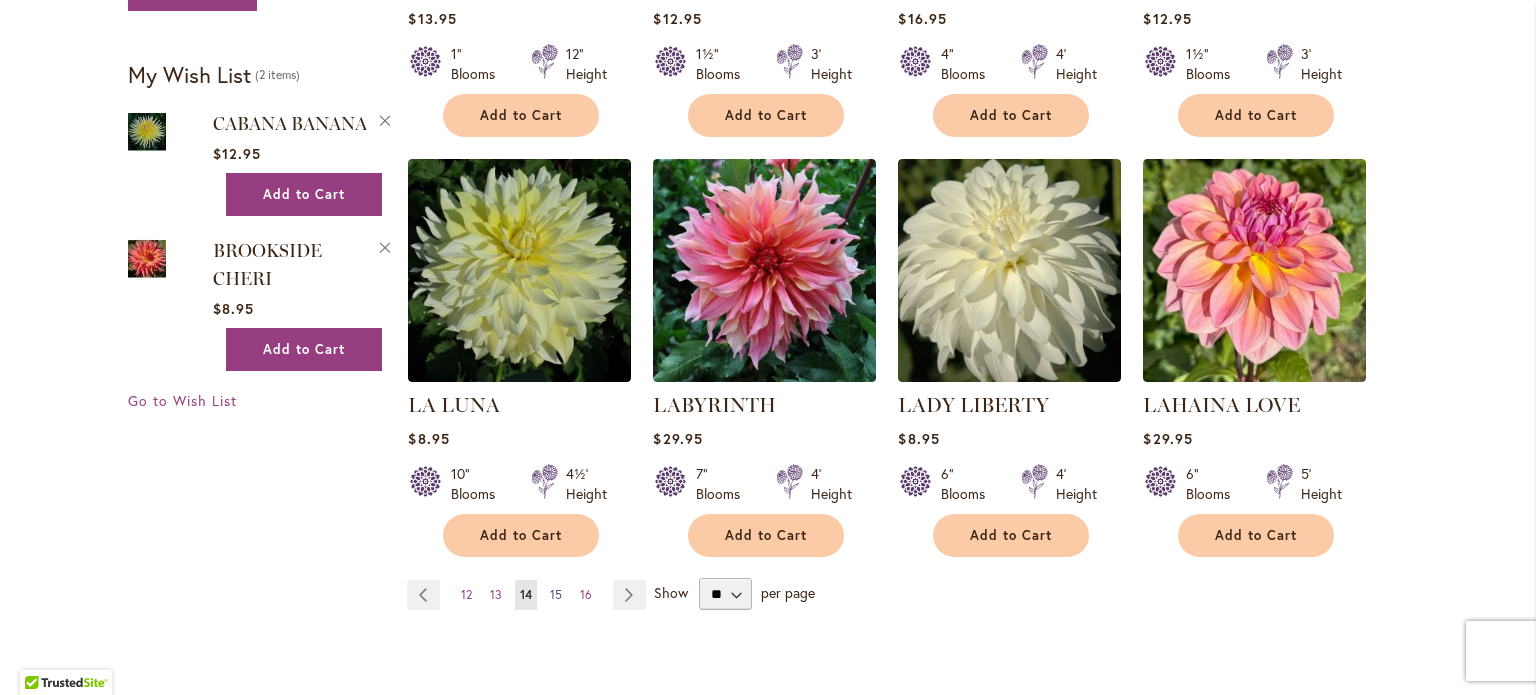 click on "15" at bounding box center [556, 594] 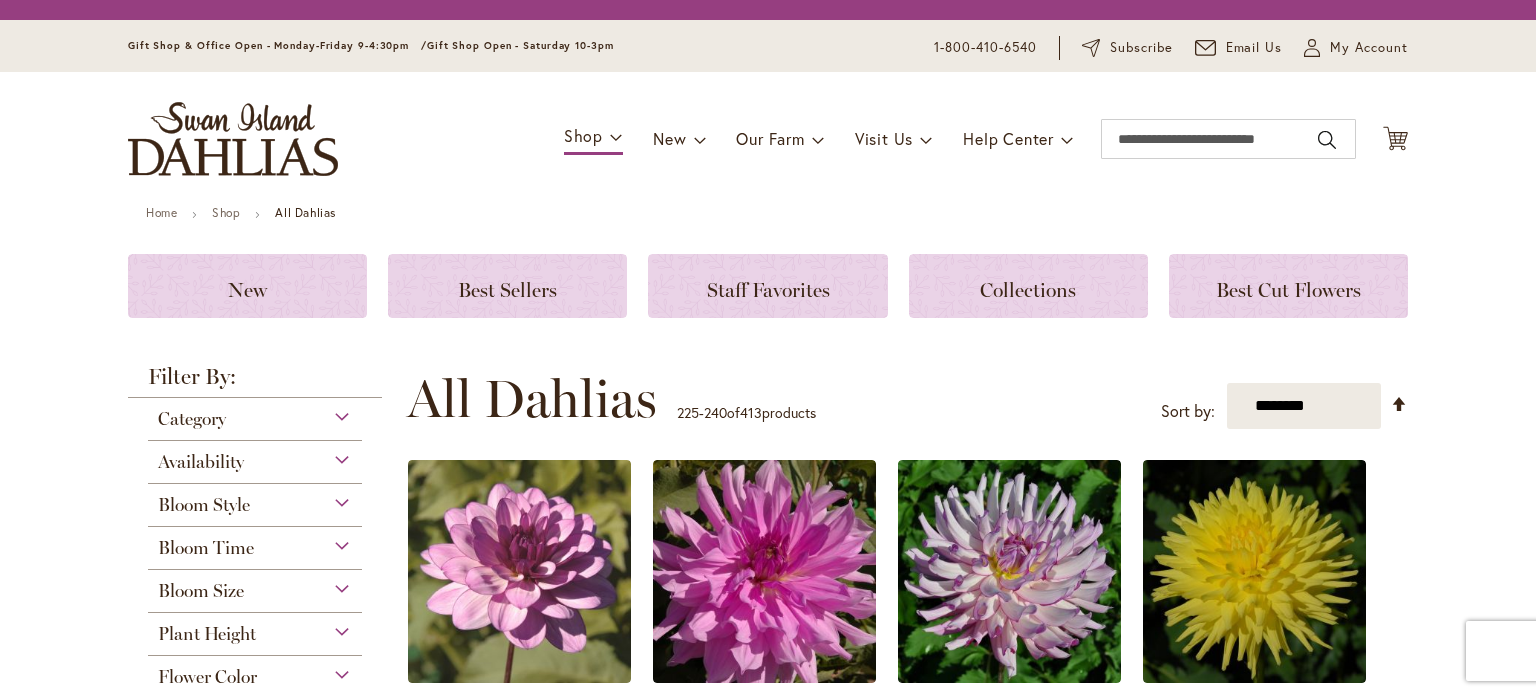 scroll, scrollTop: 0, scrollLeft: 0, axis: both 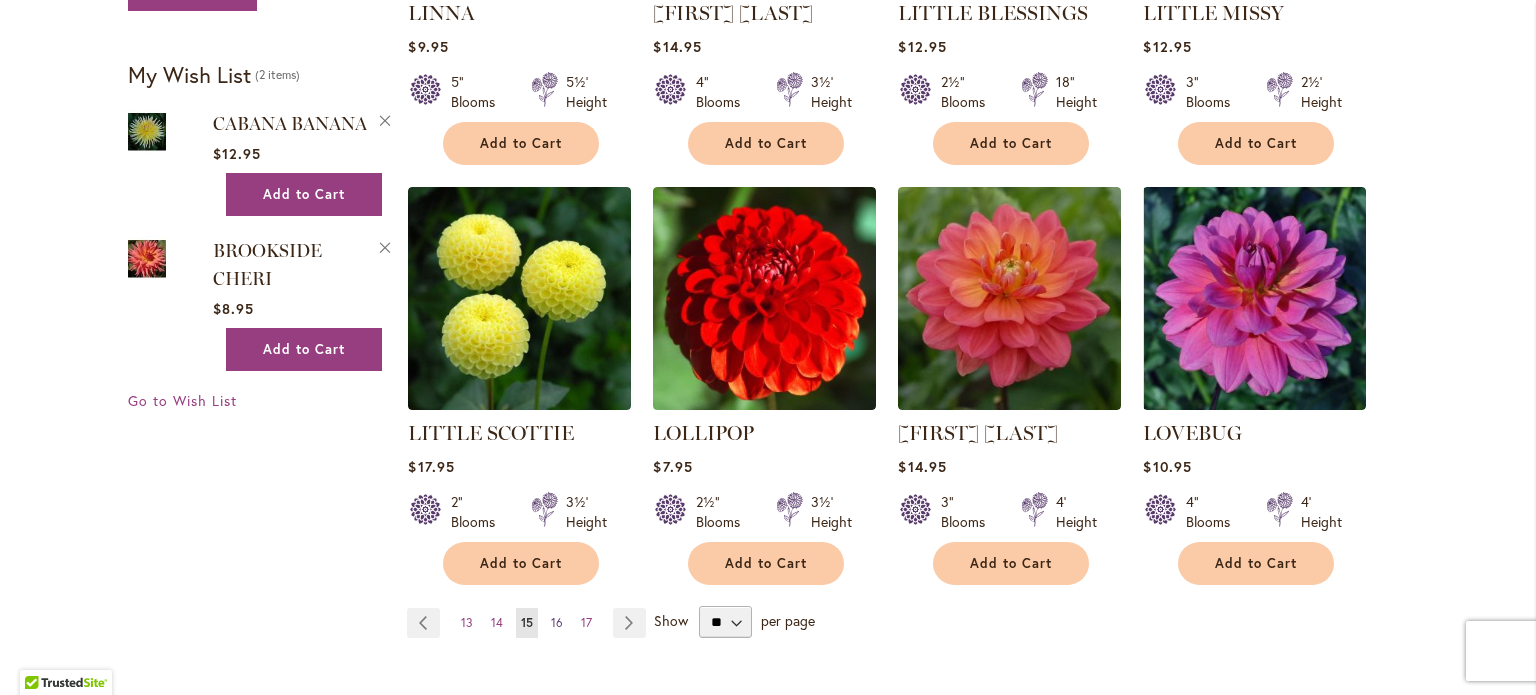click on "16" at bounding box center [557, 622] 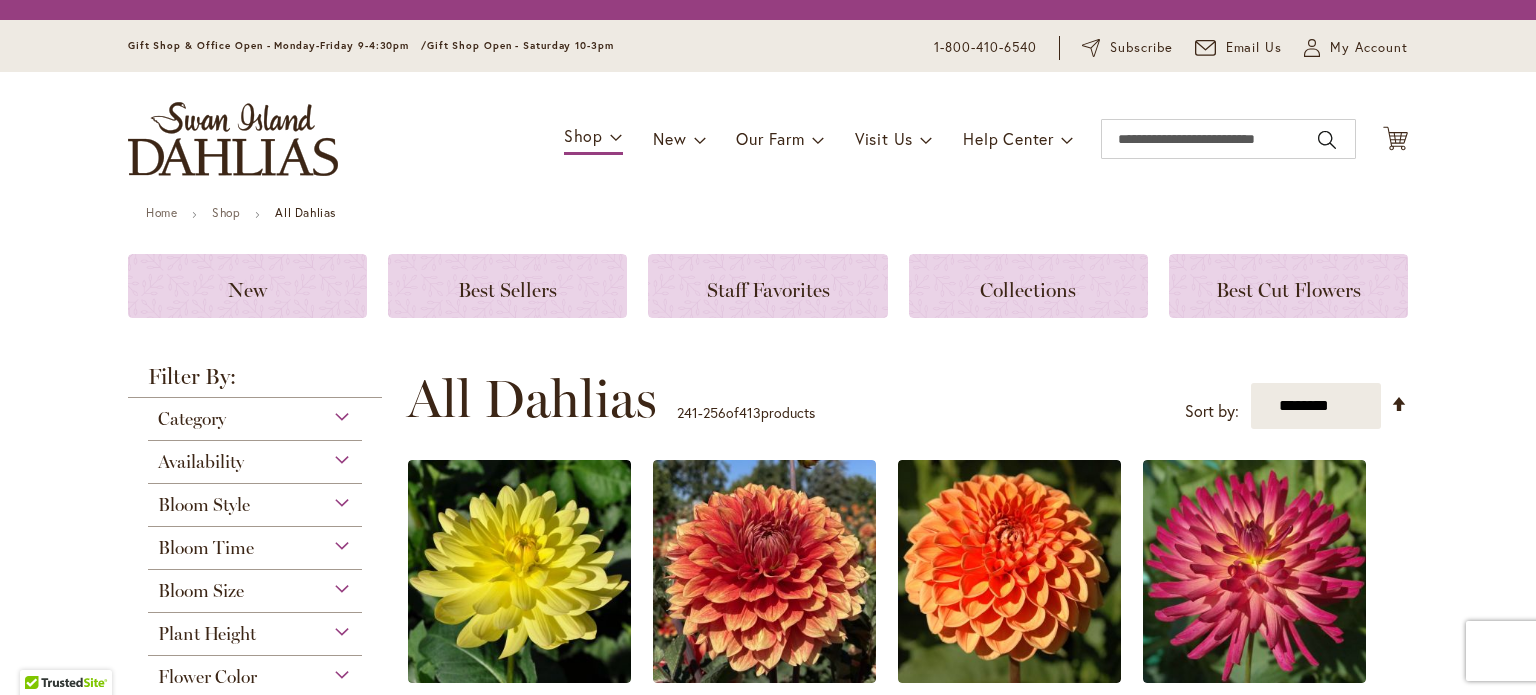 scroll, scrollTop: 0, scrollLeft: 0, axis: both 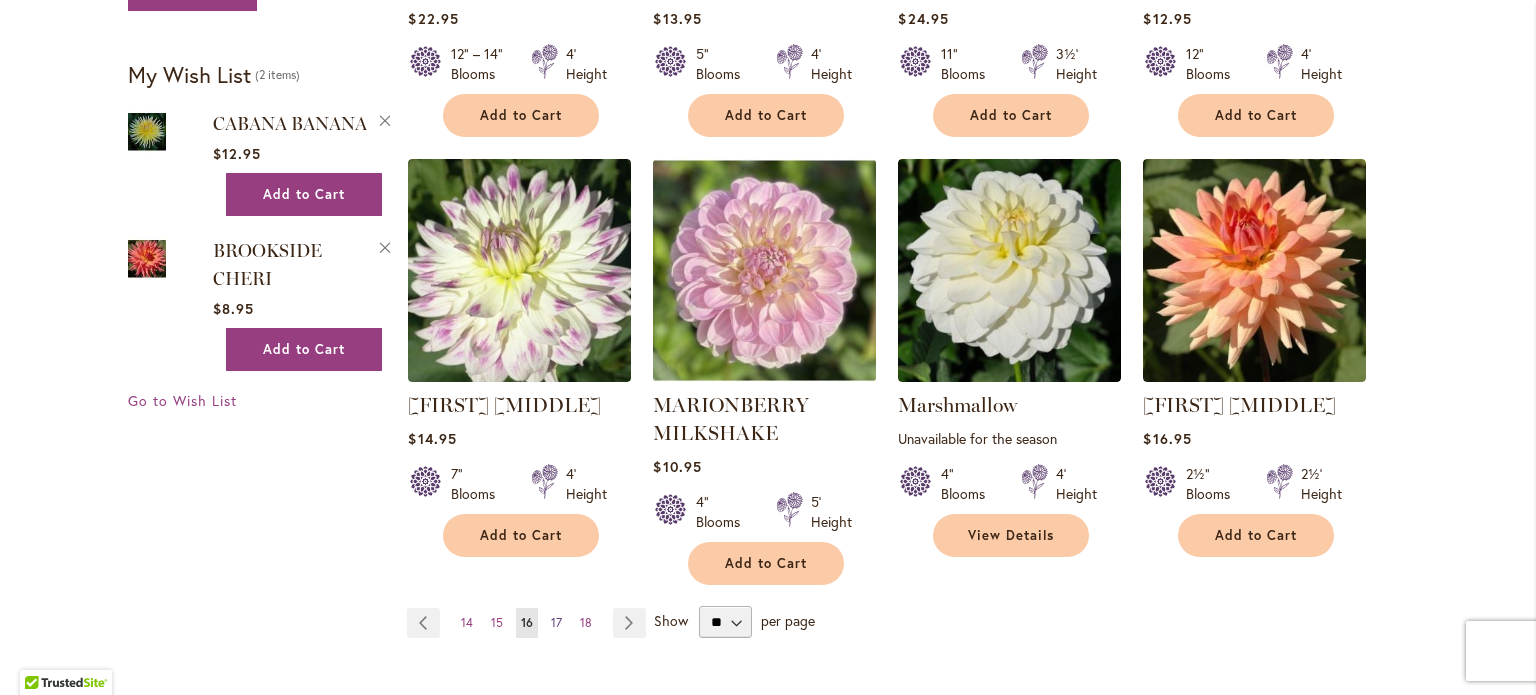 click on "Page
17" at bounding box center (556, 623) 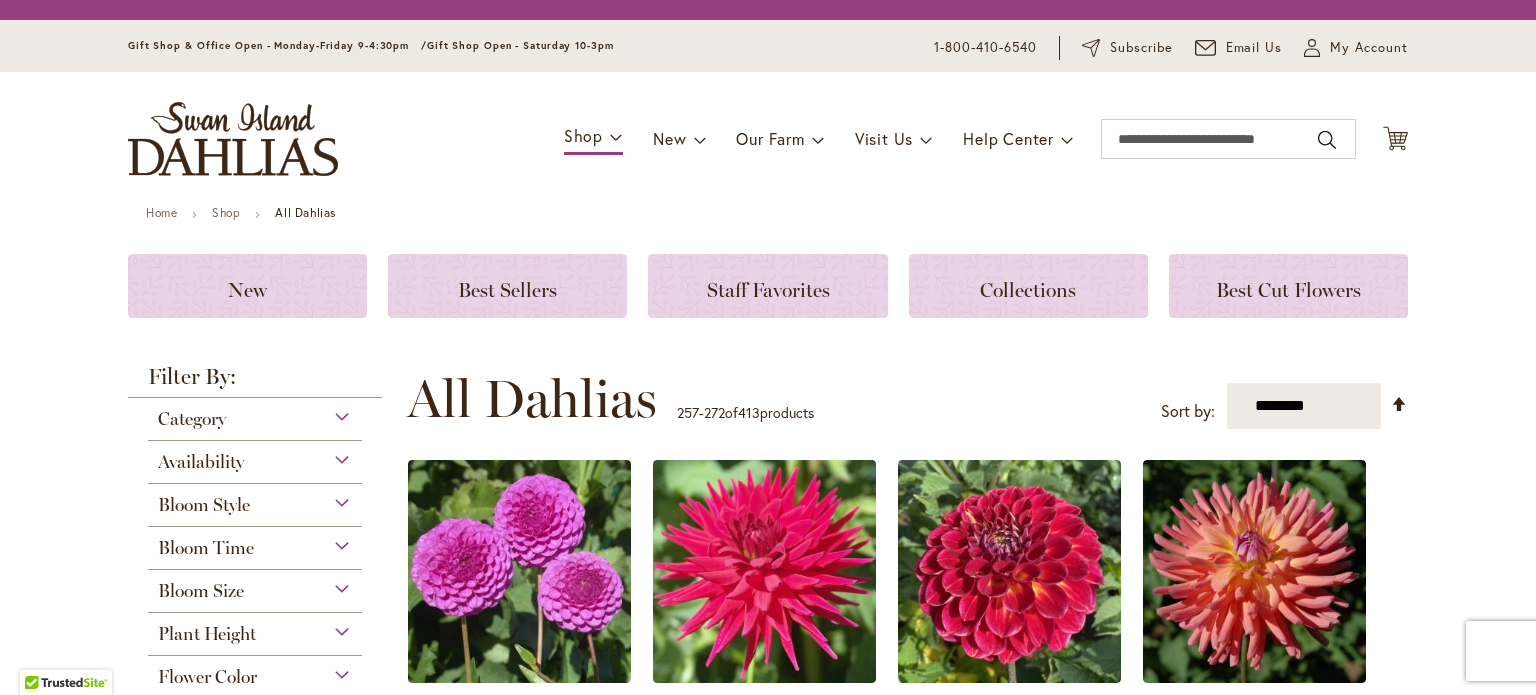 scroll, scrollTop: 0, scrollLeft: 0, axis: both 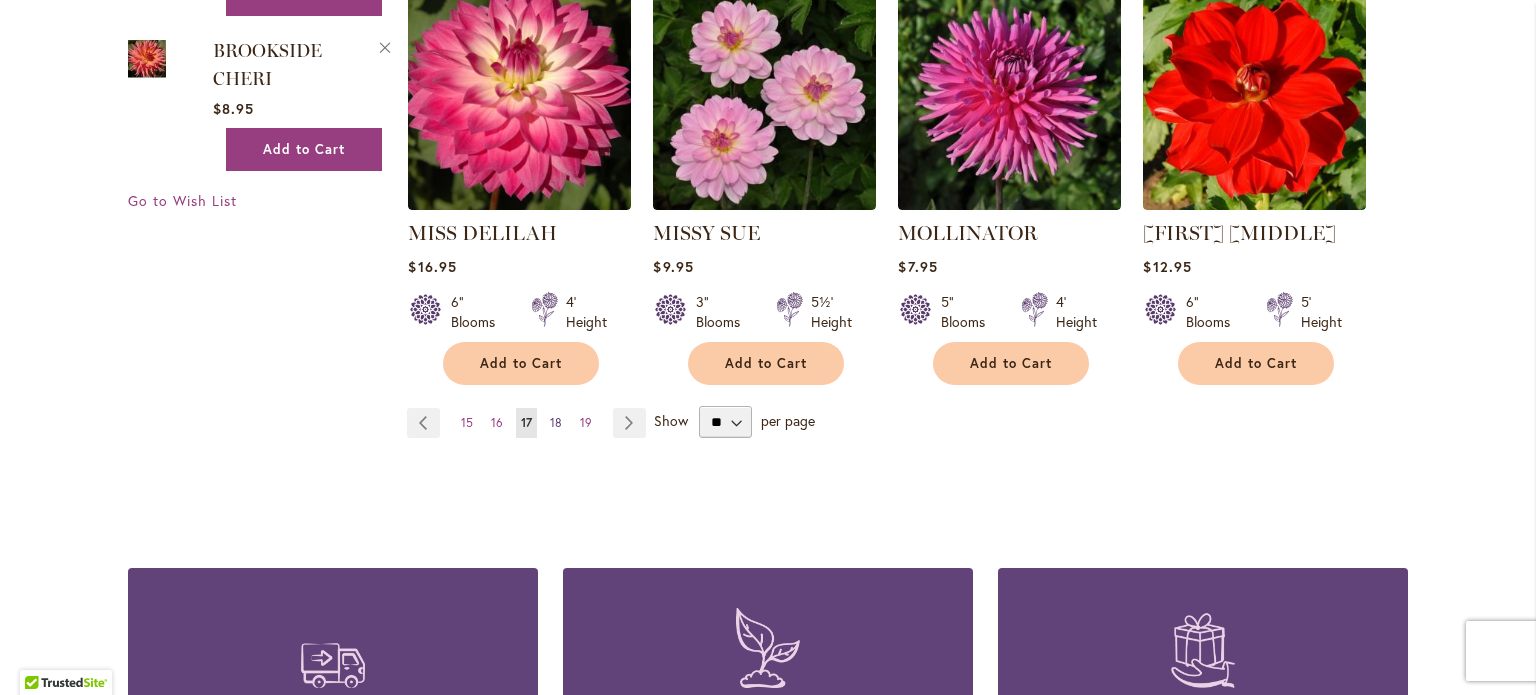 click on "18" at bounding box center [556, 422] 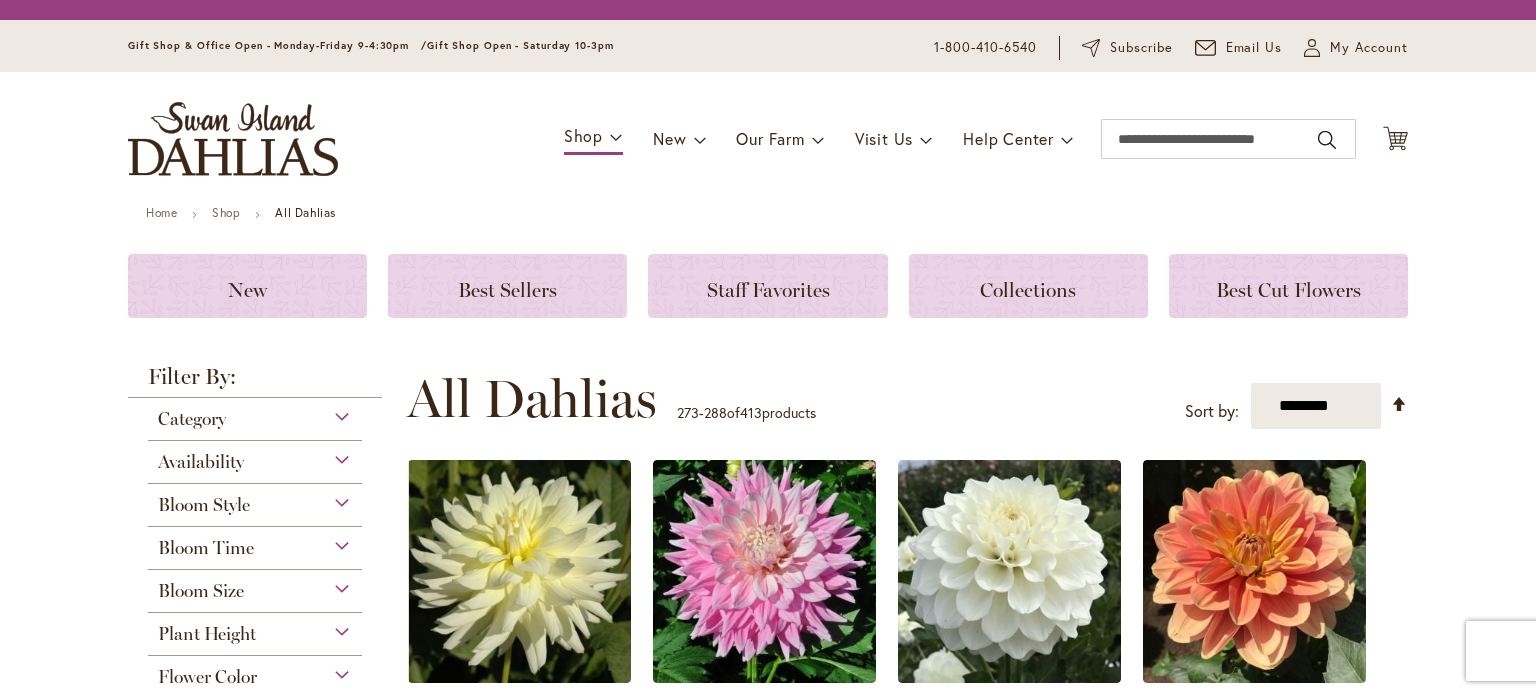 scroll, scrollTop: 0, scrollLeft: 0, axis: both 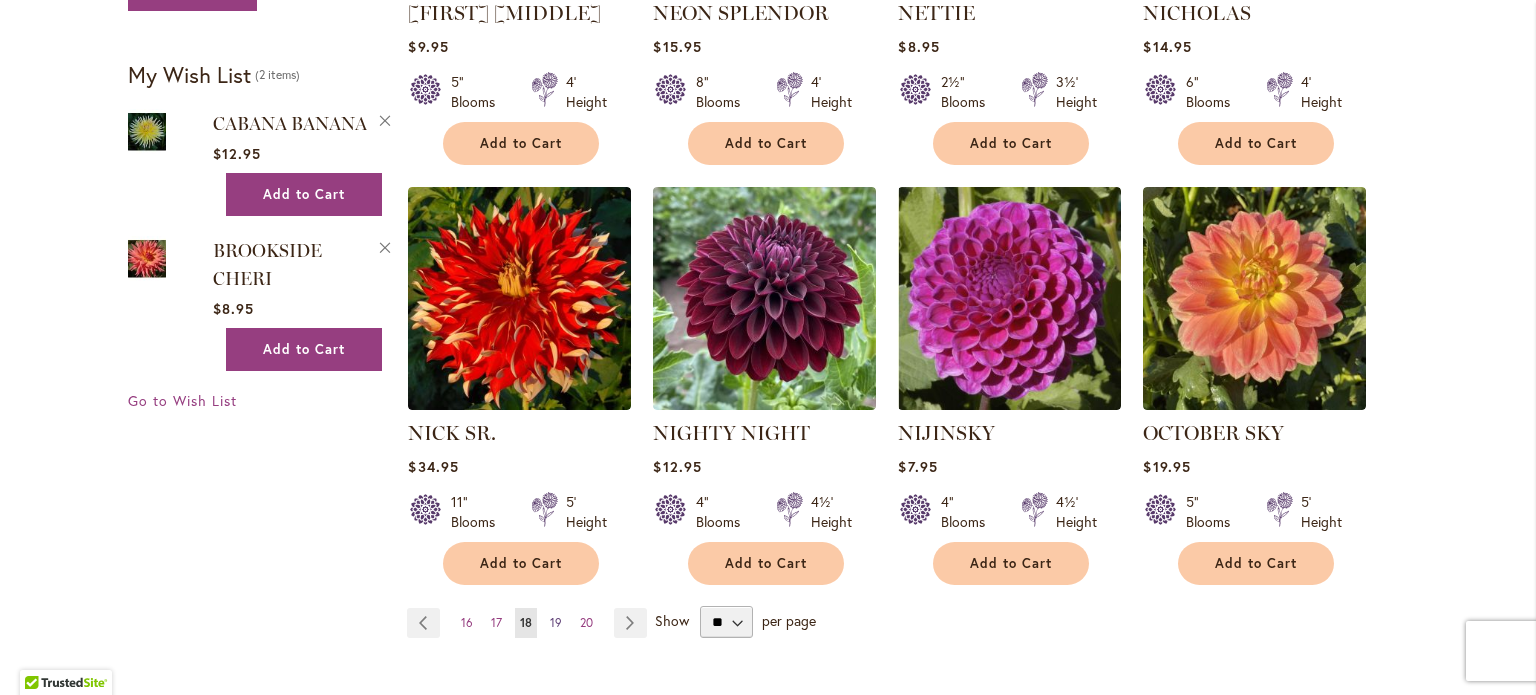 click on "19" at bounding box center [556, 622] 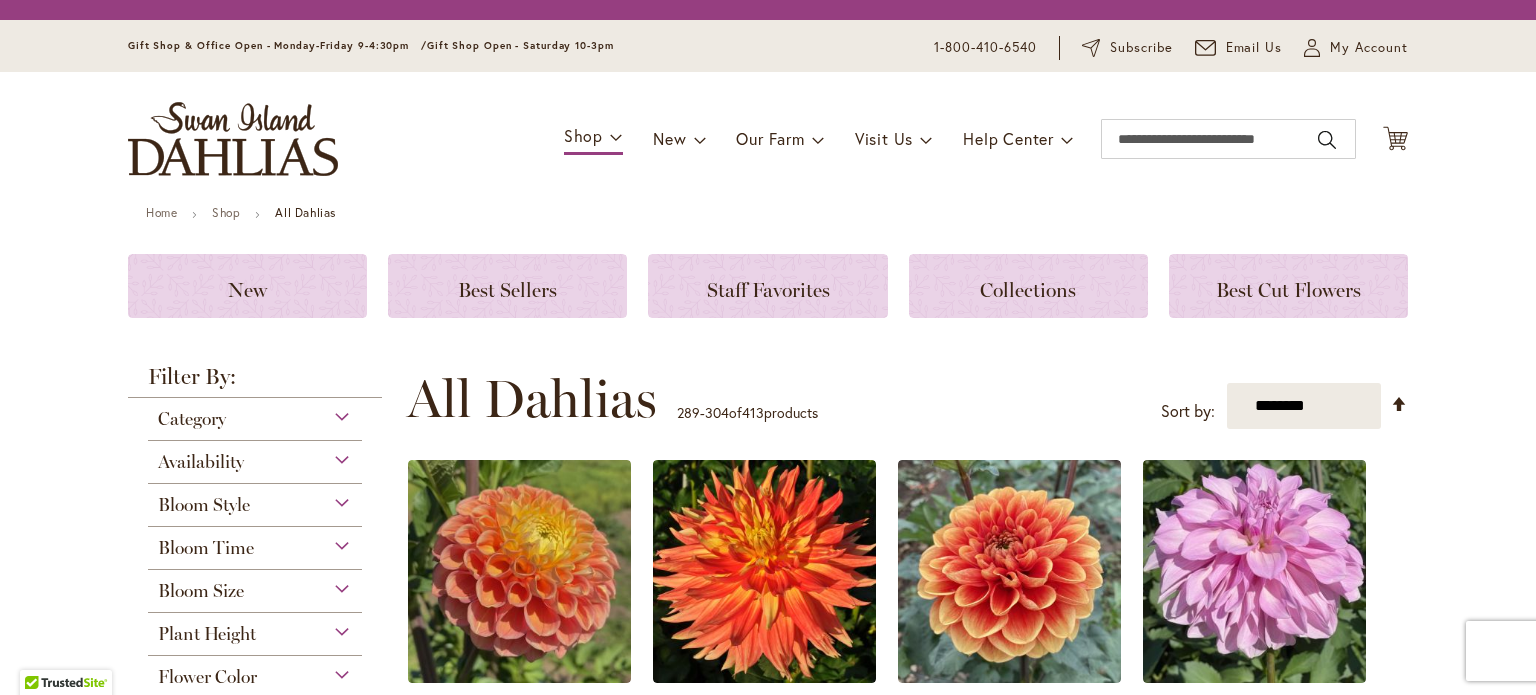 scroll, scrollTop: 0, scrollLeft: 0, axis: both 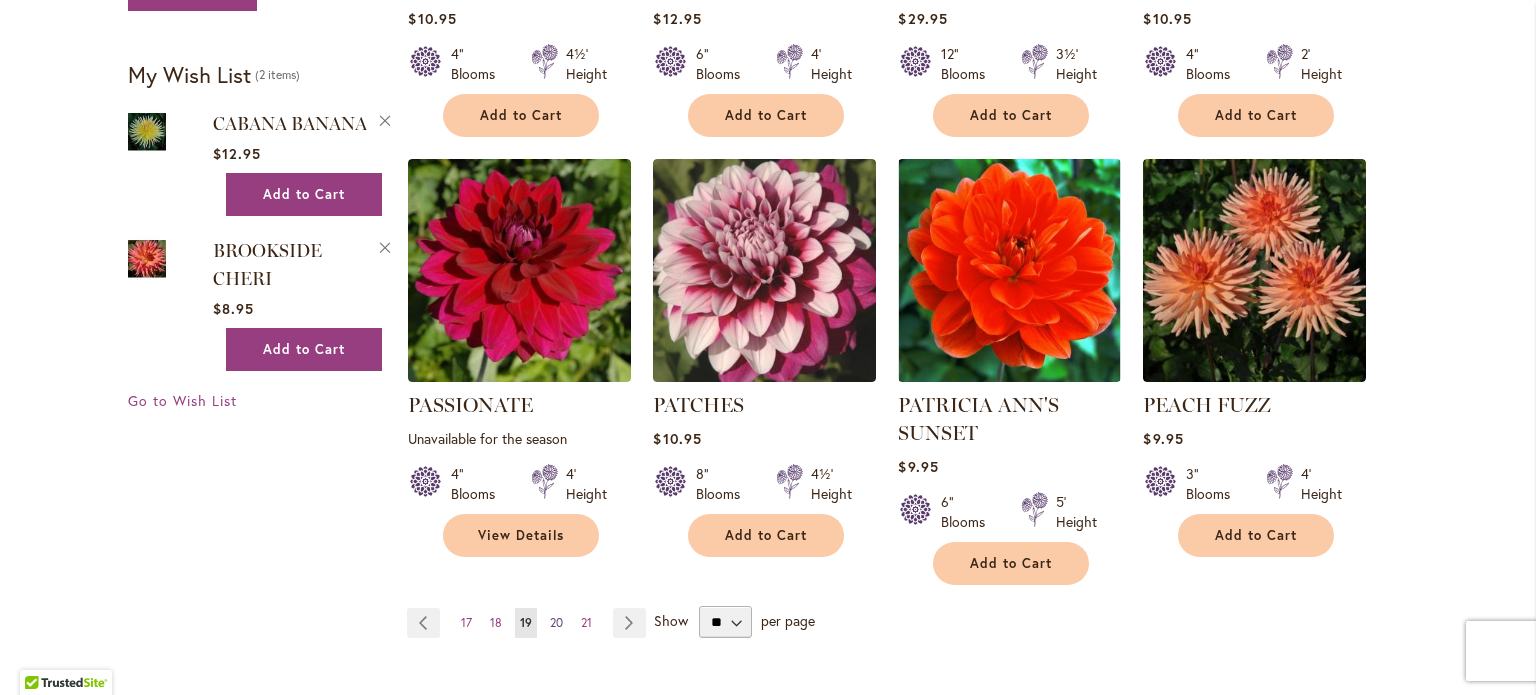 click on "20" at bounding box center (556, 622) 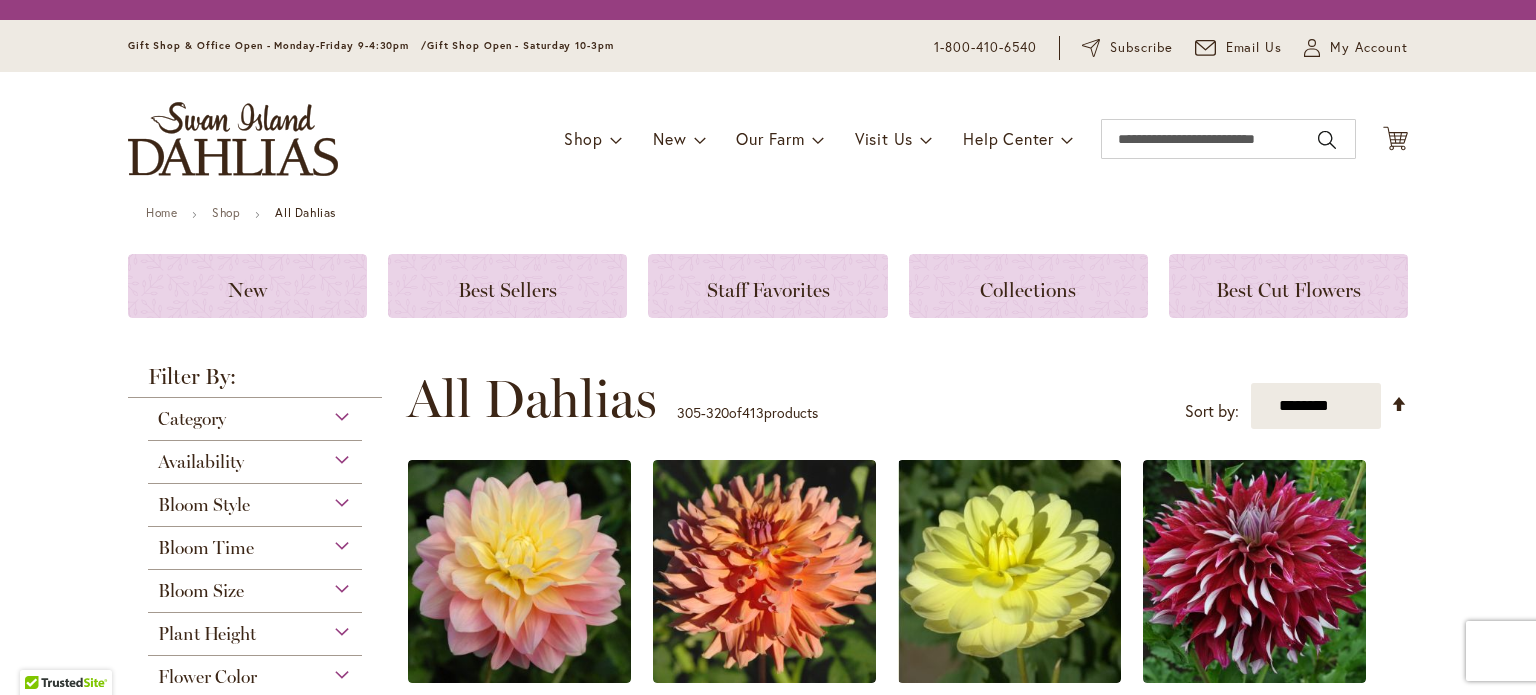 scroll, scrollTop: 0, scrollLeft: 0, axis: both 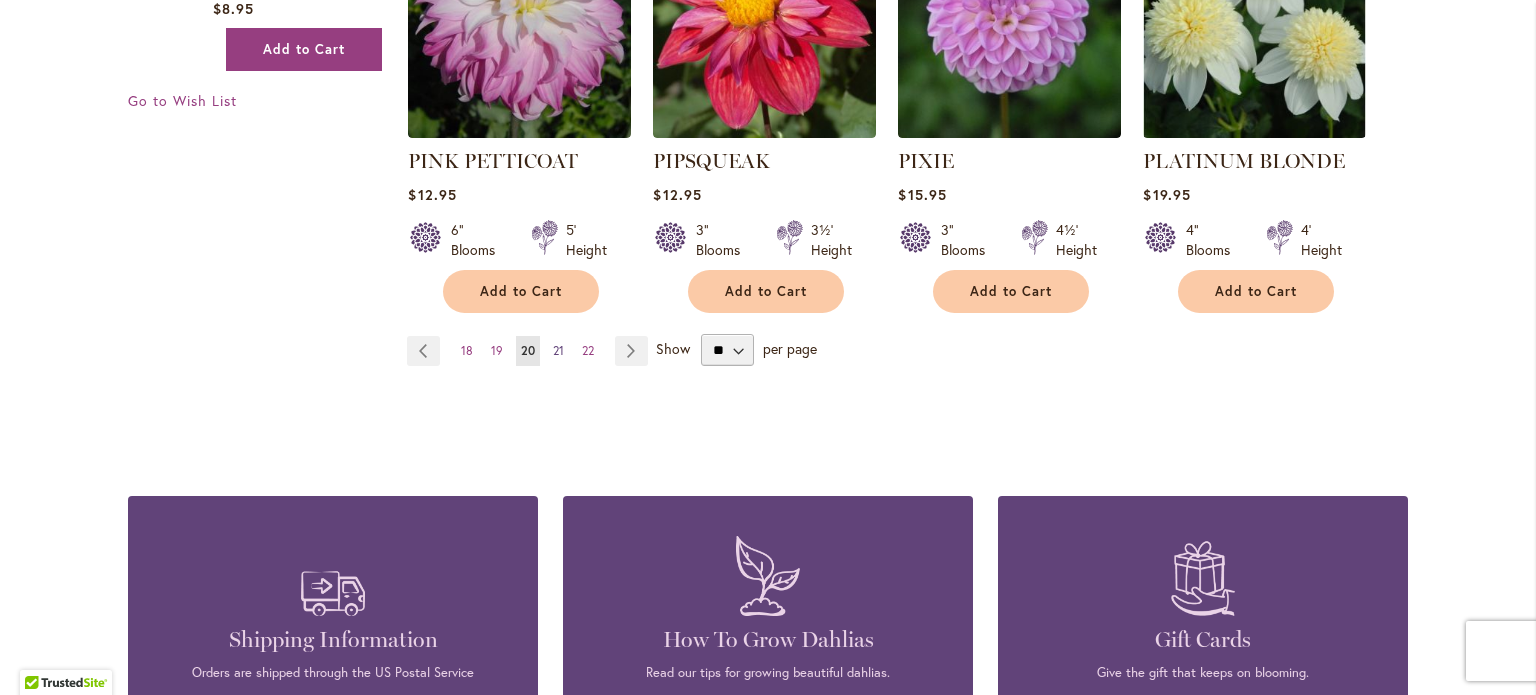 click on "21" at bounding box center [558, 350] 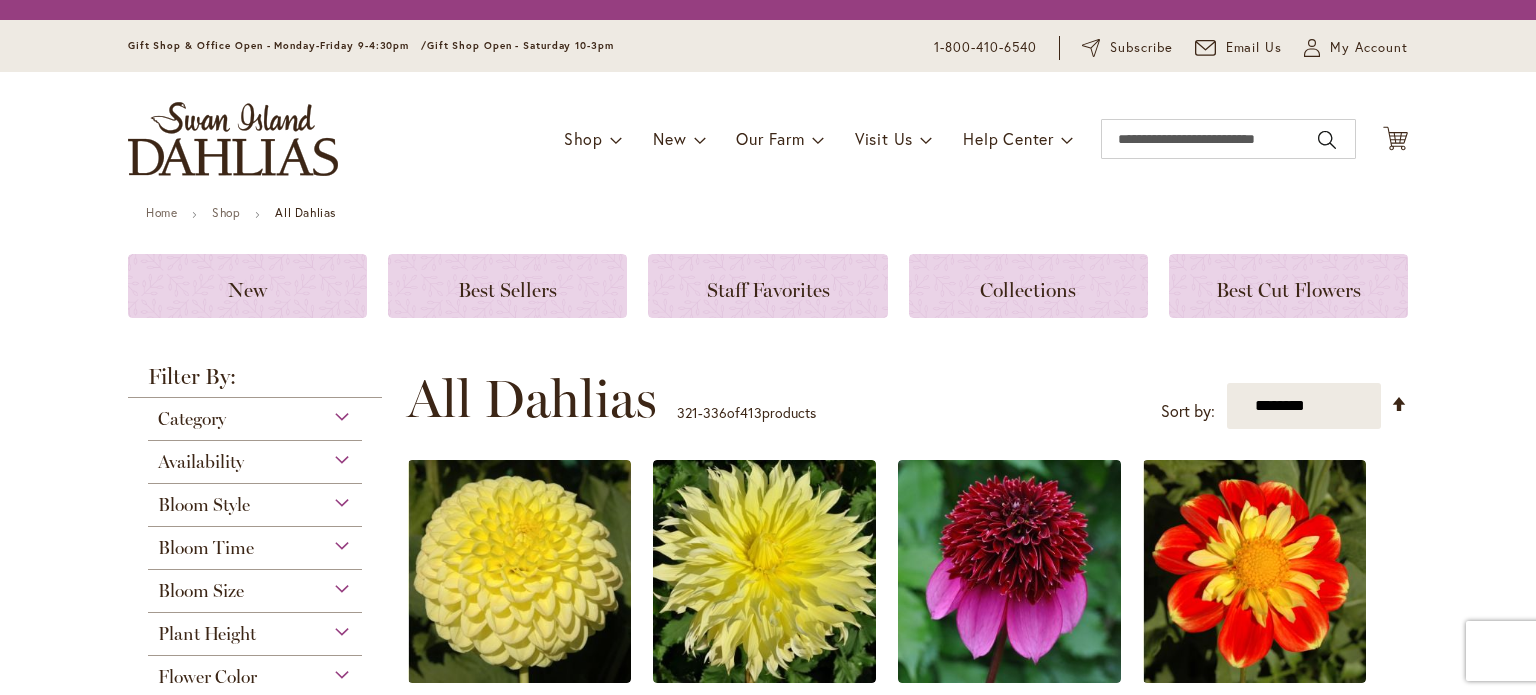 scroll, scrollTop: 0, scrollLeft: 0, axis: both 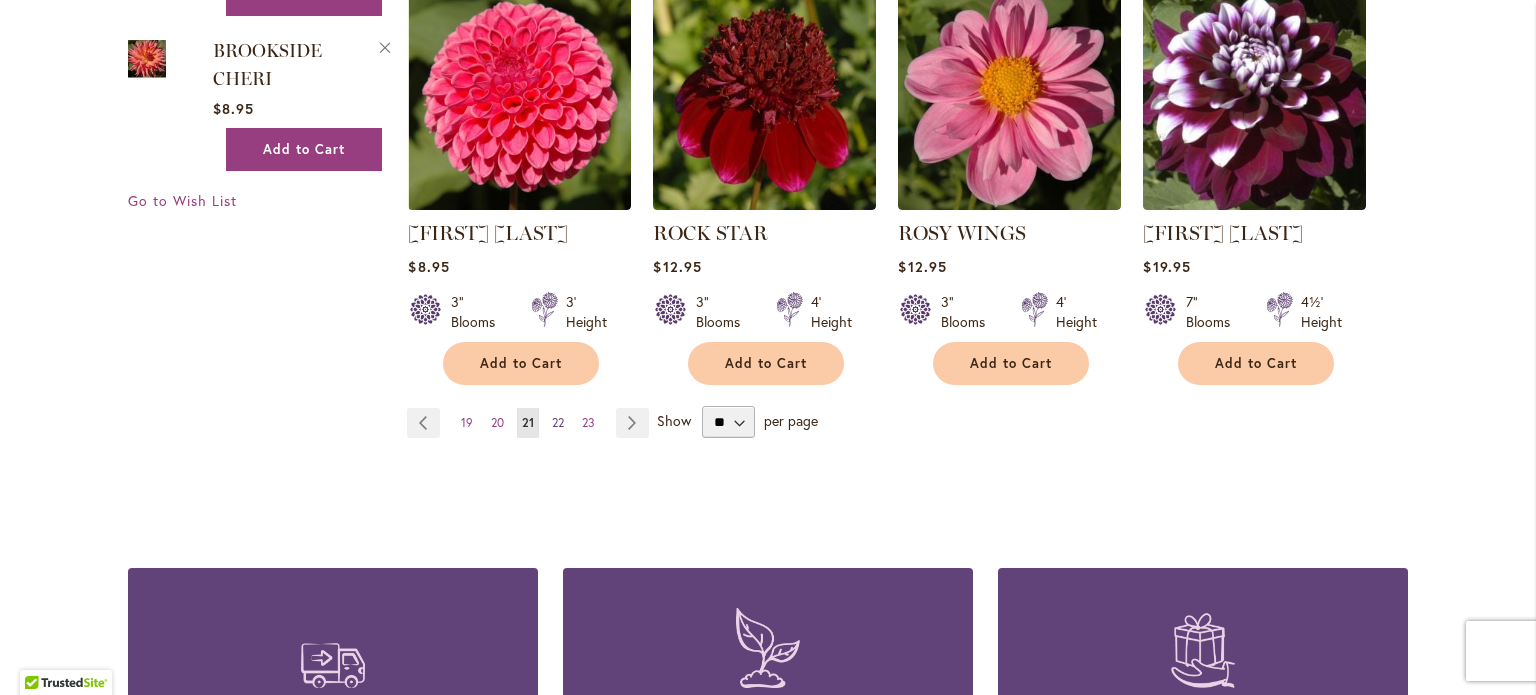 click on "22" at bounding box center (558, 422) 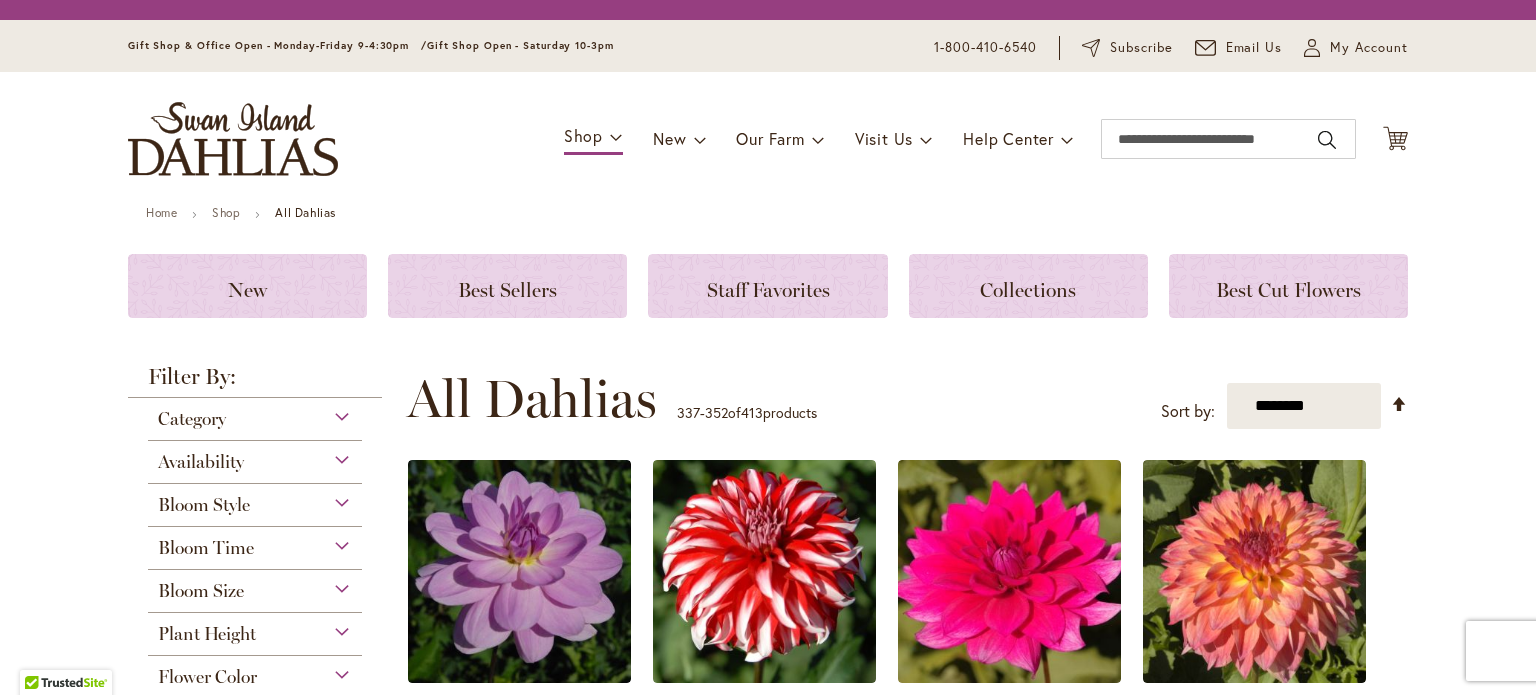 scroll, scrollTop: 0, scrollLeft: 0, axis: both 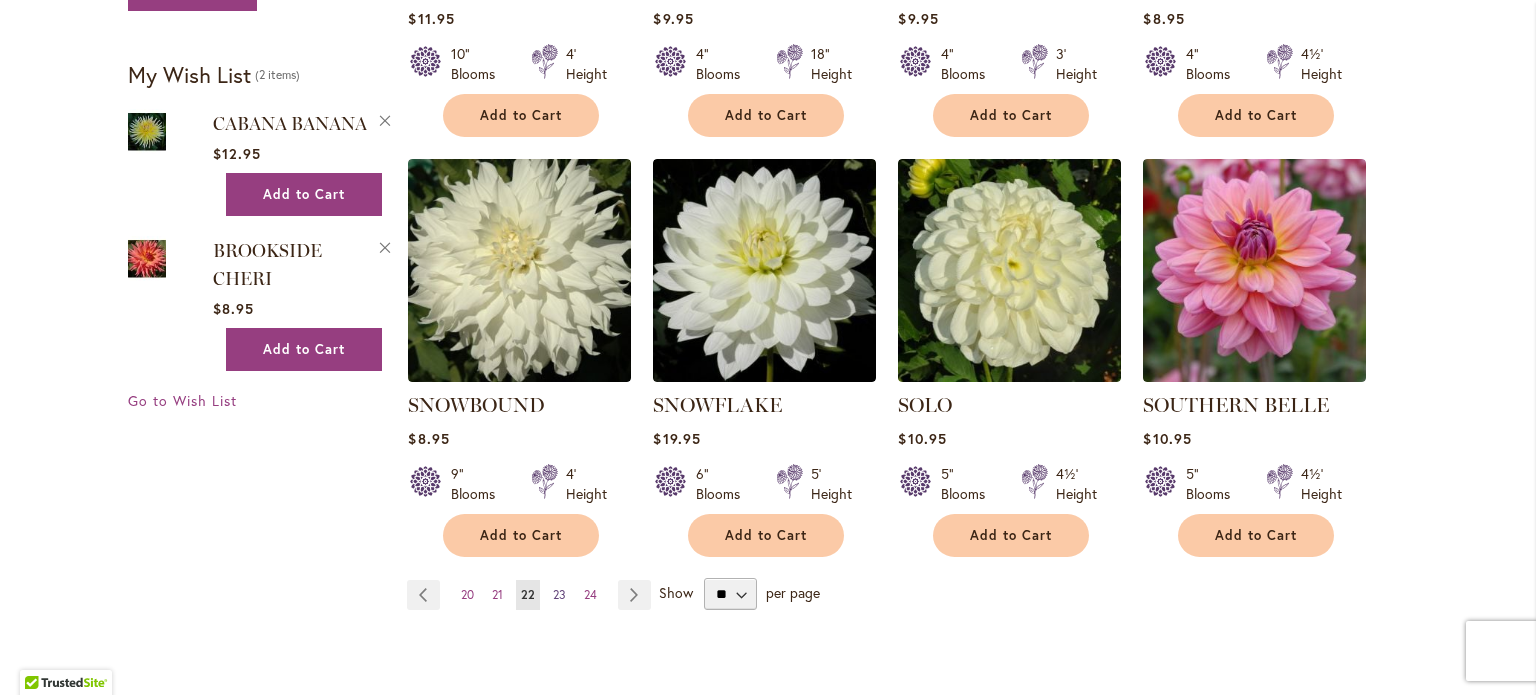 click on "23" at bounding box center (559, 594) 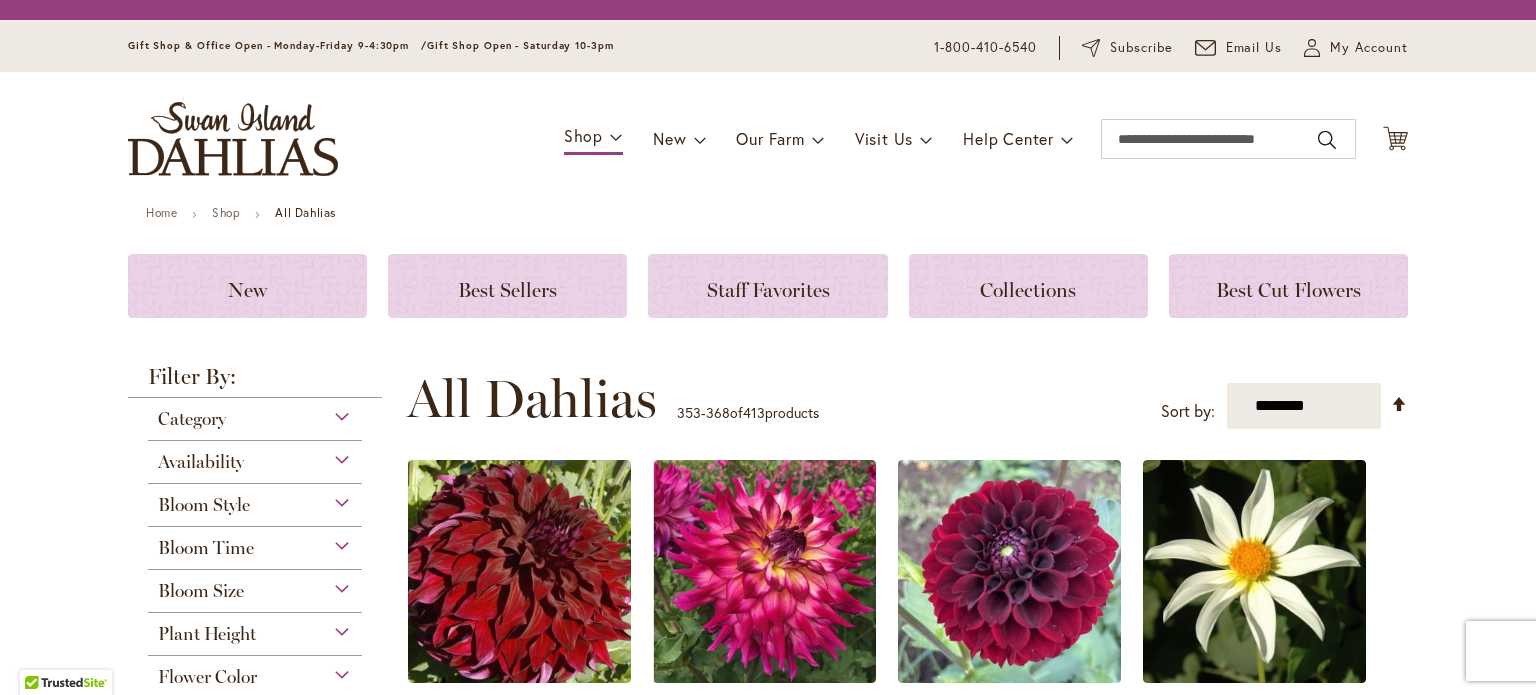 scroll, scrollTop: 0, scrollLeft: 0, axis: both 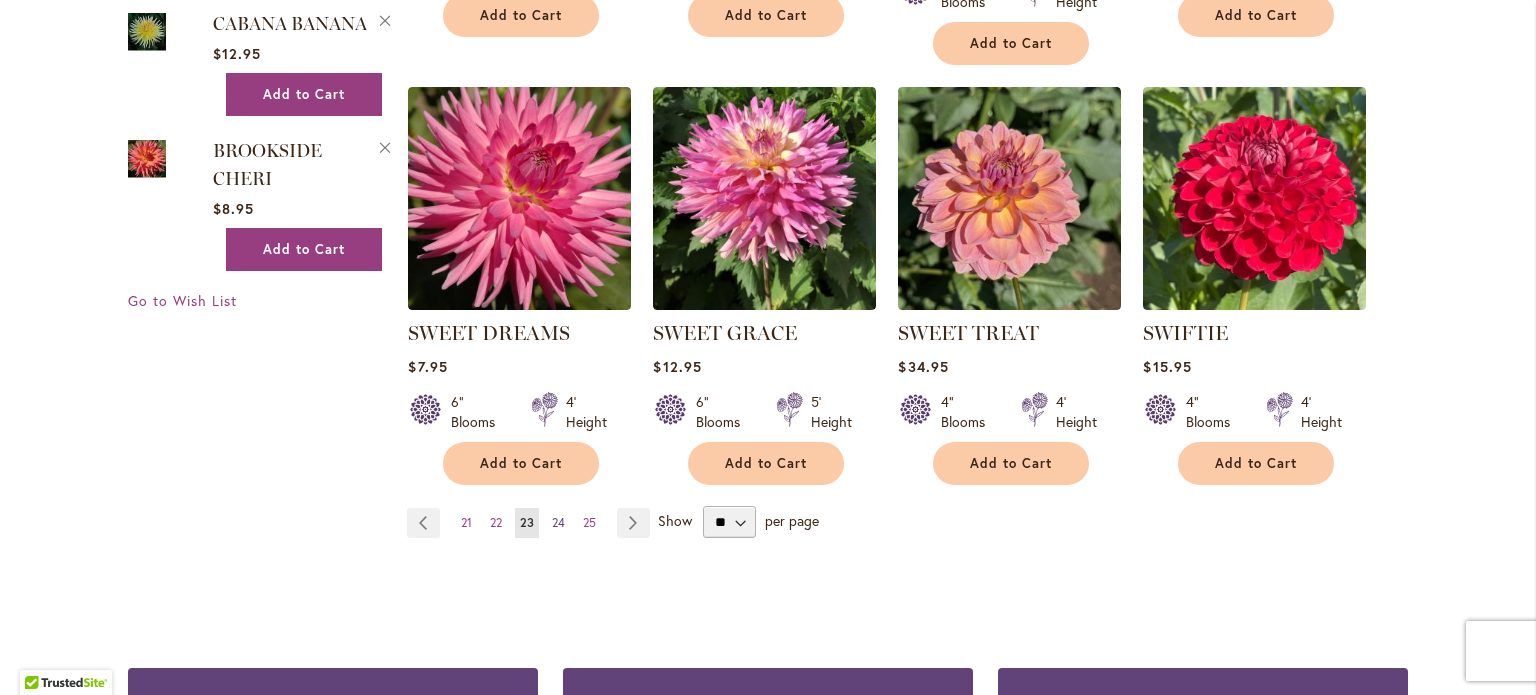click on "24" at bounding box center (558, 522) 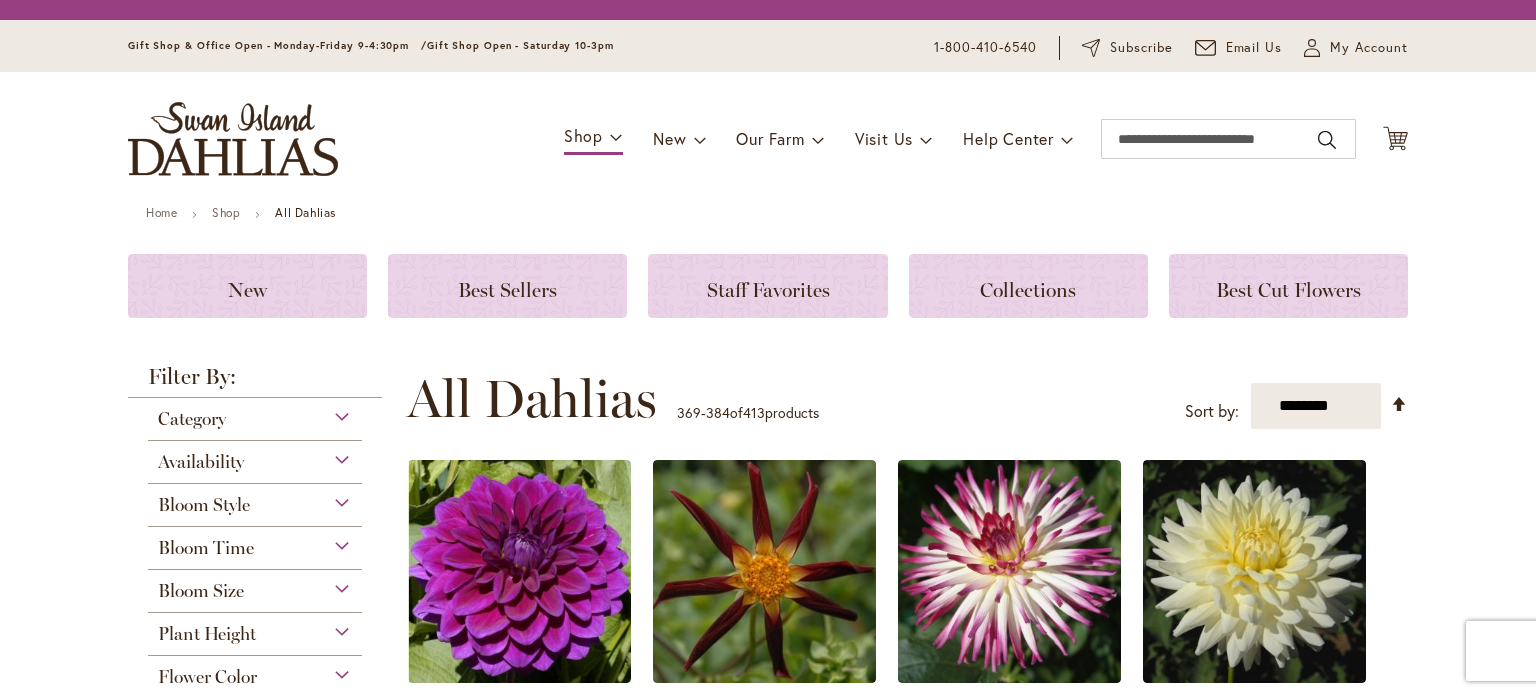 scroll, scrollTop: 0, scrollLeft: 0, axis: both 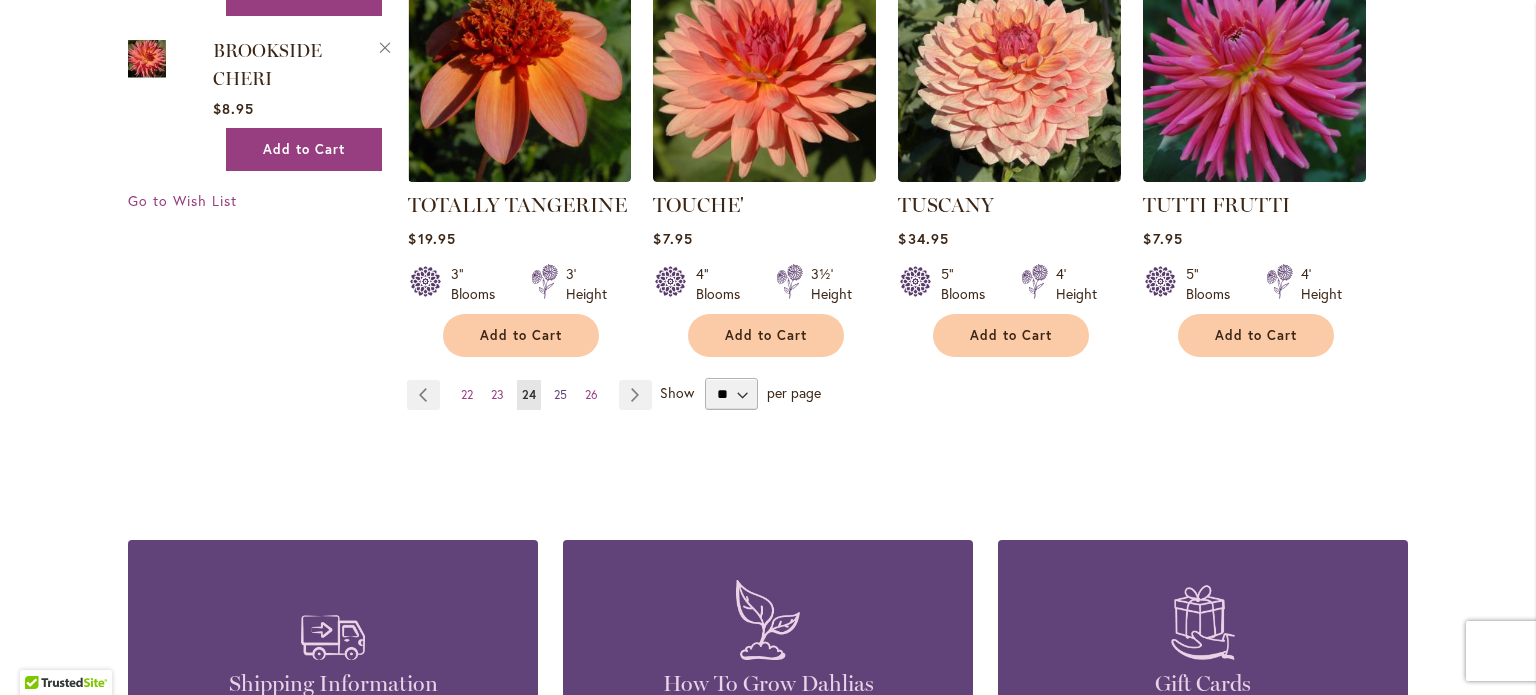 click on "25" at bounding box center (560, 394) 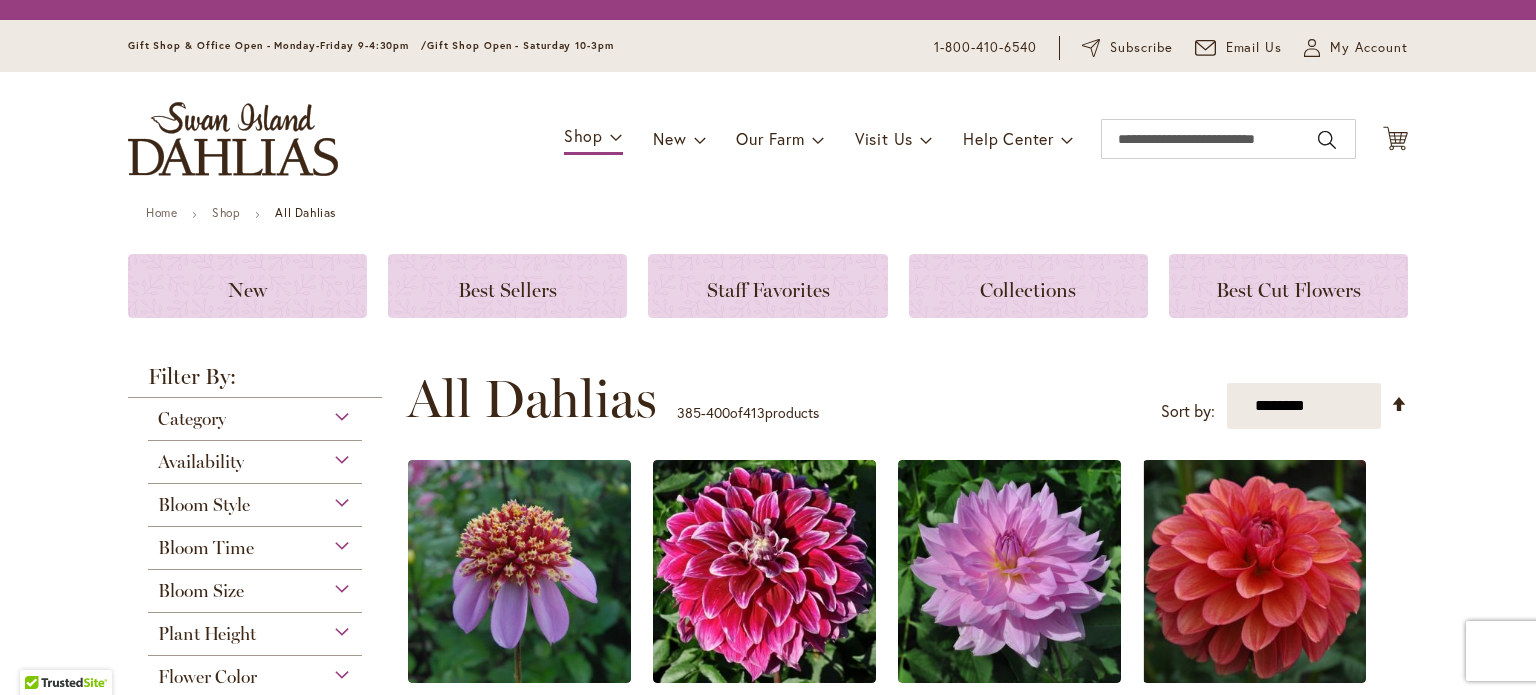 scroll, scrollTop: 0, scrollLeft: 0, axis: both 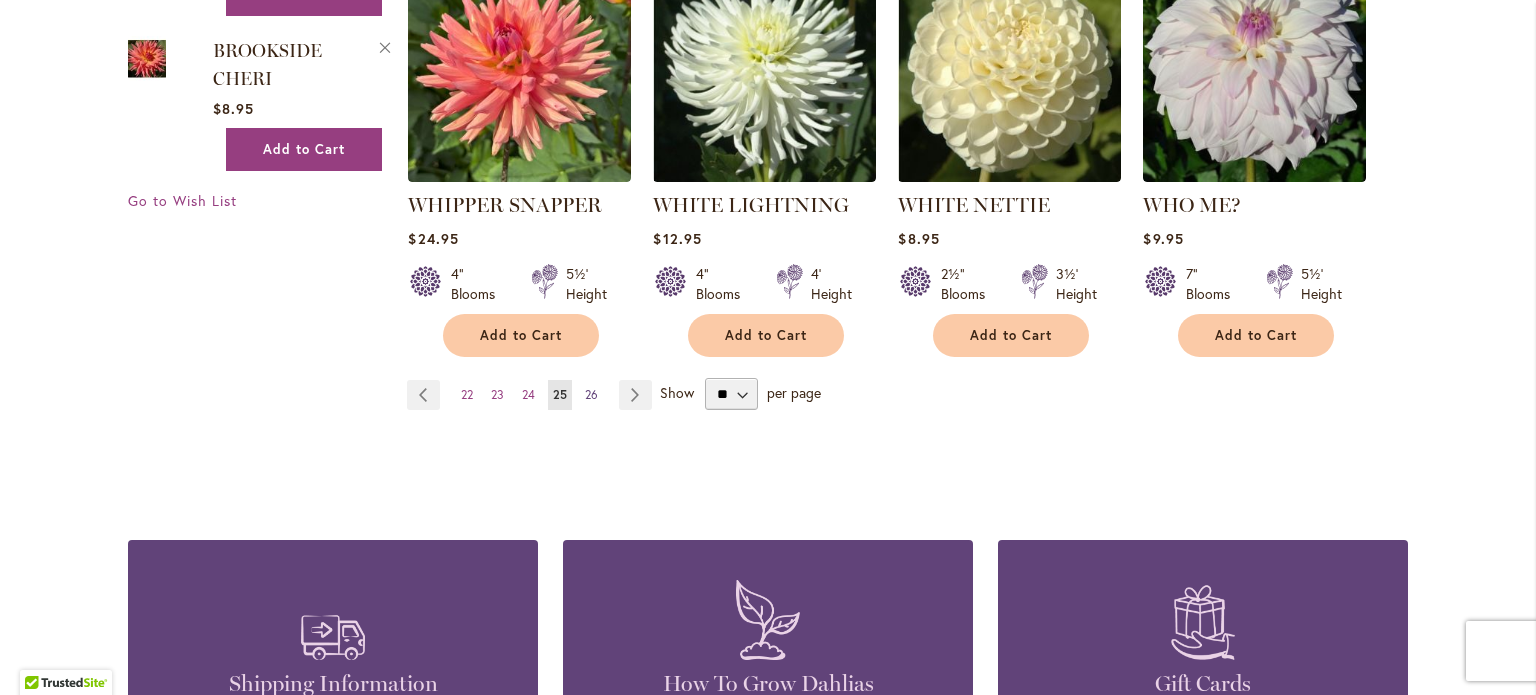 click on "26" at bounding box center (591, 394) 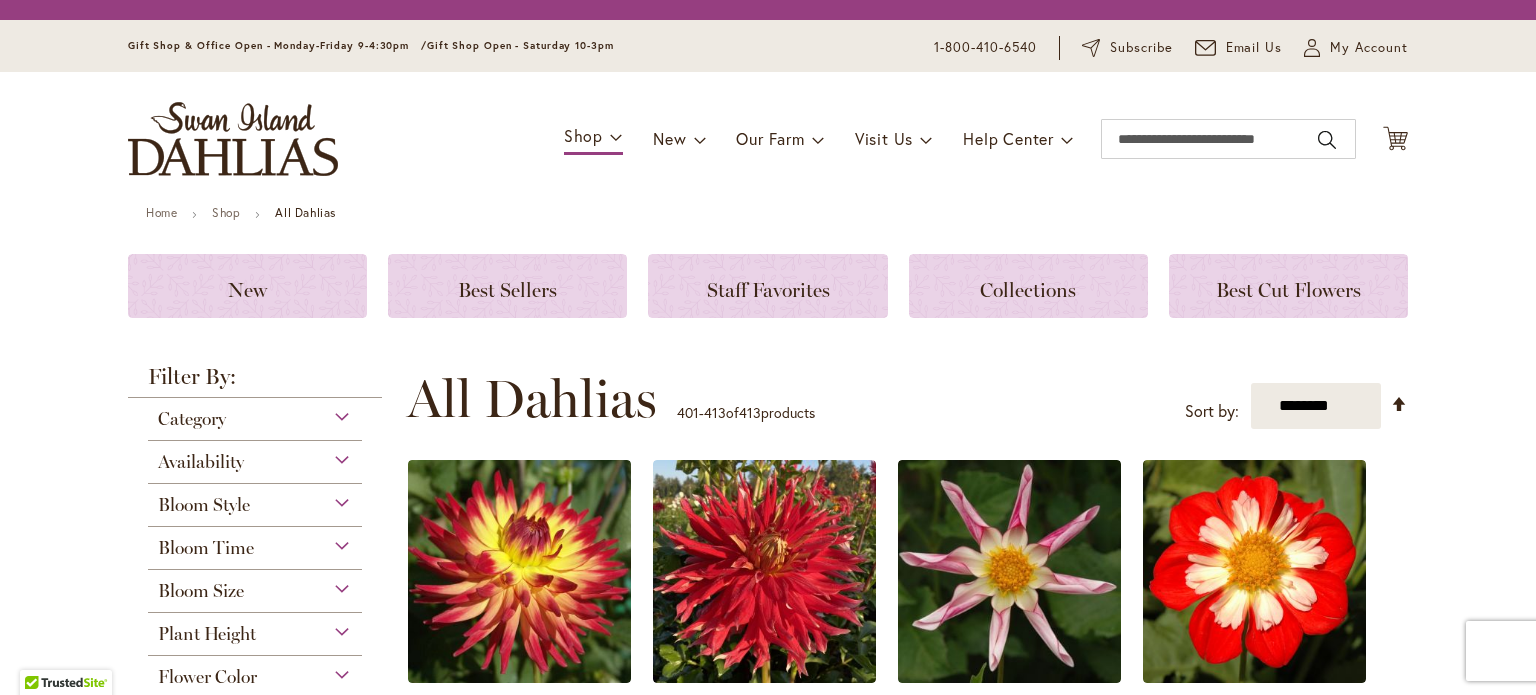 scroll, scrollTop: 0, scrollLeft: 0, axis: both 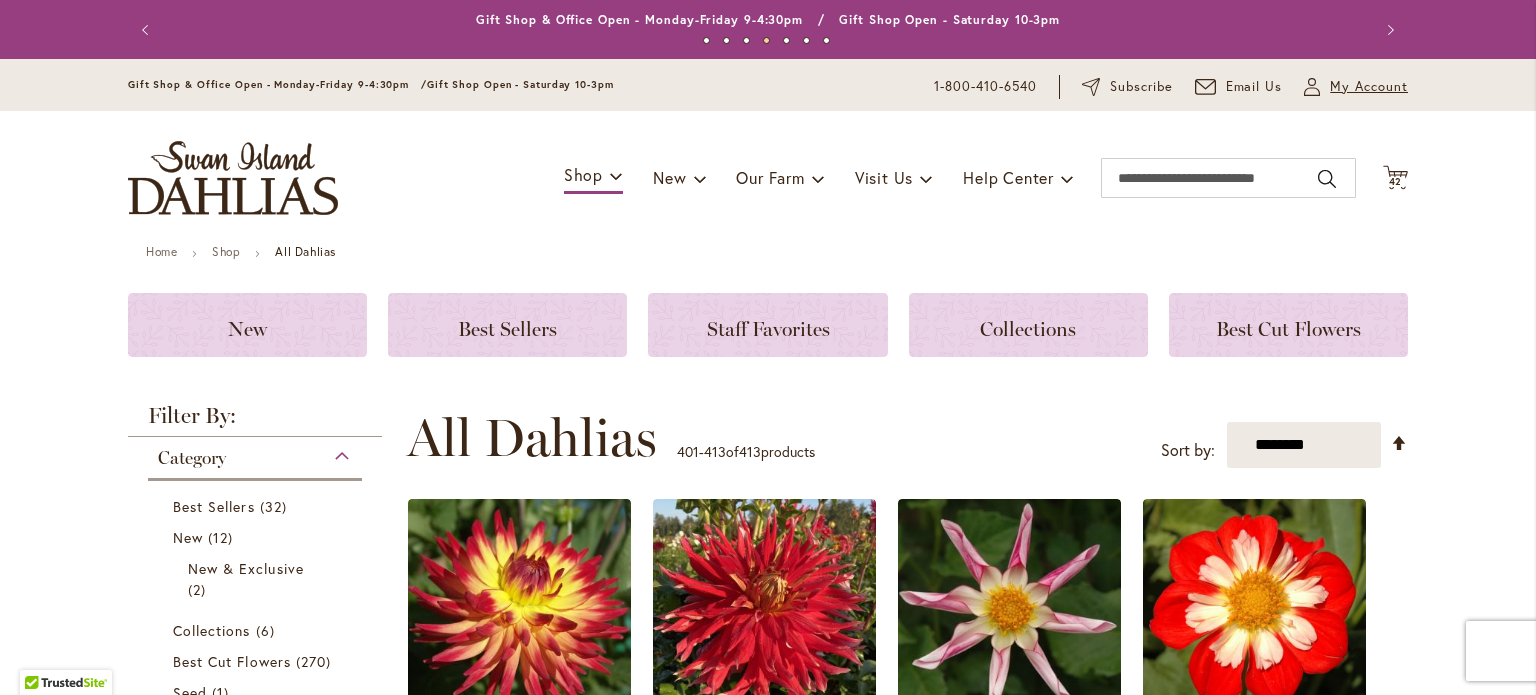 click on "My Account" at bounding box center [1369, 87] 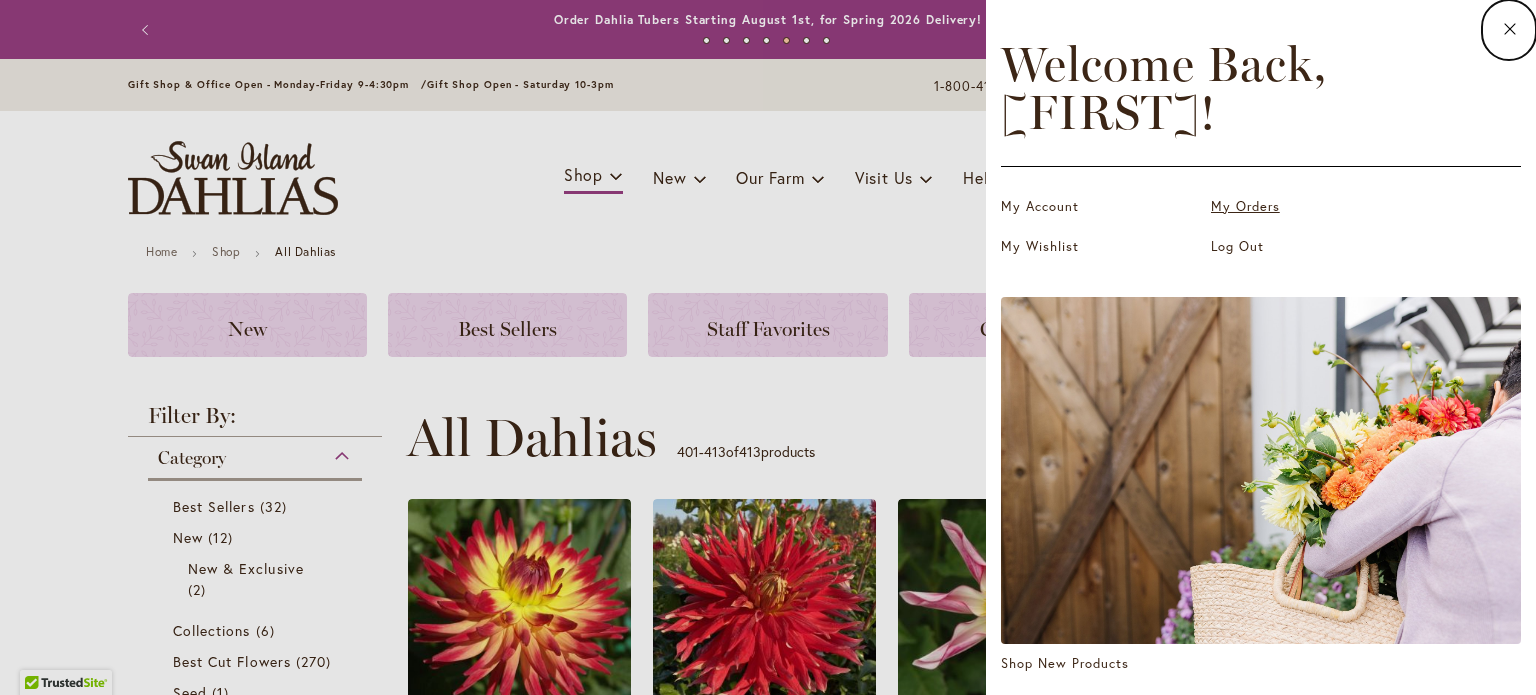 click on "My Orders" at bounding box center [1311, 207] 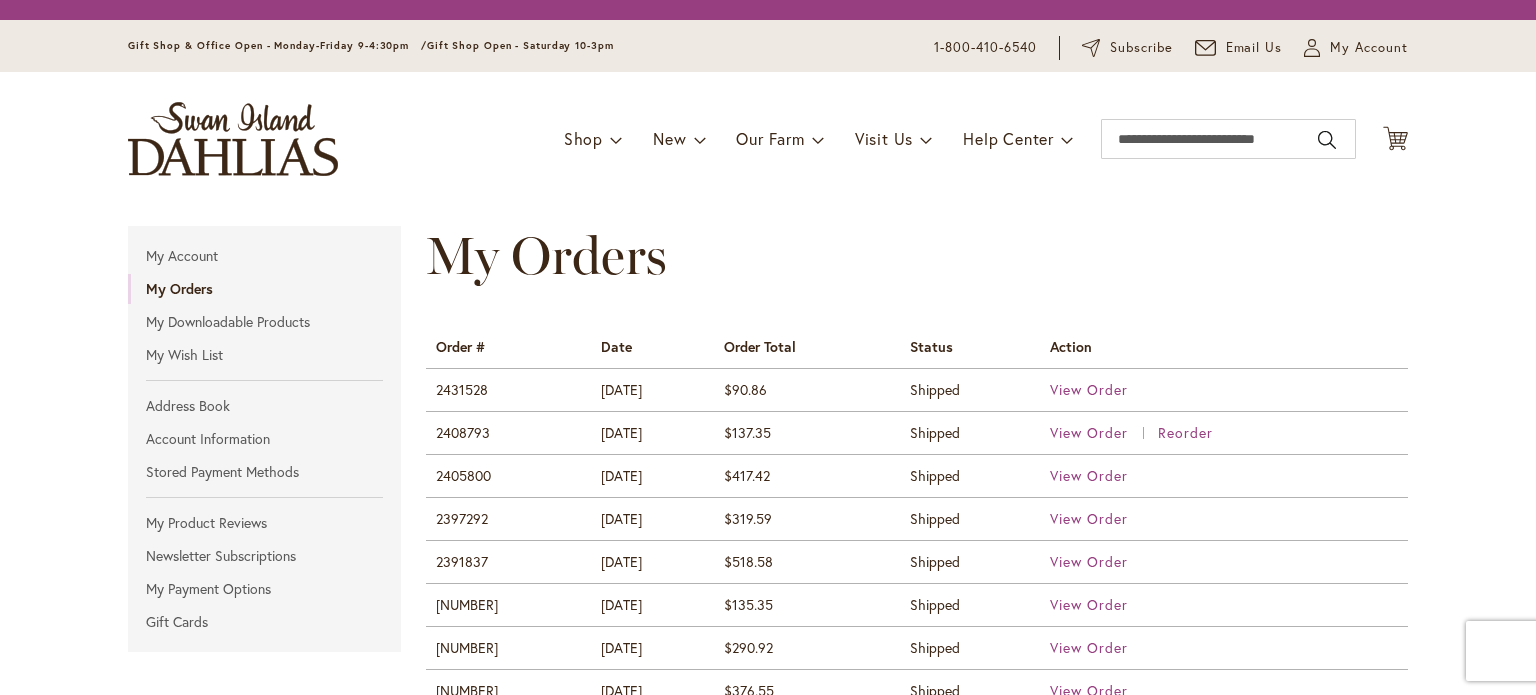 scroll, scrollTop: 0, scrollLeft: 0, axis: both 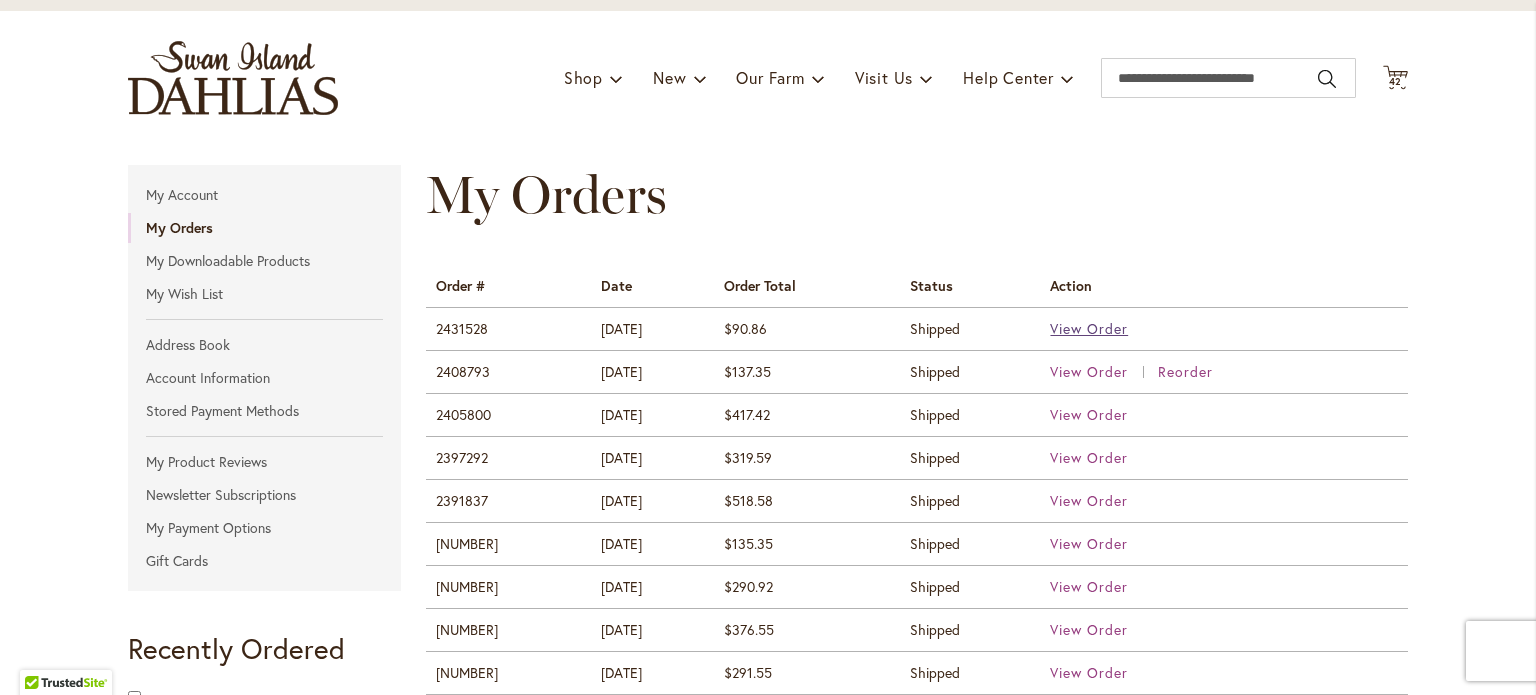 click on "View Order" at bounding box center (1089, 328) 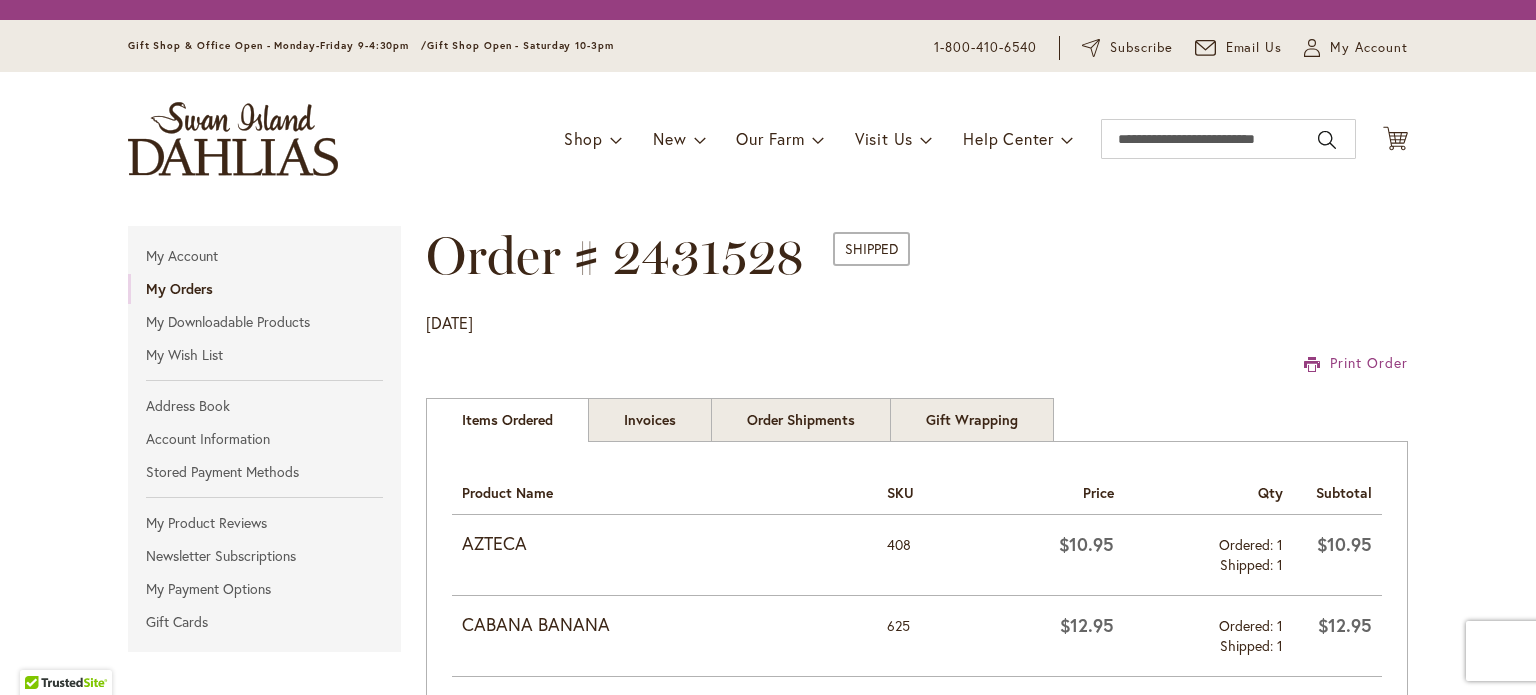 scroll, scrollTop: 0, scrollLeft: 0, axis: both 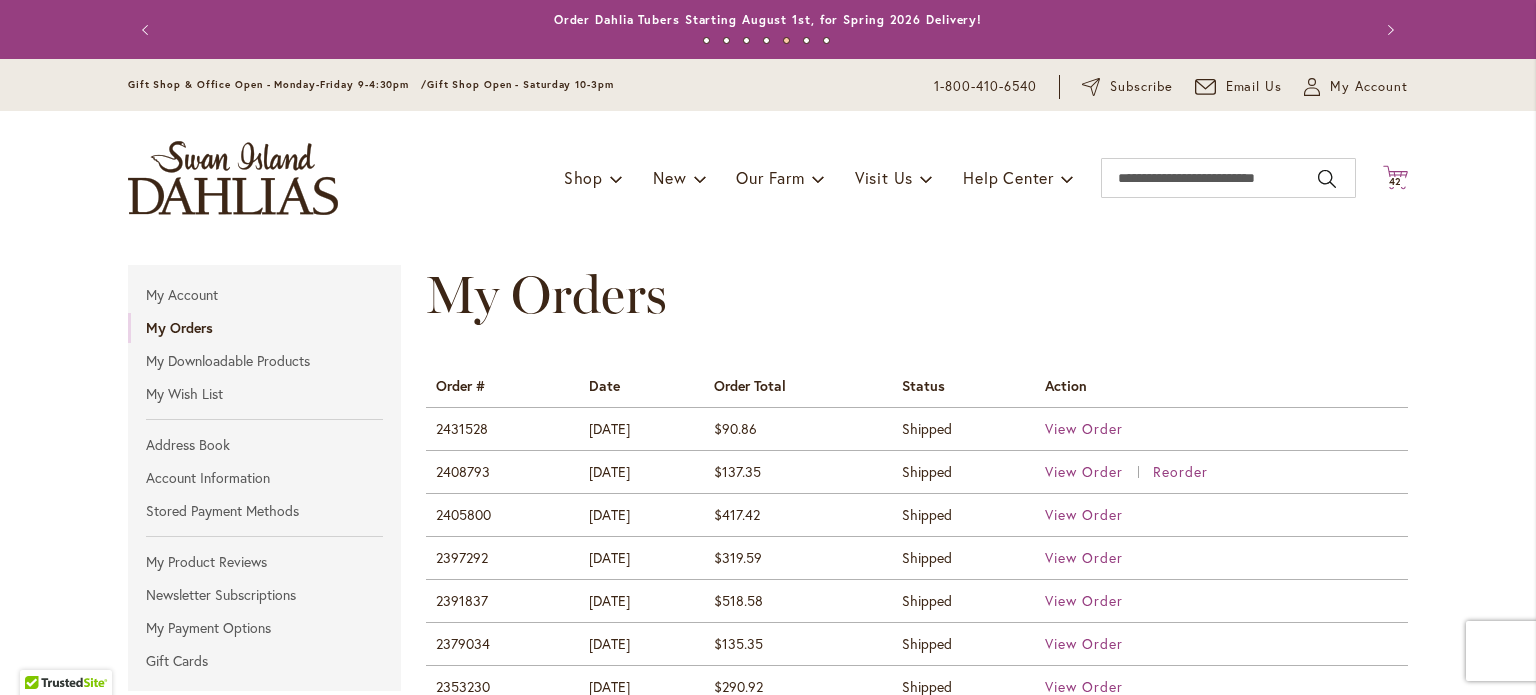 click 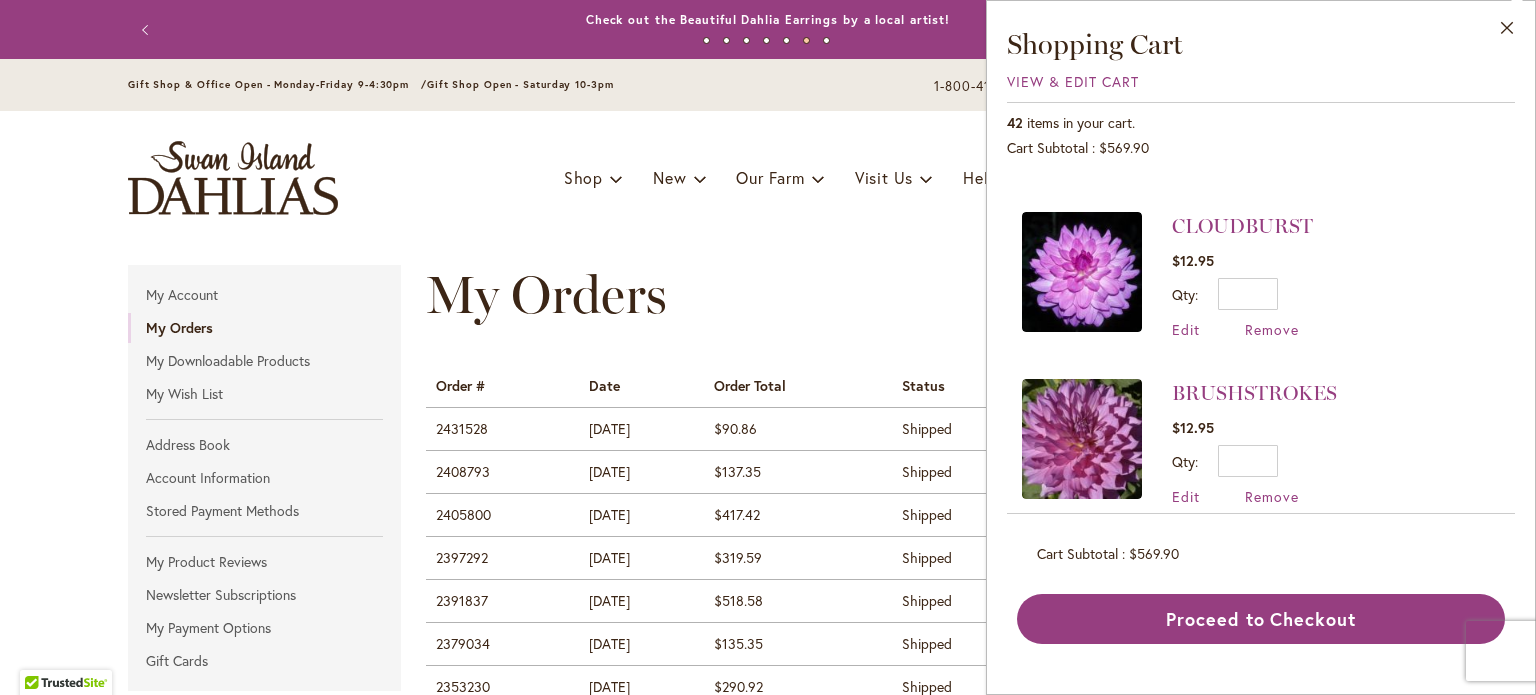 scroll, scrollTop: 200, scrollLeft: 0, axis: vertical 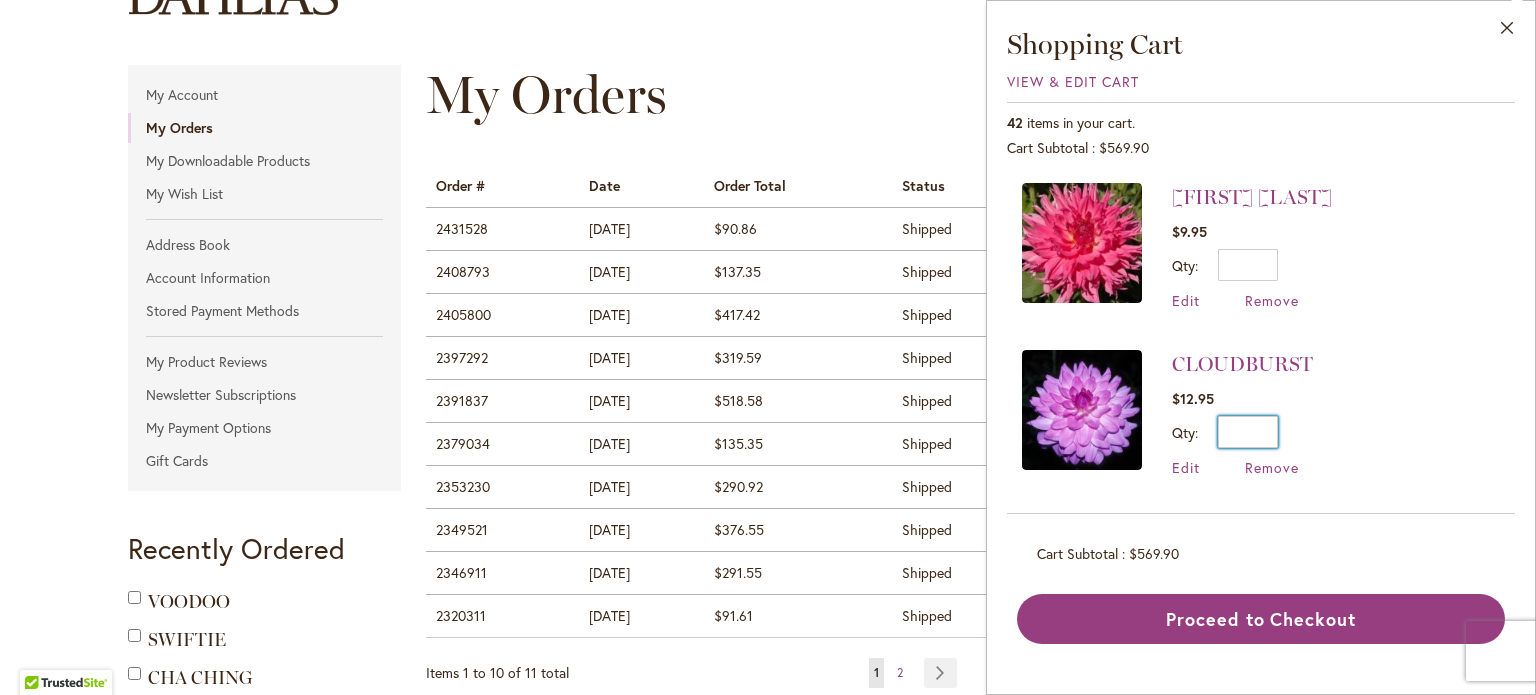 click on "*" at bounding box center (1248, 432) 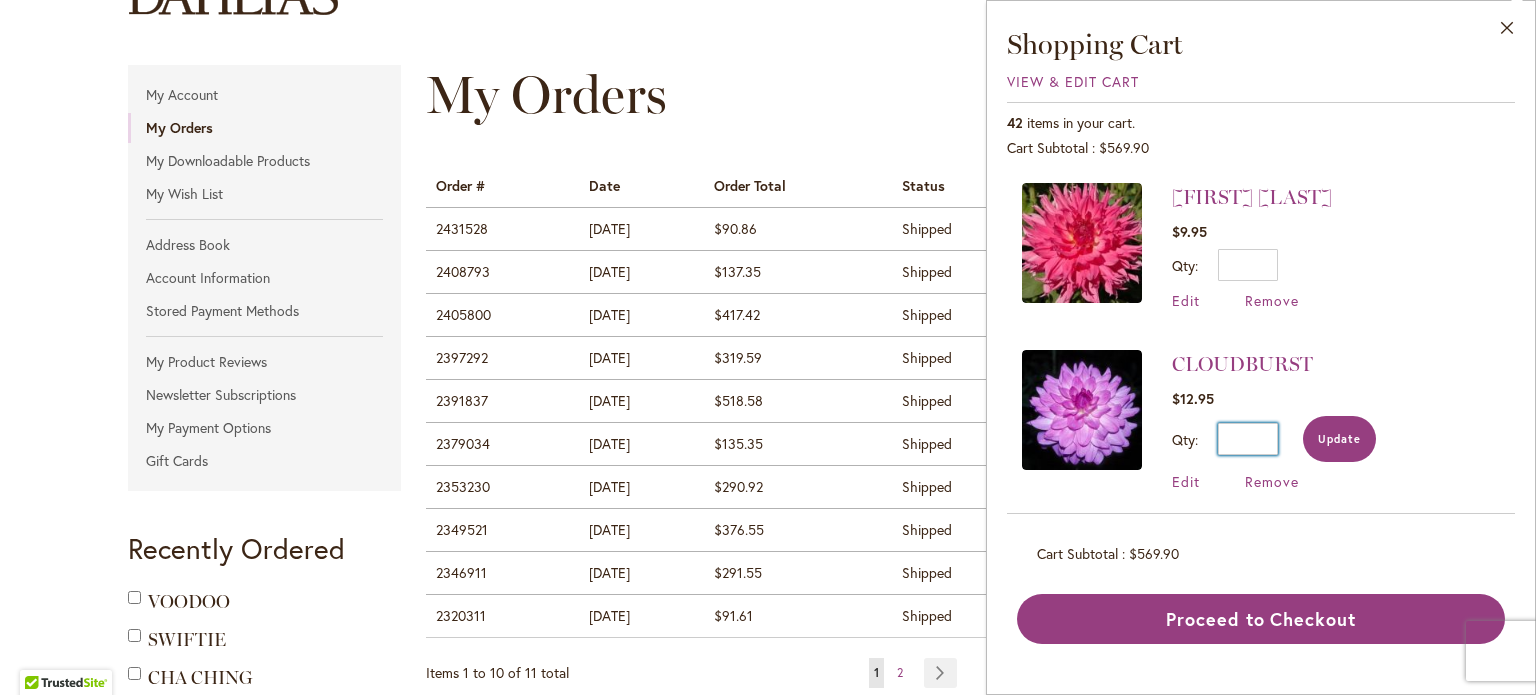 type on "*" 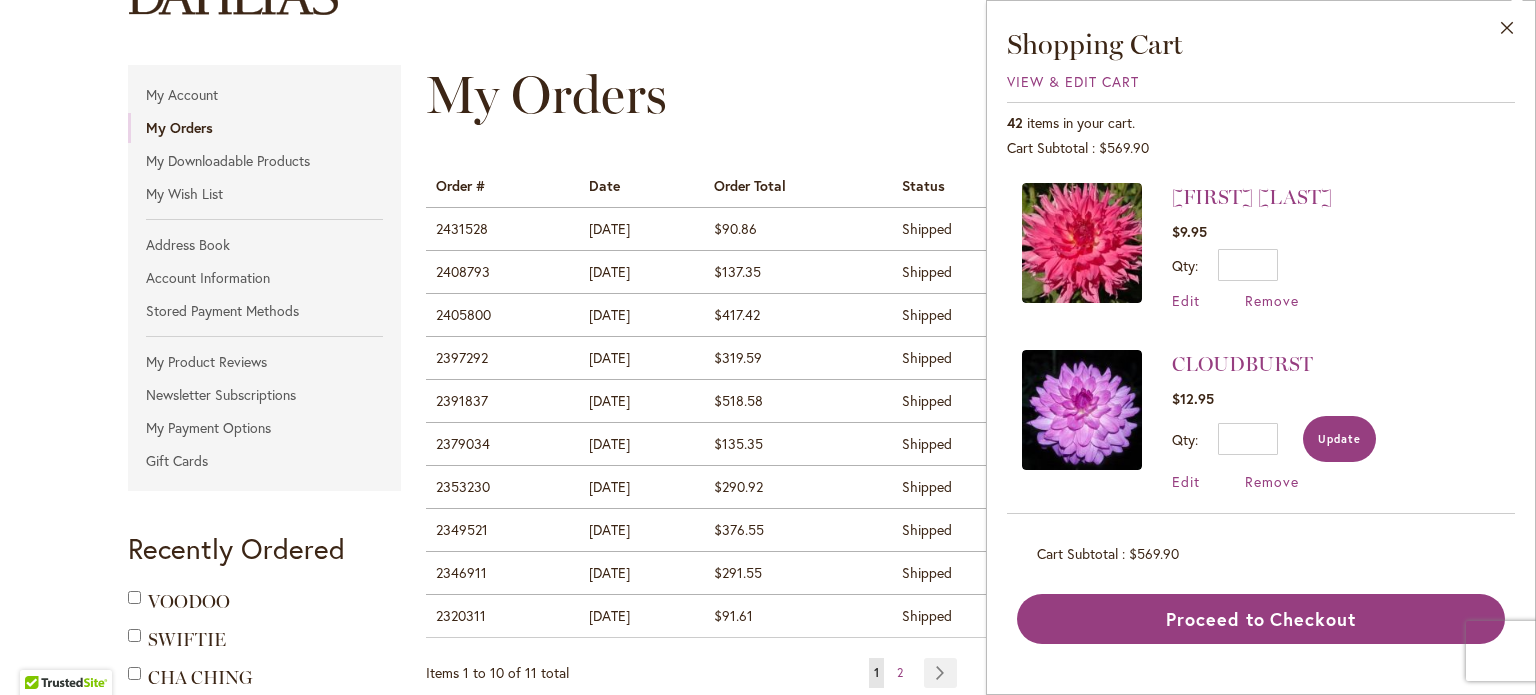 click on "Update" at bounding box center (1339, 439) 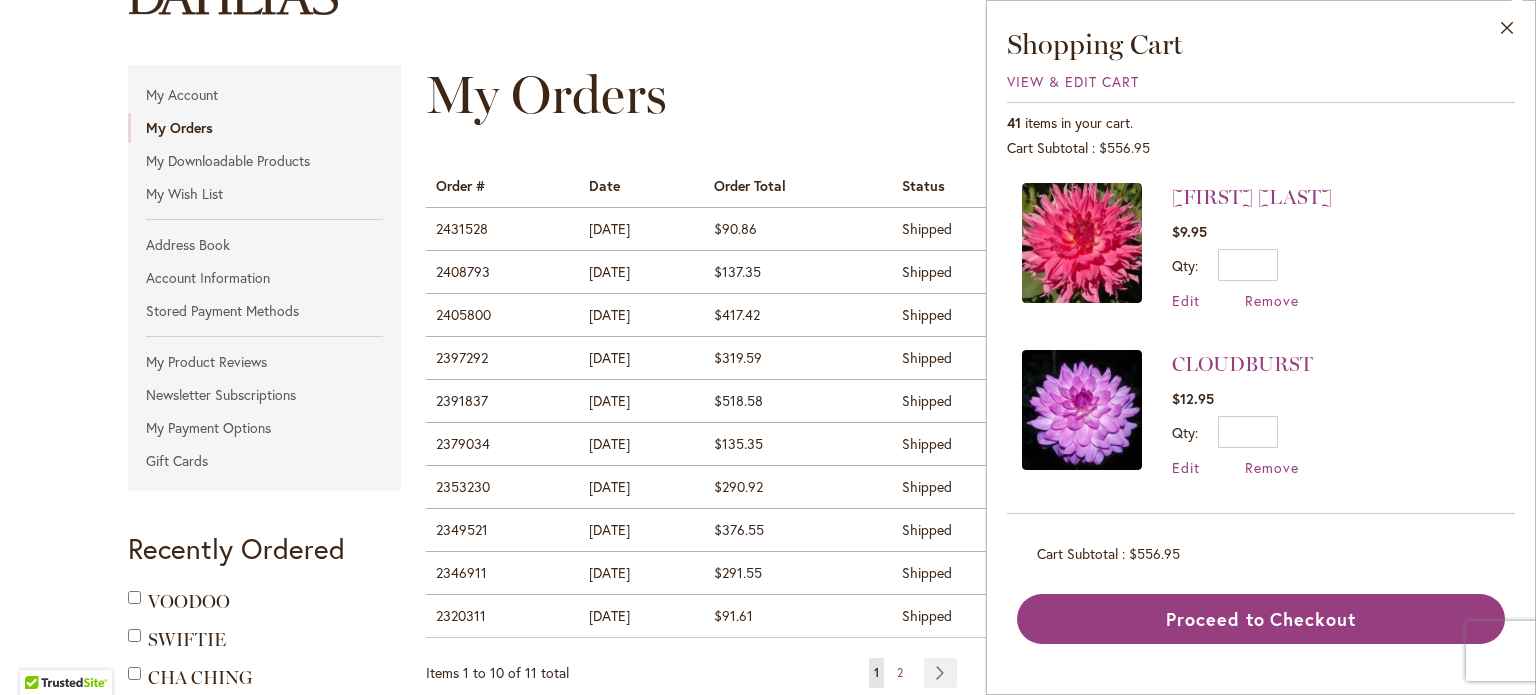 scroll, scrollTop: 300, scrollLeft: 0, axis: vertical 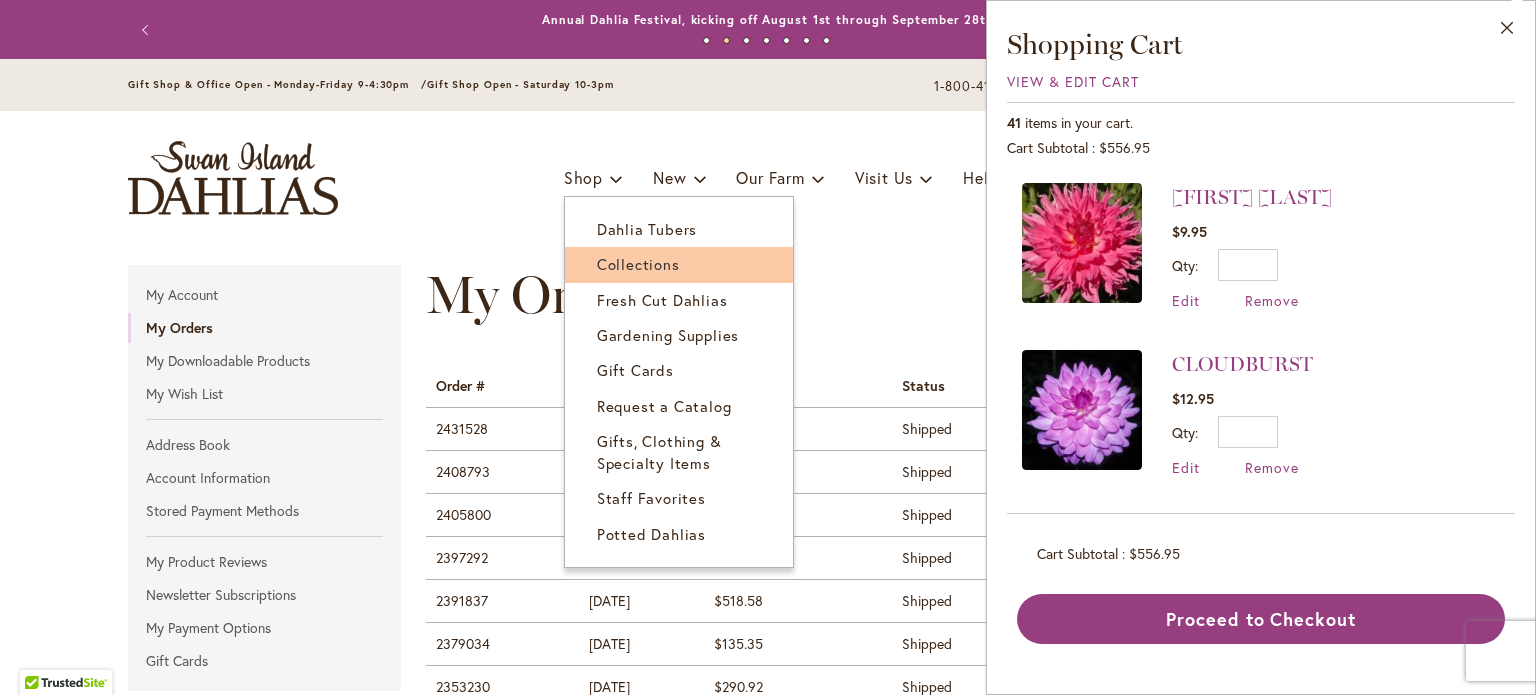 click on "Collections" at bounding box center (638, 264) 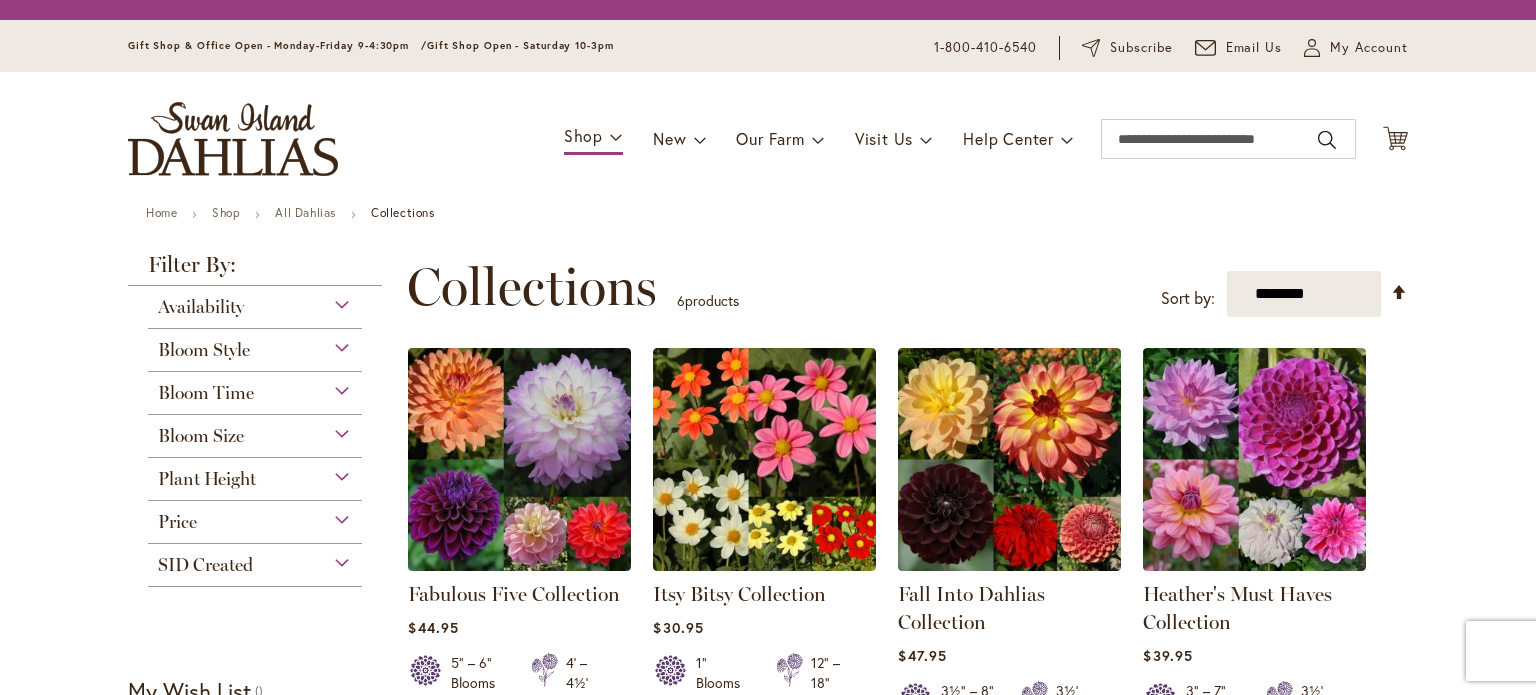 scroll, scrollTop: 0, scrollLeft: 0, axis: both 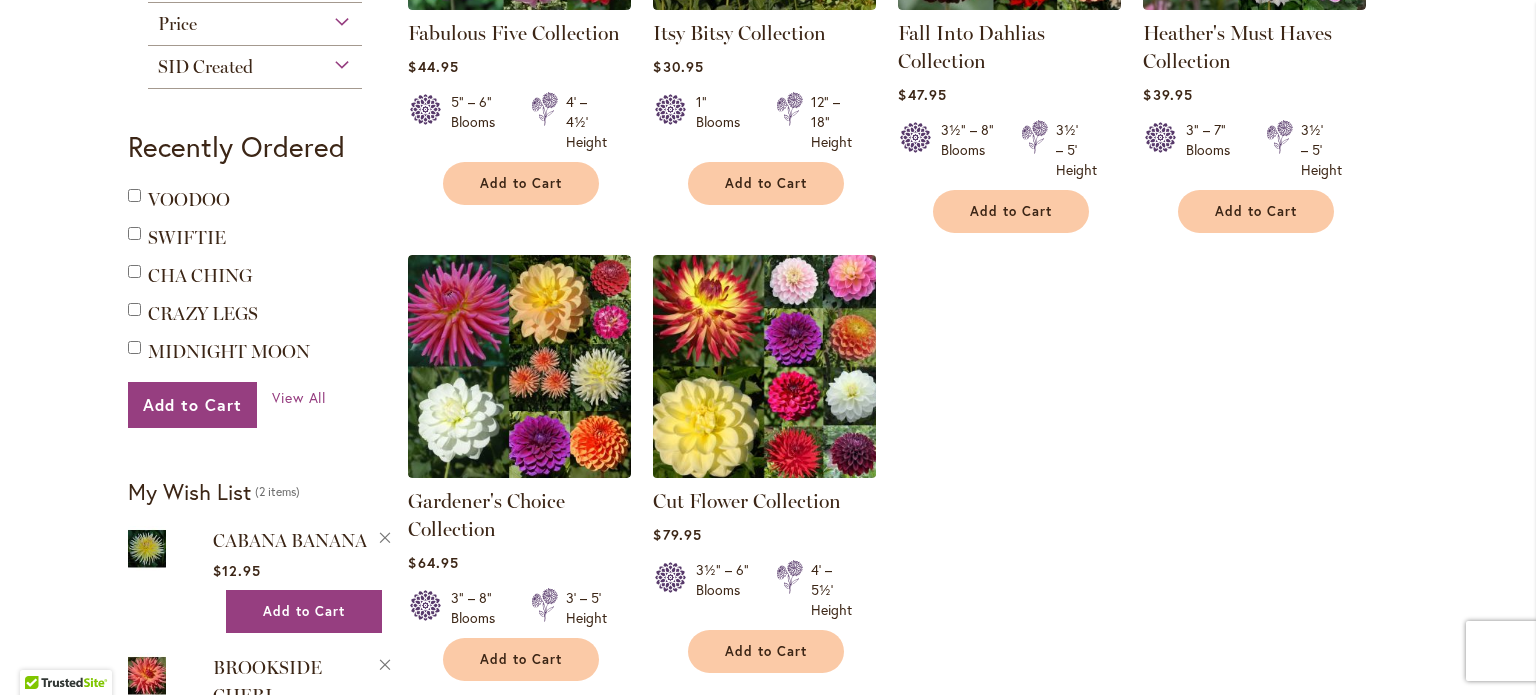 click at bounding box center (765, 366) 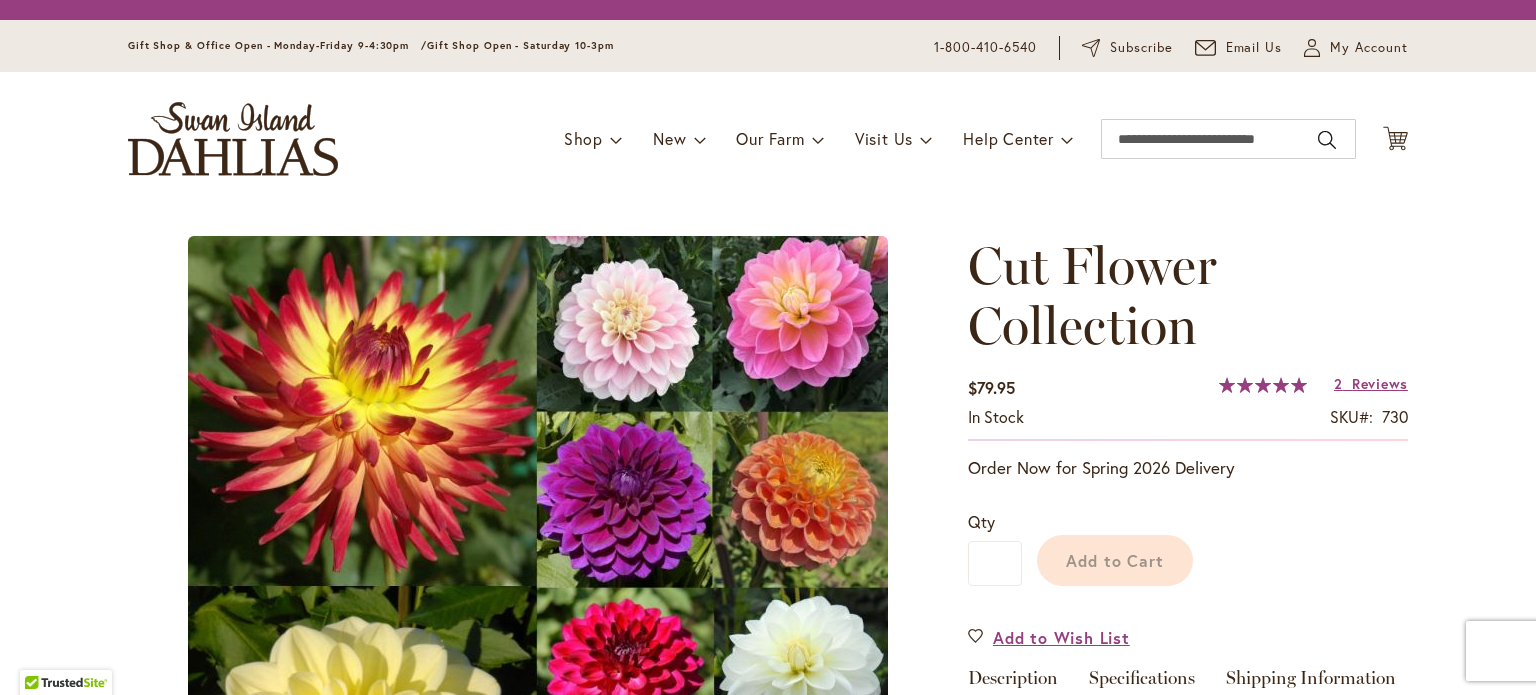 scroll, scrollTop: 0, scrollLeft: 0, axis: both 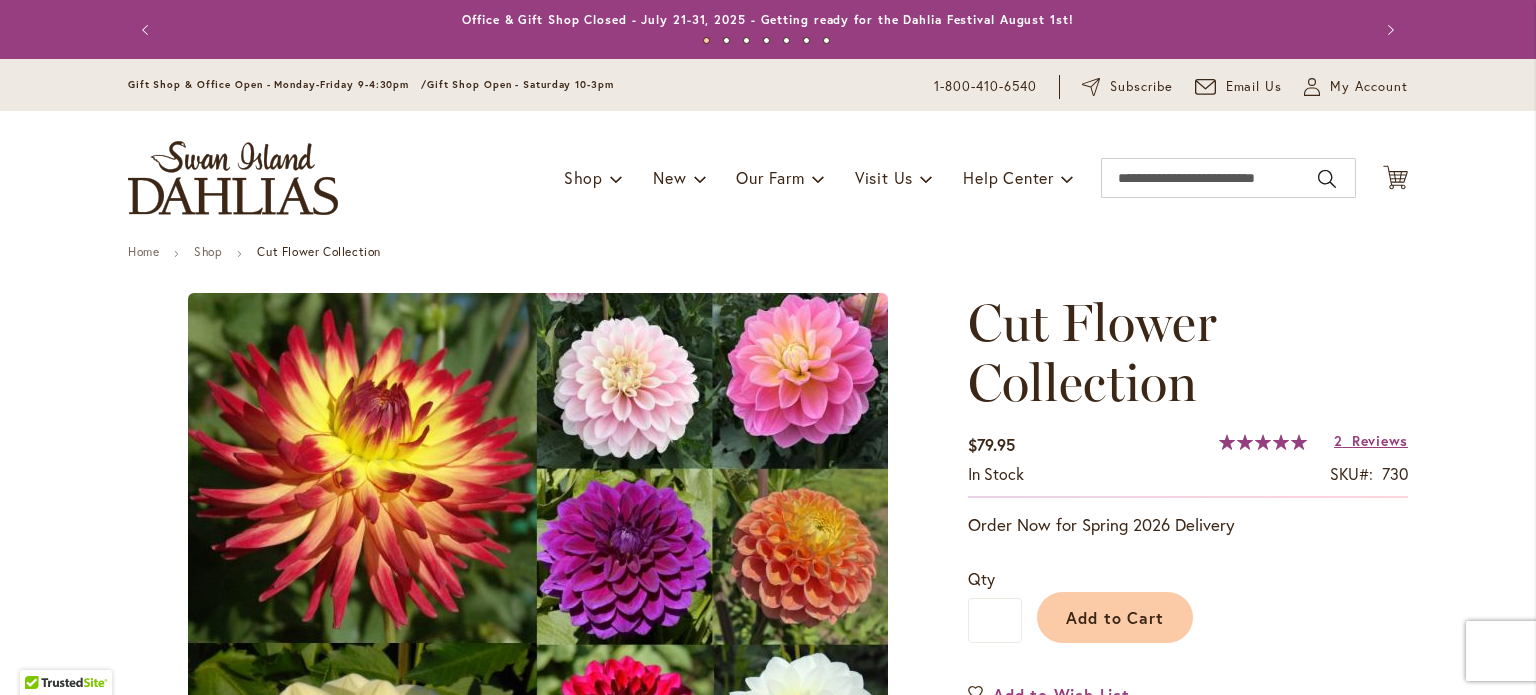 type on "******" 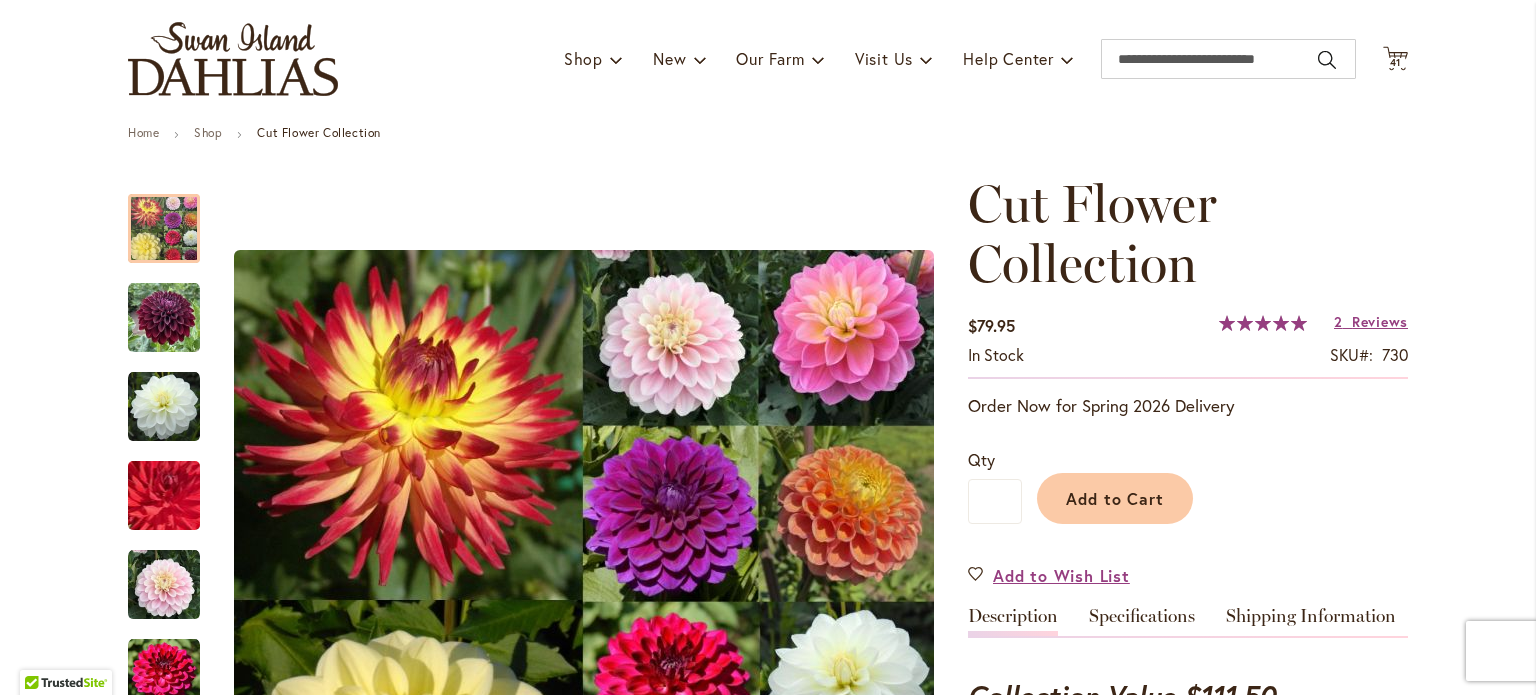 scroll, scrollTop: 100, scrollLeft: 0, axis: vertical 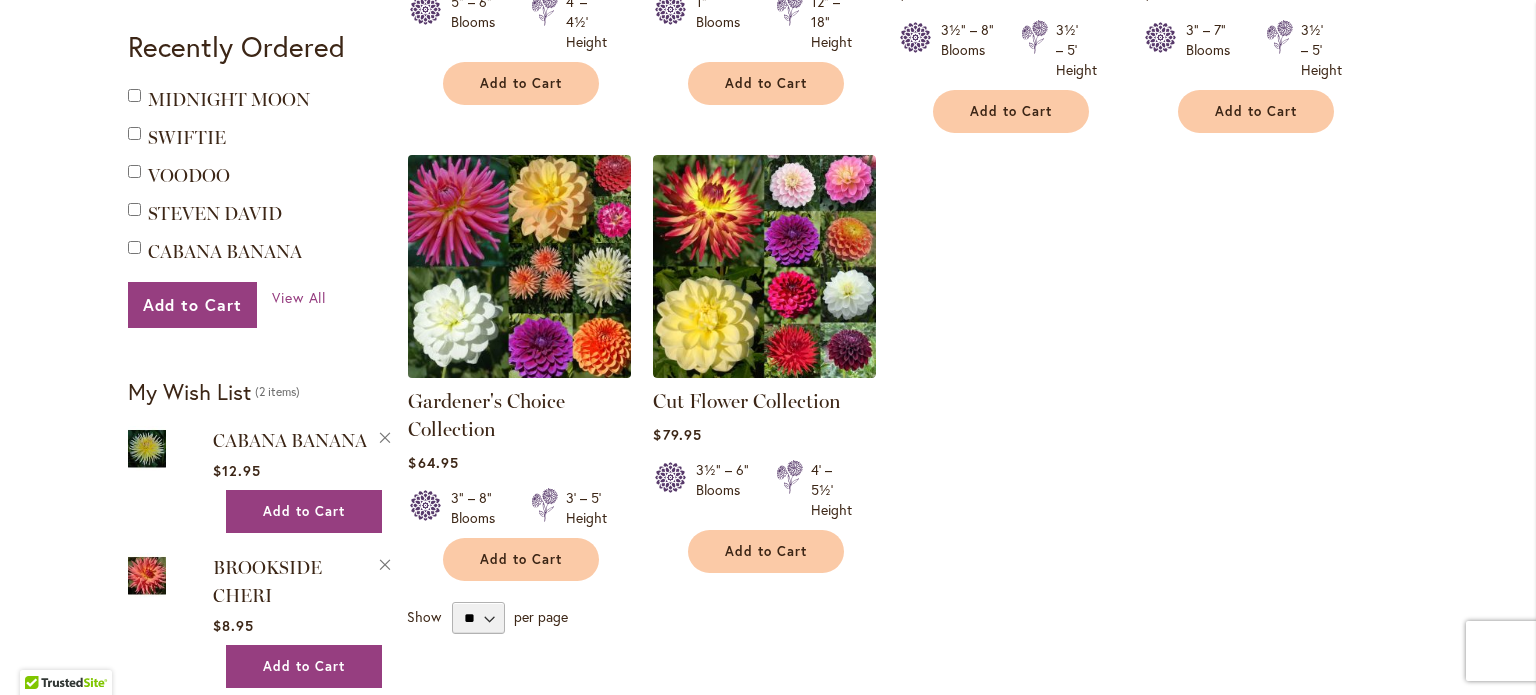 click at bounding box center [520, 266] 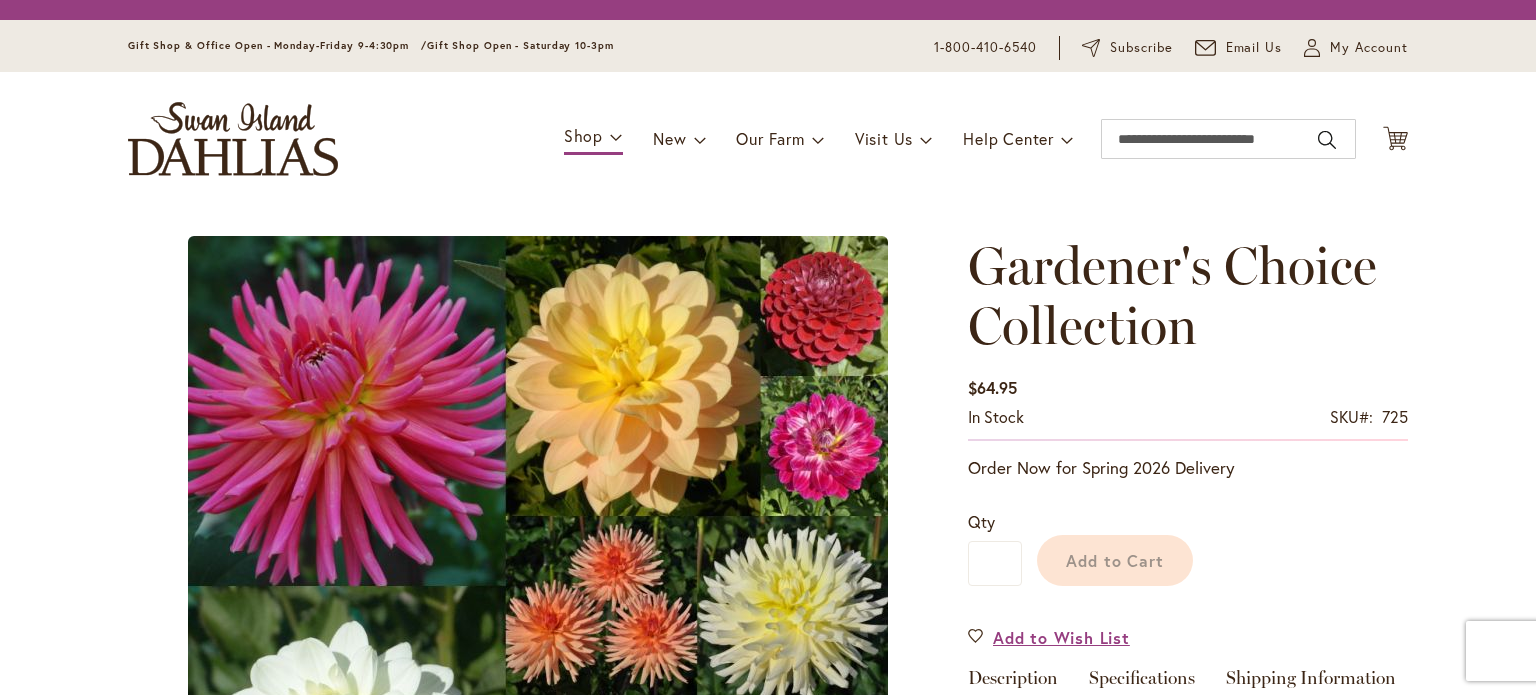 scroll, scrollTop: 0, scrollLeft: 0, axis: both 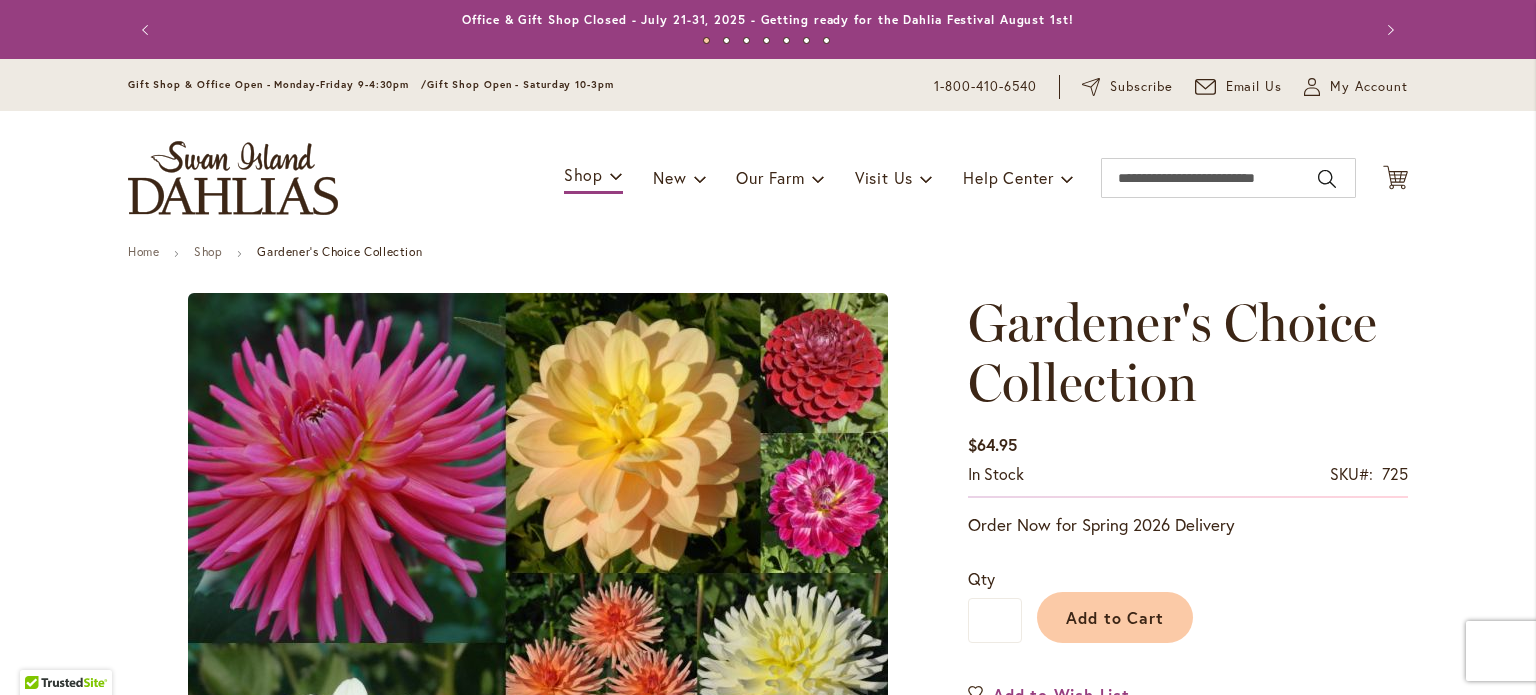 type on "******" 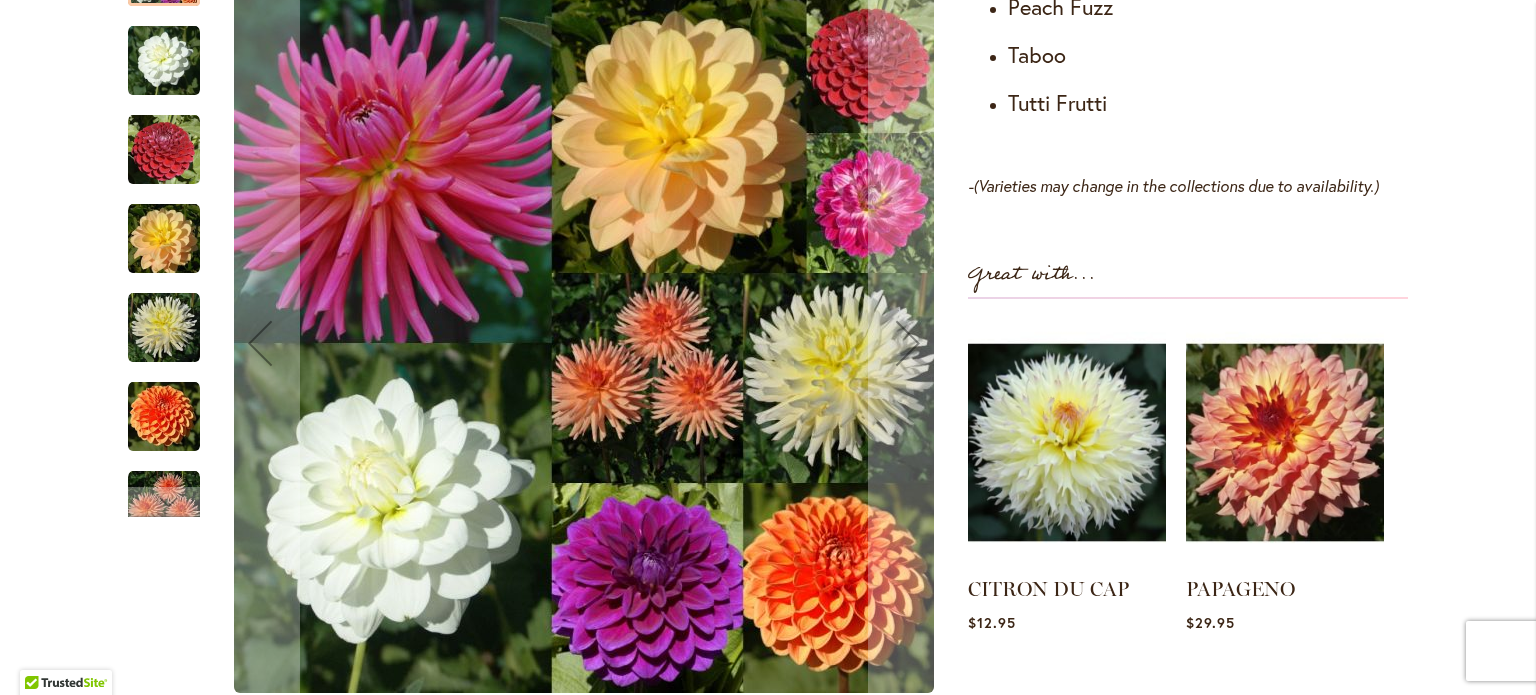 scroll, scrollTop: 1800, scrollLeft: 0, axis: vertical 